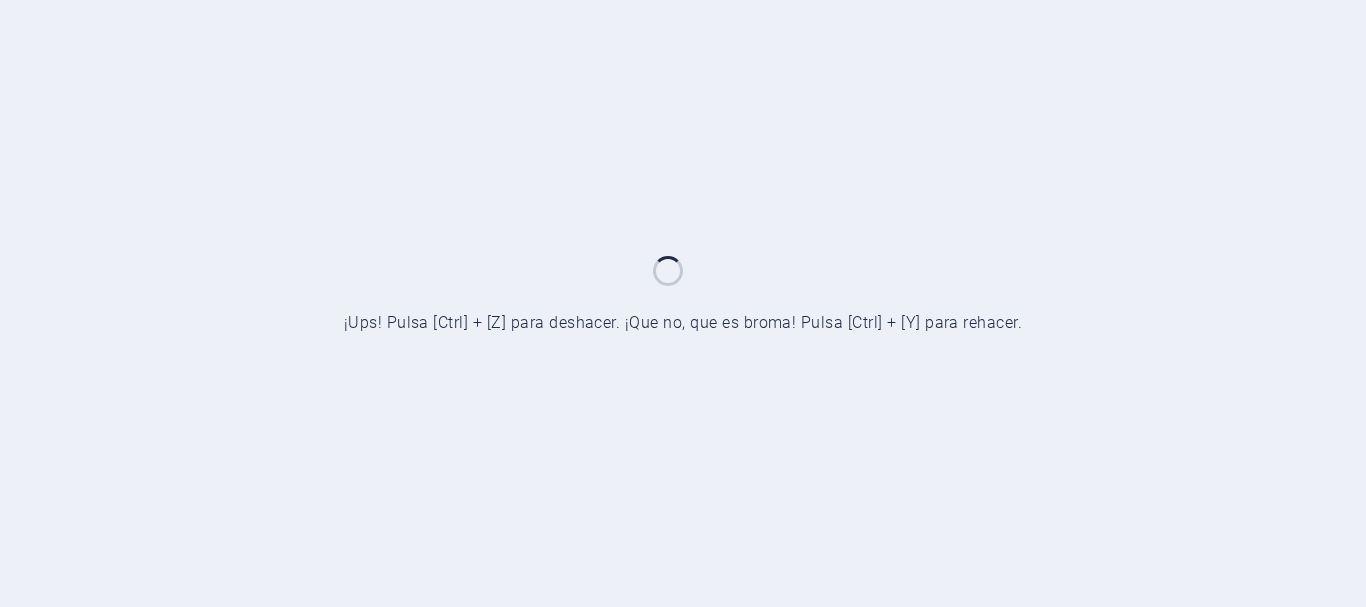 scroll, scrollTop: 0, scrollLeft: 0, axis: both 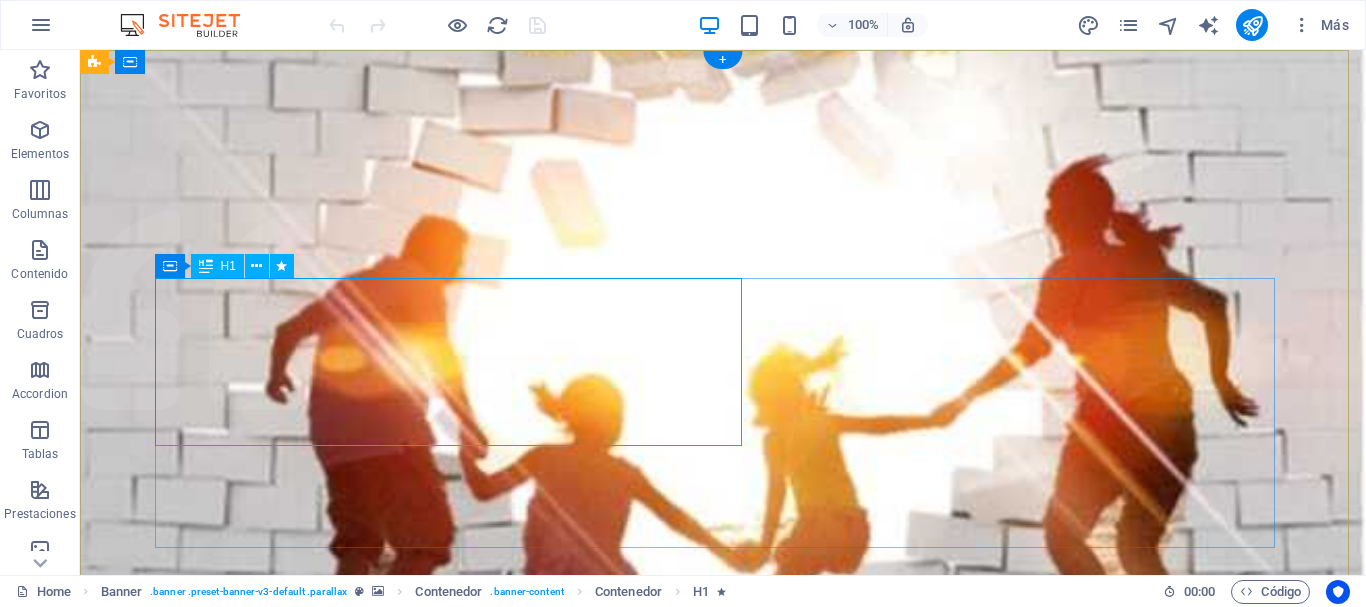 click on "Donate   and Help those in need." at bounding box center (723, 967) 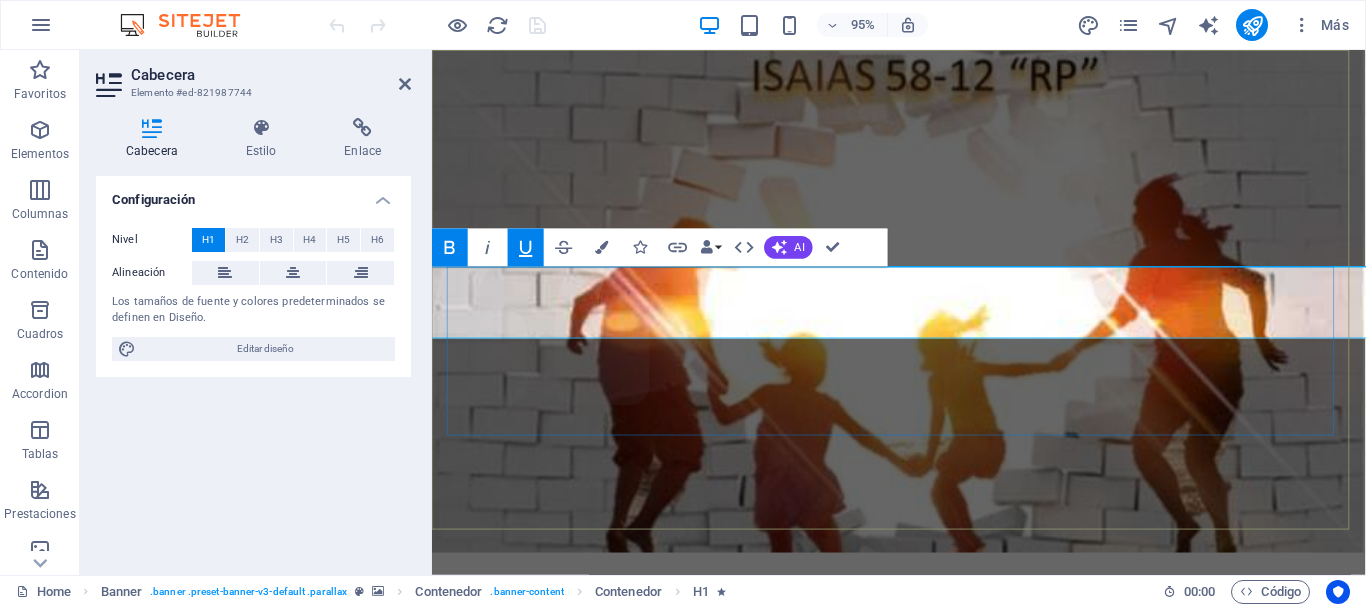 scroll, scrollTop: 0, scrollLeft: 0, axis: both 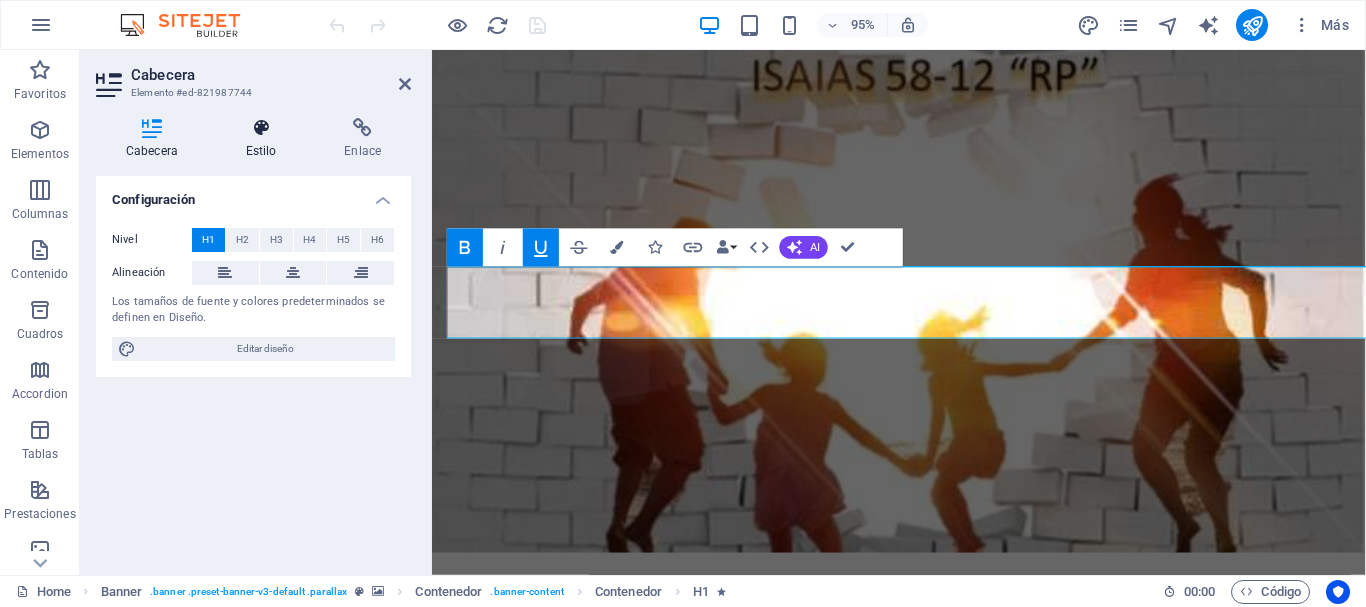 click on "Estilo" at bounding box center [265, 139] 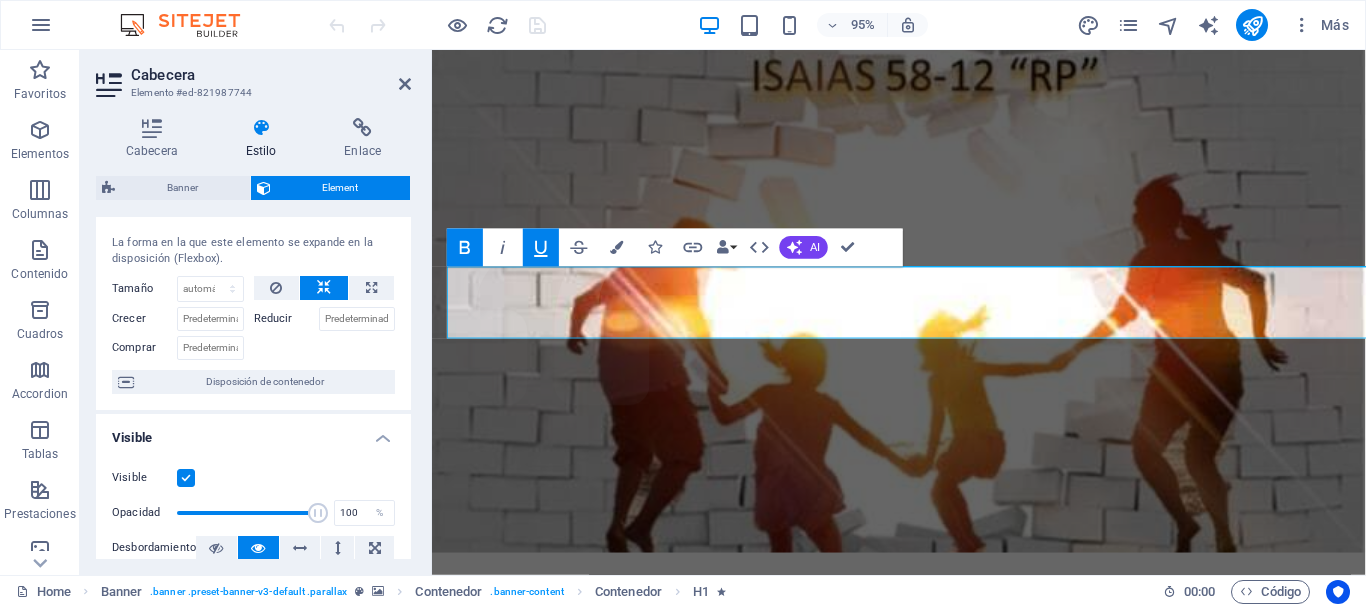 scroll, scrollTop: 0, scrollLeft: 0, axis: both 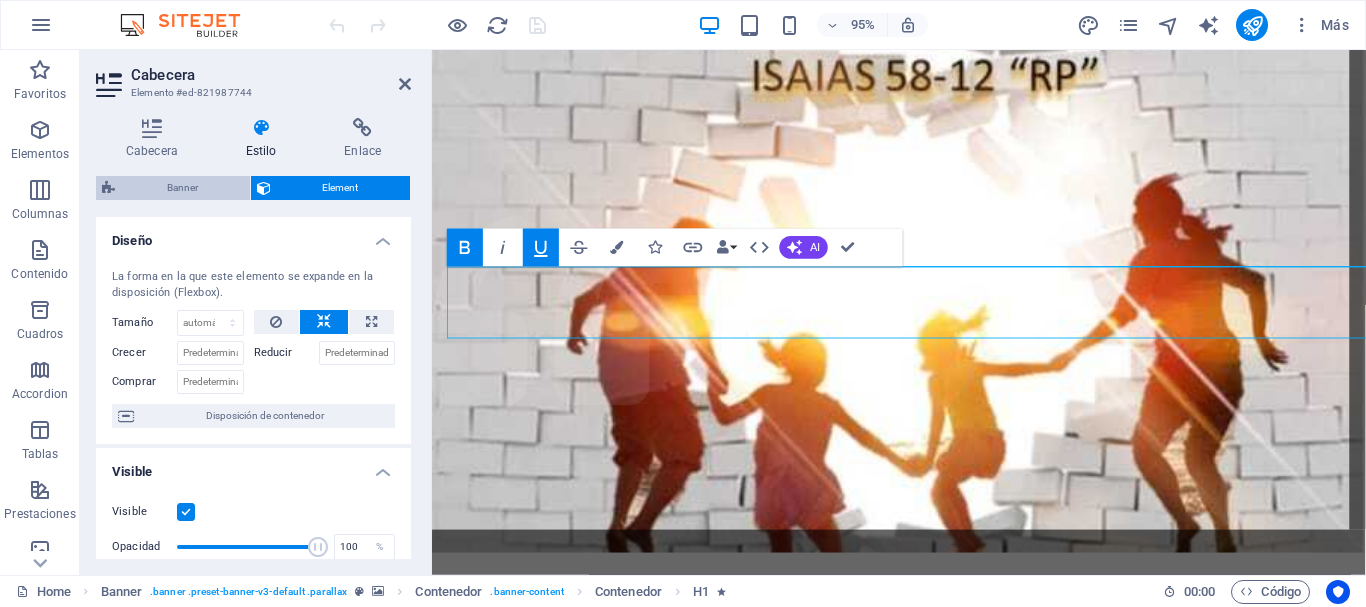 click on "Banner" at bounding box center (182, 188) 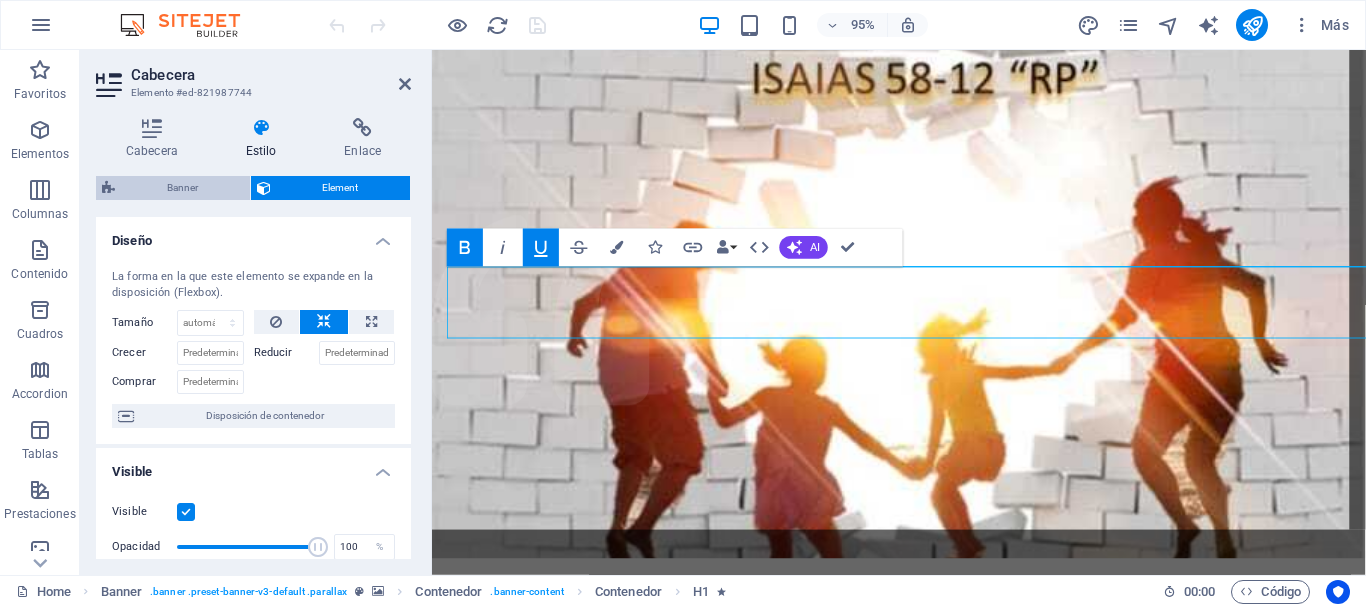 select on "vh" 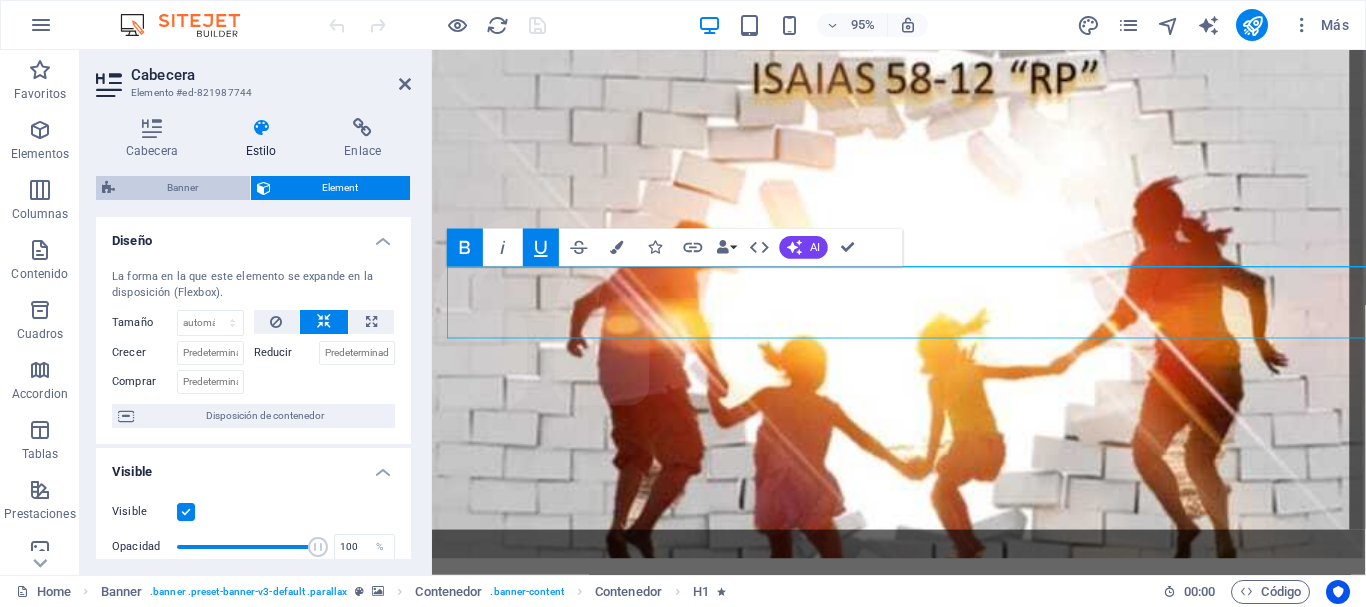 select on "header" 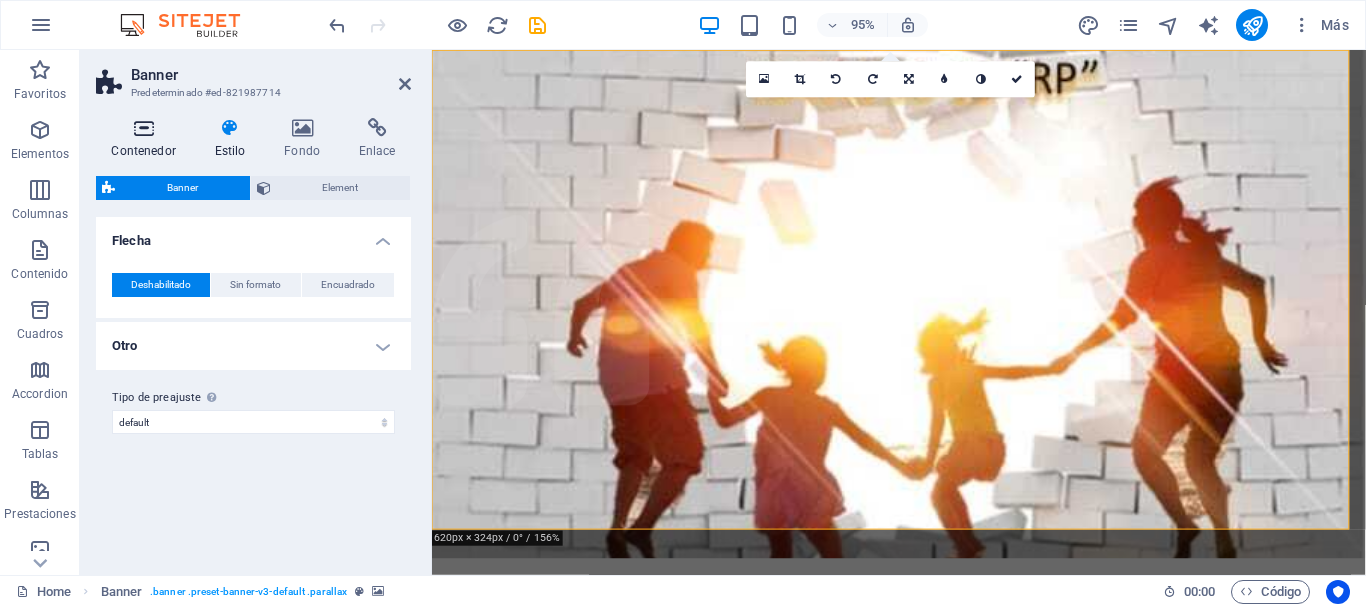 click on "Contenedor" at bounding box center [147, 139] 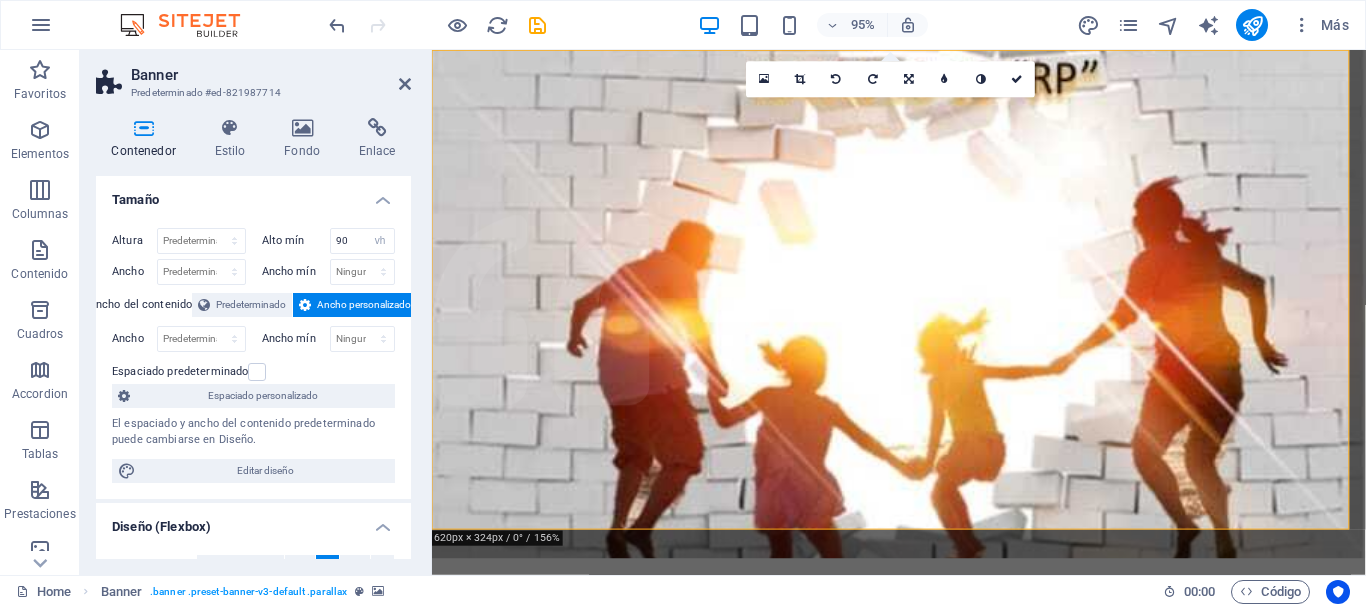scroll, scrollTop: 100, scrollLeft: 0, axis: vertical 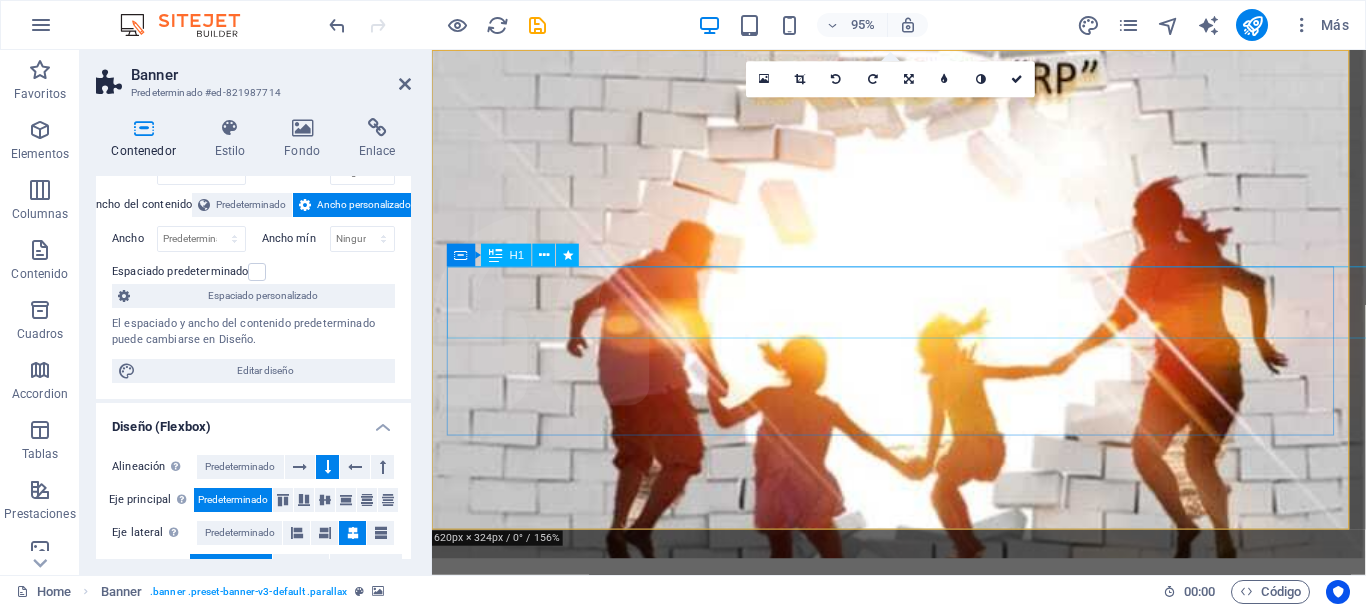click on "Abre tu boca por el mundo en el juicio de todos los desvalidos. Abre tu boca, juzga con justicia, y defiende la causa del pobre y del menesteroso.         Proverbios: 31;08-09" at bounding box center [923, 1101] 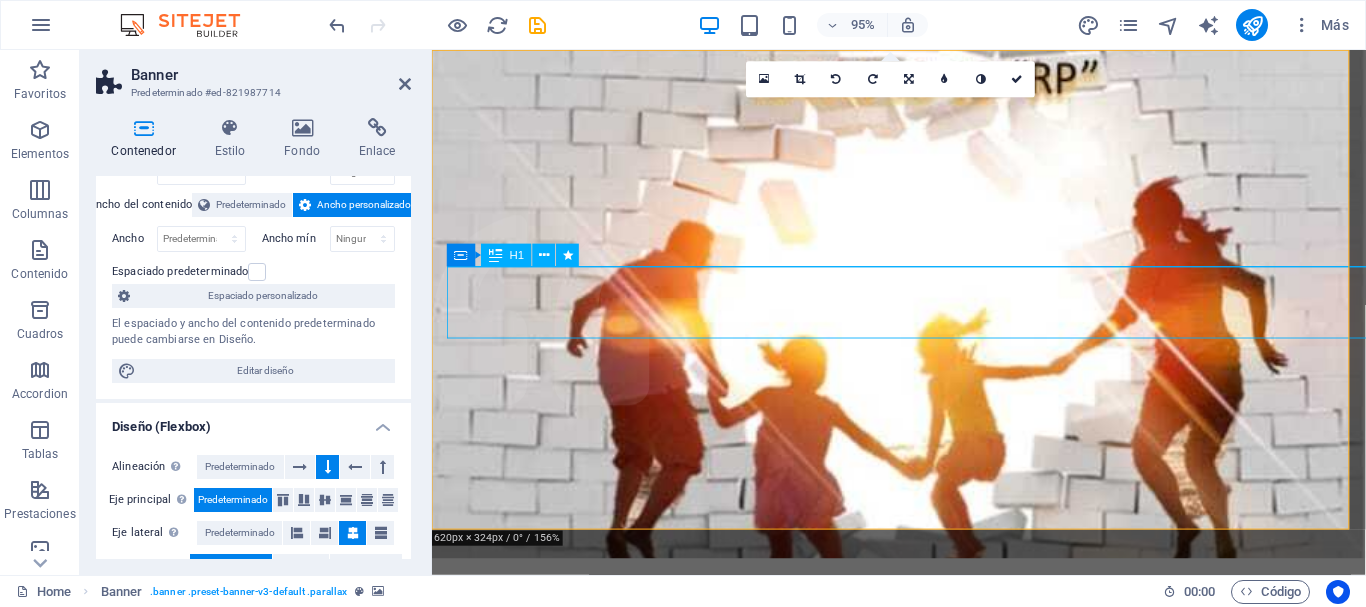 click on "Abre tu boca por el mundo en el juicio de todos los desvalidos. Abre tu boca, juzga con justicia, y defiende la causa del pobre y del menesteroso.         Proverbios: 31;08-09" at bounding box center (923, 1101) 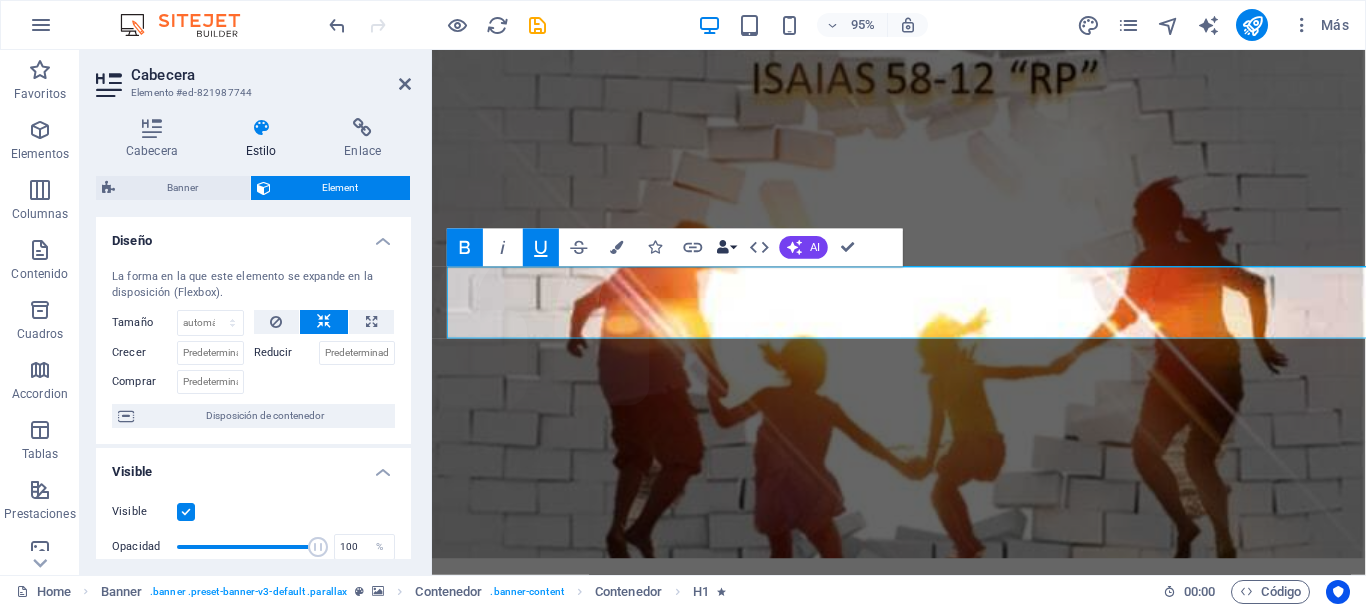 click on "Data Bindings" at bounding box center [726, 248] 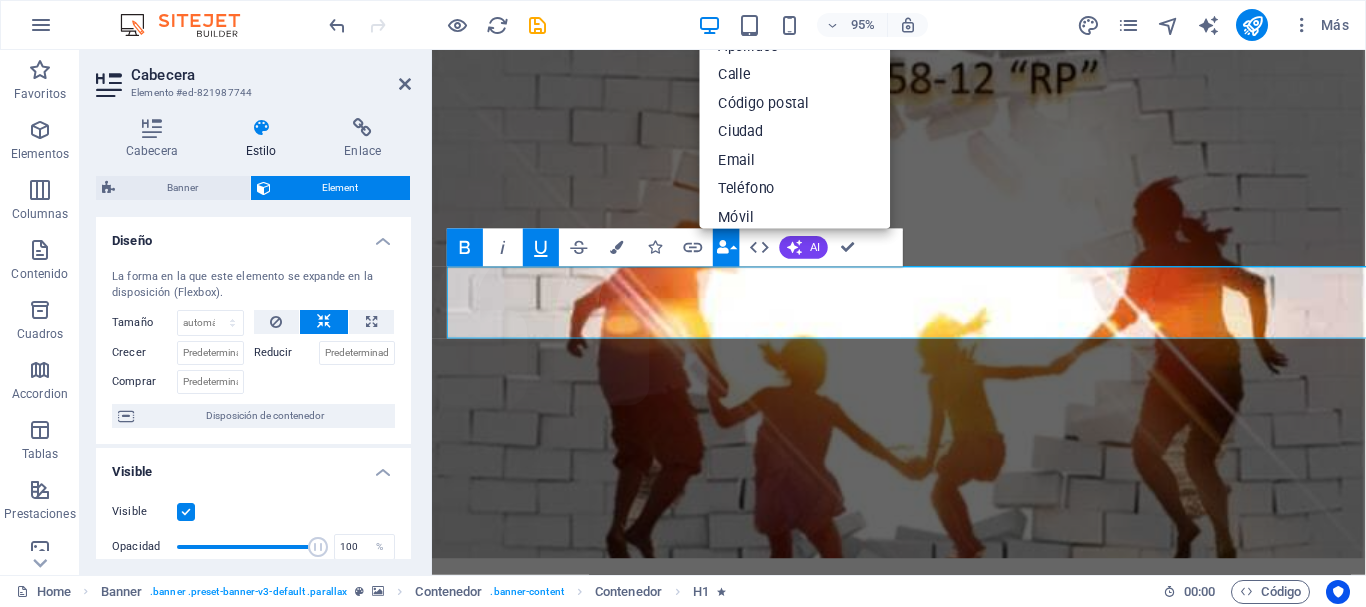 click on "Data Bindings" at bounding box center (726, 248) 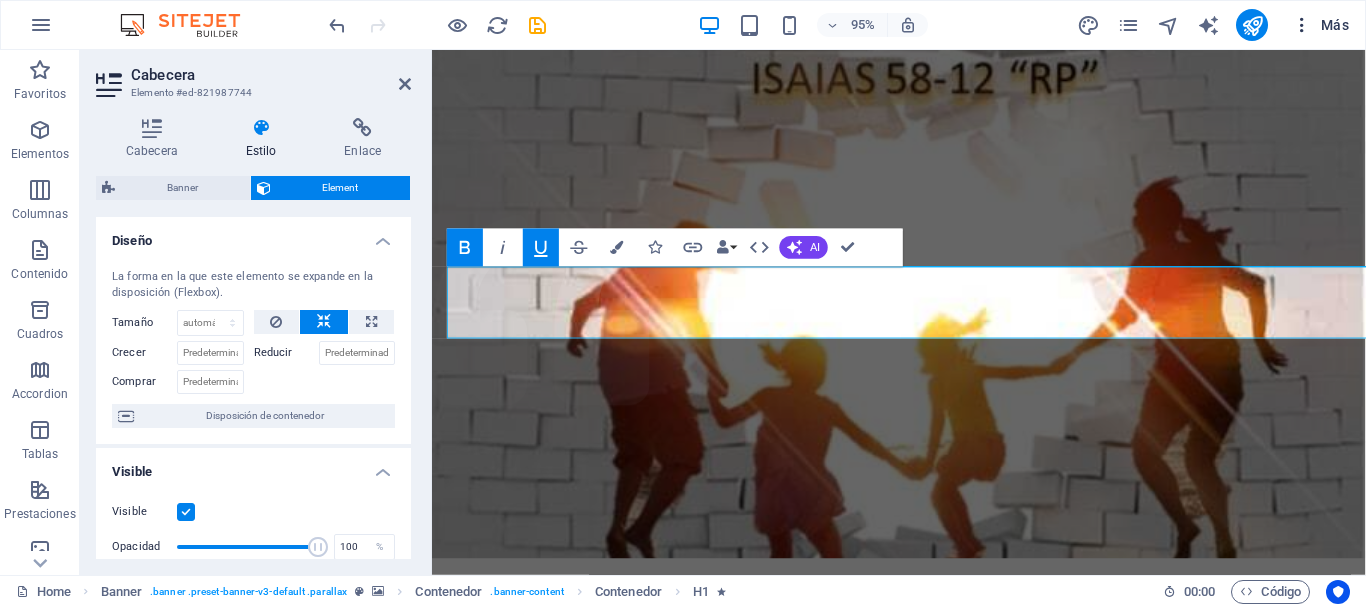 click at bounding box center [1302, 25] 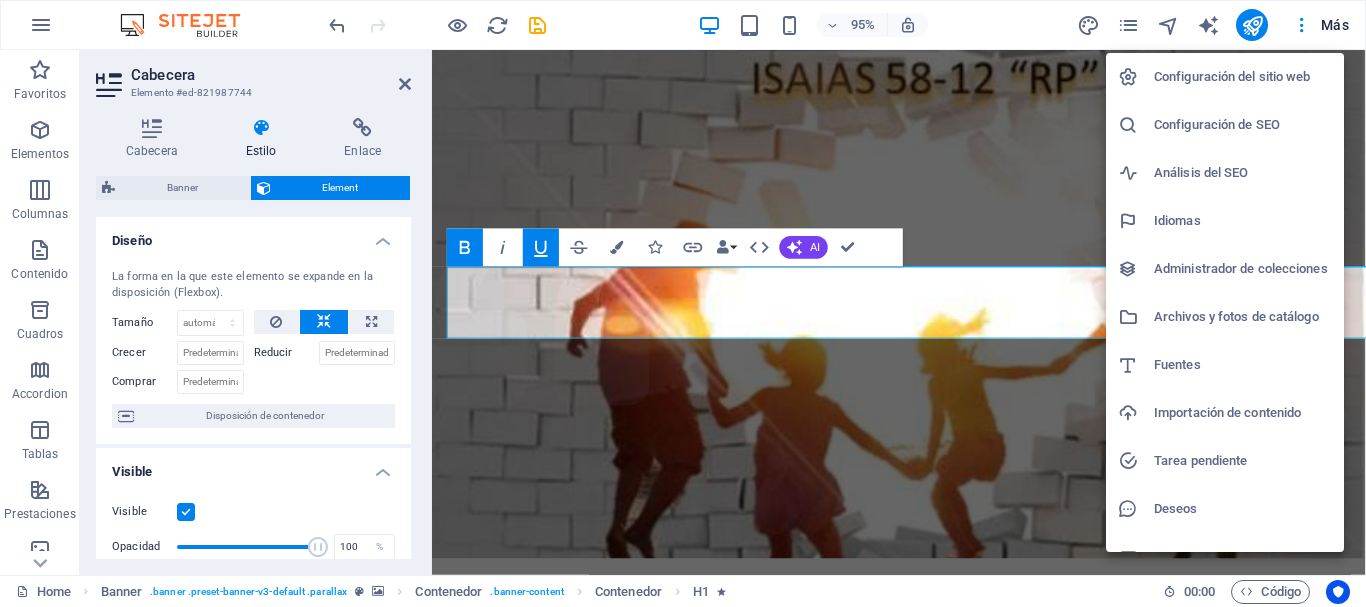 click at bounding box center [683, 303] 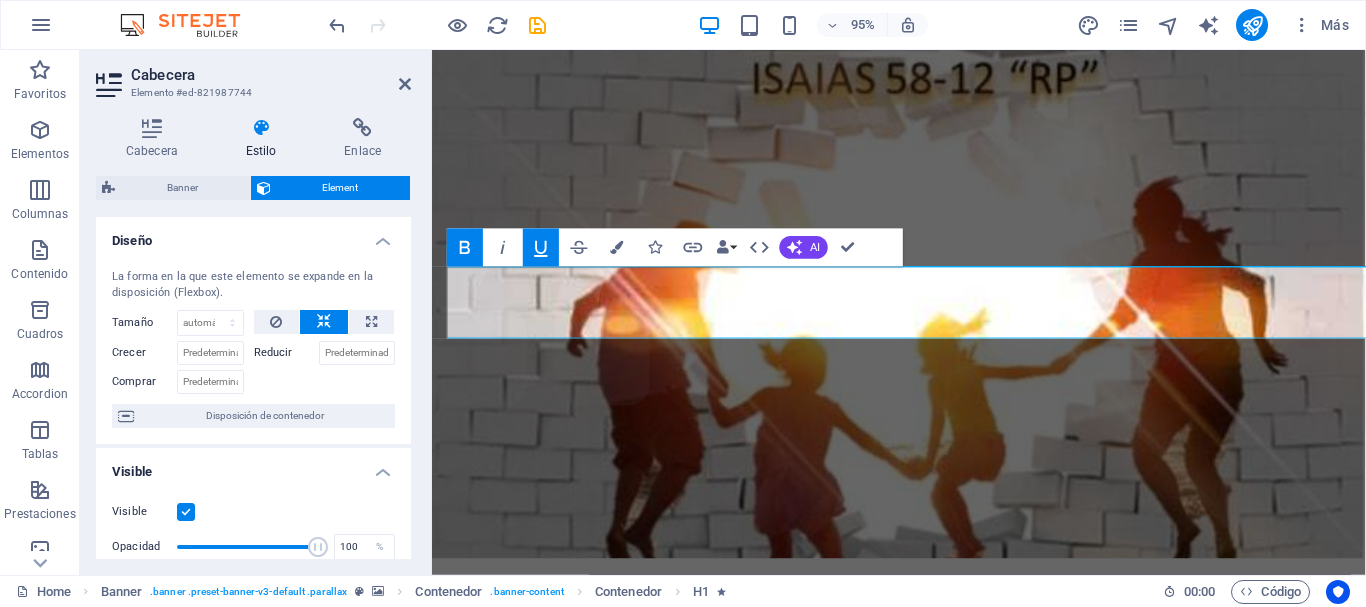 click on "Diseño" at bounding box center (253, 235) 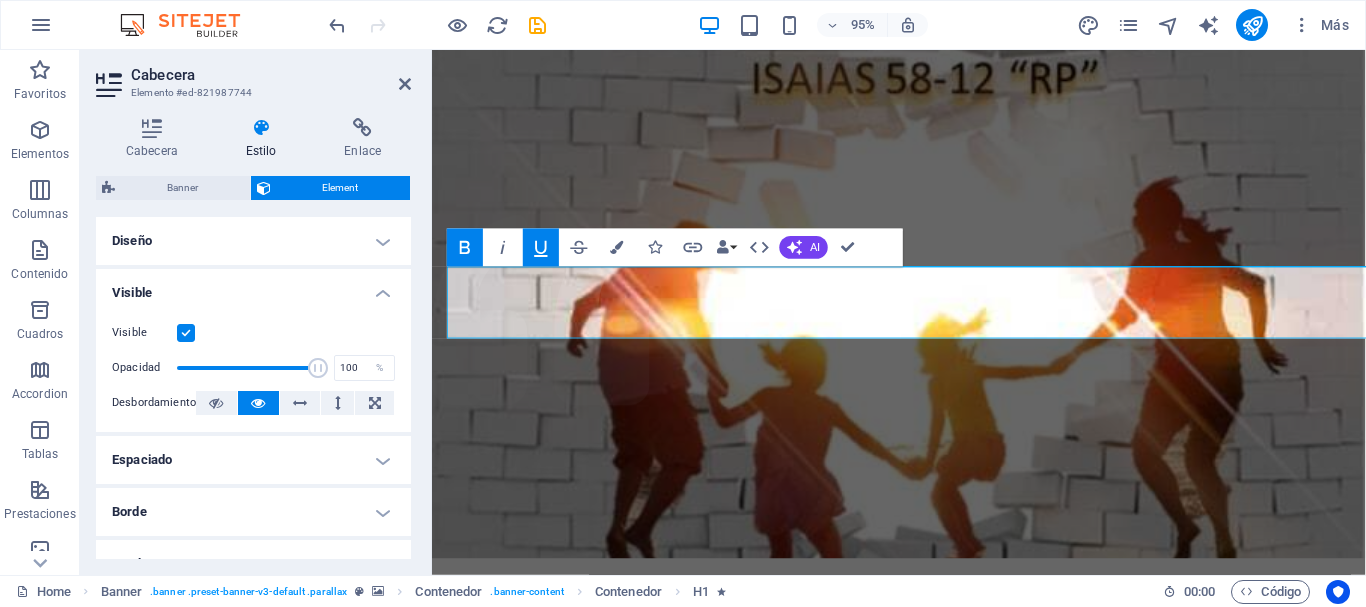 click on "Visible" at bounding box center (253, 287) 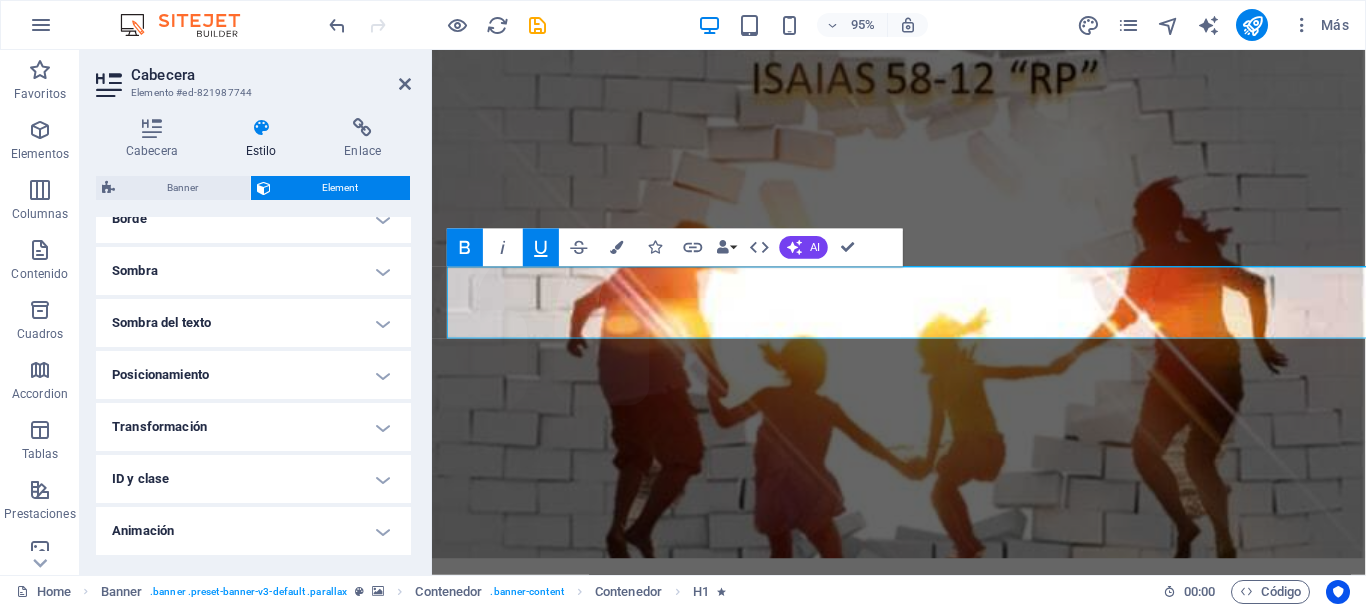 scroll, scrollTop: 226, scrollLeft: 0, axis: vertical 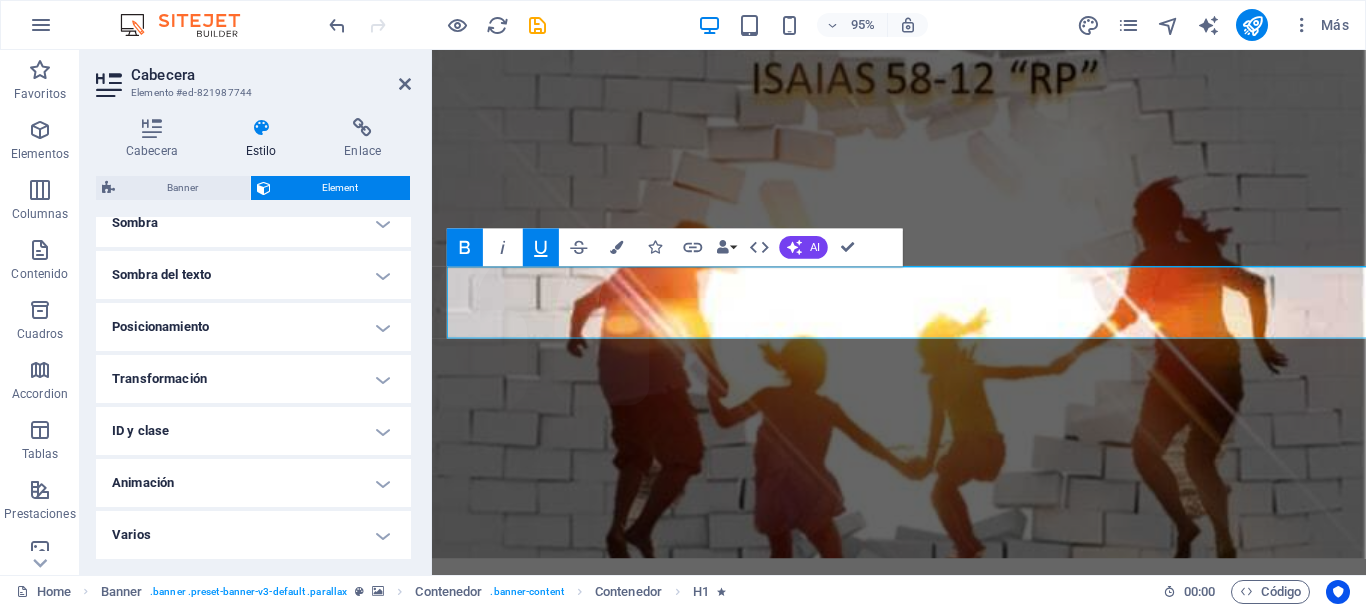 click on "Sombra del texto" at bounding box center [253, 275] 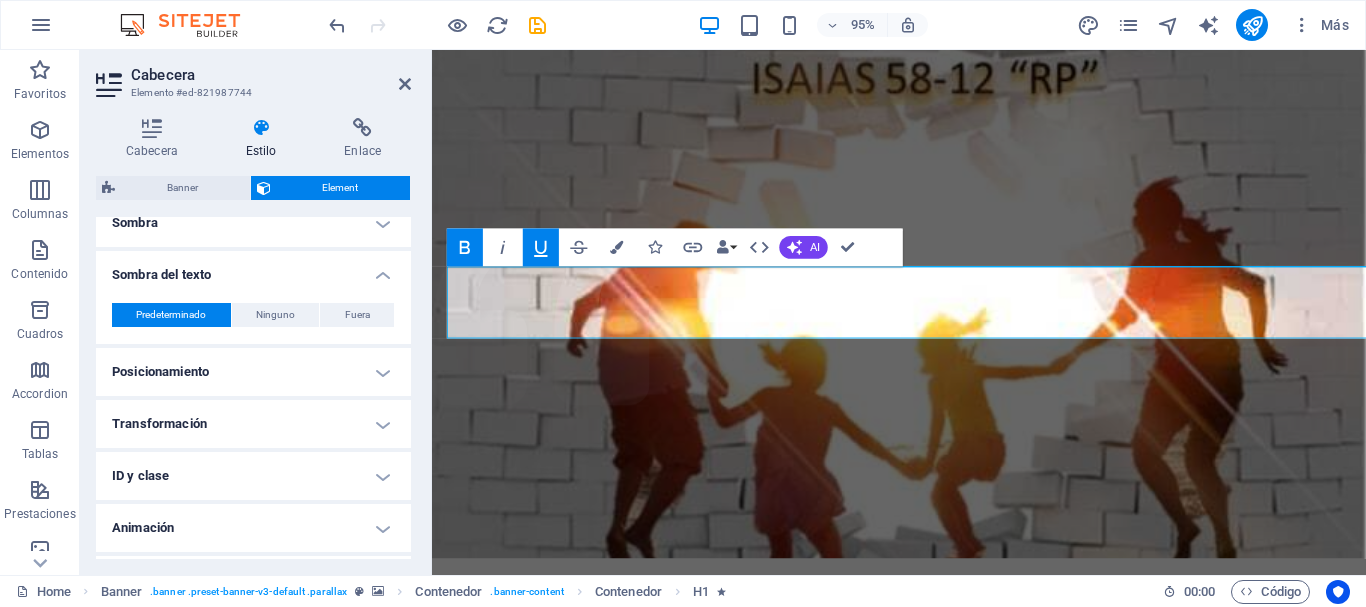 click on "Sombra del texto" at bounding box center [253, 269] 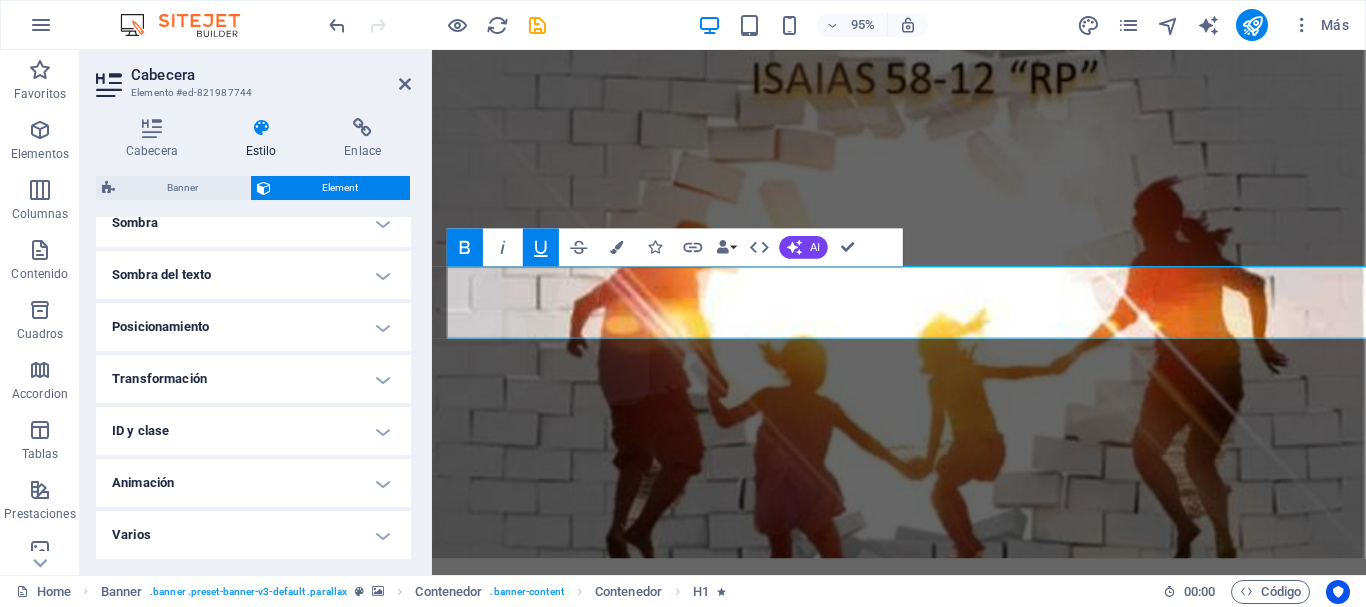 click on "Posicionamiento" at bounding box center [253, 327] 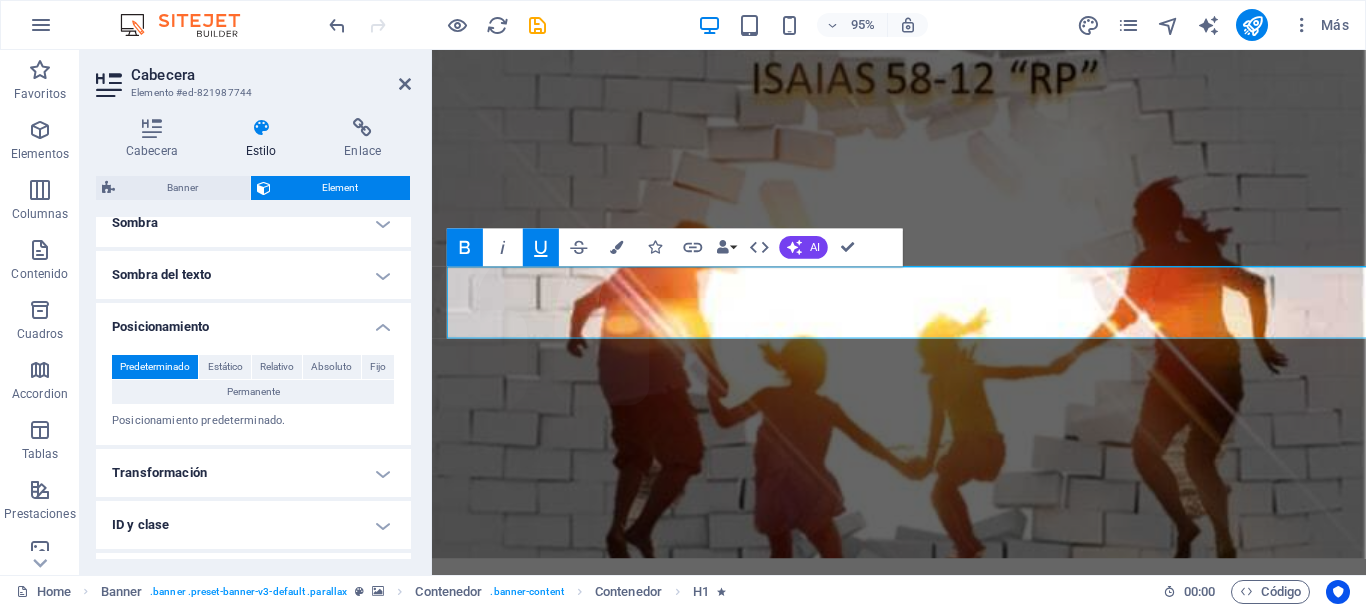 click on "Posicionamiento" at bounding box center (253, 321) 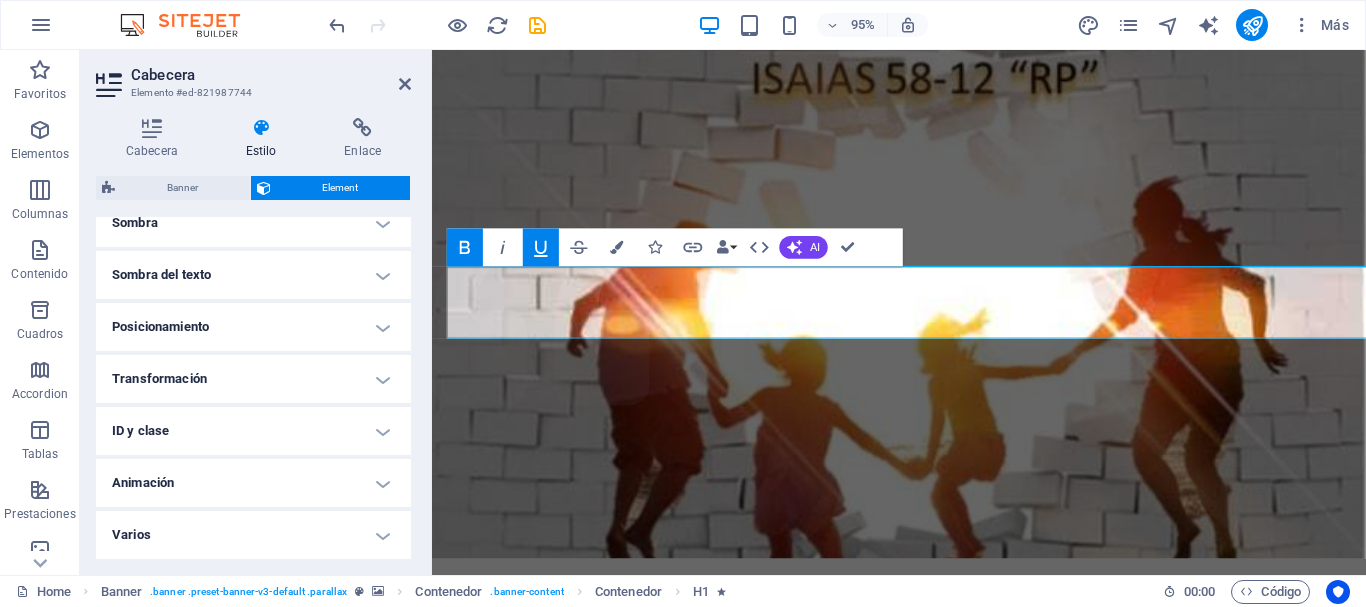 click on "Transformación" at bounding box center (253, 379) 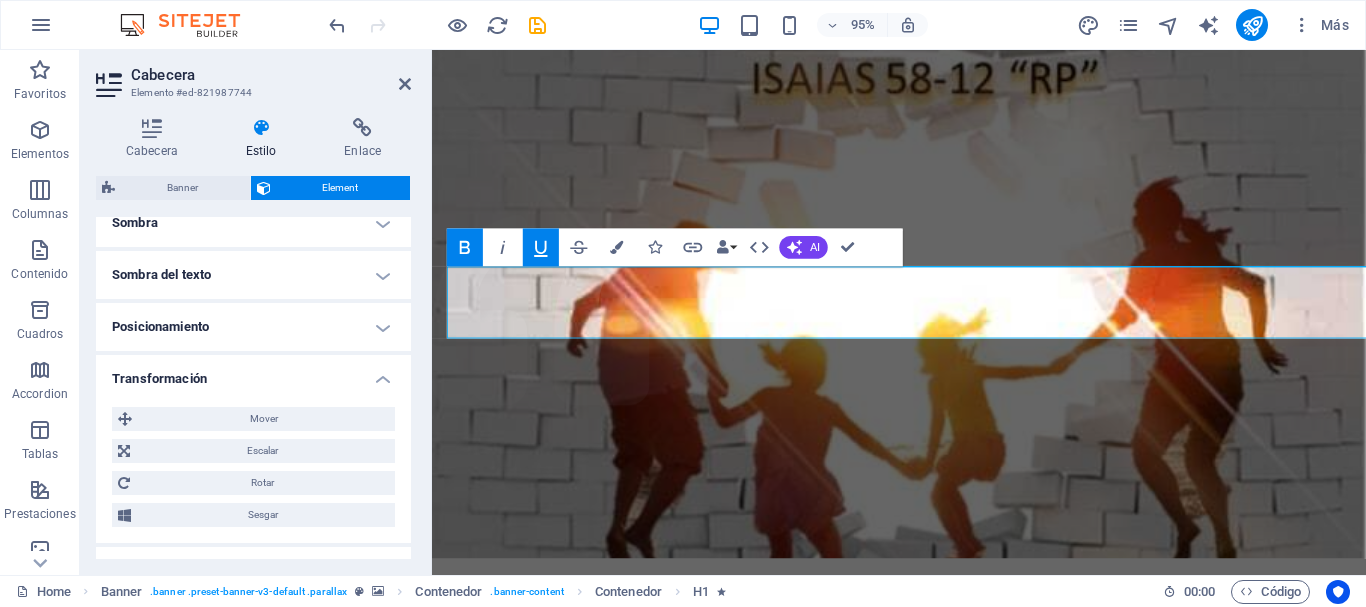 click on "Transformación" at bounding box center [253, 373] 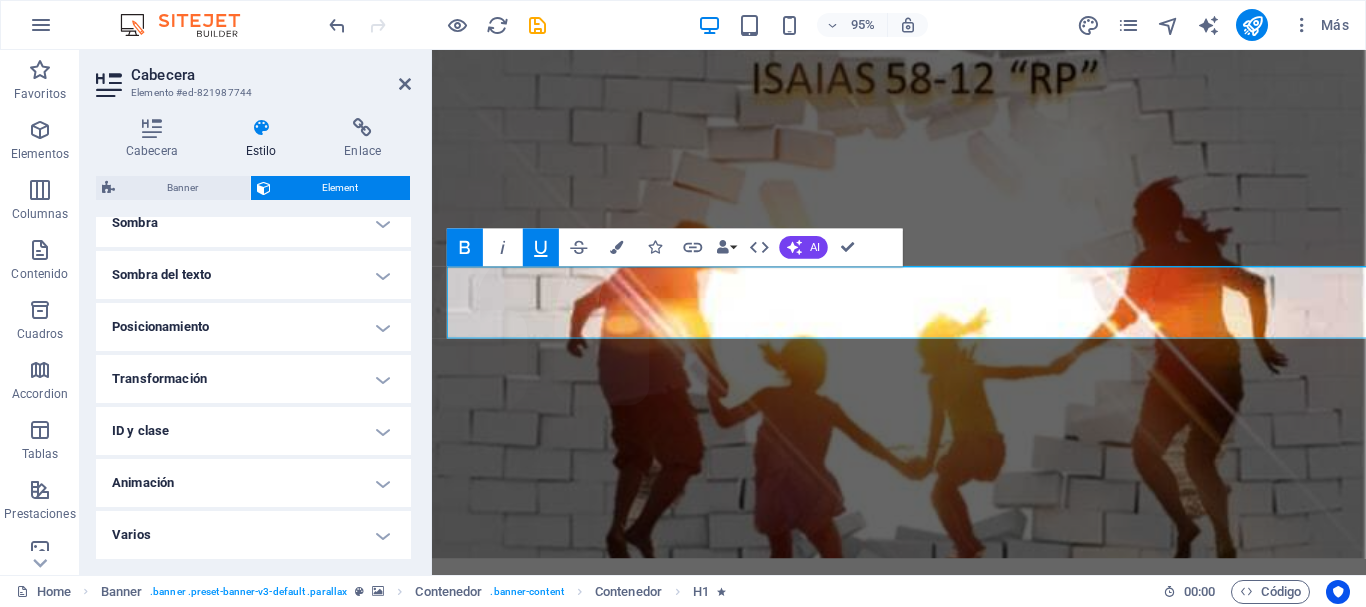 click on "ID y clase" at bounding box center [253, 431] 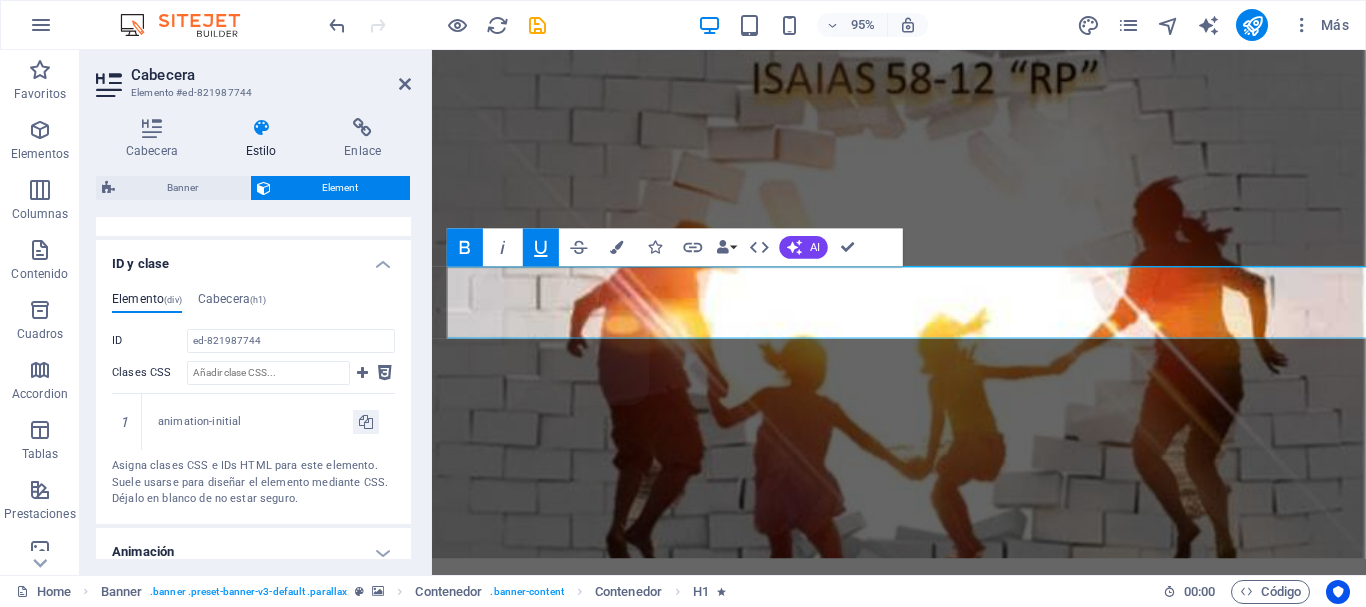 scroll, scrollTop: 426, scrollLeft: 0, axis: vertical 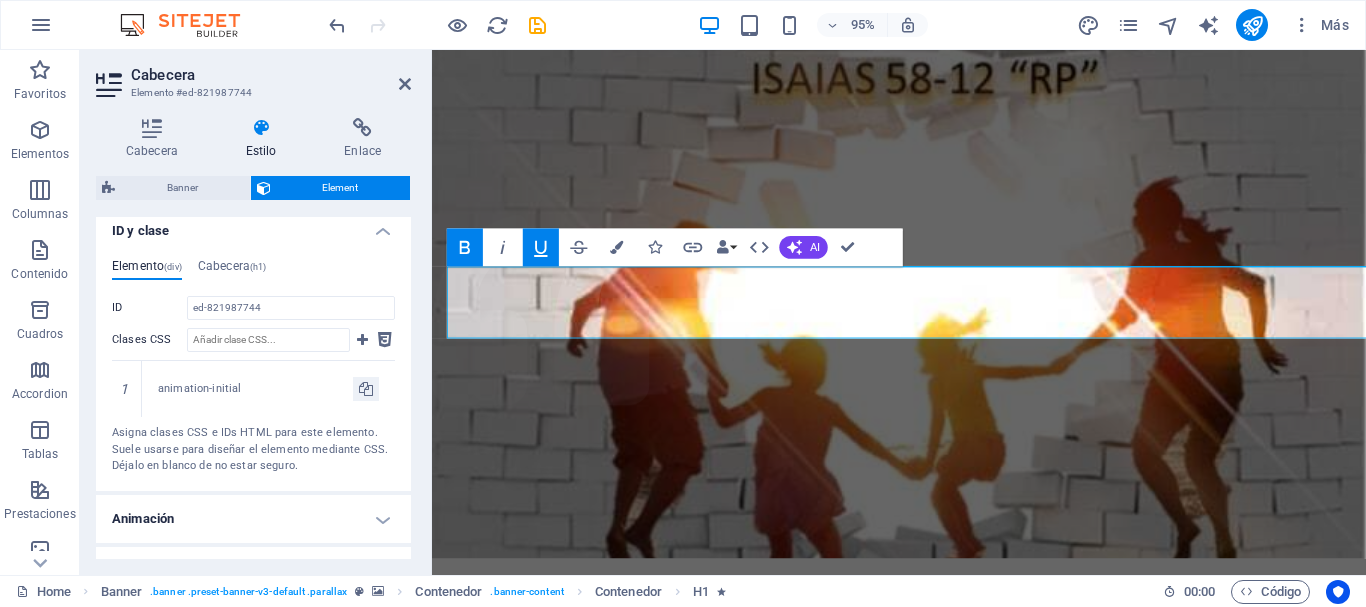 click on "ID y clase" at bounding box center (253, 225) 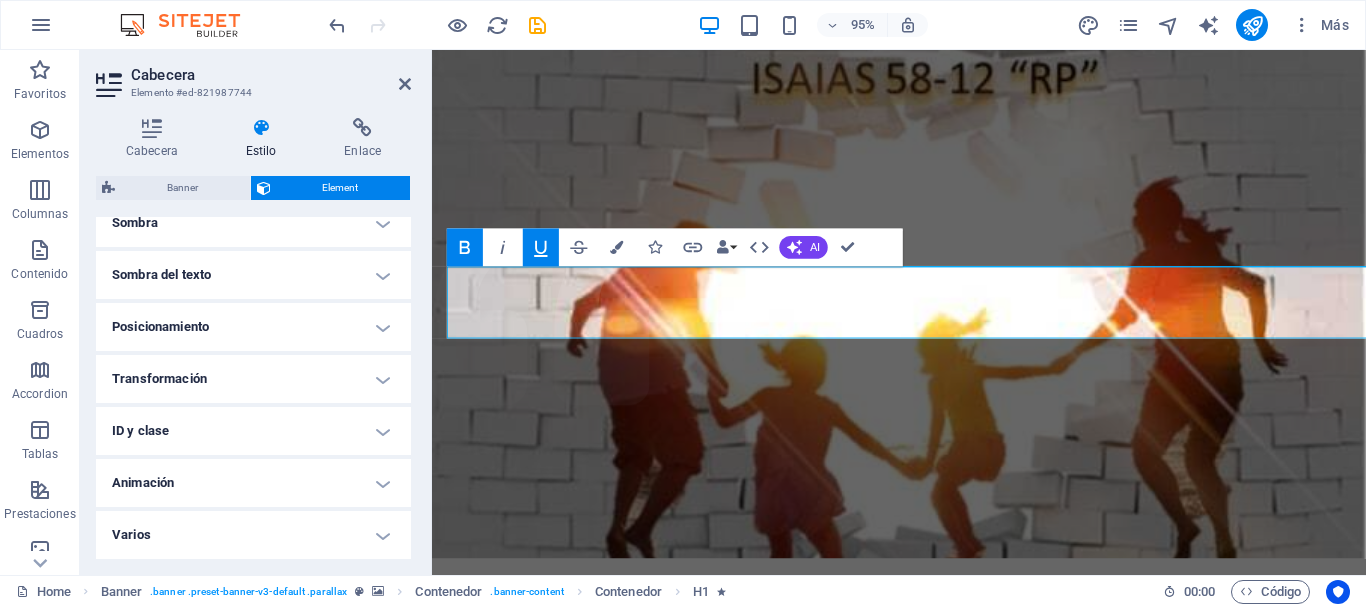 scroll, scrollTop: 226, scrollLeft: 0, axis: vertical 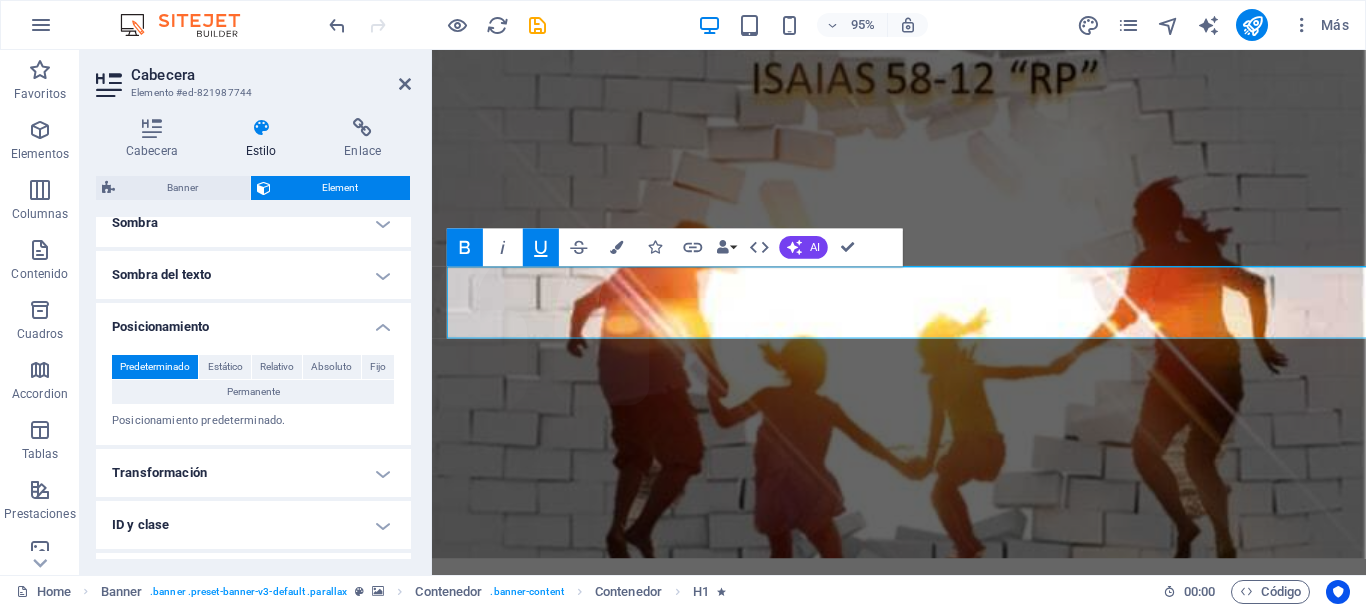 click on "Posicionamiento" at bounding box center (253, 321) 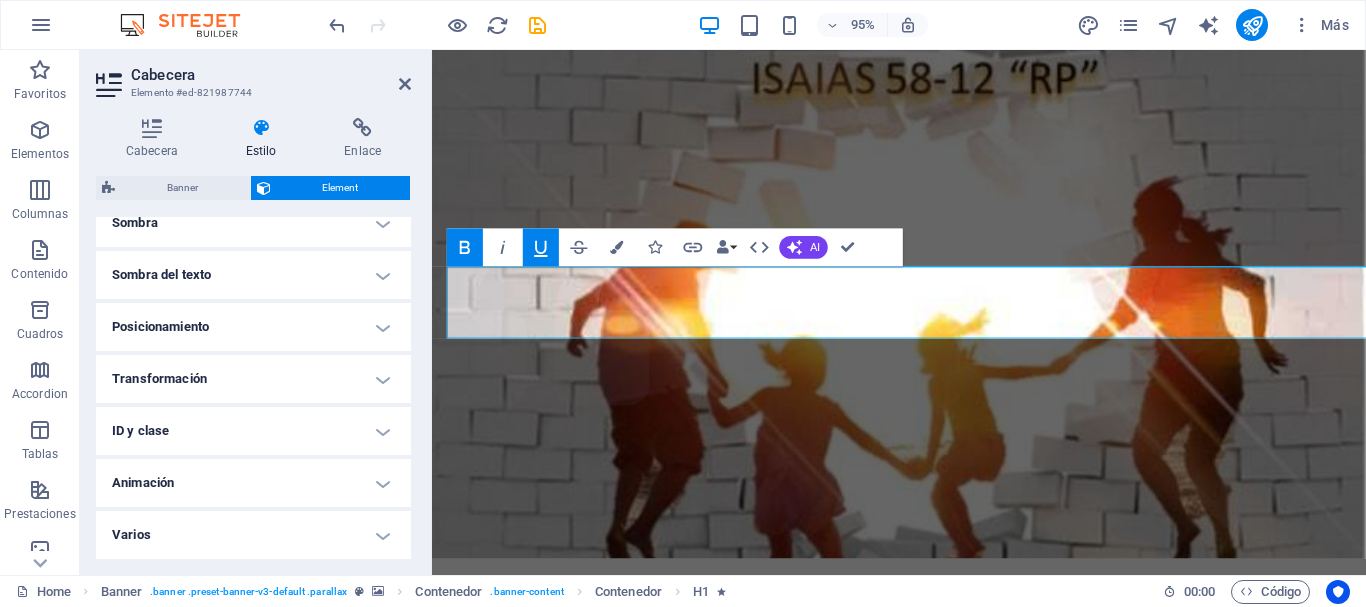 click on "Transformación" at bounding box center [253, 379] 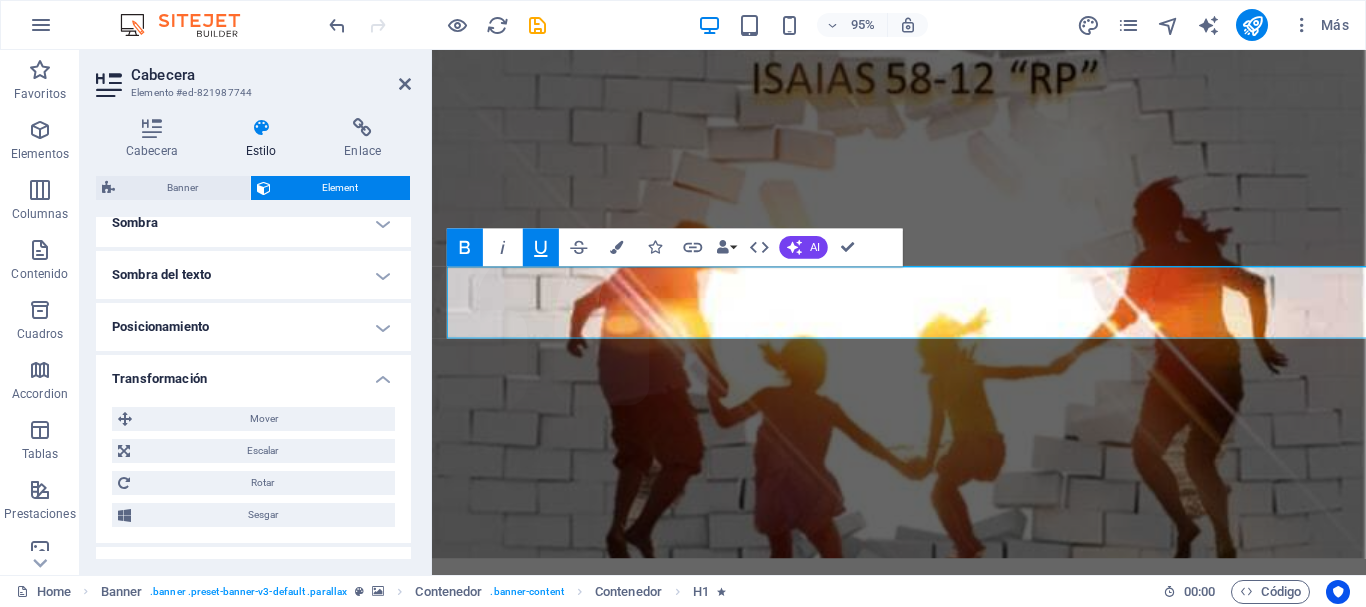 click on "Transformación" at bounding box center (253, 373) 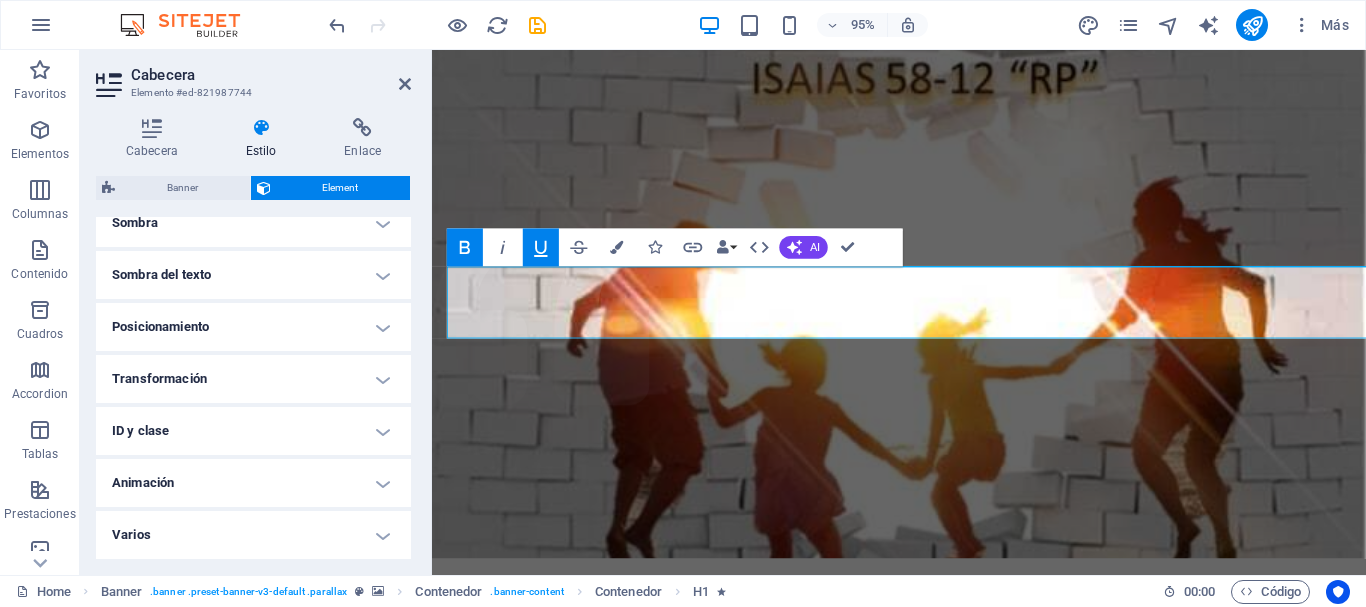 click on "ID y clase" at bounding box center (253, 431) 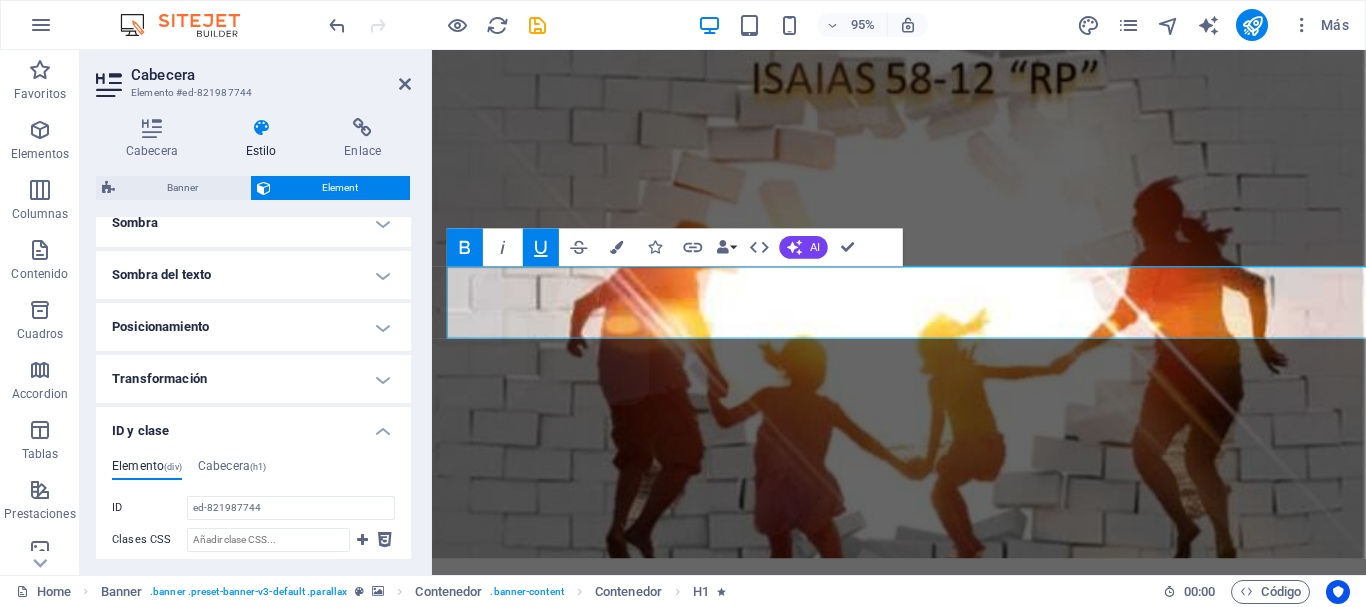 click on "ID y clase" at bounding box center (253, 425) 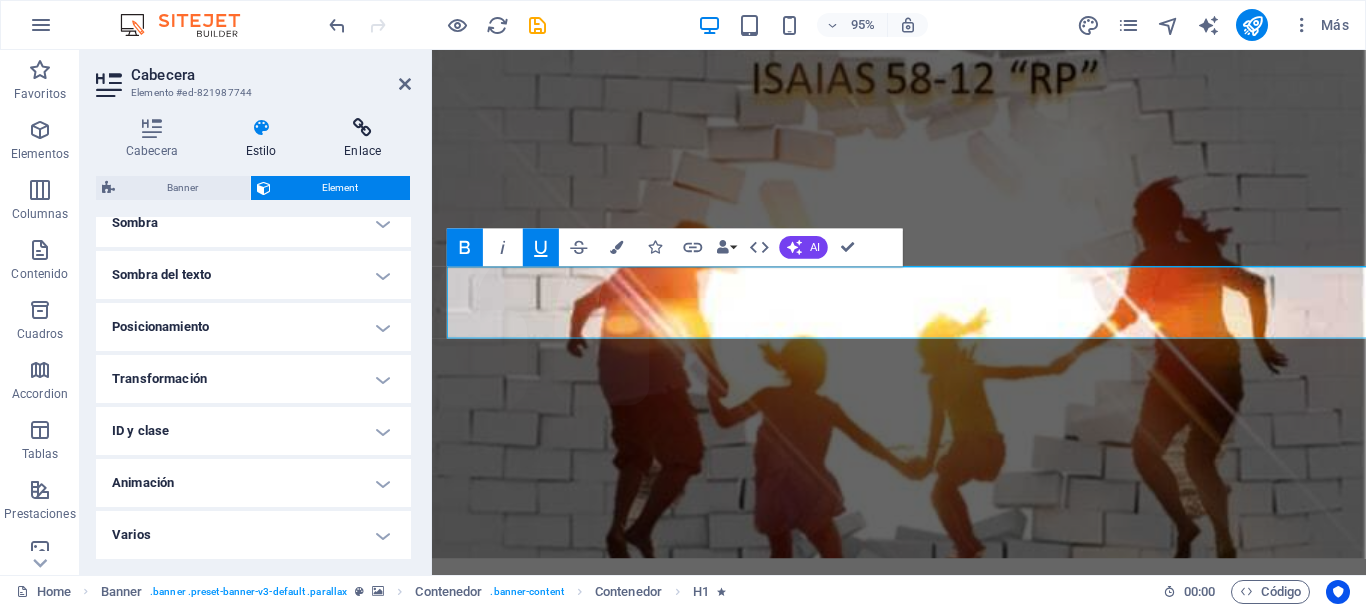 click on "Enlace" at bounding box center [362, 139] 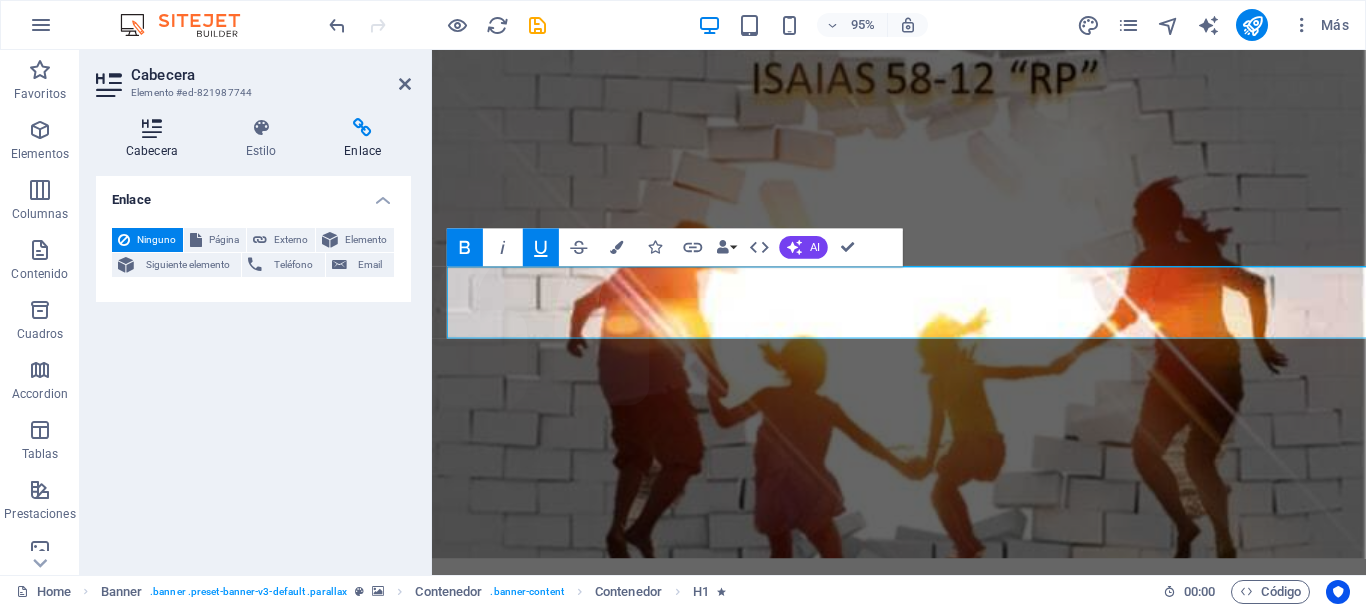 click on "Cabecera" at bounding box center (156, 139) 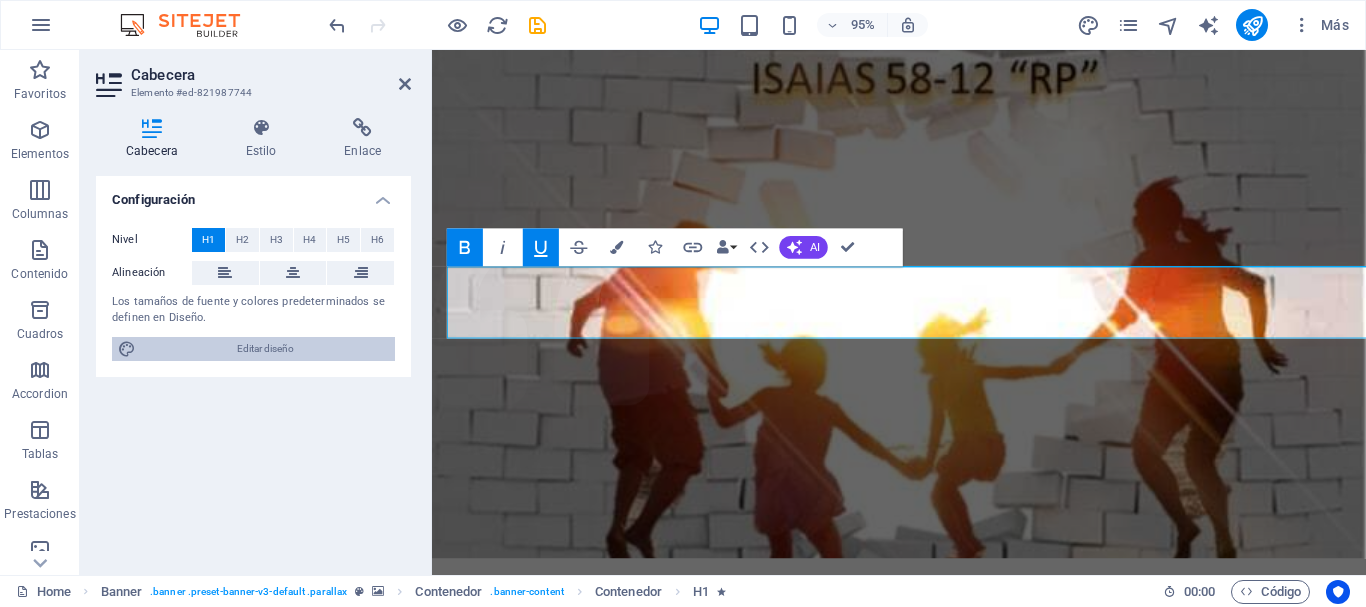 click on "Editar diseño" at bounding box center (265, 349) 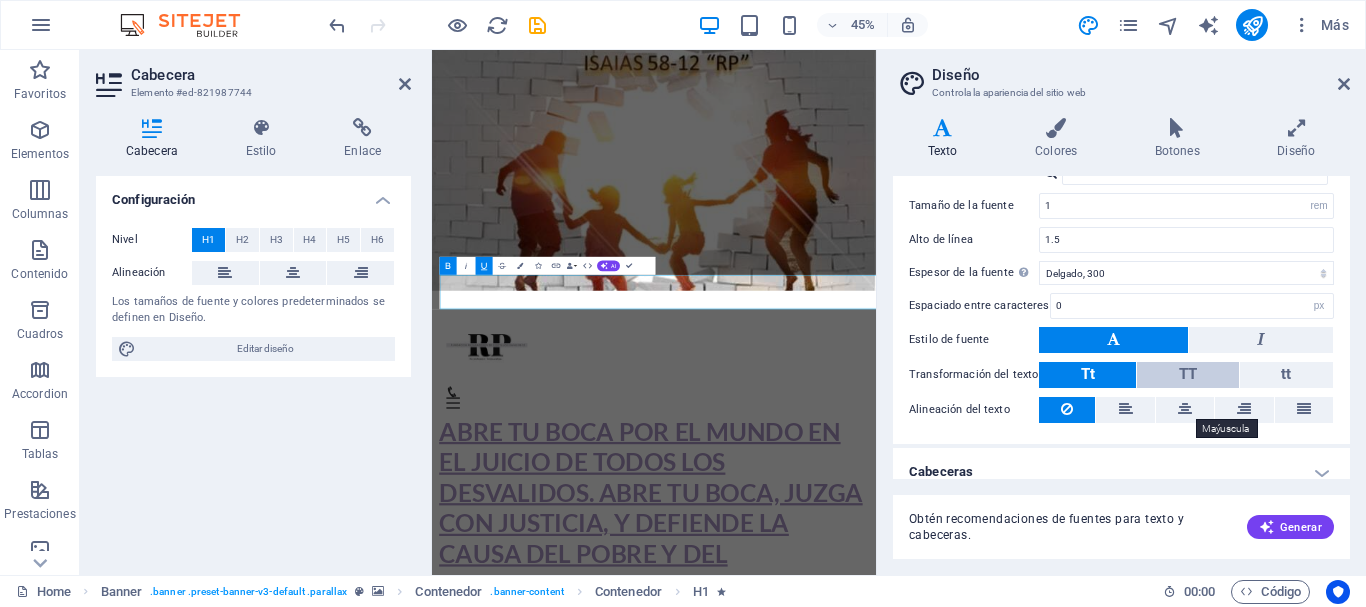 scroll, scrollTop: 153, scrollLeft: 0, axis: vertical 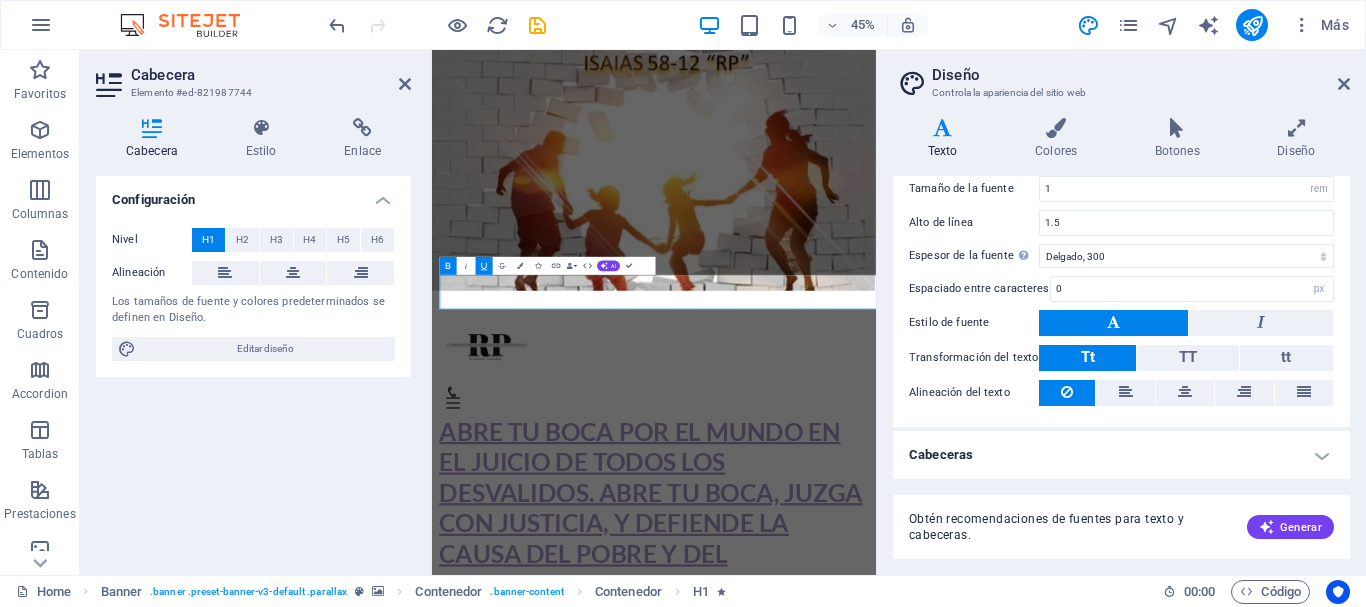 click on "Cabeceras" at bounding box center (1121, 455) 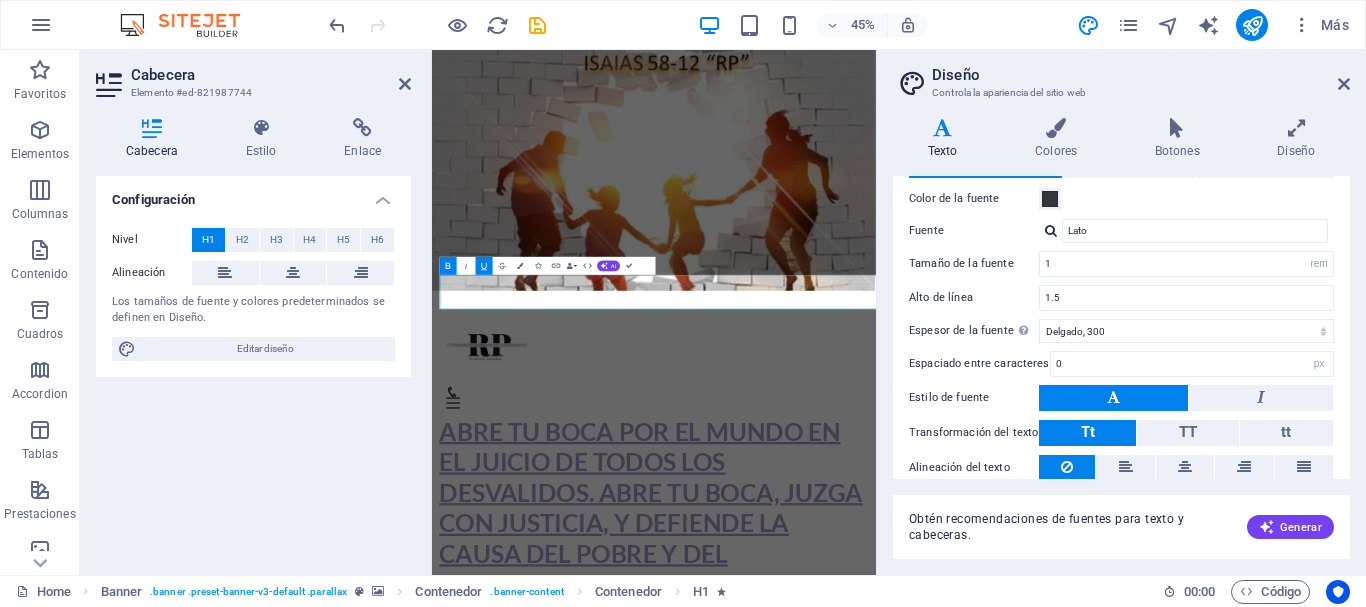 scroll, scrollTop: 0, scrollLeft: 0, axis: both 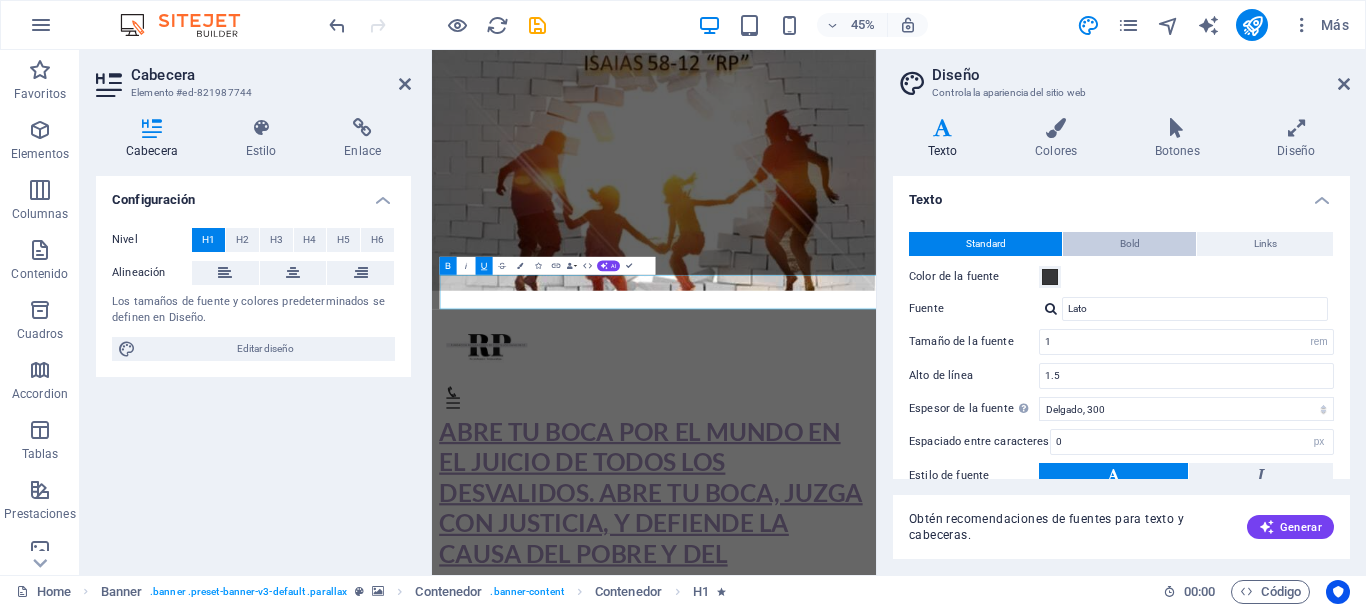 click on "Bold" at bounding box center [1130, 244] 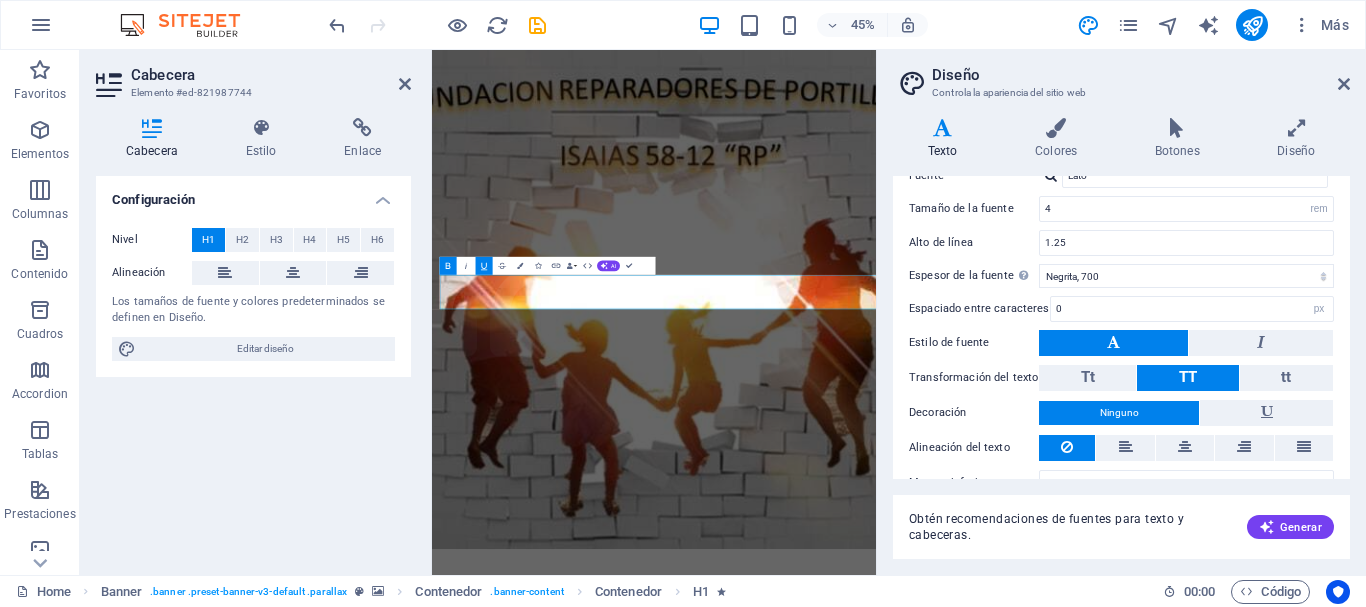 scroll, scrollTop: 307, scrollLeft: 0, axis: vertical 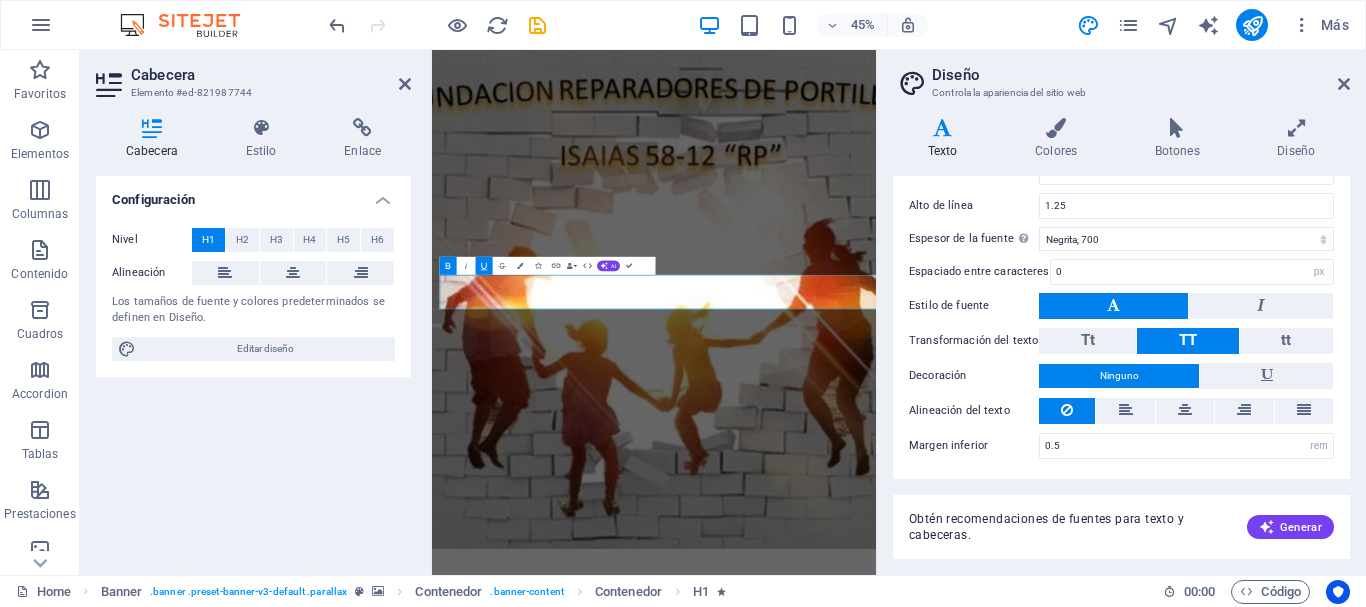 click on "Texto" at bounding box center [946, 139] 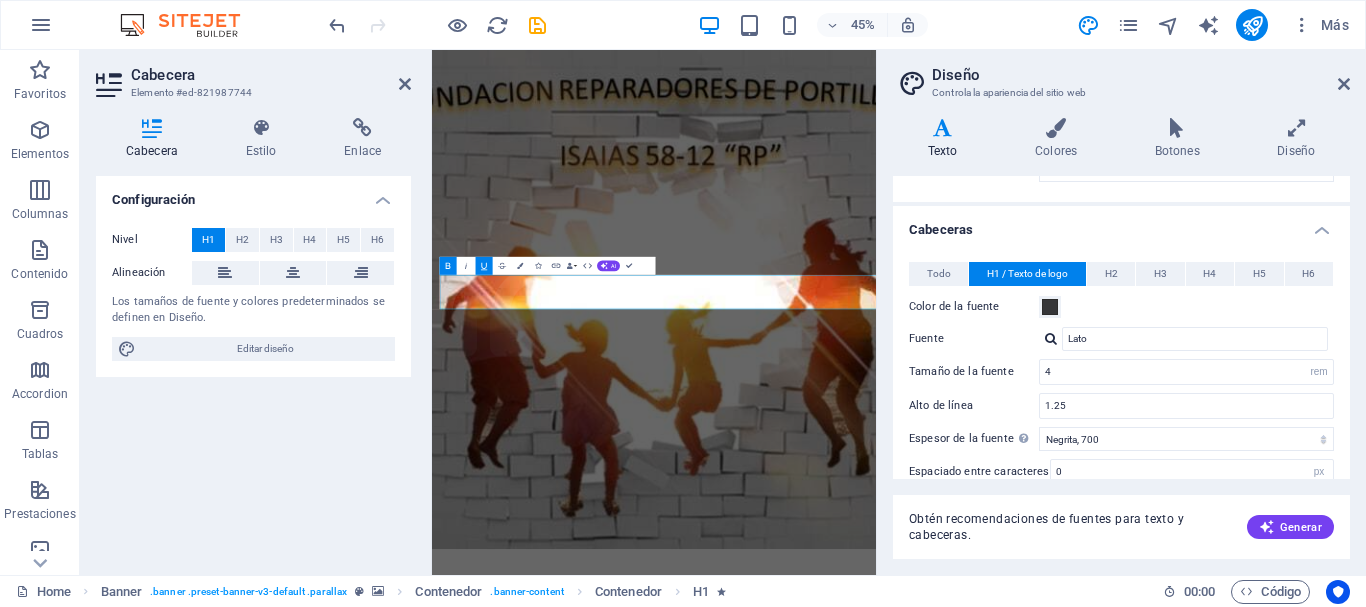 scroll, scrollTop: 7, scrollLeft: 0, axis: vertical 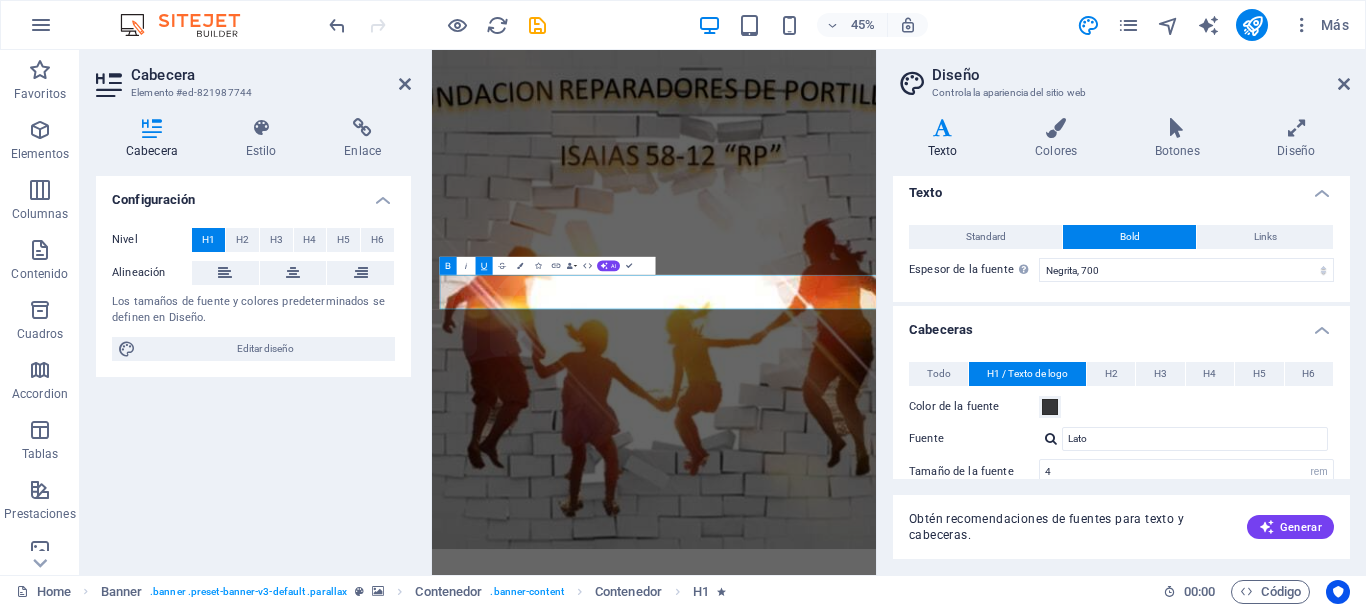 click on "Cabeceras" at bounding box center [1121, 324] 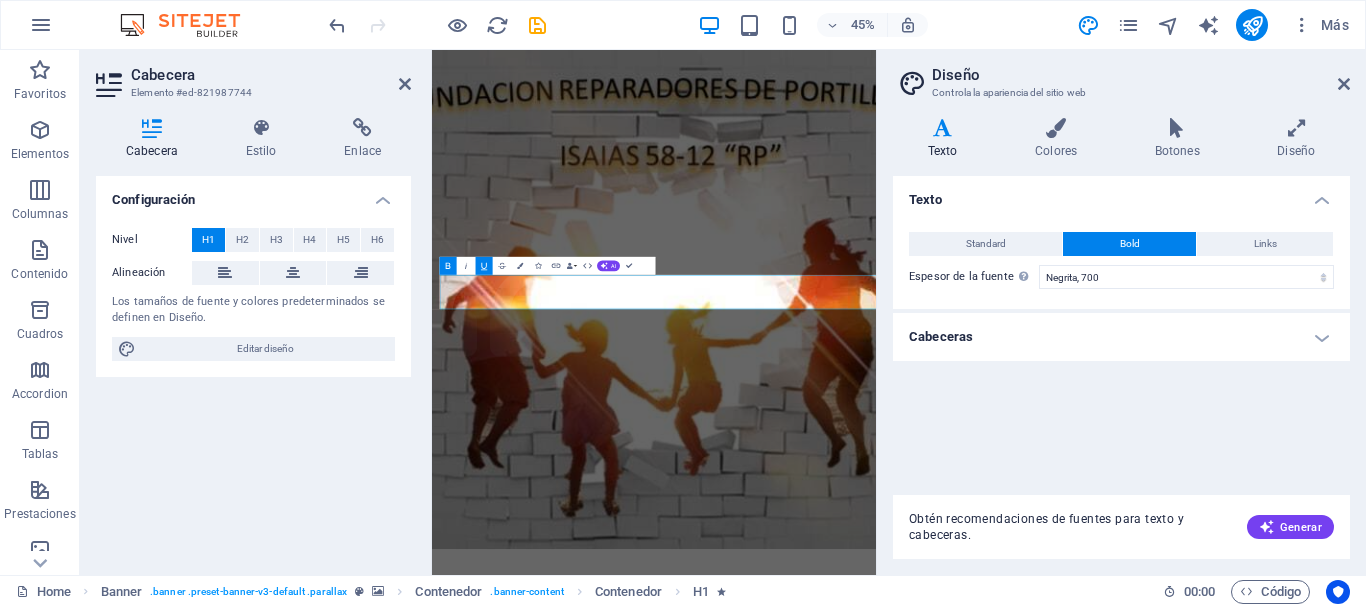scroll, scrollTop: 0, scrollLeft: 0, axis: both 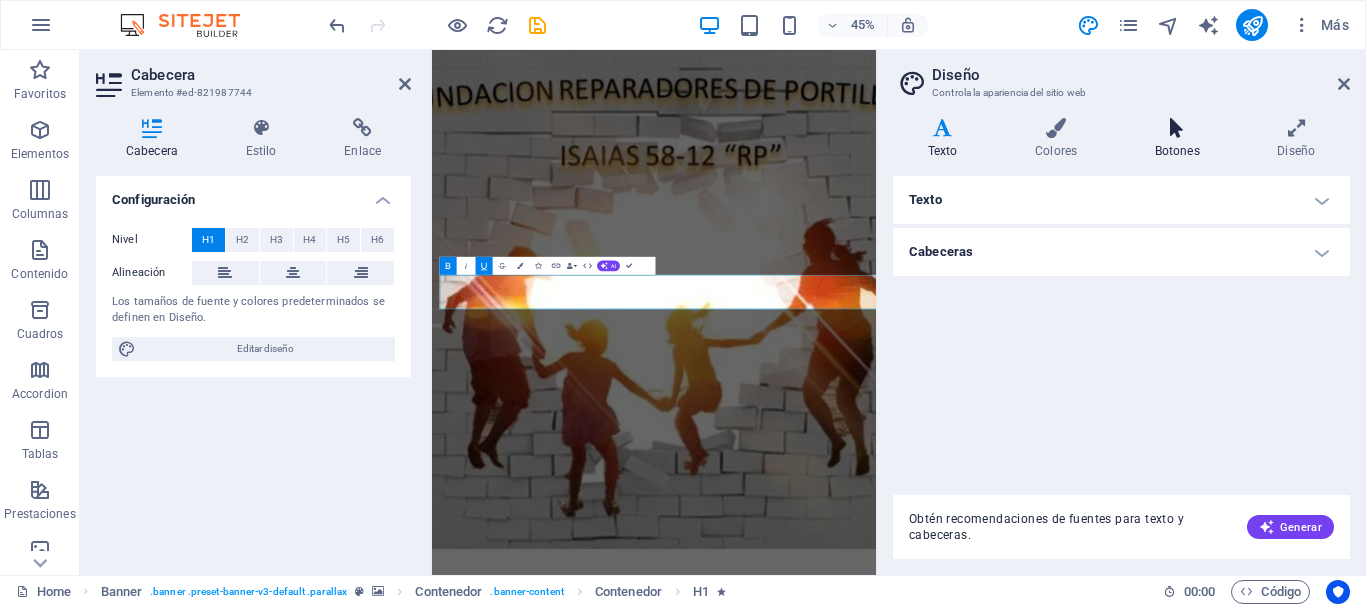 click on "Botones" at bounding box center (1181, 139) 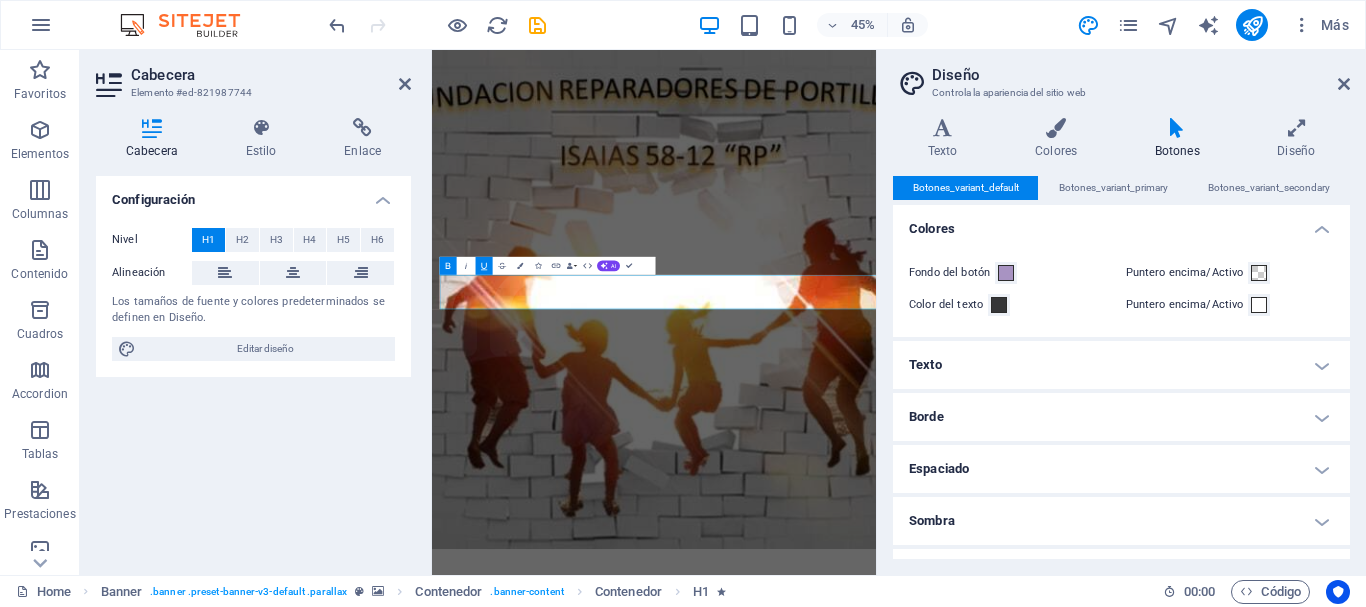 click on "Texto" at bounding box center [1121, 365] 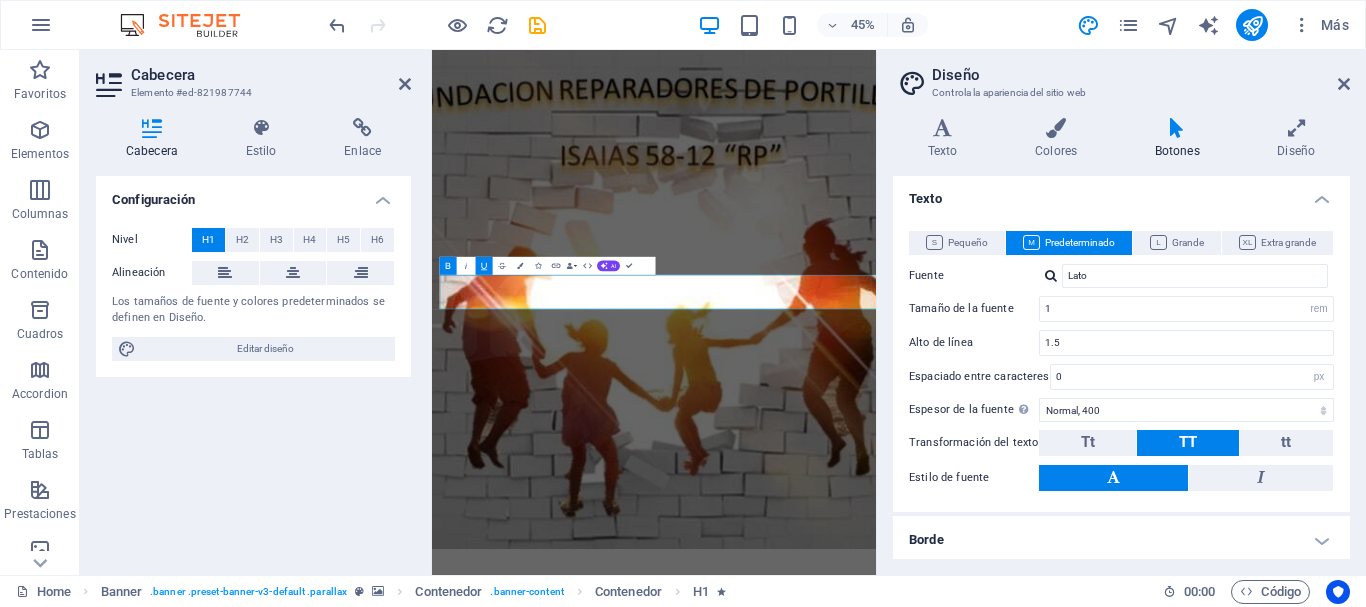 scroll, scrollTop: 200, scrollLeft: 0, axis: vertical 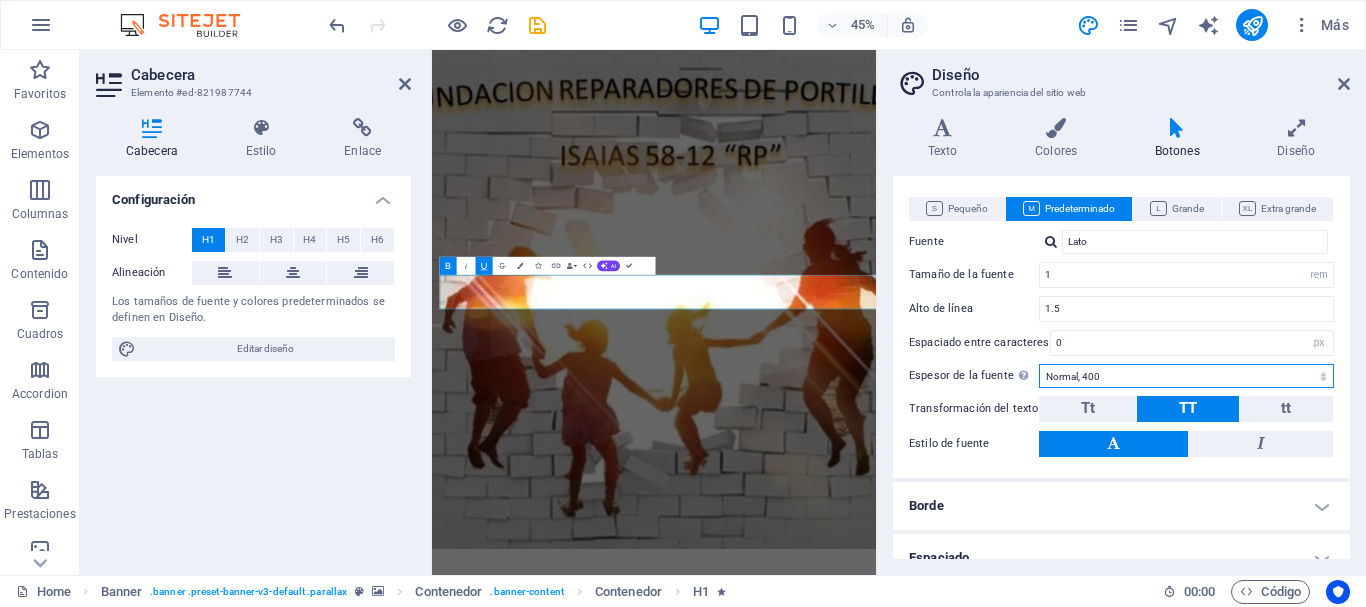 click on "Fino, 100 Extra delgado, 200 Delgado, 300 Normal, 400 Medio, 500 Seminegrita, 600 Negrita, 700 Extra negrita, 800 Negro, 900" at bounding box center (1186, 376) 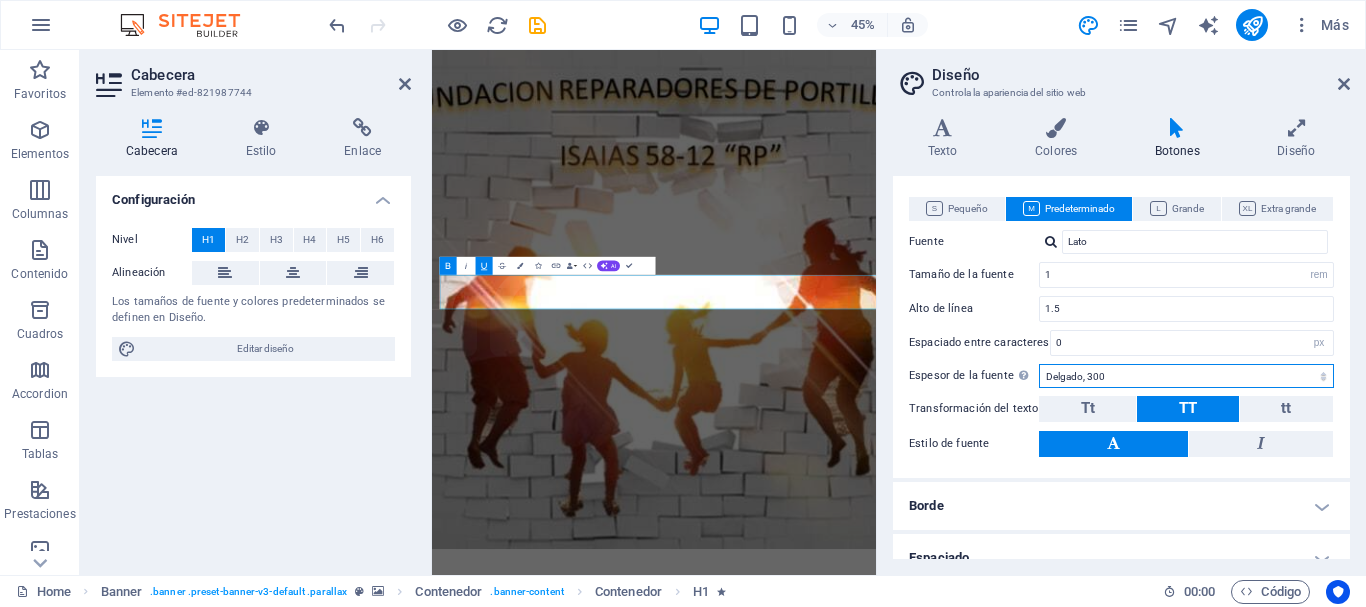 click on "Fino, 100 Extra delgado, 200 Delgado, 300 Normal, 400 Medio, 500 Seminegrita, 600 Negrita, 700 Extra negrita, 800 Negro, 900" at bounding box center [1186, 376] 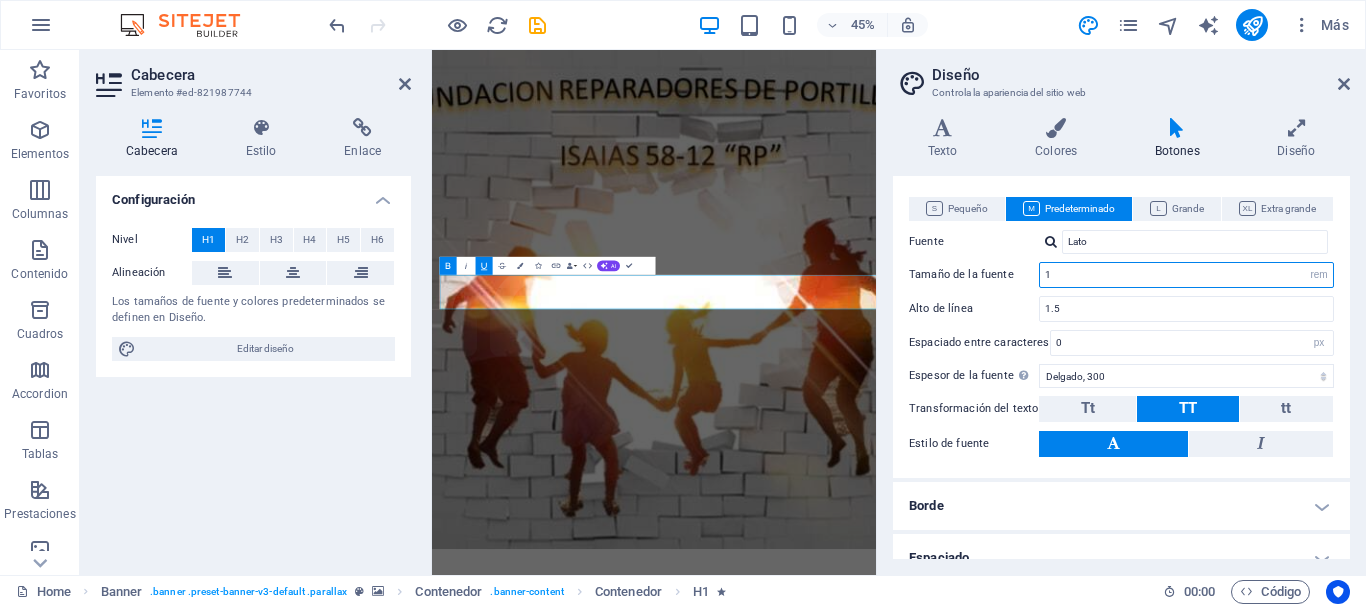 click on "1" at bounding box center (1186, 275) 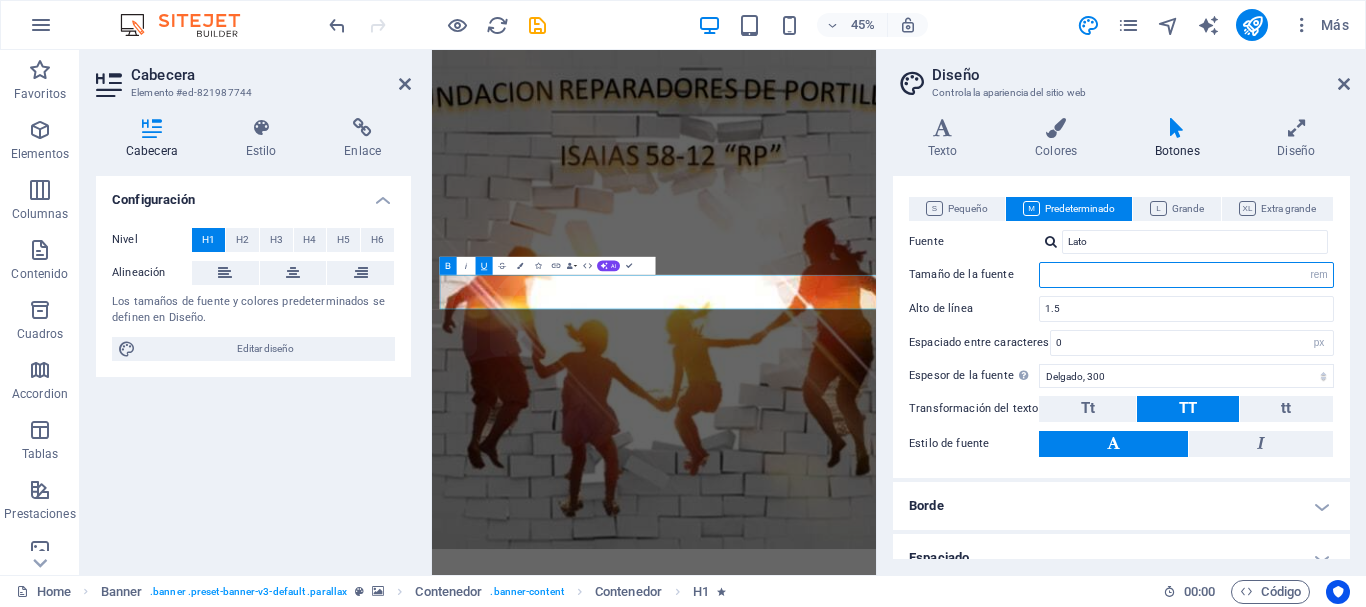 type on ".5" 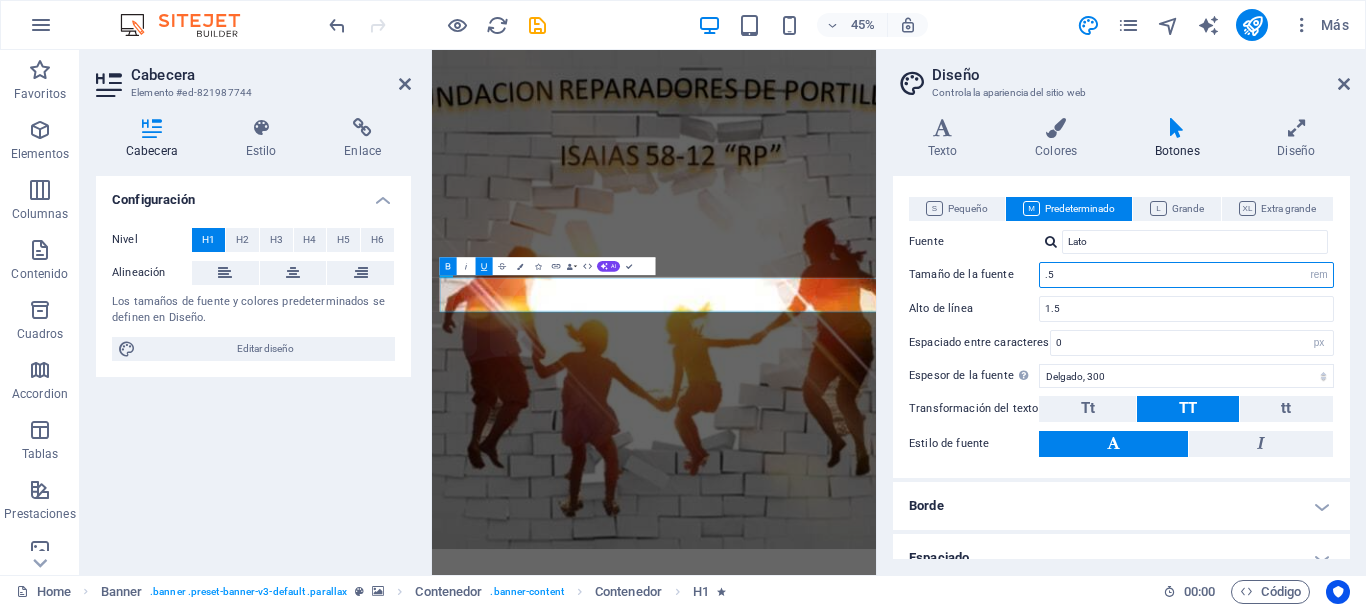 type on ".5" 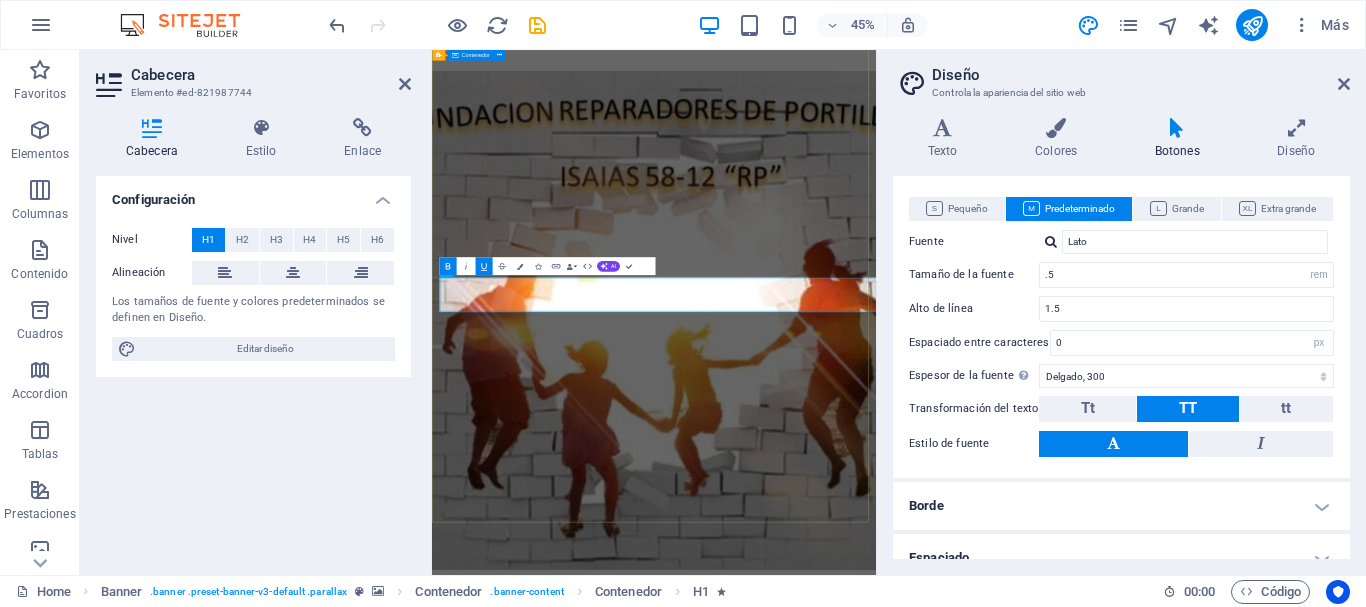 scroll, scrollTop: 100, scrollLeft: 0, axis: vertical 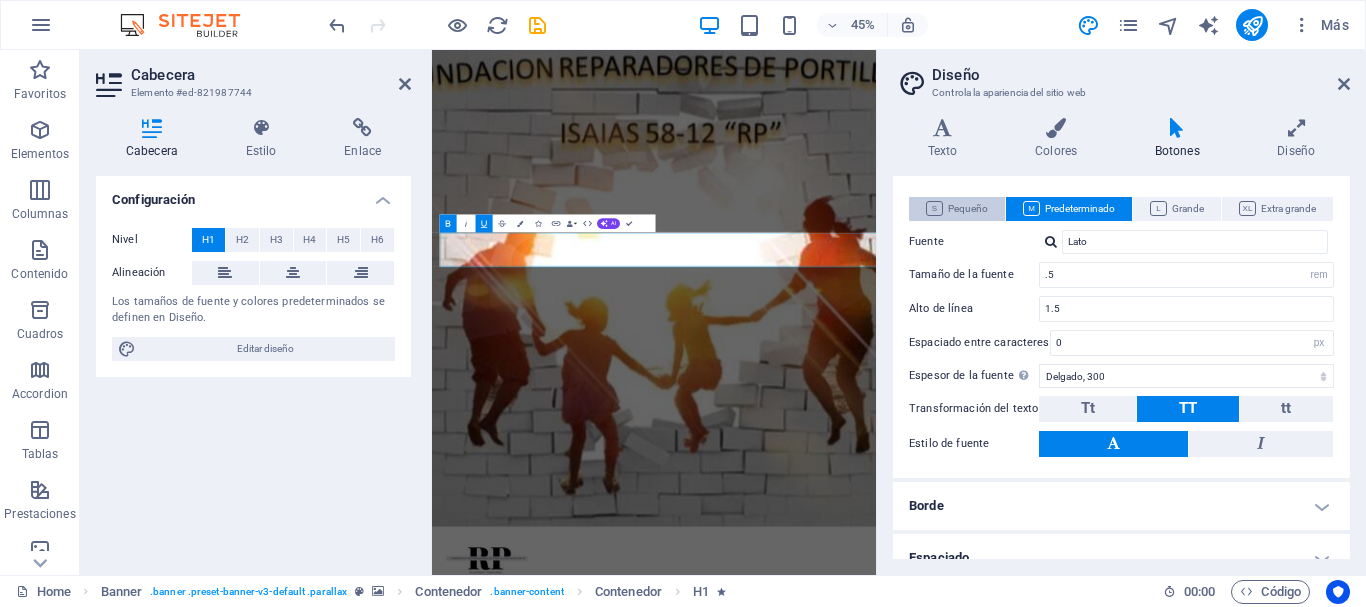 click on "Pequeño" at bounding box center (957, 209) 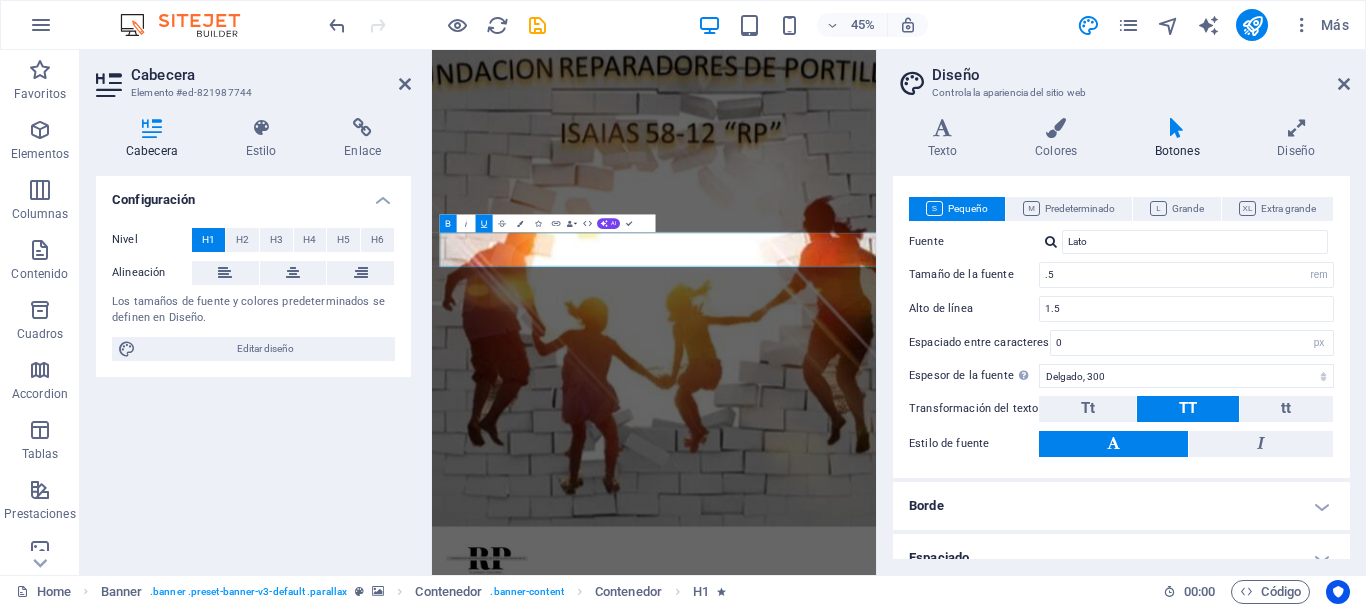 click on "Pequeño" at bounding box center [957, 209] 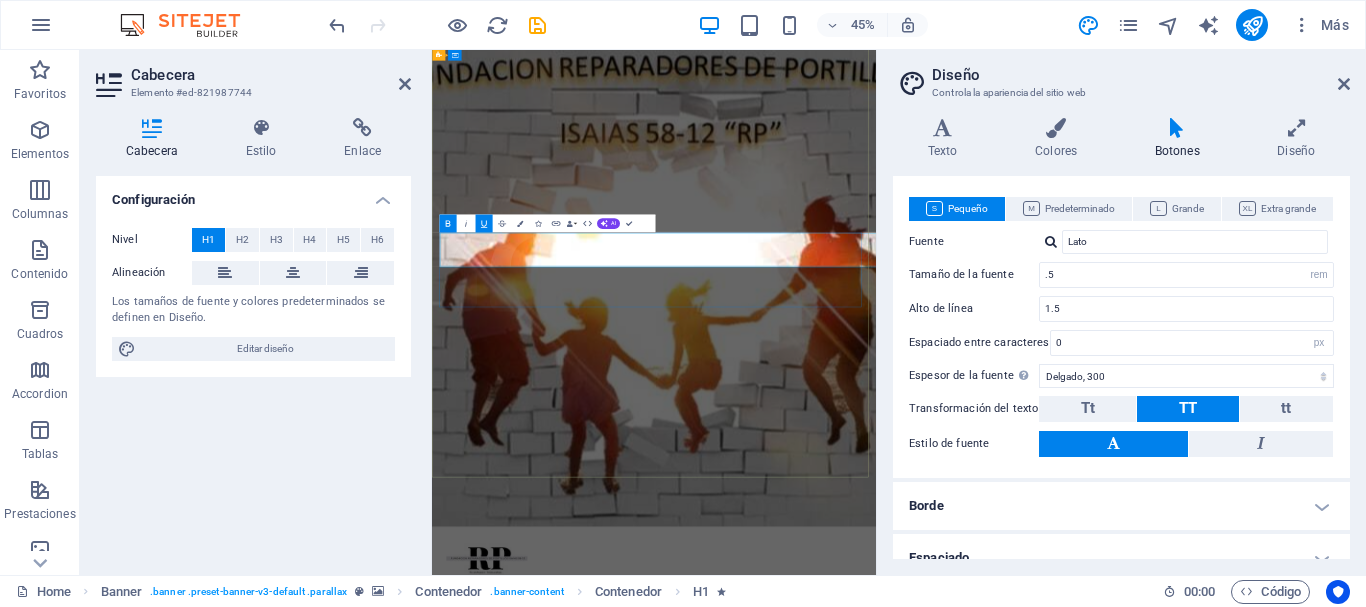click on "Abre tu boca por el mundo en el juicio de todos los desvalidos. Abre tu boca, juzga con justicia, y defiende la causa del pobre y del menesteroso.         Proverbios: 31;08-09" at bounding box center (920, 1575) 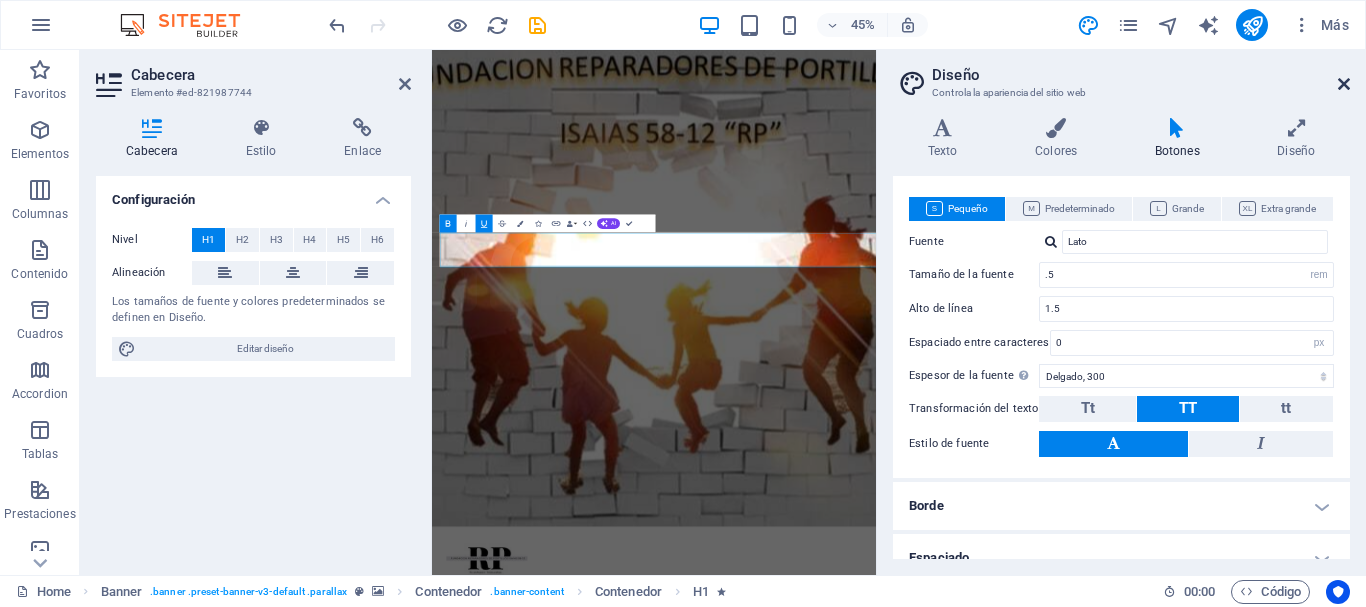 click at bounding box center (1344, 84) 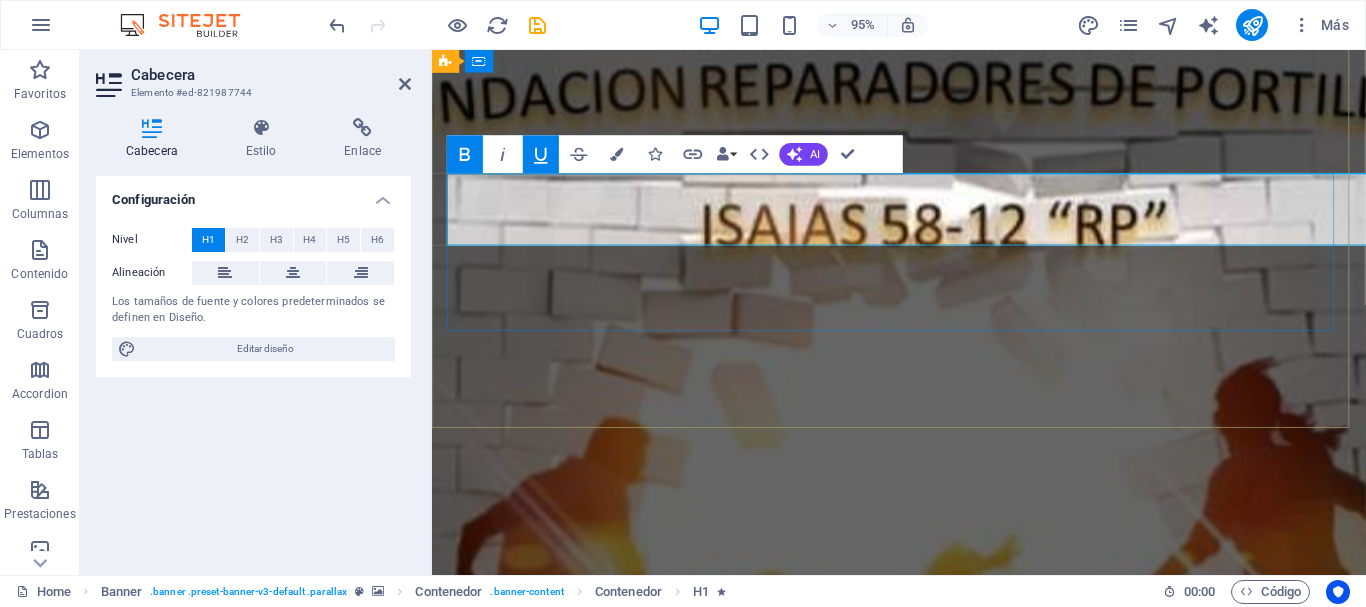 click on "Abre tu boca por el mundo en el juicio de todos los desvalidos. Abre tu boca, juzga con justicia, y defiende la causa del pobre y del menesteroso.         Proverbios: 31;08-09" at bounding box center [920, 1575] 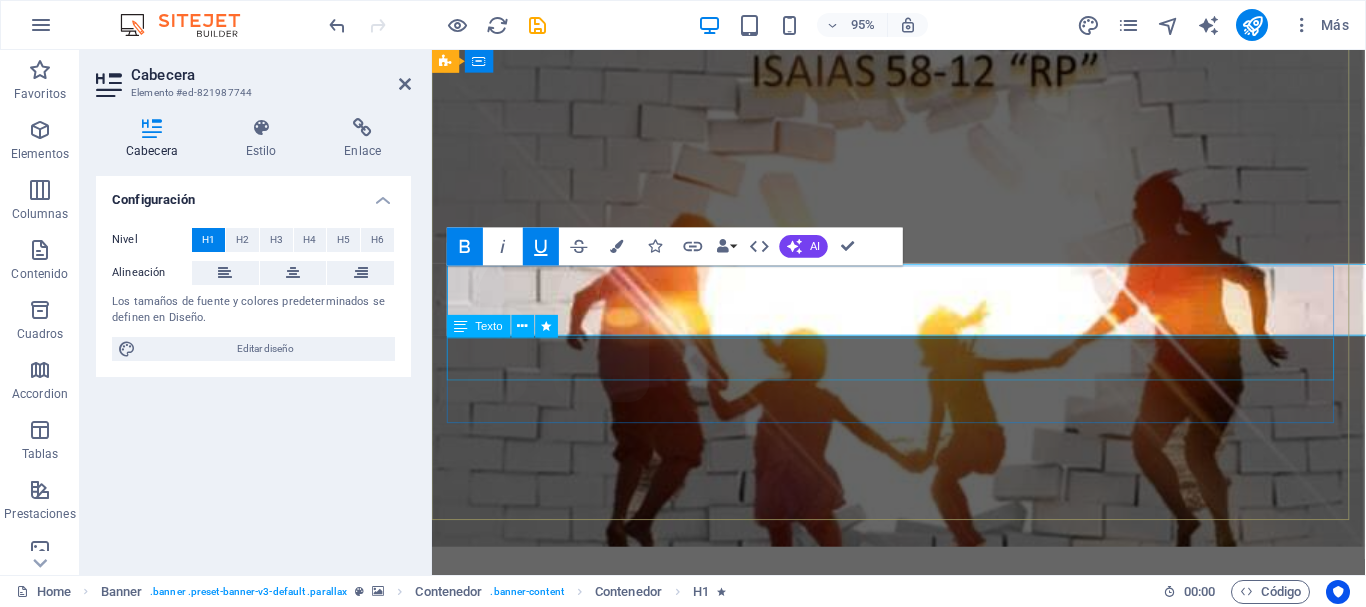 scroll, scrollTop: 0, scrollLeft: 0, axis: both 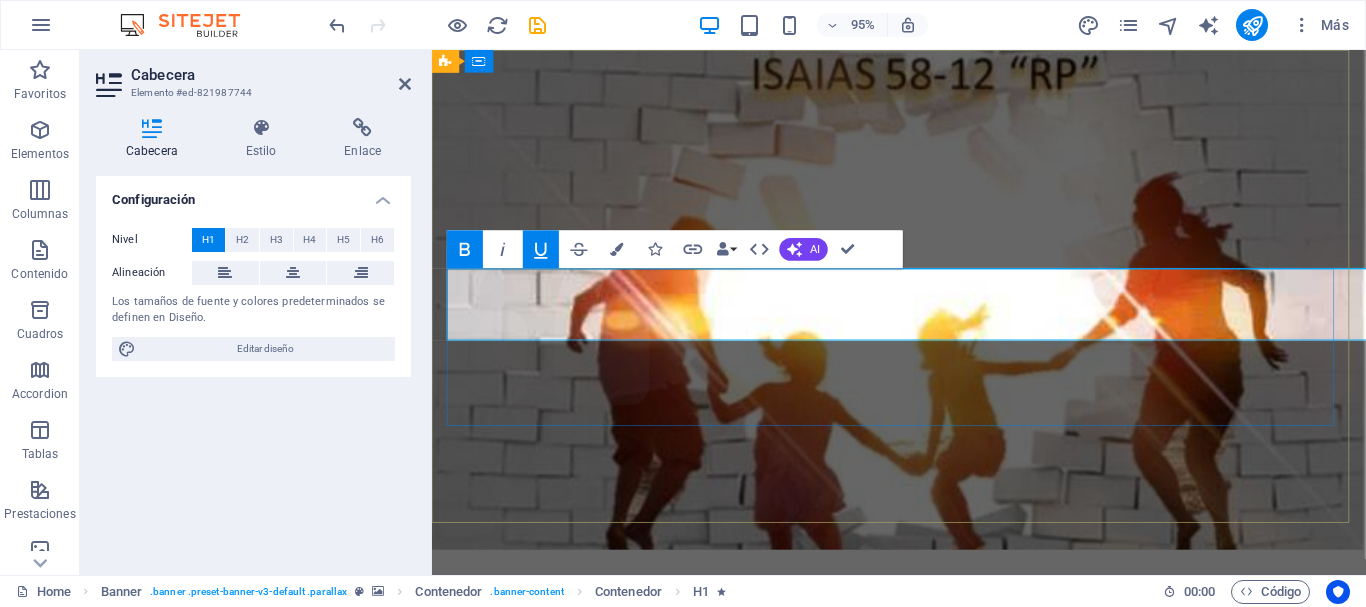 click on "Abre tu boca por el mundo en el juicio de todos los desvalidos. Abre tu boca, juzga con justicia, y defiende la causa del pobre y del menesteroso.         Proverbios: 31;08-09" at bounding box center [920, 1092] 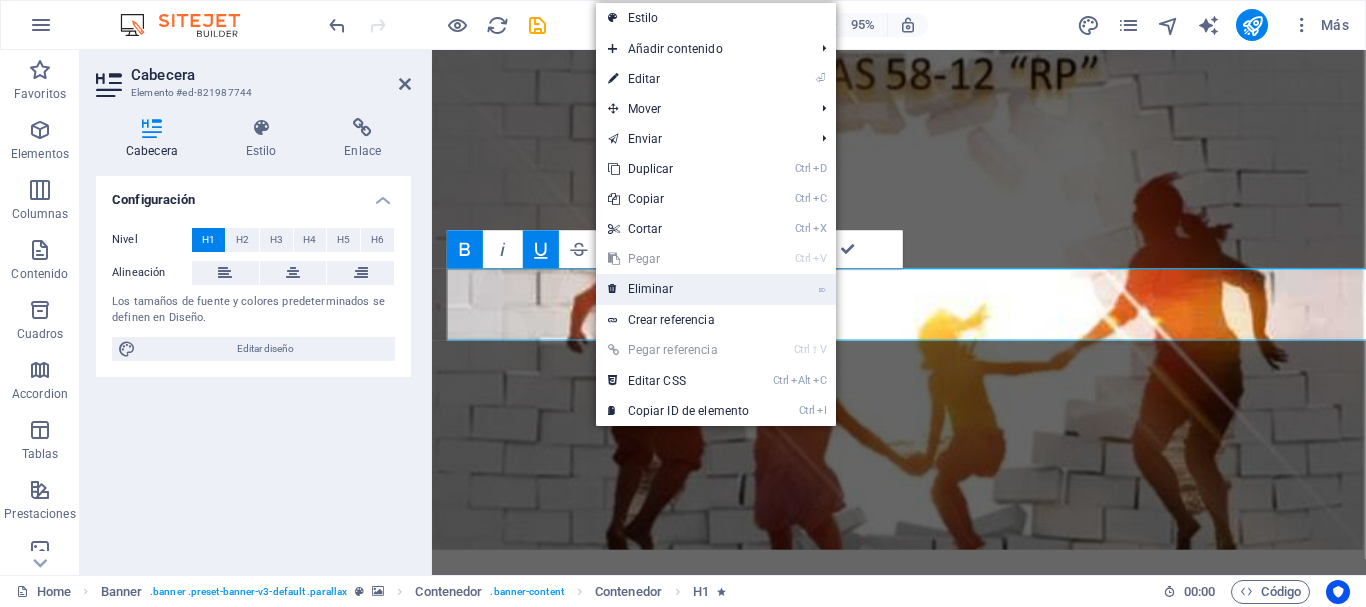 click on "⌦  Eliminar" at bounding box center [679, 289] 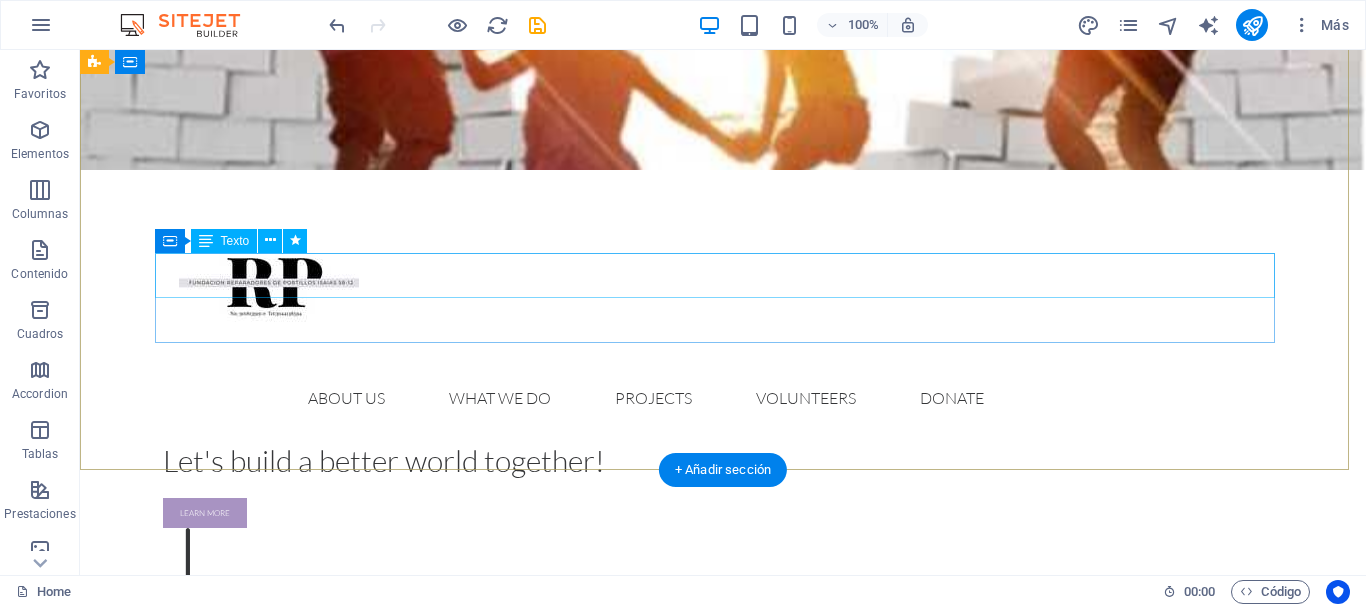 scroll, scrollTop: 0, scrollLeft: 0, axis: both 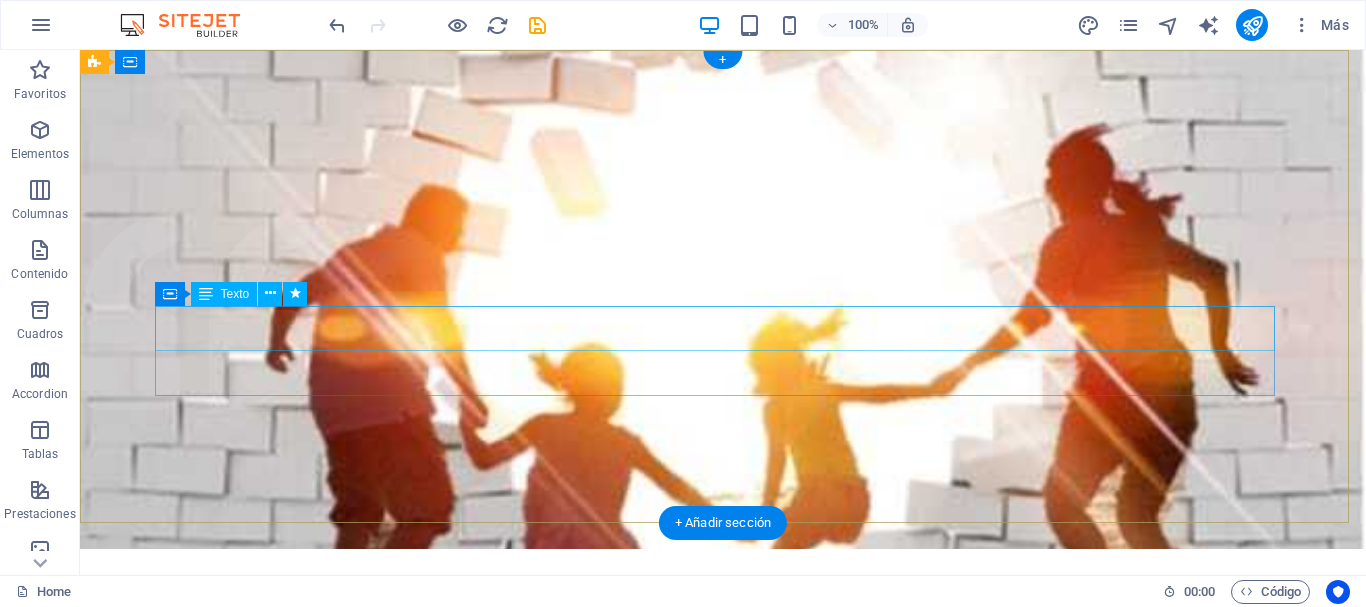 click on "Let's build a better world together!" at bounding box center [723, 847] 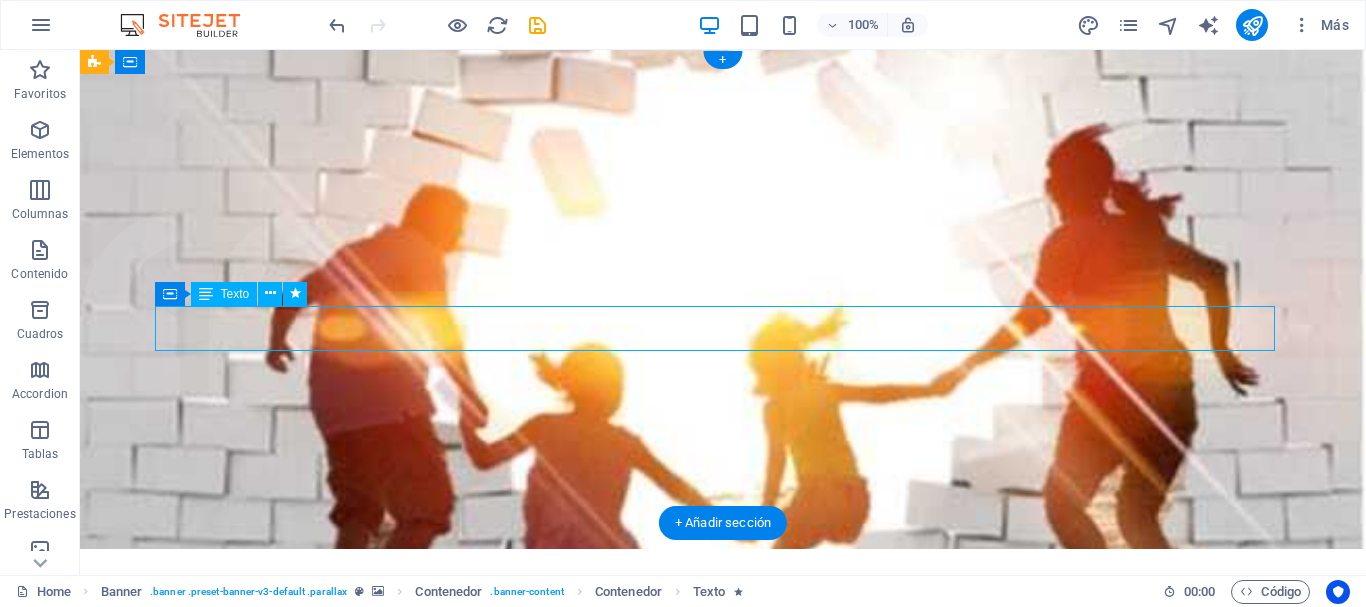 click on "Let's build a better world together!" at bounding box center (723, 847) 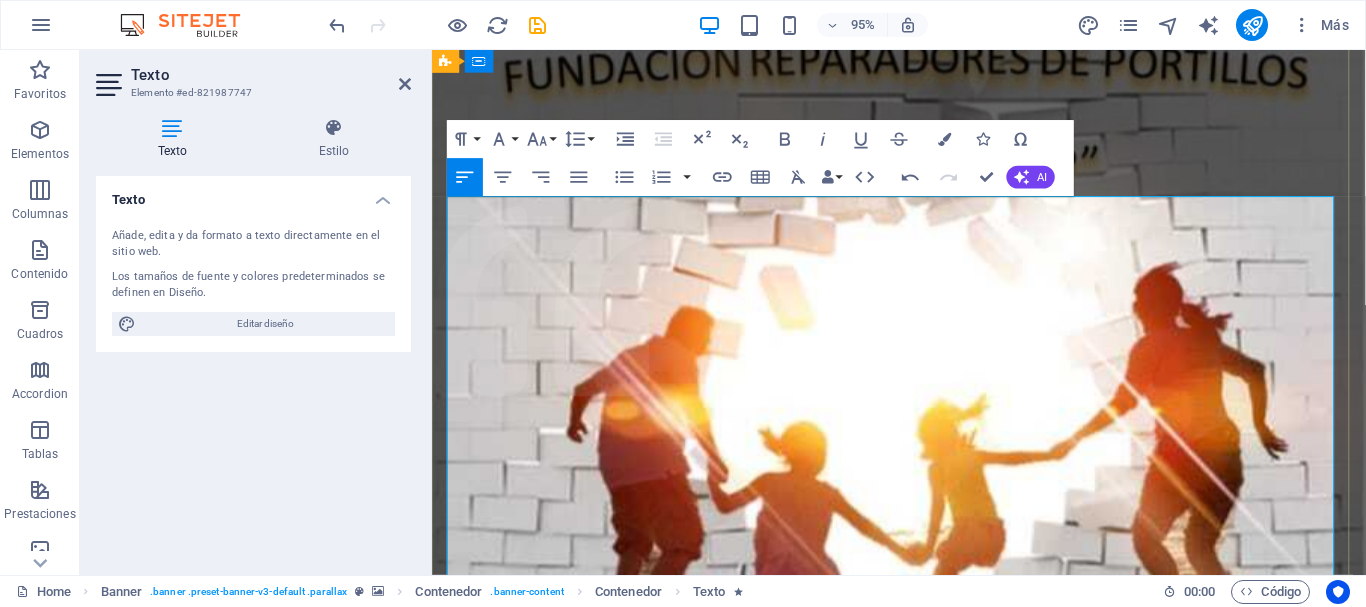 scroll, scrollTop: 0, scrollLeft: 0, axis: both 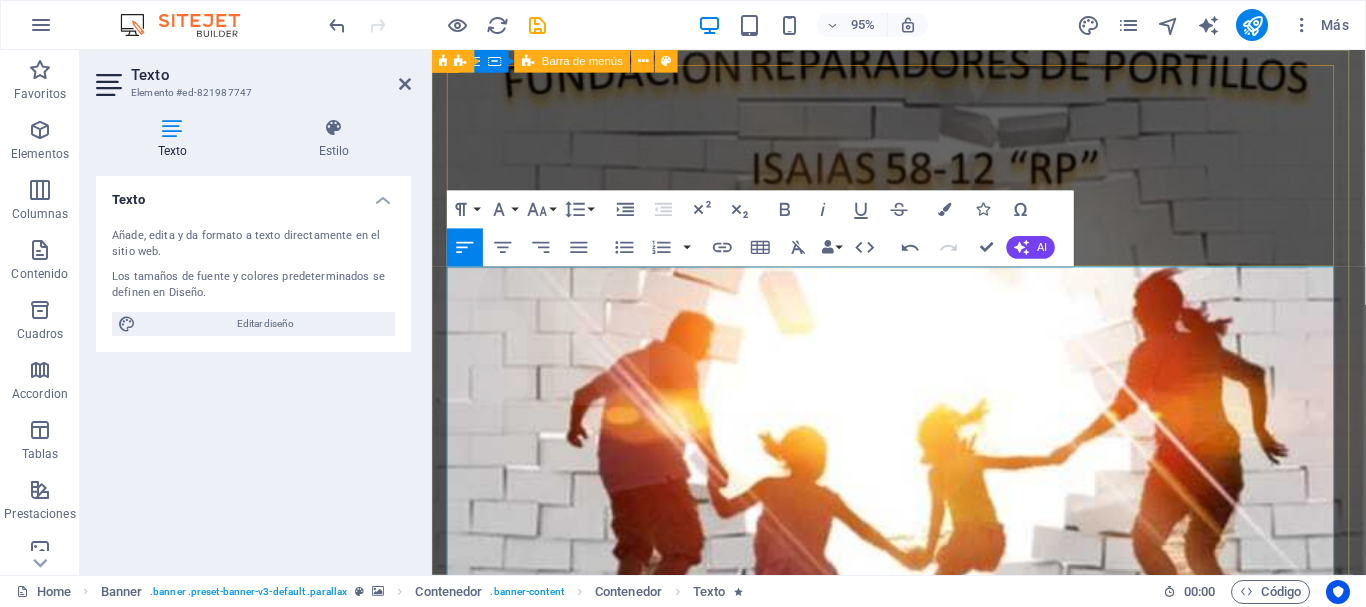 click on "Home About us What we do Projects Volunteers Donate" at bounding box center [923, 922] 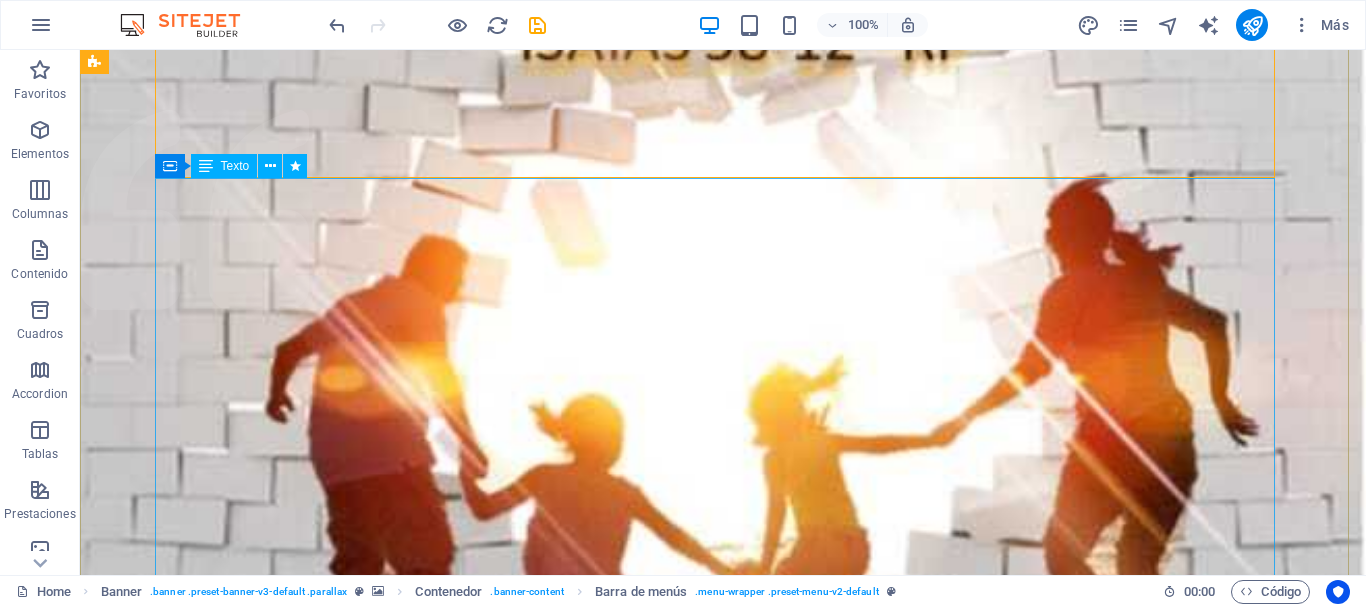 scroll, scrollTop: 200, scrollLeft: 0, axis: vertical 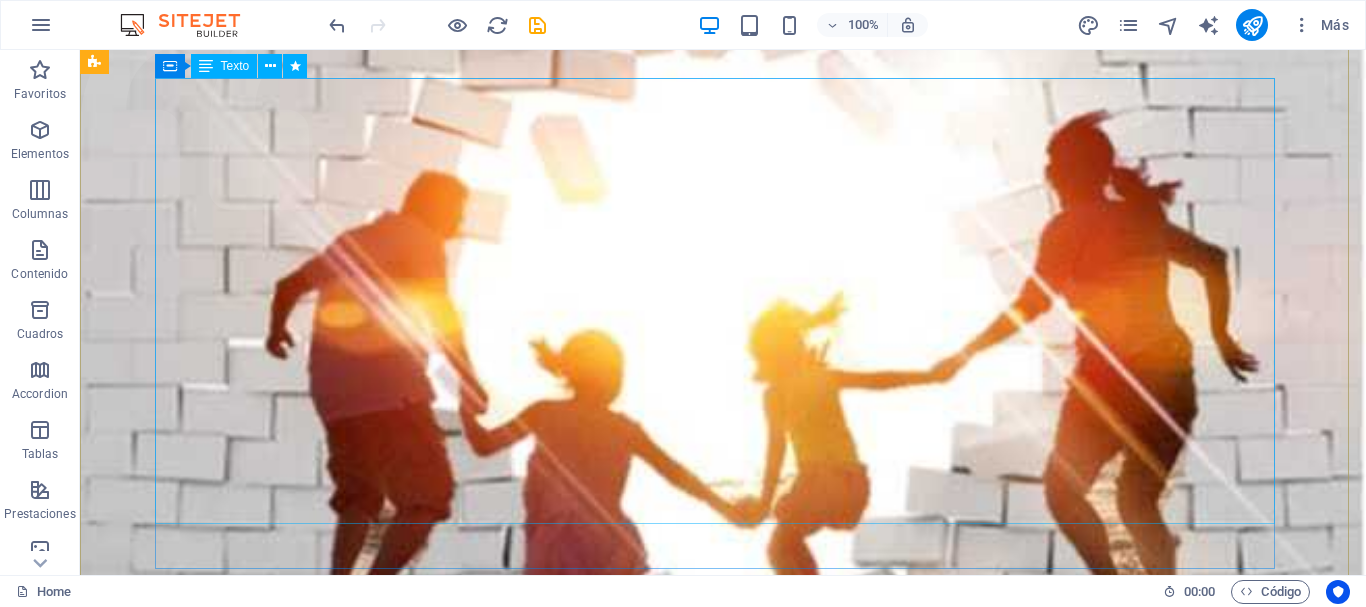 click on "Abre tu boca por el mundo en el juicio de todos los desvalidos. Abre tu boca, juzga con justicia, y defiende la causa del pobre y del menesteroso. Proverbios: 31;08-09 Isaías 58:12 dice: "Y los tuyos edificarán las ruinas antiguas; los cimientos de generación y generación levantarás, y serás llamado reparador de portillos, restaurador de calzadas para habitar". En este versículo, Dios le dice a su pueblo que reconstruirá las ruinas antiguas y levantará los cimientos de generaciones pasadas. A cambio, Dios les dará el reconocimiento de "reparadores de muros caídos" y "reconstructores de casas en ruinas". El versículo enfatiza que aquellos que son genuinos en su fe no solo restaurarán lo que se ha roto, sino que también dejarán un legado duradero de justicia para las generaciones futuras." at bounding box center [723, 1060] 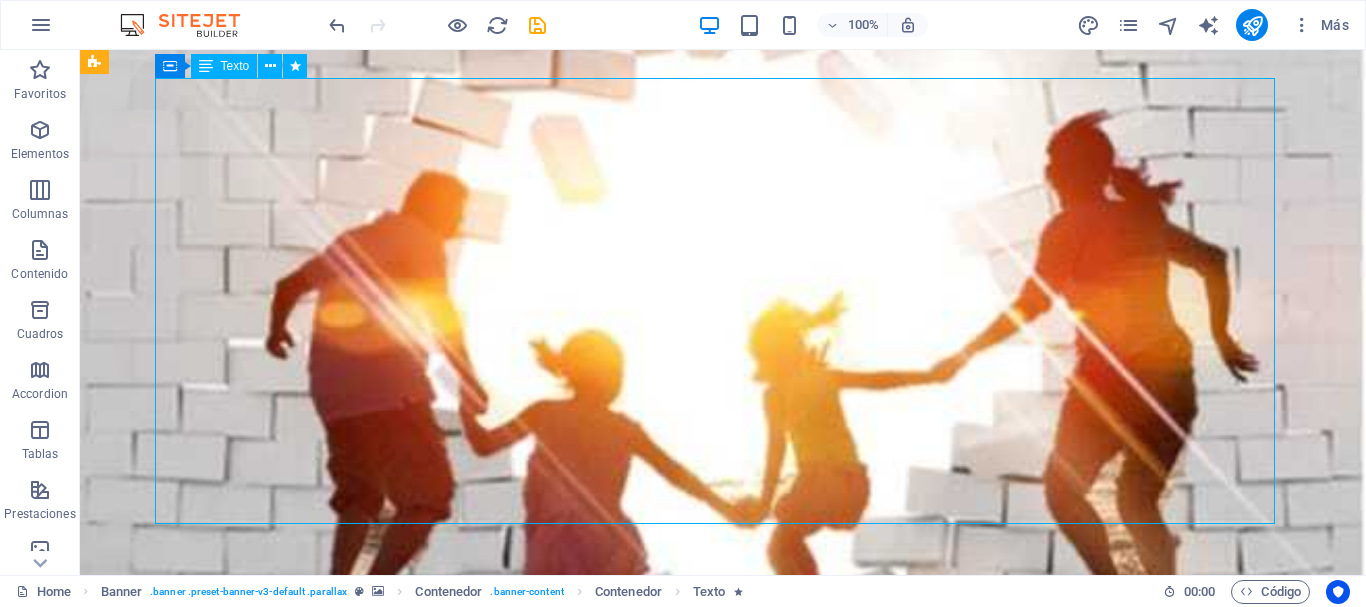 click on "Abre tu boca por el mundo en el juicio de todos los desvalidos. Abre tu boca, juzga con justicia, y defiende la causa del pobre y del menesteroso. Proverbios: 31;08-09 Isaías 58:12 dice: "Y los tuyos edificarán las ruinas antiguas; los cimientos de generación y generación levantarás, y serás llamado reparador de portillos, restaurador de calzadas para habitar". En este versículo, Dios le dice a su pueblo que reconstruirá las ruinas antiguas y levantará los cimientos de generaciones pasadas. A cambio, Dios les dará el reconocimiento de "reparadores de muros caídos" y "reconstructores de casas en ruinas". El versículo enfatiza que aquellos que son genuinos en su fe no solo restaurarán lo que se ha roto, sino que también dejarán un legado duradero de justicia para las generaciones futuras." at bounding box center (723, 1060) 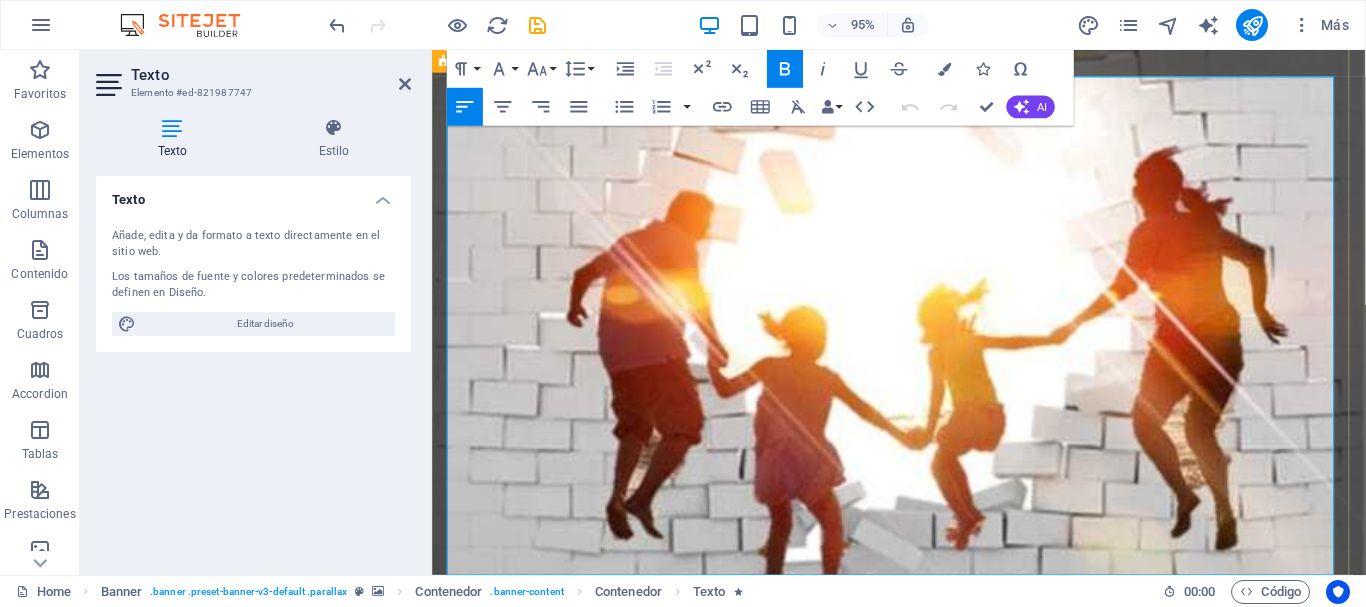 drag, startPoint x: 455, startPoint y: 166, endPoint x: 797, endPoint y: 316, distance: 373.4488 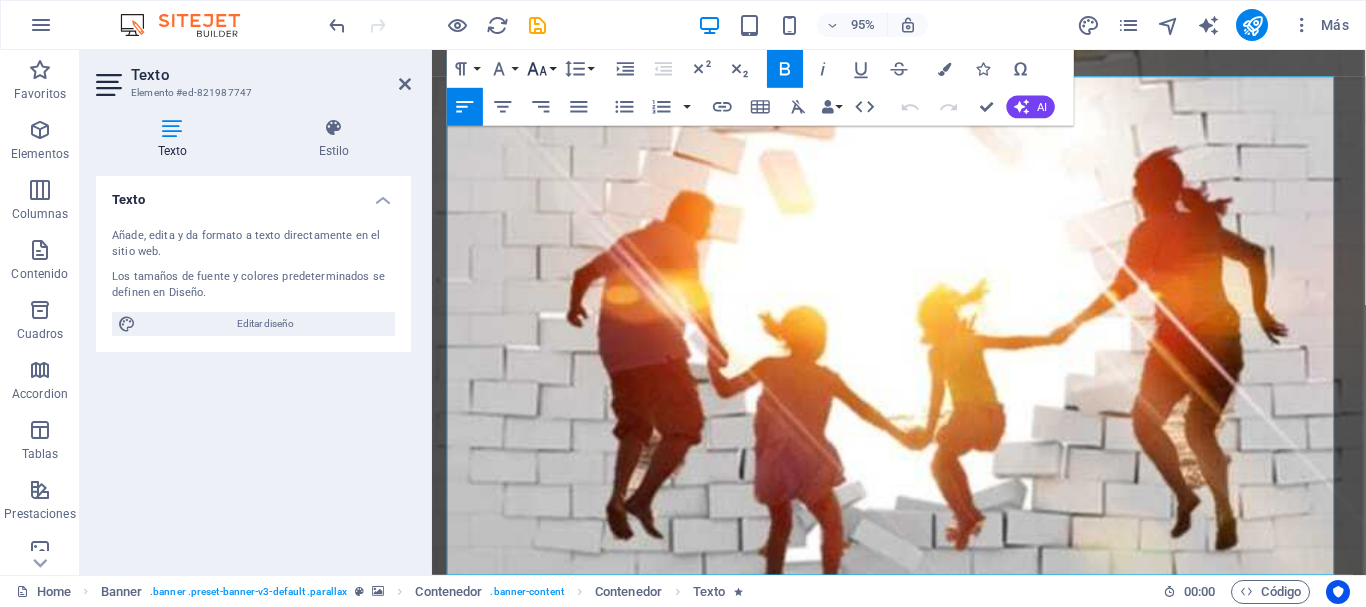 click on "Font Size" at bounding box center (541, 69) 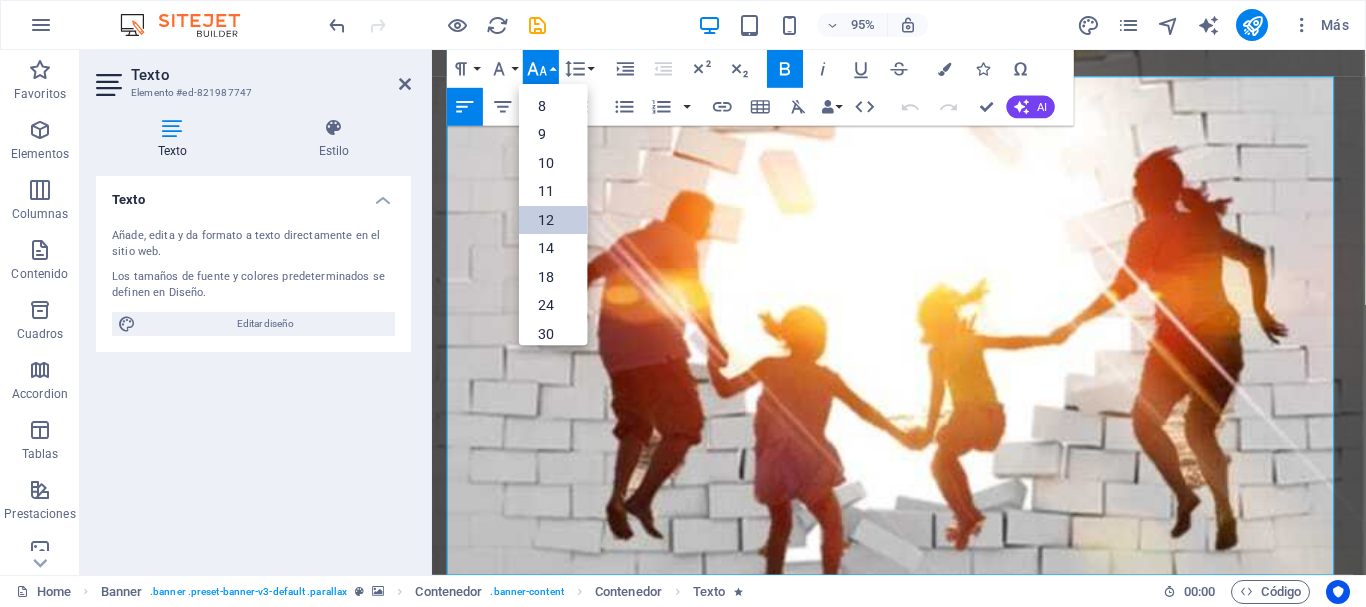 click on "12" at bounding box center [553, 220] 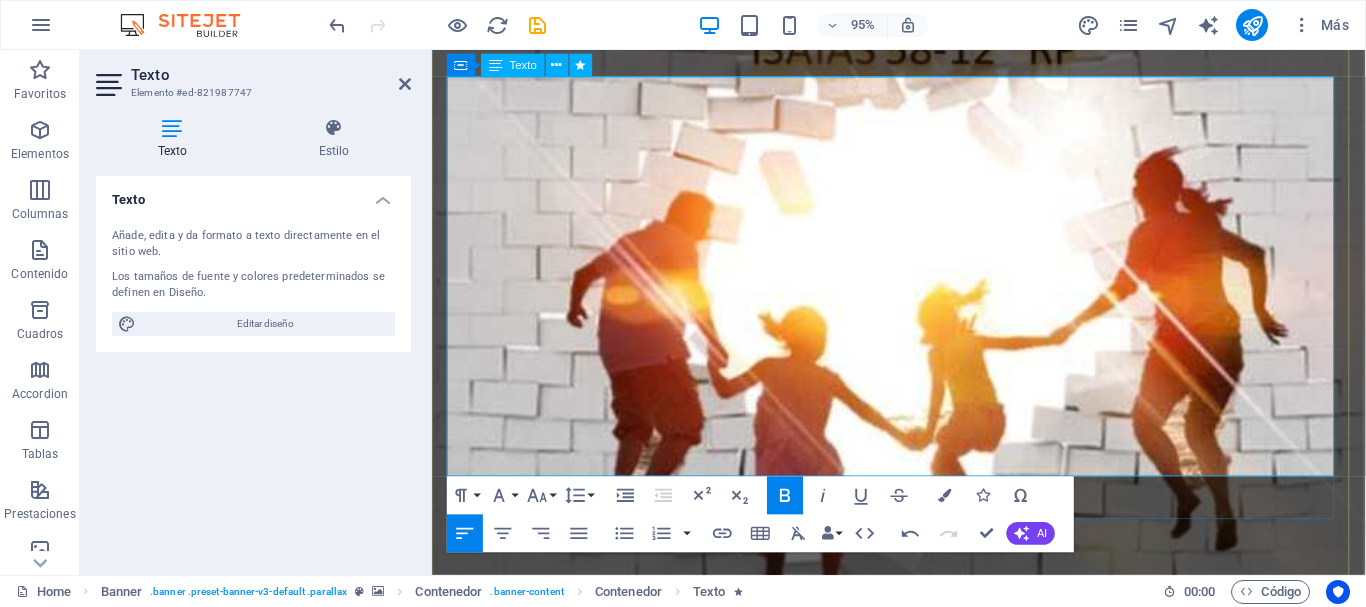 click on "Texto" at bounding box center (523, 65) 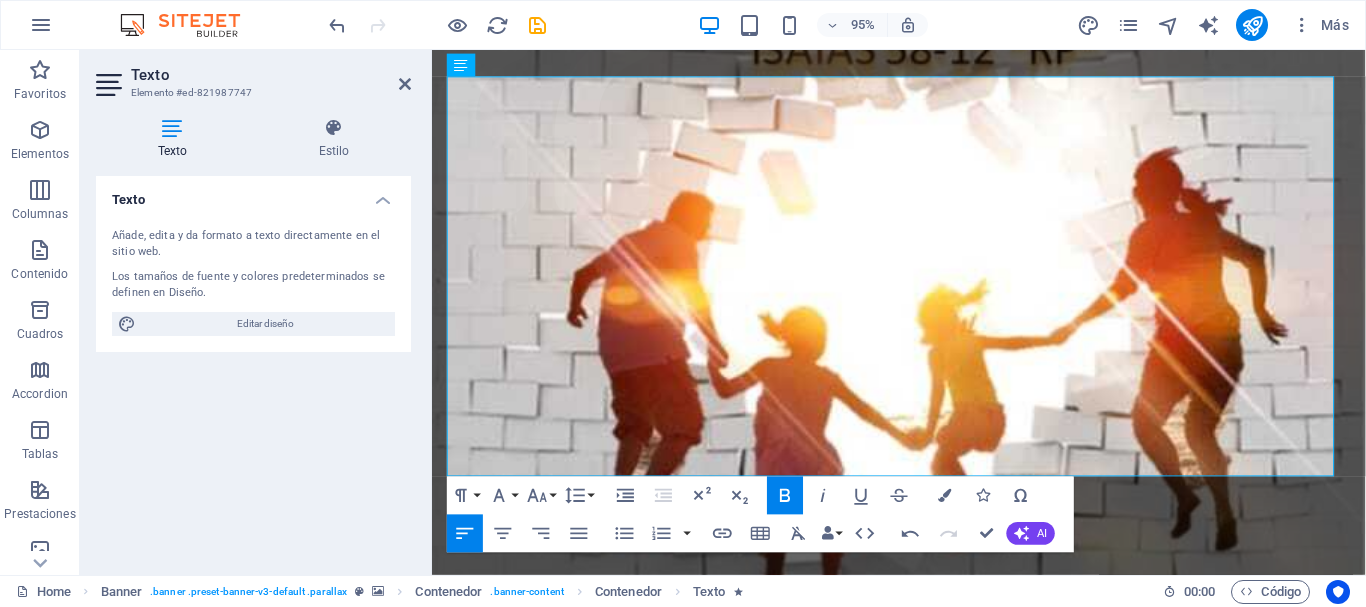 click at bounding box center (172, 128) 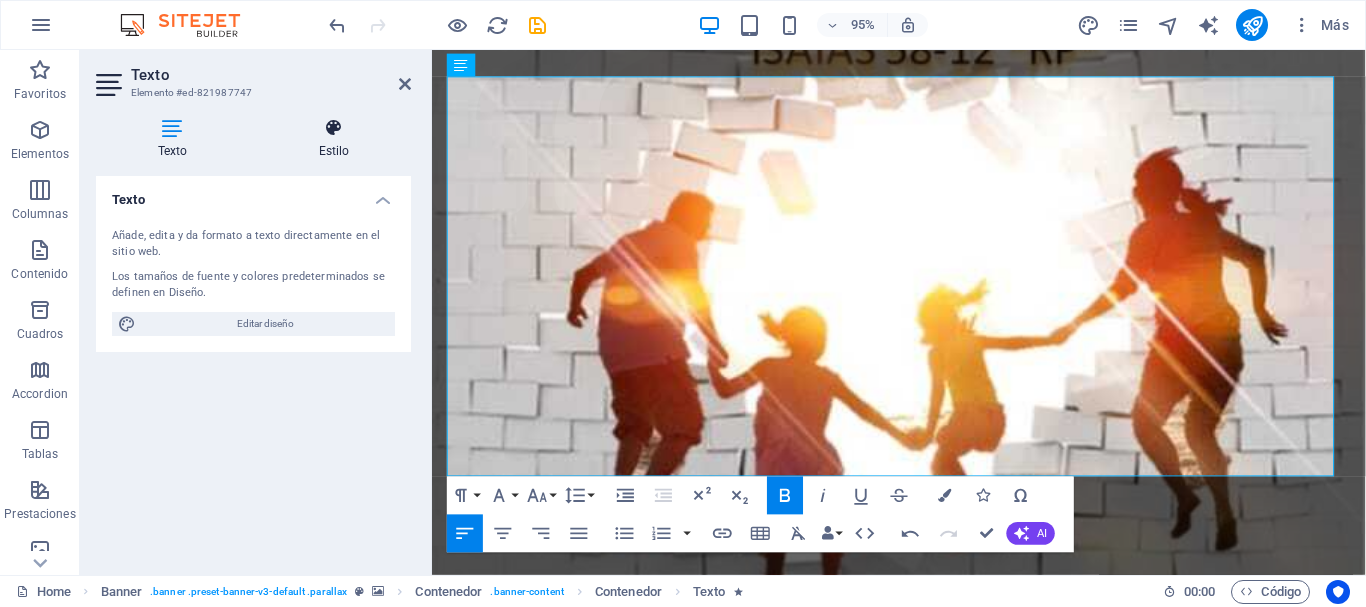 click on "Estilo" at bounding box center [334, 139] 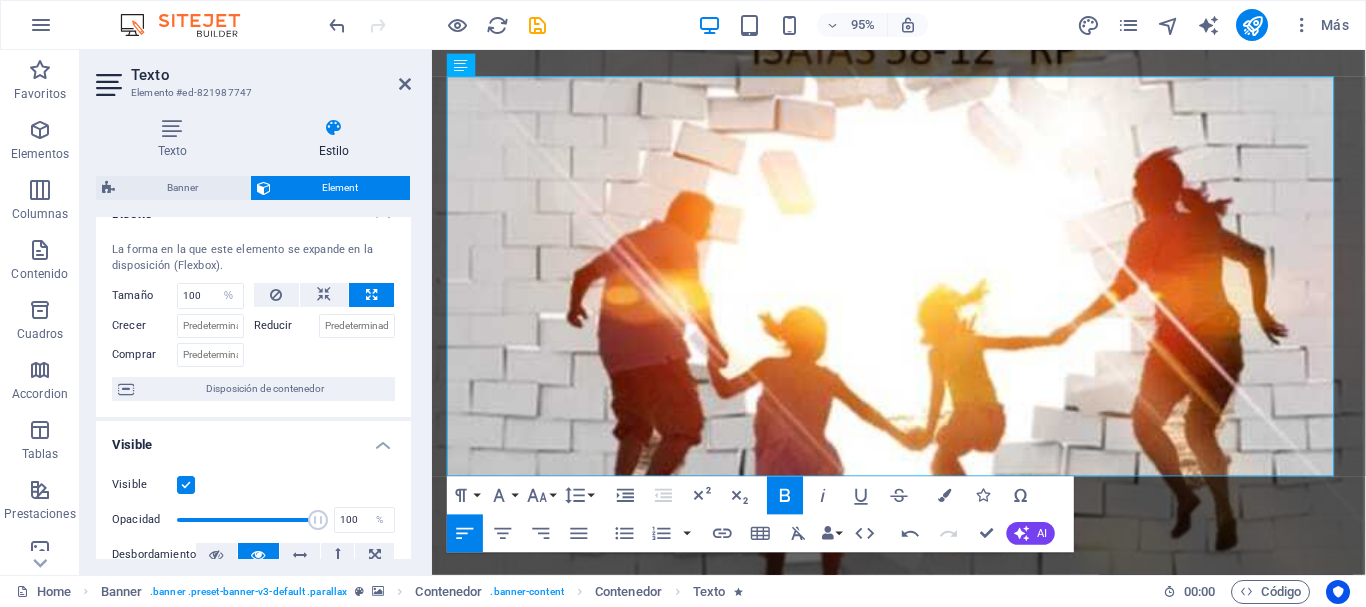 scroll, scrollTop: 0, scrollLeft: 0, axis: both 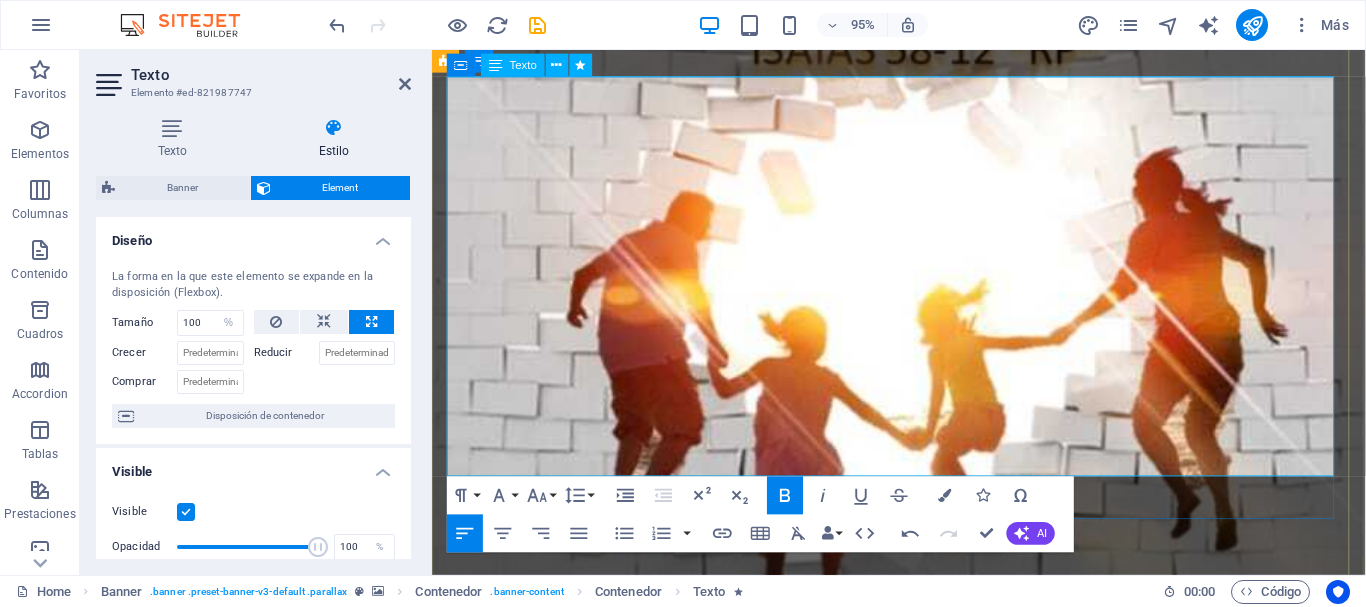 drag, startPoint x: 764, startPoint y: 195, endPoint x: 784, endPoint y: 162, distance: 38.587563 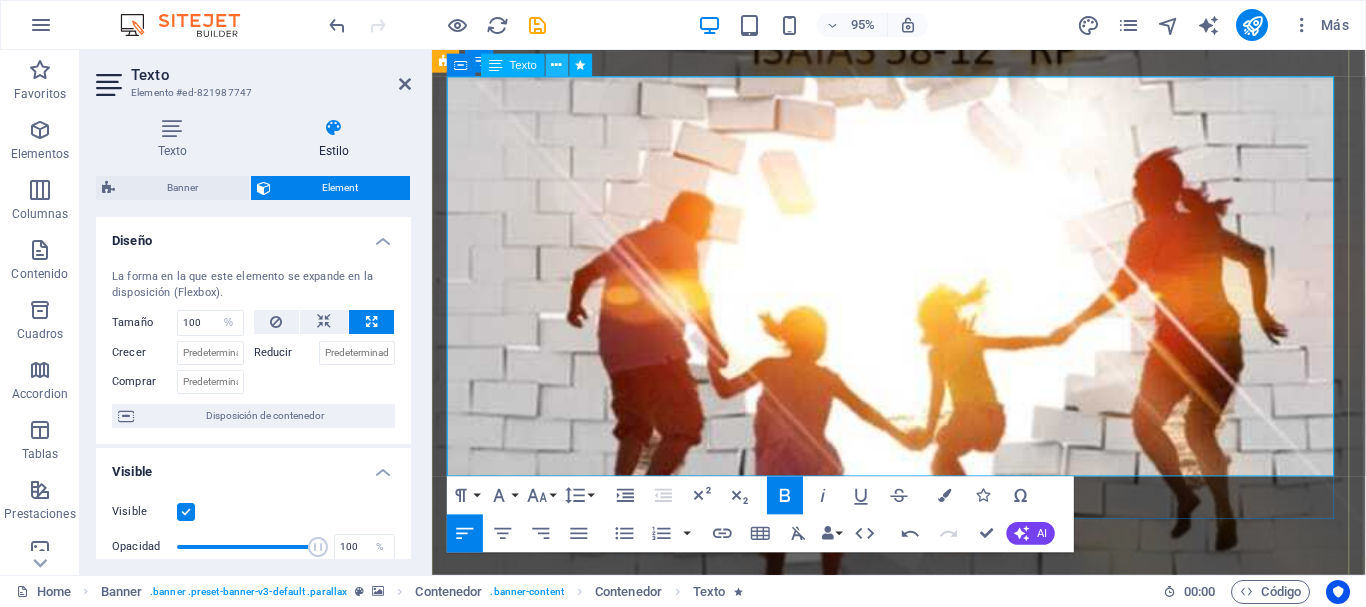 click at bounding box center [557, 65] 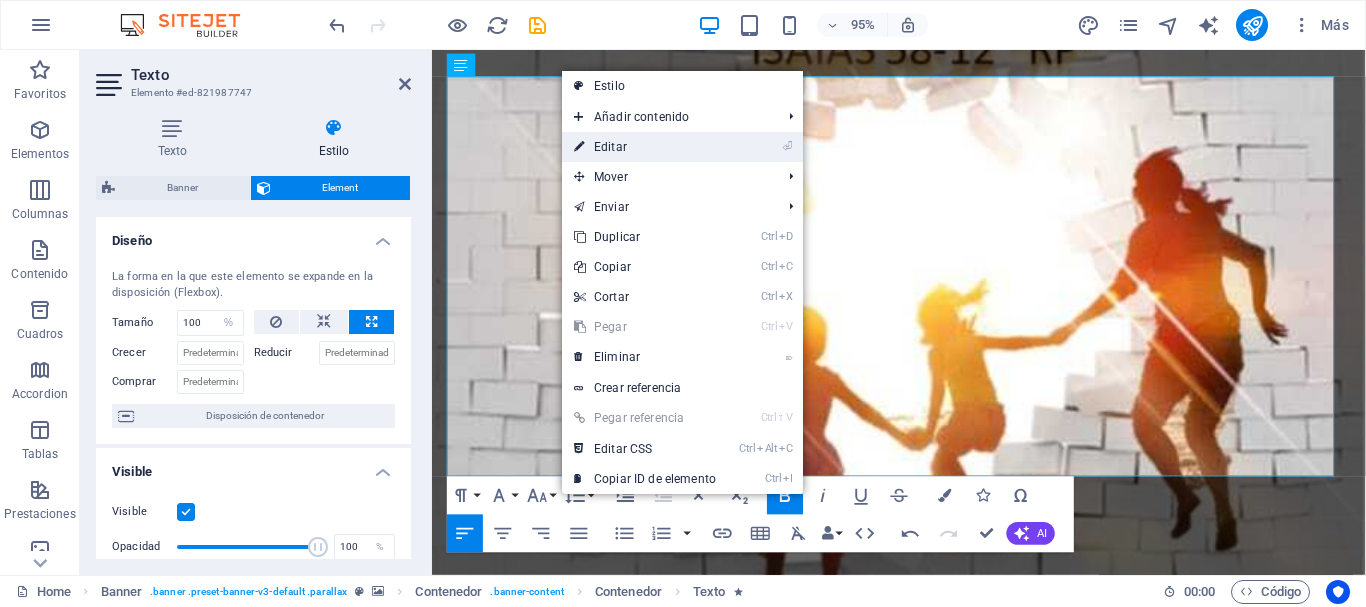 click on "⏎  Editar" at bounding box center [645, 147] 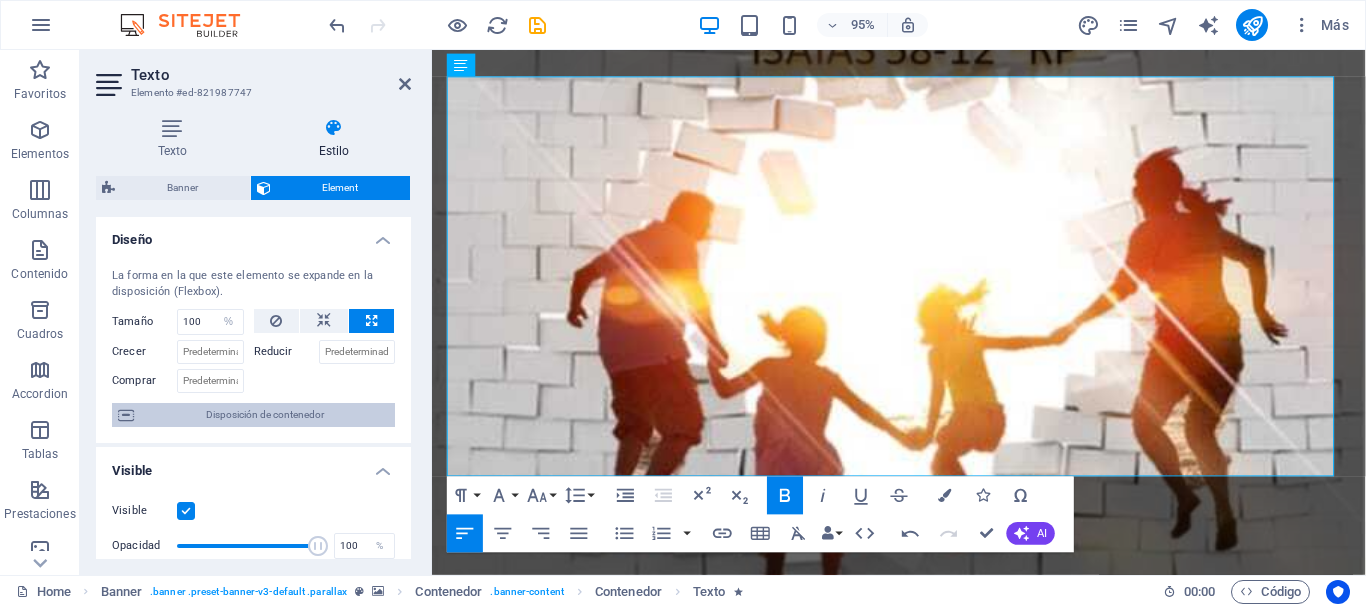 scroll, scrollTop: 0, scrollLeft: 0, axis: both 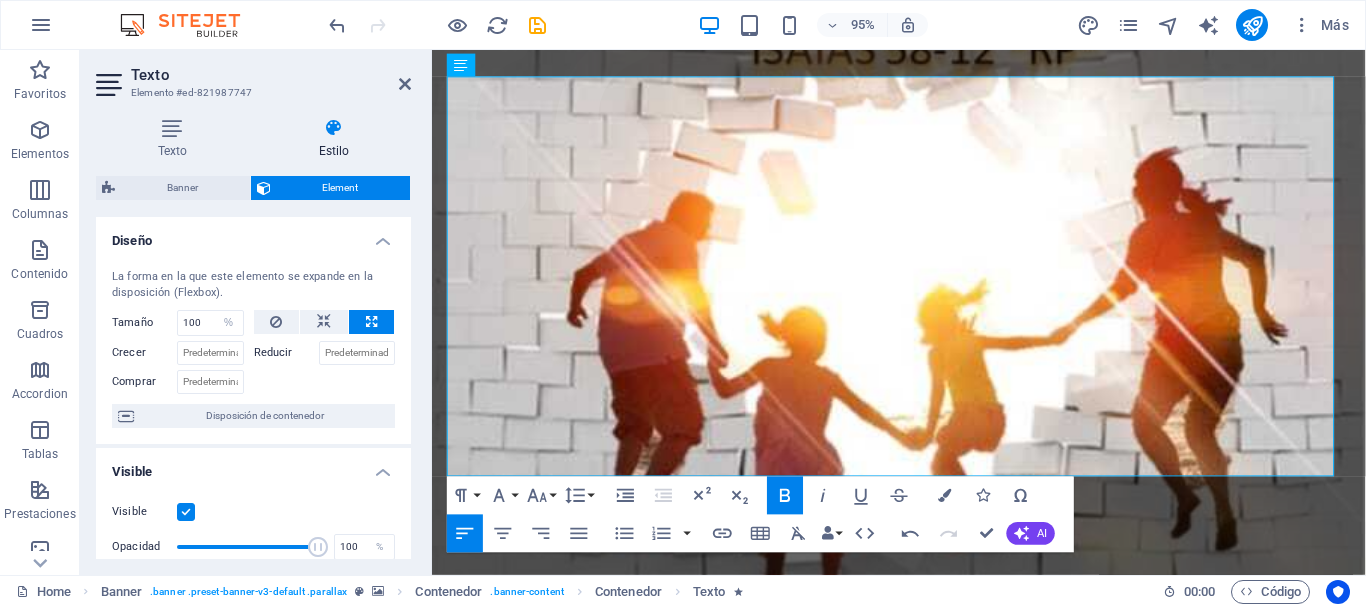 click on "Diseño" at bounding box center [253, 235] 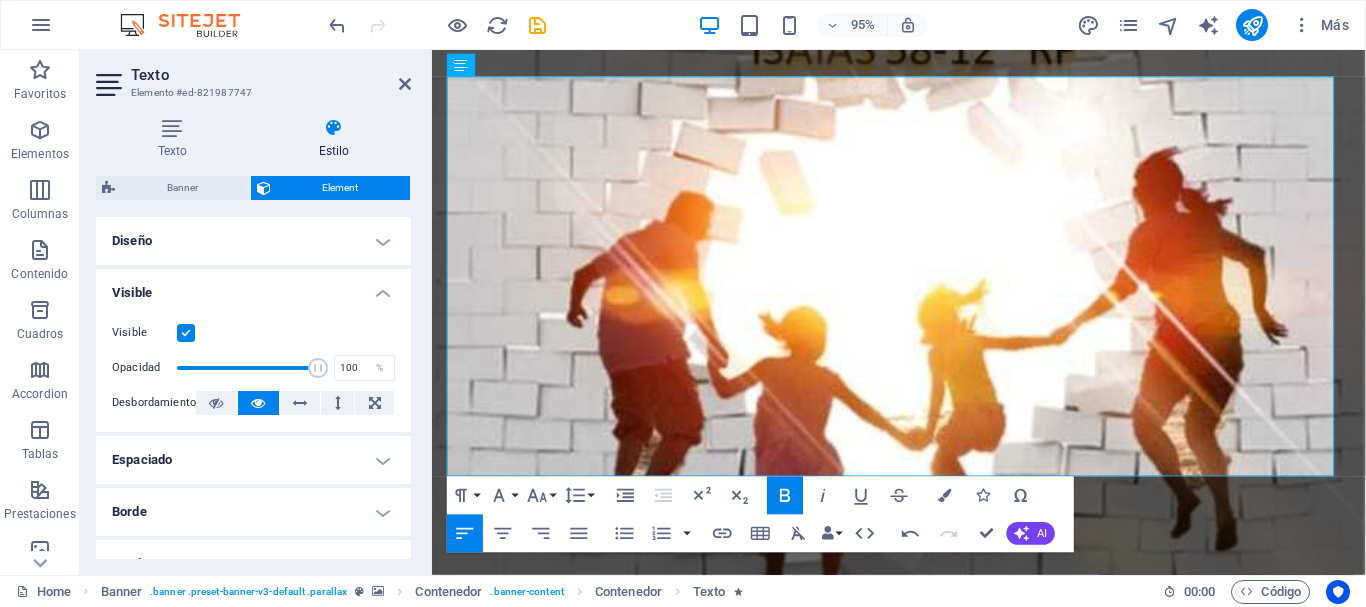 click on "Visible" at bounding box center (253, 287) 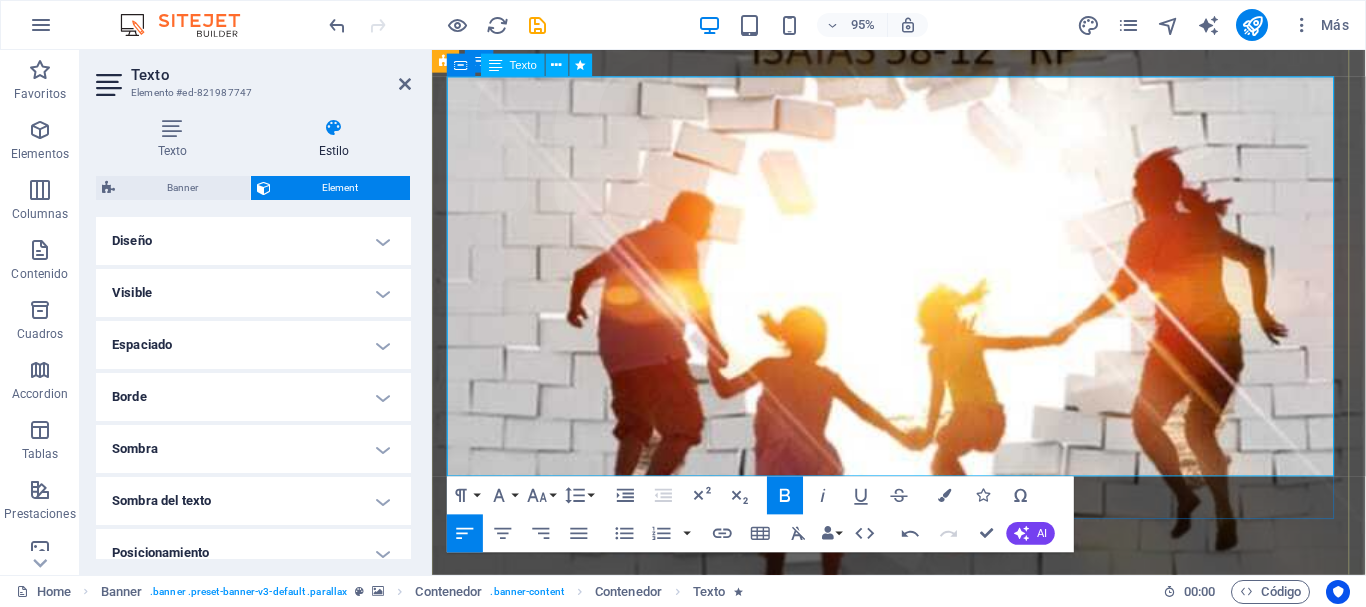 click at bounding box center (495, 65) 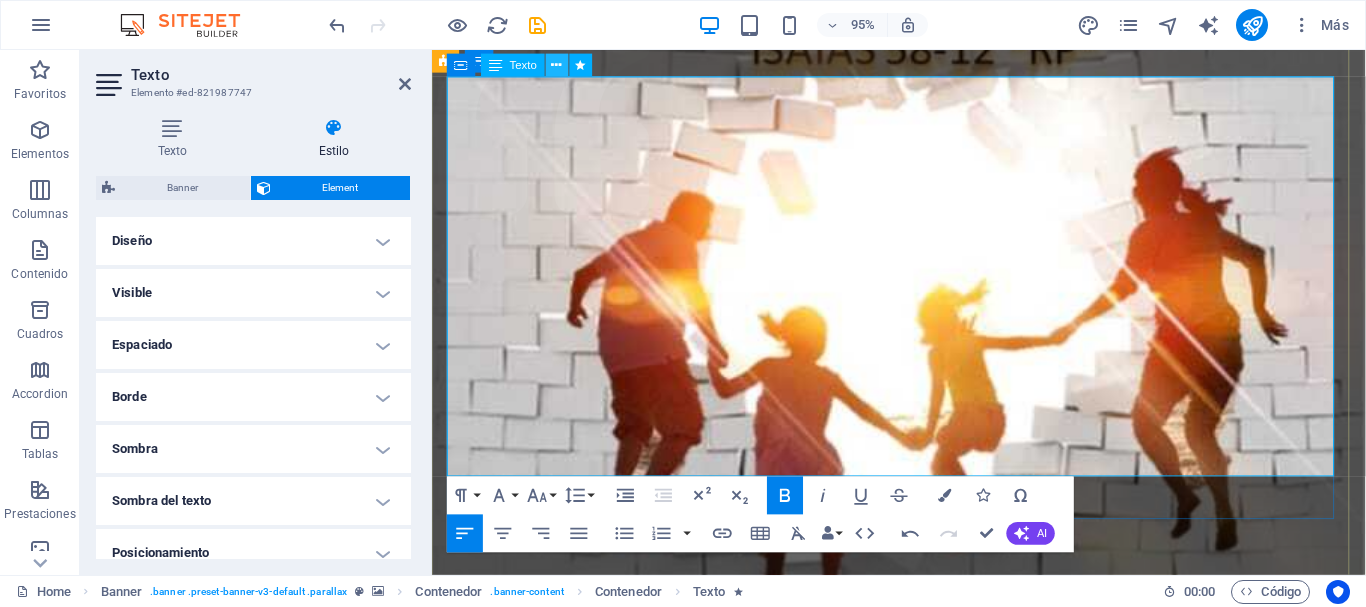 click at bounding box center (557, 65) 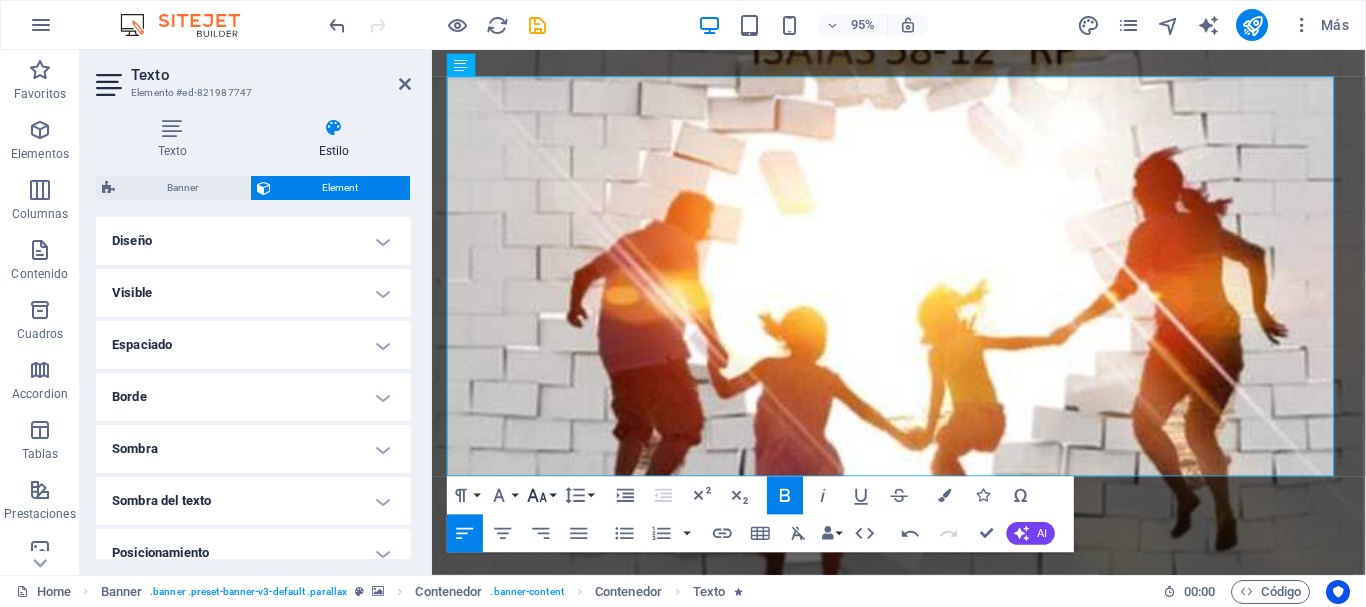 click 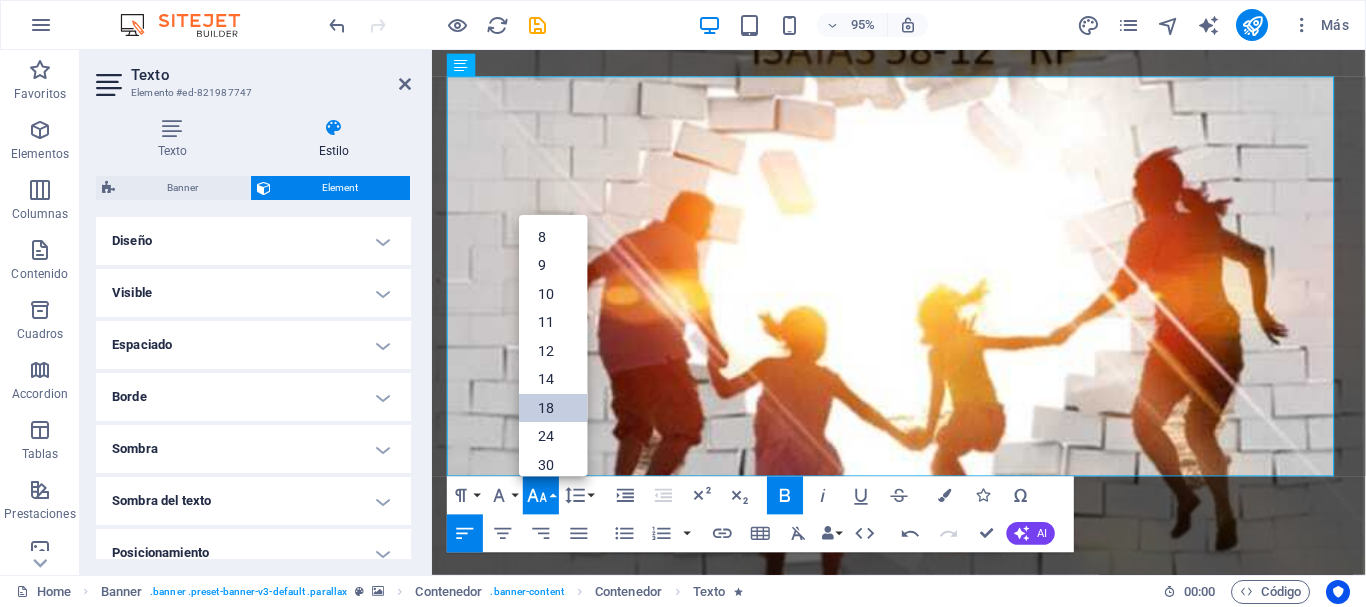 click on "18" at bounding box center (553, 408) 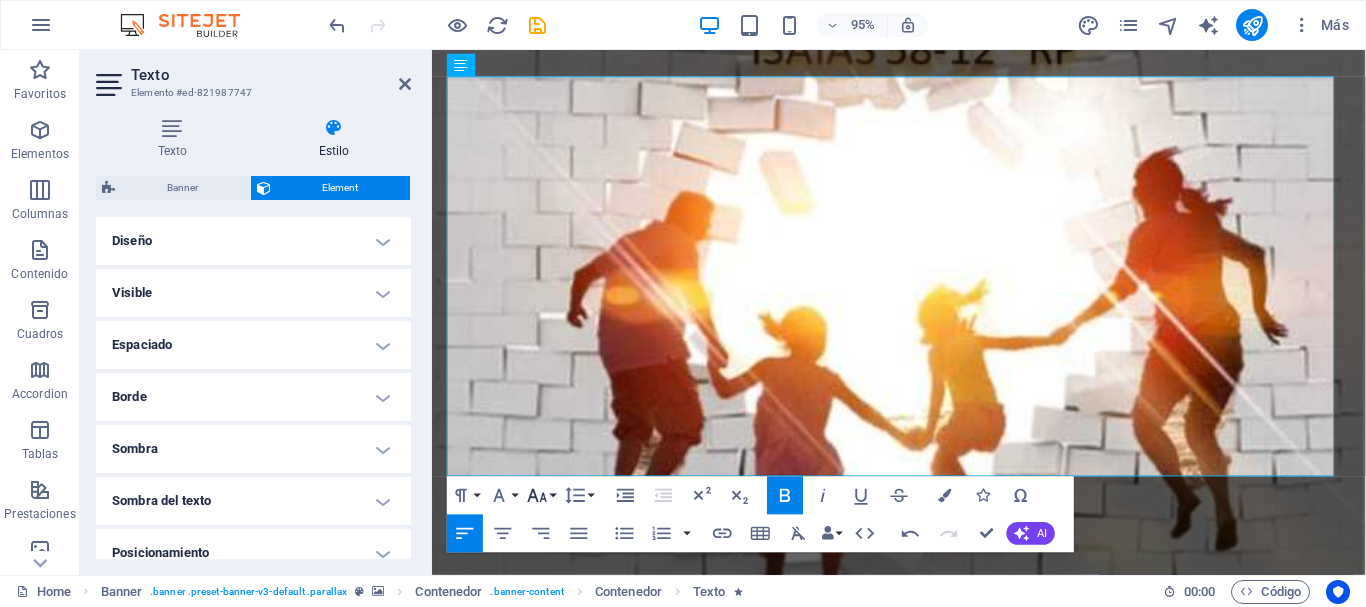 click 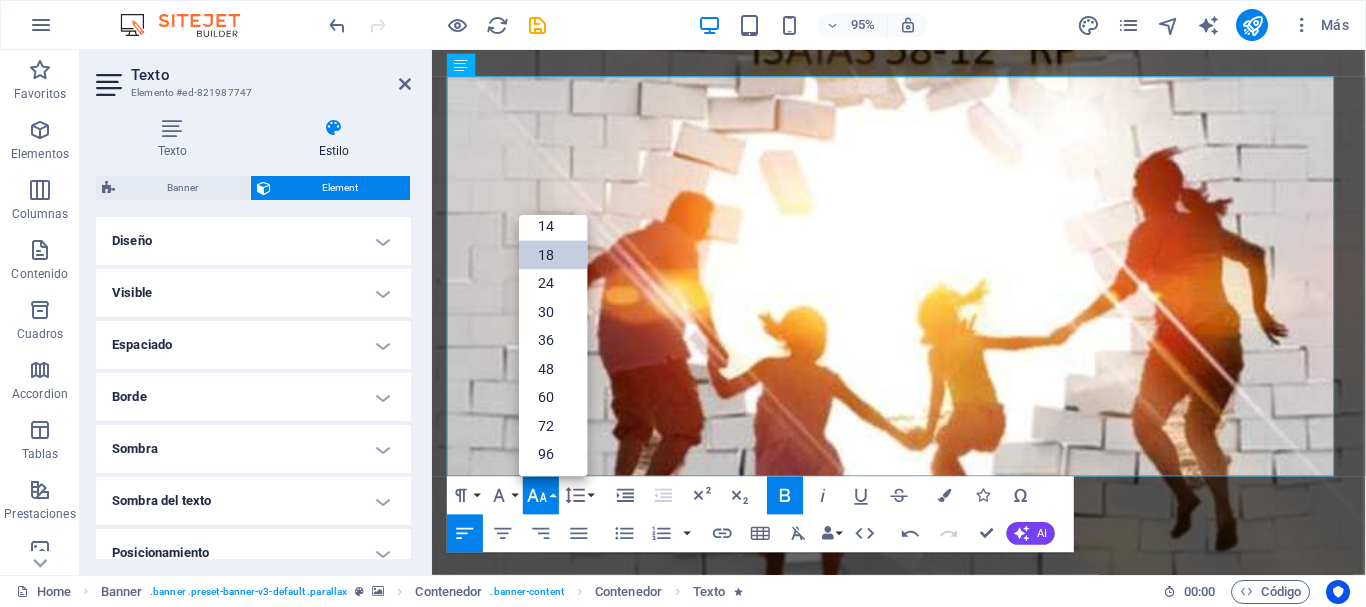 scroll, scrollTop: 161, scrollLeft: 0, axis: vertical 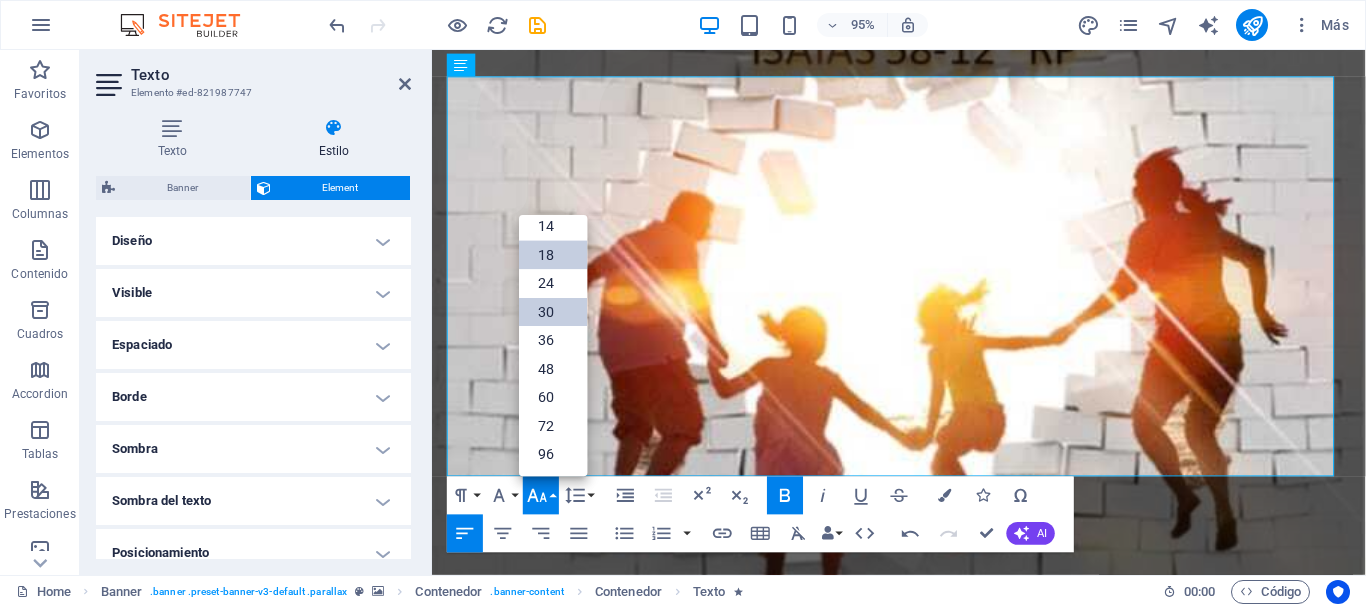 click on "30" at bounding box center (553, 312) 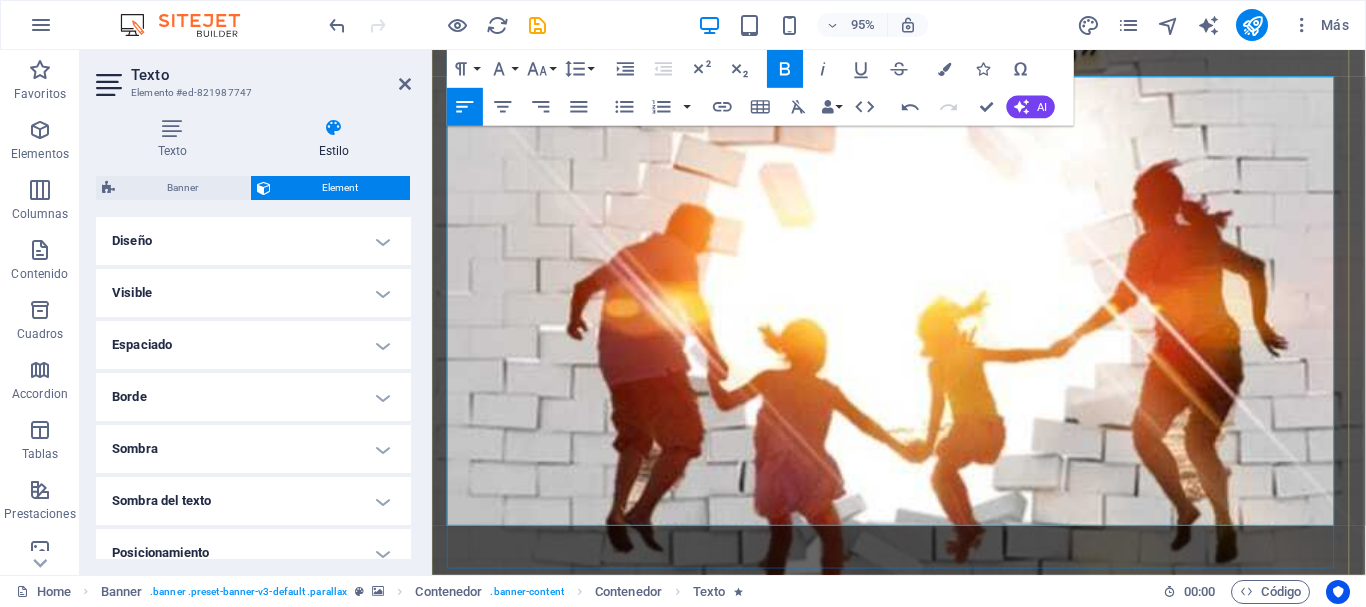 click on "[PERSON] 58:12 dice: "Y los tuyos edificarán las ruinas antiguas; los cimientos de generación y generación levantarás, y serás llamado reparador de portillos, restaurador de calzadas para habitar"." at bounding box center [923, 1222] 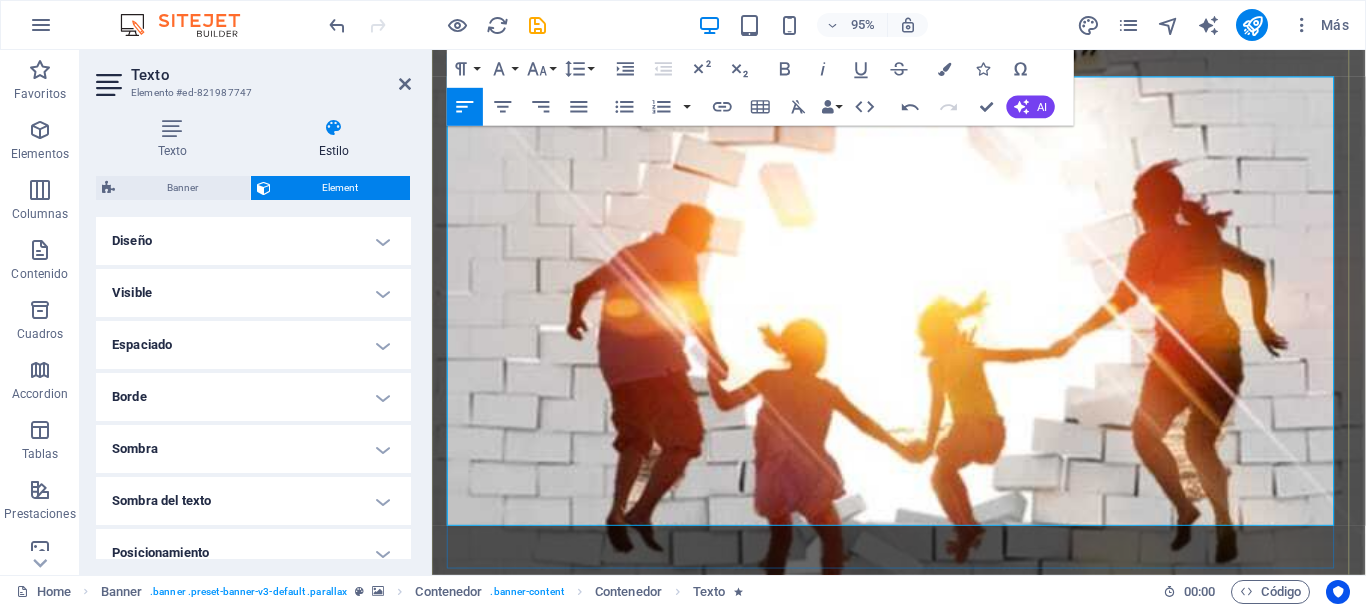 click on "[PERSON] 58:12 dice: "Y los tuyos edificarán las ruinas antiguas; los cimientos de generación y generación levantarás, y serás llamado reparador de portillos, restaurador de calzadas para habitar"." at bounding box center (923, 1222) 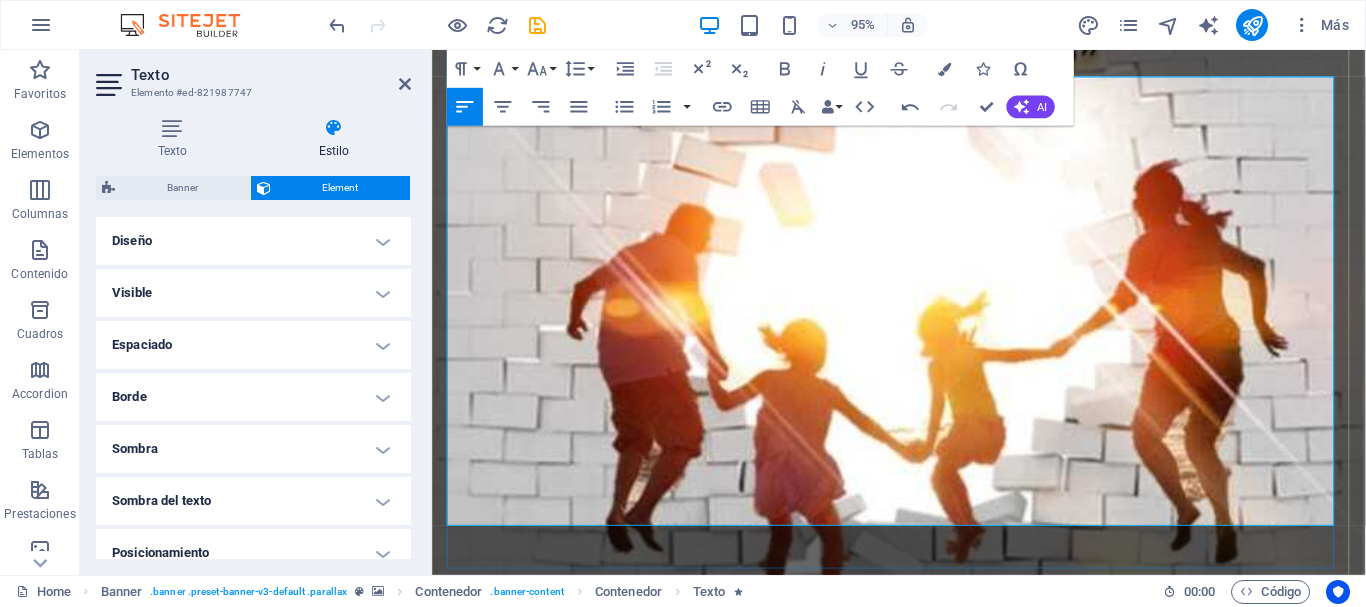 click on "Abre tu boca por el mundo en el juicio de todos los desvalidos. Abre tu boca, juzga con justicia, y defiende la causa del pobre y del menesteroso.           Proverbios: 31;08-09  Isaías 58:12 dice: "Y los tuyos edificarán las ruinas antiguas; los cimientos de generación y generación levantarás, y serás llamado reparador de portillos, restaurador de calzadas para habitar". En este versículo, Dios le dice a su pueblo que reconstruirá las ruinas antiguas y levantará los cimientos de generaciones pasadas. A cambio, Dios les dará el reconocimiento de "reparadores de muros caídos" y "reconstructores de casas en ruinas". El versículo enfatiza que aquellos que son genuinos en su fe no solo restaurarán lo que se ha roto, sino que también dejarán un legado duradero de justicia para las generaciones futuras. Learn more" at bounding box center (923, 1165) 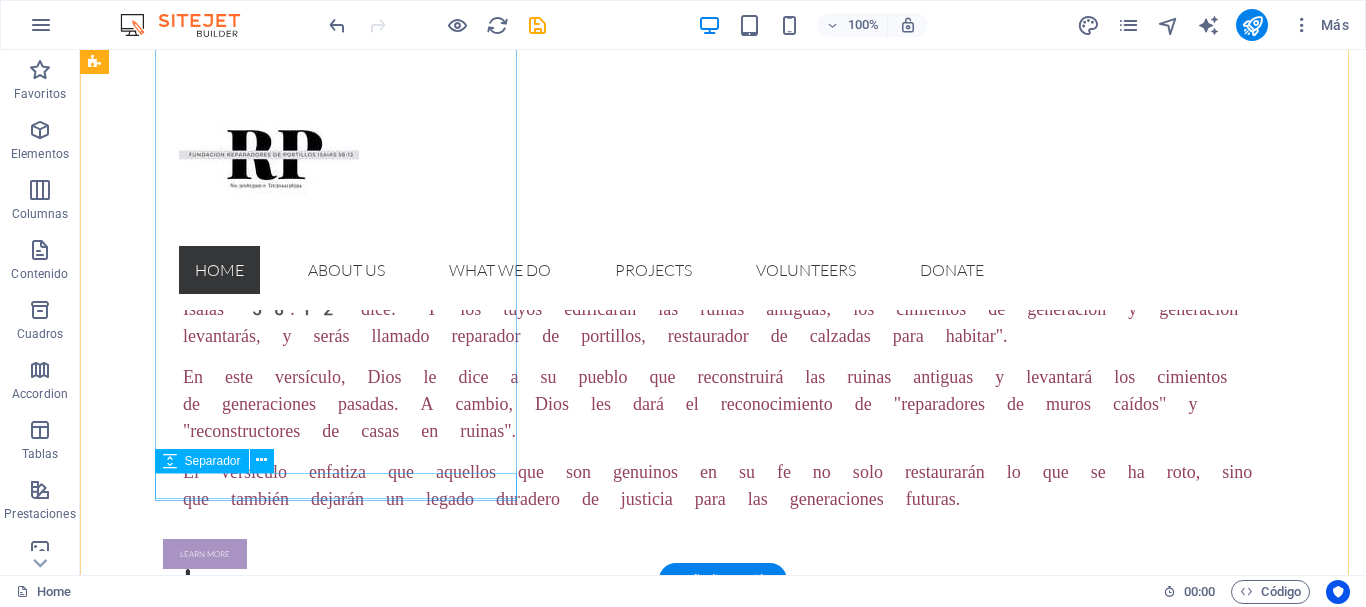 scroll, scrollTop: 900, scrollLeft: 0, axis: vertical 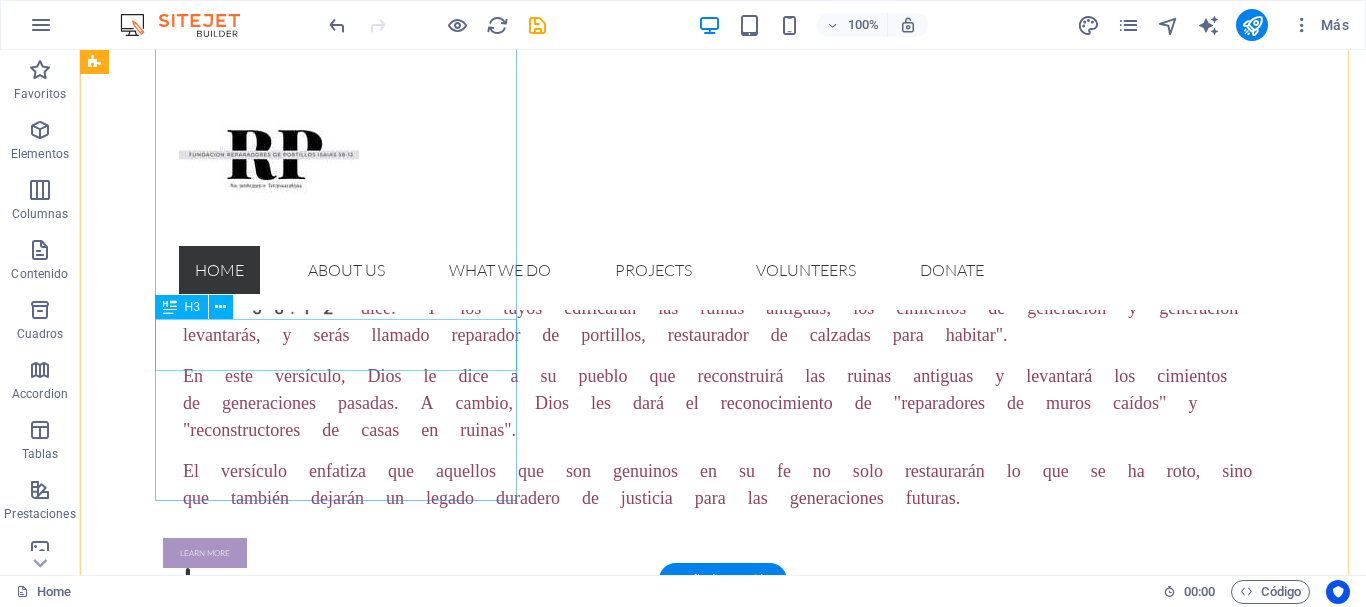 click on "About us" at bounding box center [656, 1545] 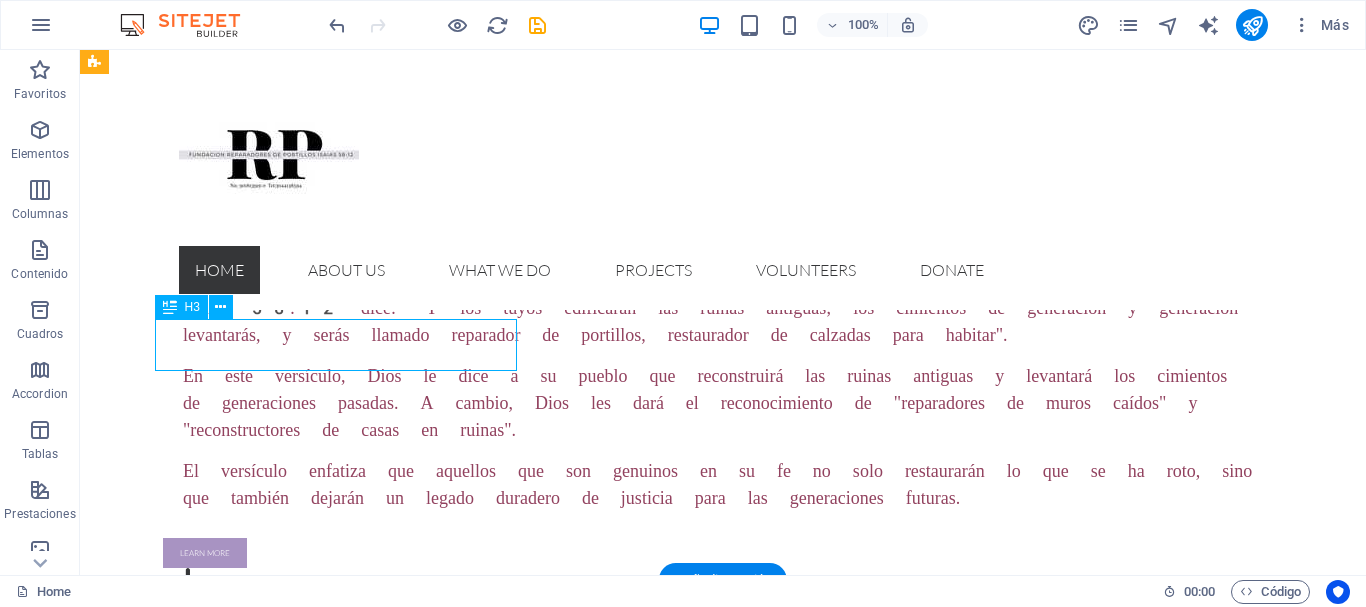drag, startPoint x: 361, startPoint y: 357, endPoint x: 442, endPoint y: 405, distance: 94.15413 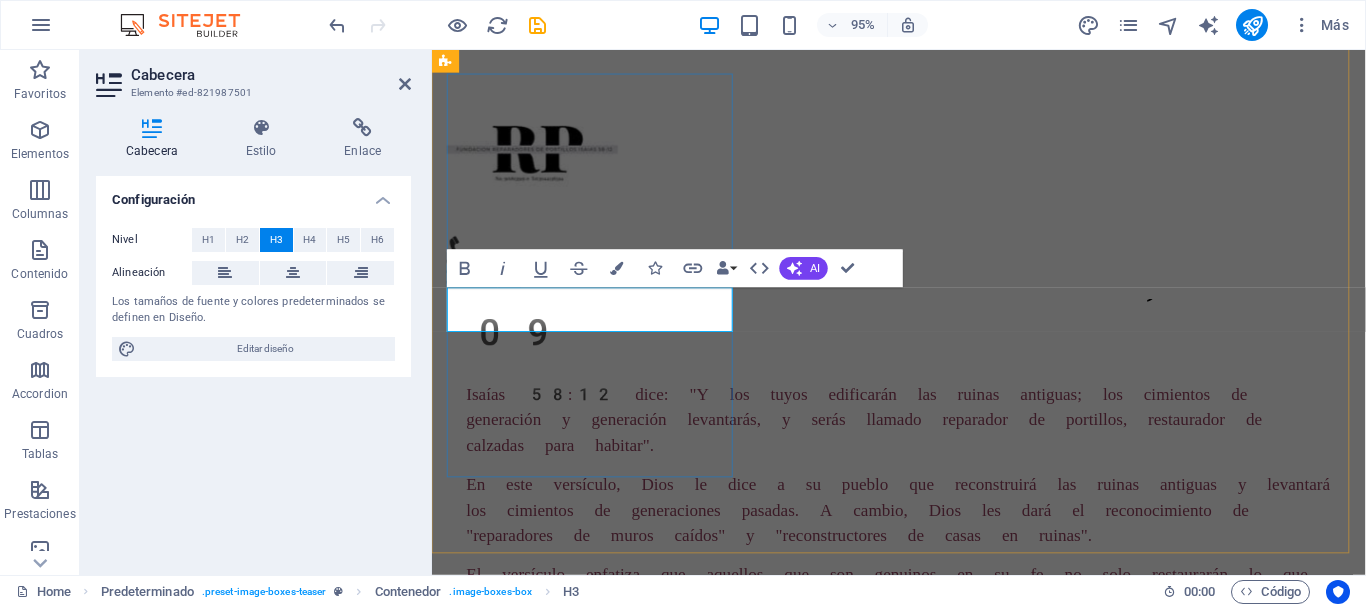 click on "About us" at bounding box center (923, 1708) 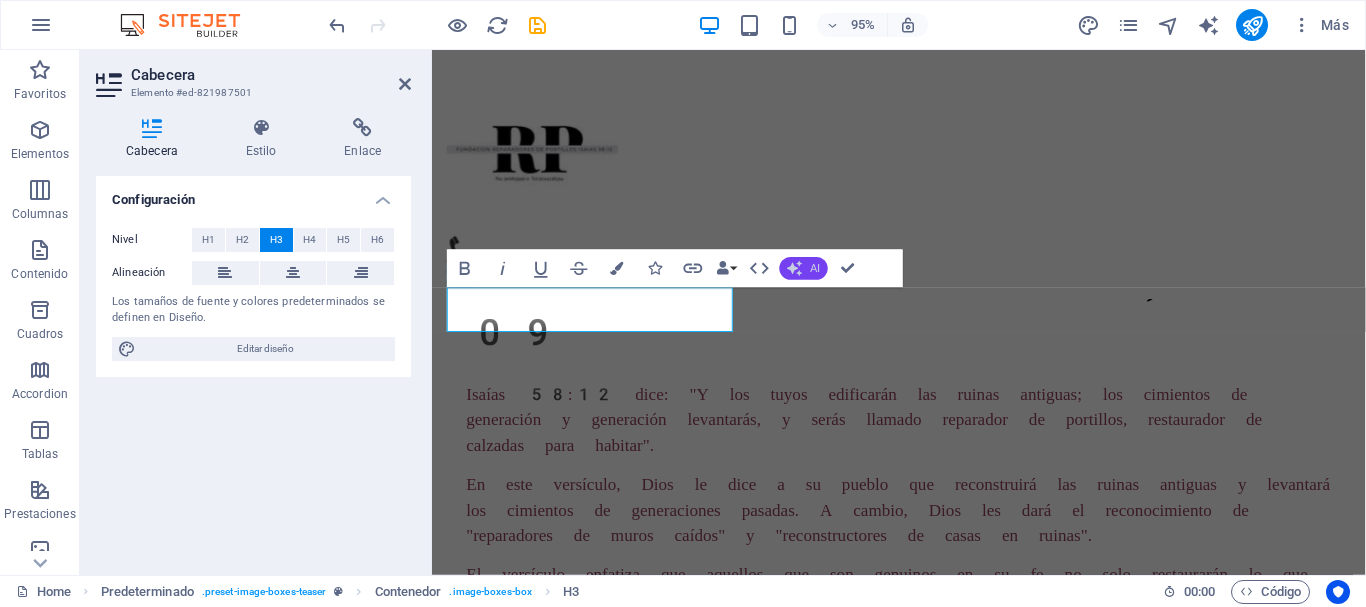 click on "AI" at bounding box center (815, 268) 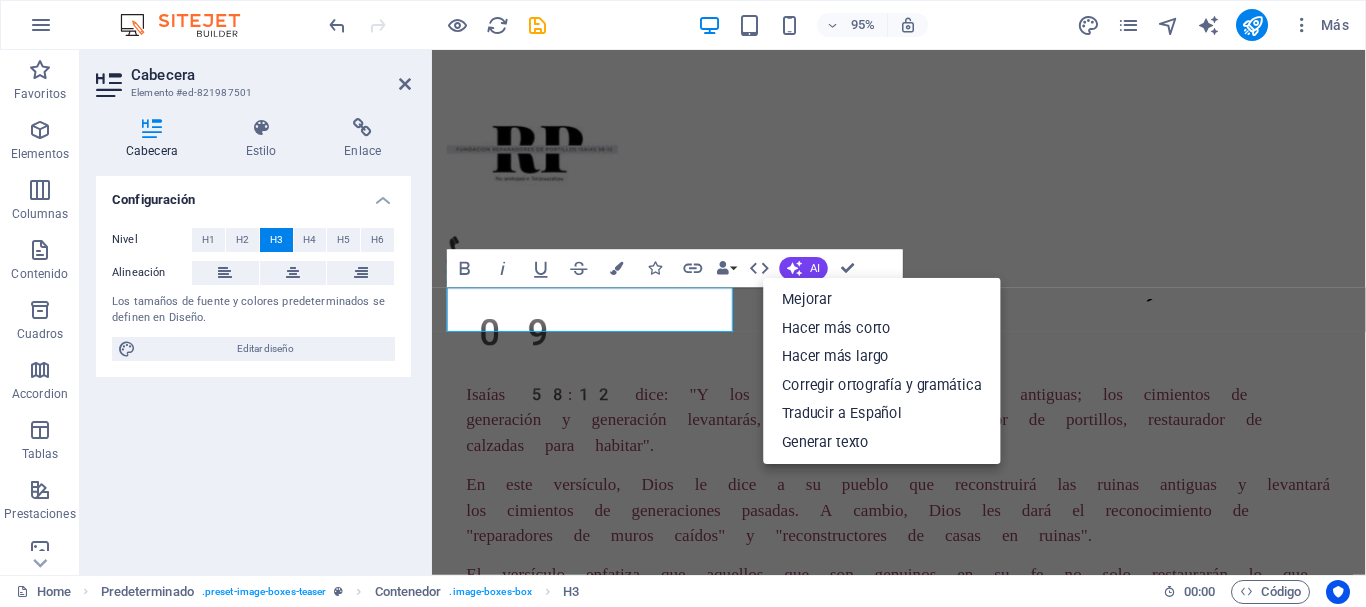 click on "Bold Italic Underline Strikethrough Colors Icons Link Data Bindings Empresa Nombre Apellidos Calle Código postal Ciudad Email Teléfono Móvil Fax Campo personalizado 1 Campo personalizado 2 Campo personalizado 3 Campo personalizado 4 Campo personalizado 5 Campo personalizado 6 HTML AI Mejorar Hacer más corto Hacer más largo Corregir ortografía y gramática Traducir a Español Generar texto Confirm (Ctrl+⏎)" at bounding box center [675, 269] 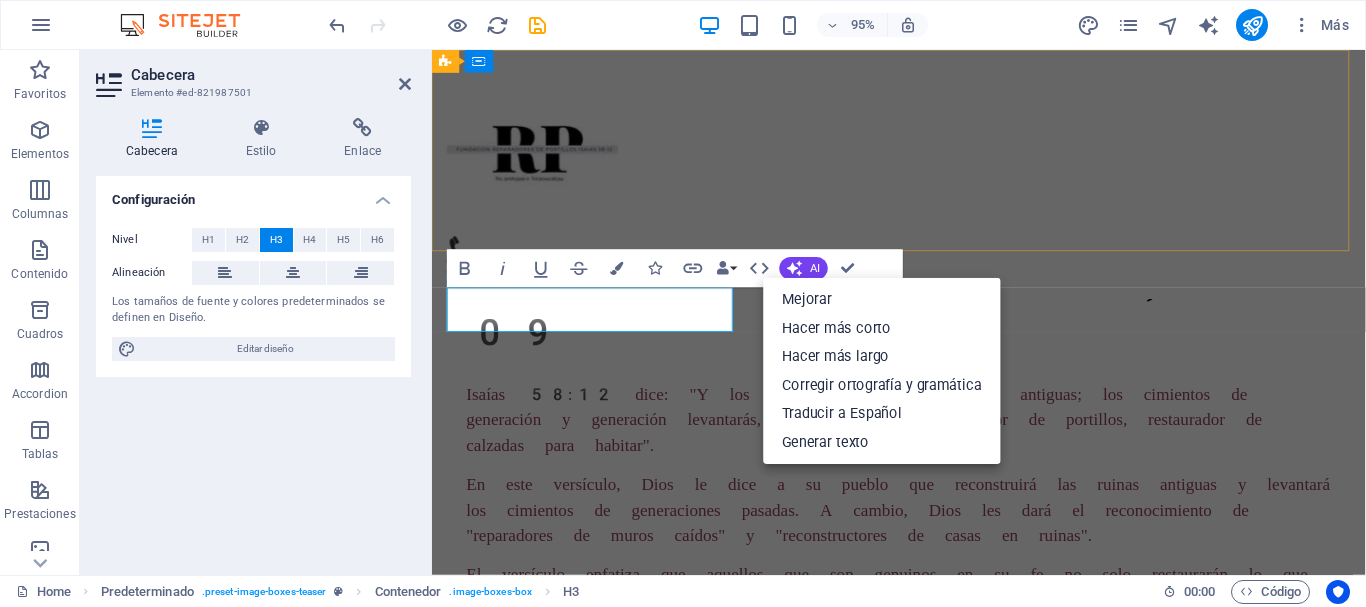 click on "Home About us What we do Projects Volunteers Donate" at bounding box center [923, 181] 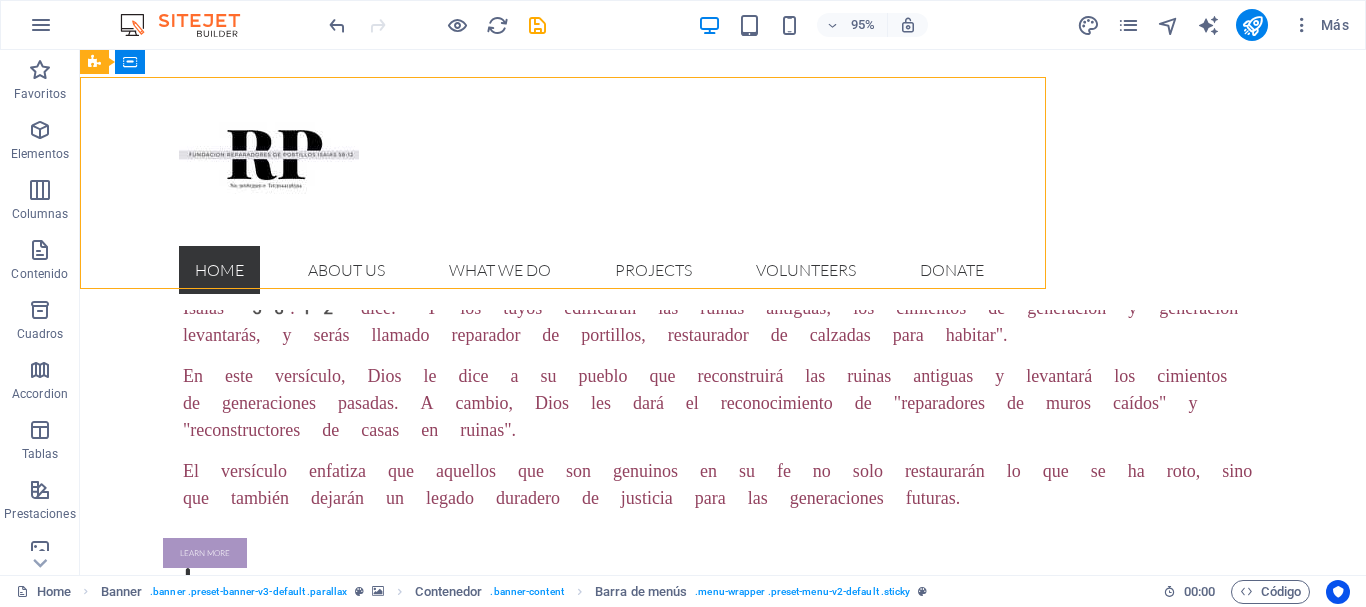 click on "Home About us What we do Projects Volunteers Donate" at bounding box center (723, 180) 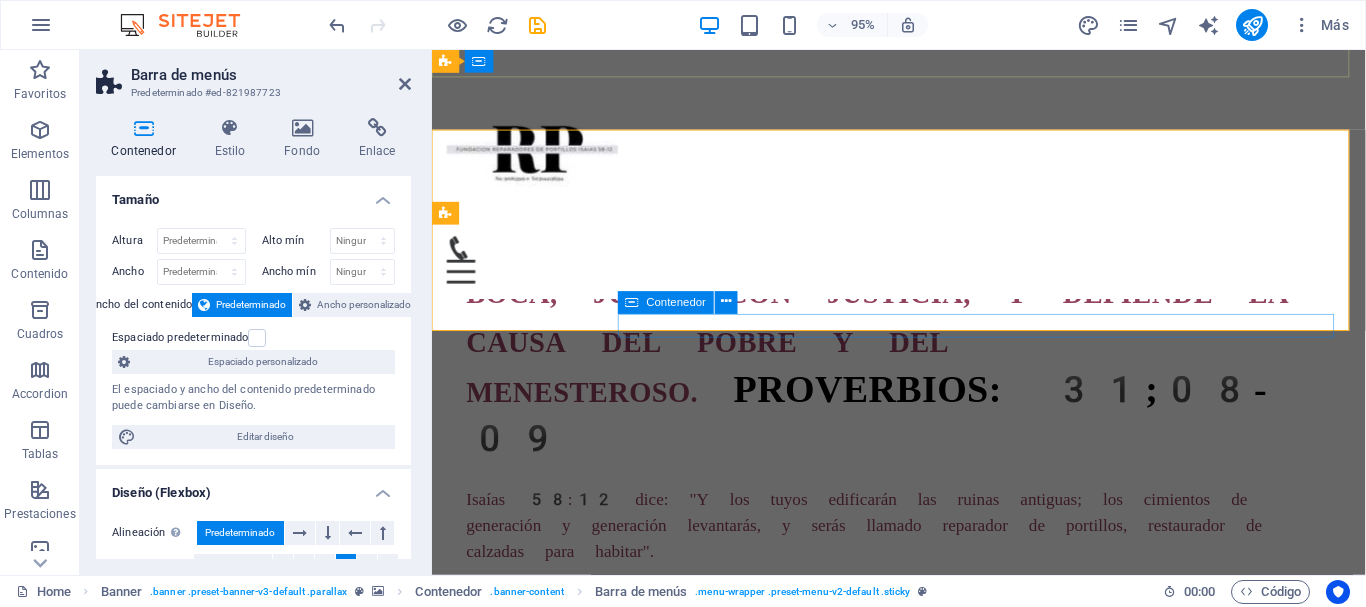 scroll, scrollTop: 800, scrollLeft: 0, axis: vertical 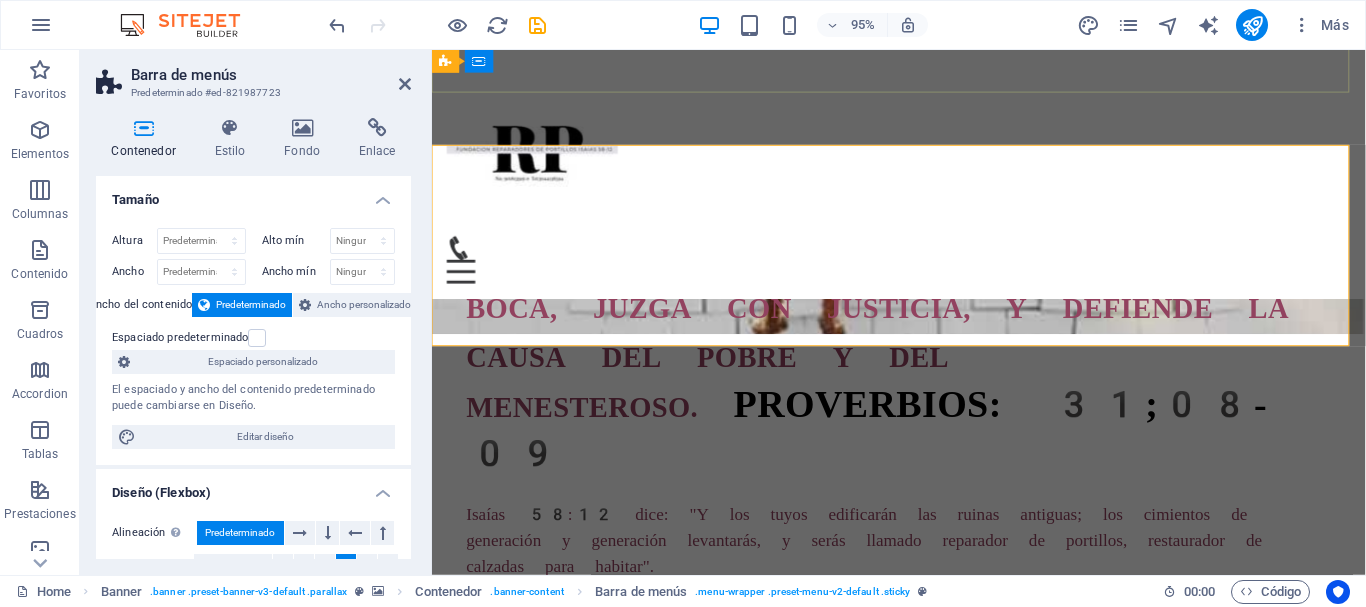 click on "Home About us What we do Projects Volunteers Donate" at bounding box center (923, 181) 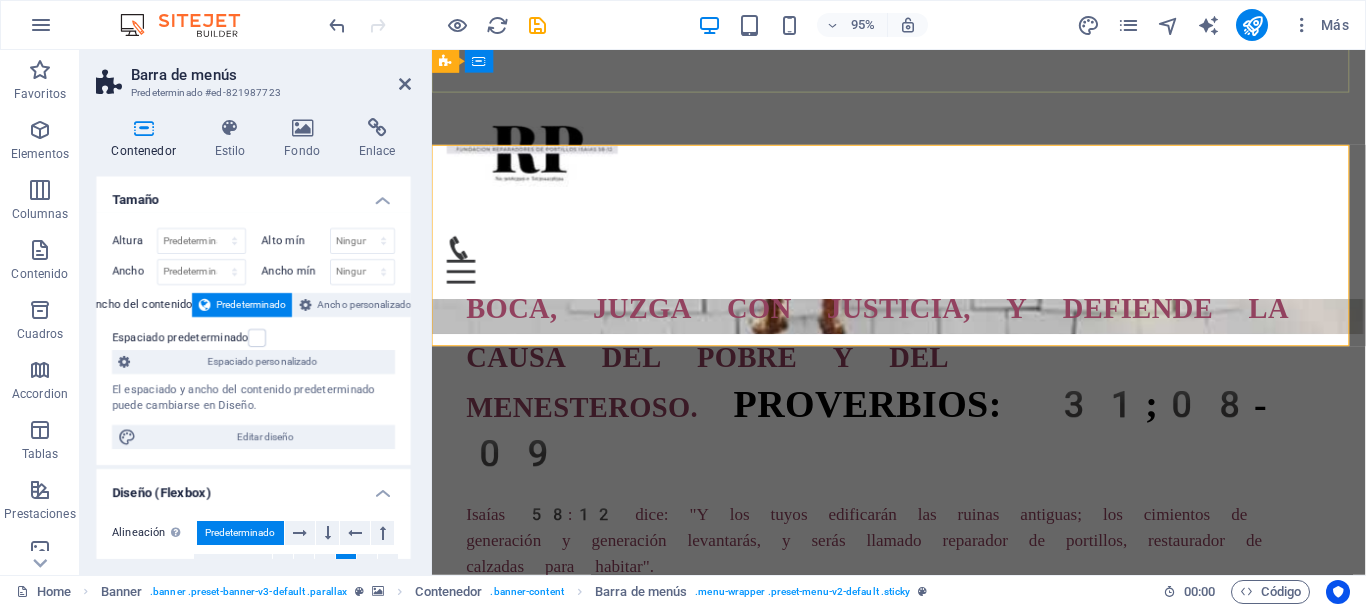 click on "Home About us What we do Projects Volunteers Donate" at bounding box center (923, 181) 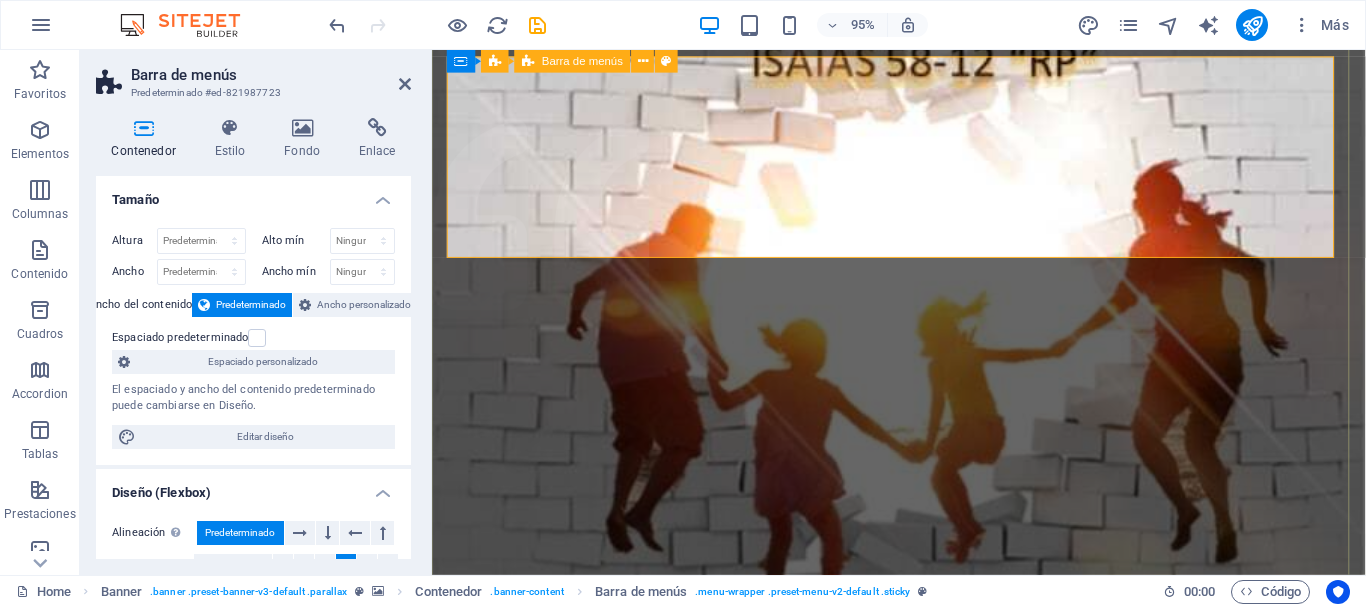 scroll, scrollTop: 0, scrollLeft: 0, axis: both 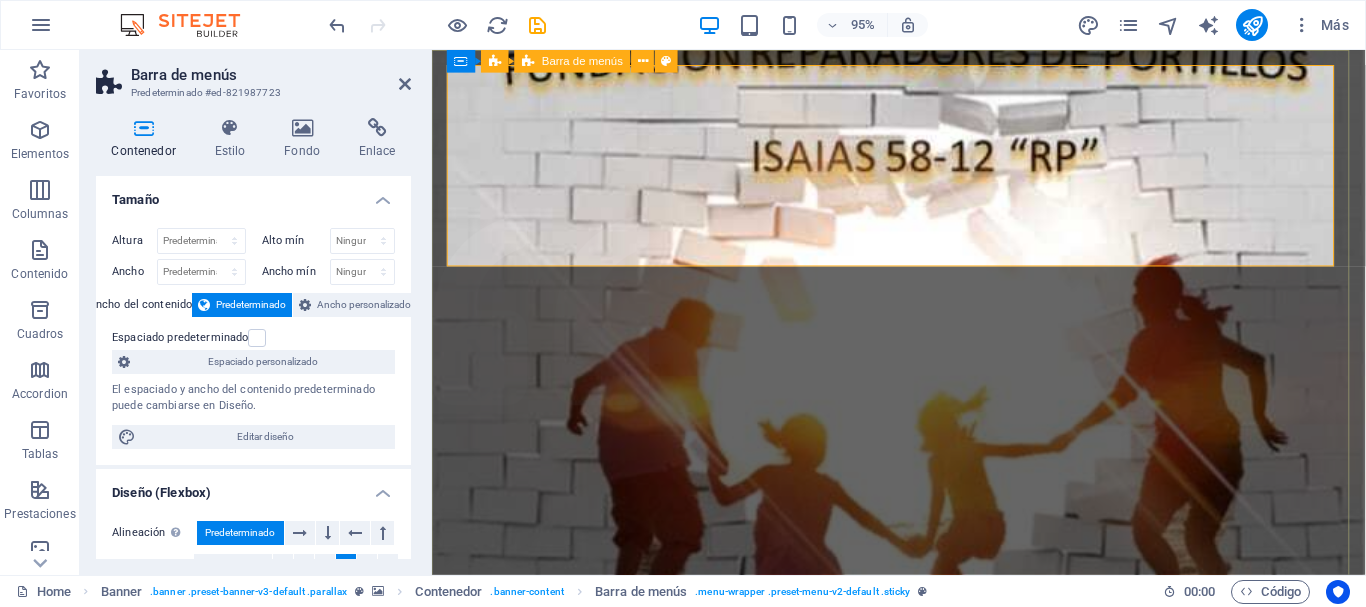 click on "Home About us What we do Projects Volunteers Donate" at bounding box center [923, 896] 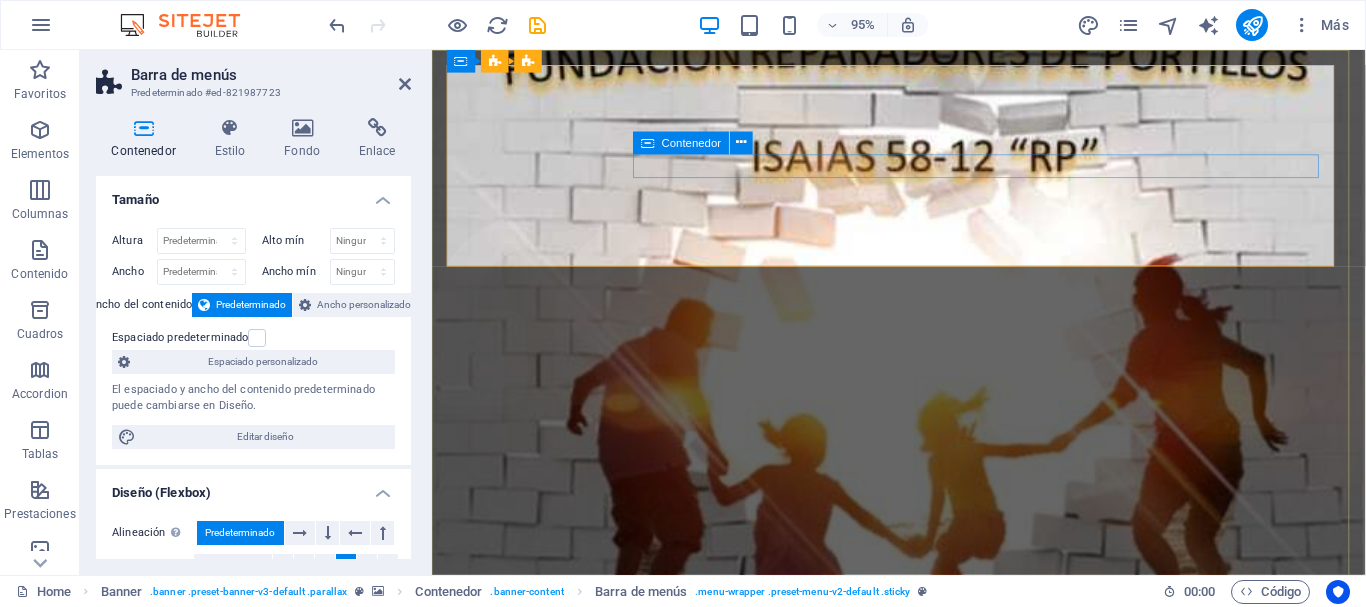 click at bounding box center (923, 986) 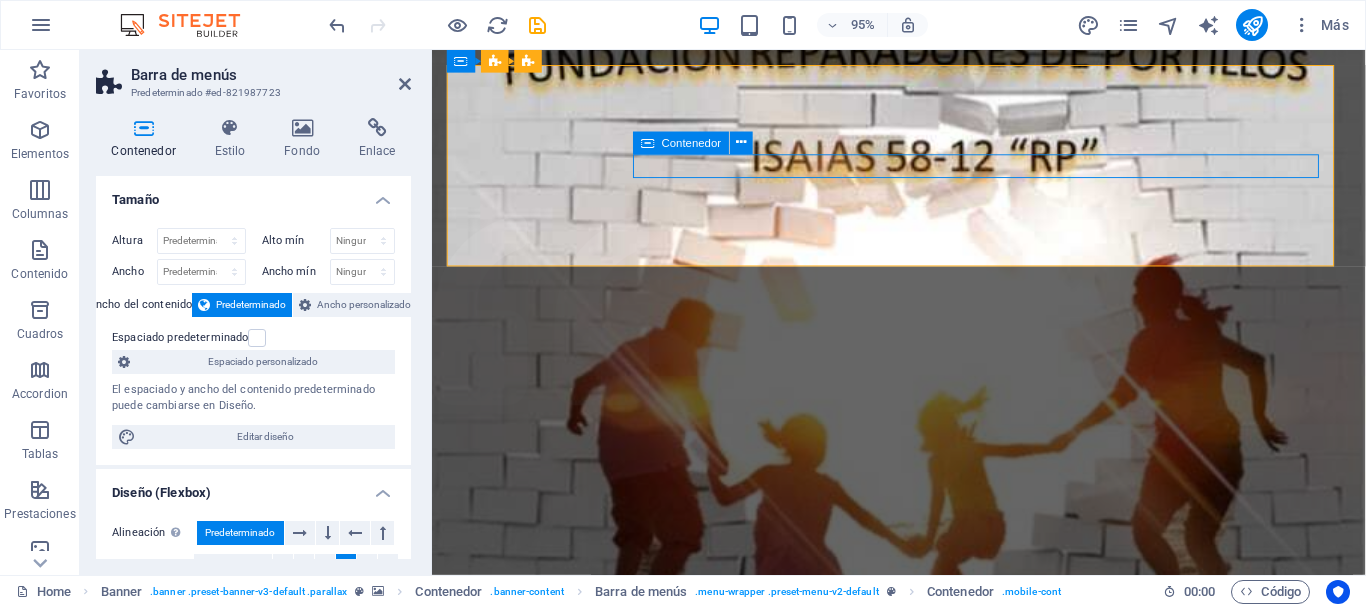 click at bounding box center [923, 986] 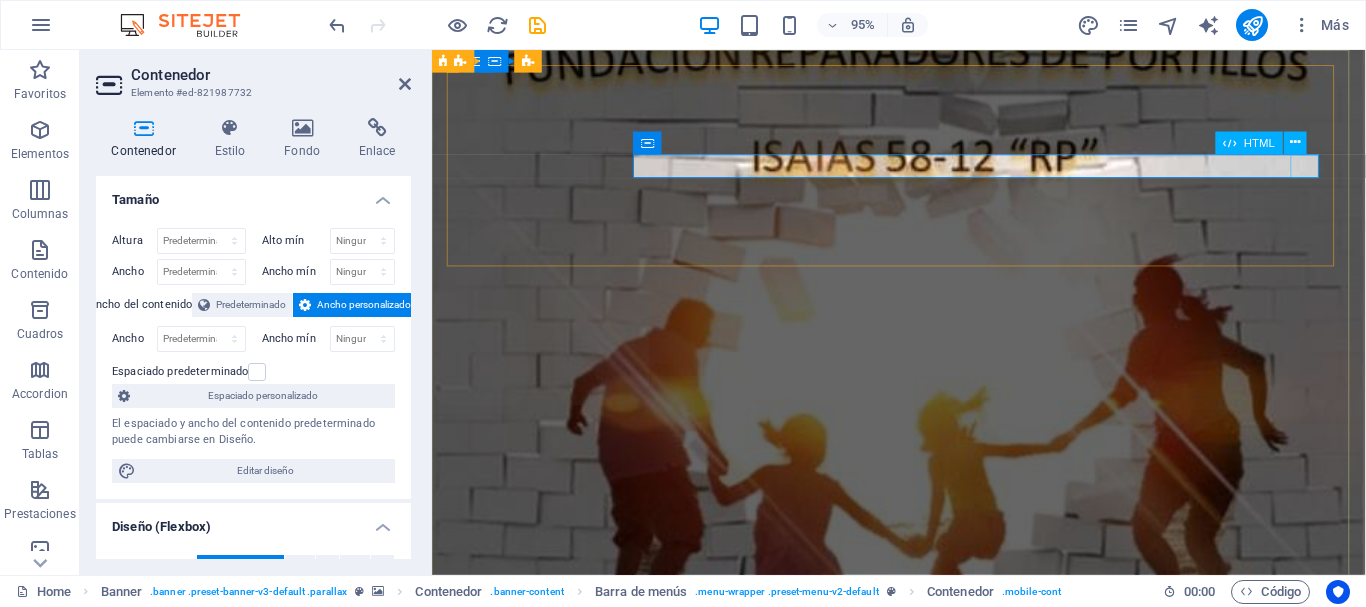 click at bounding box center [923, 998] 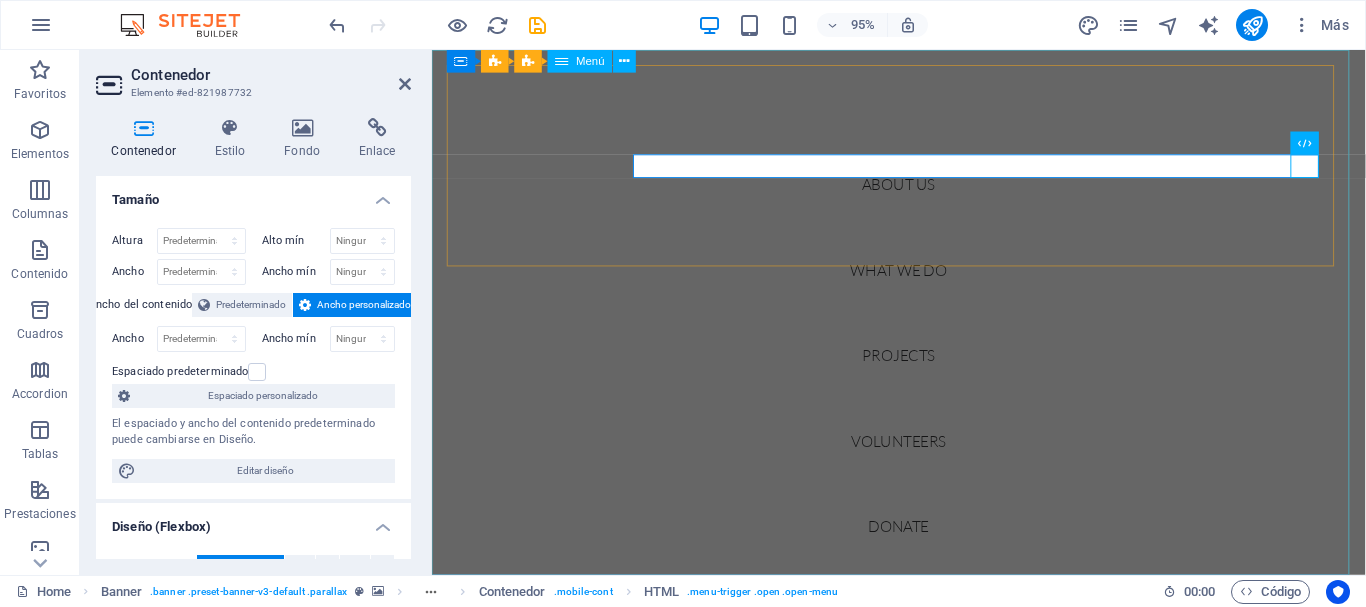 click on "Home About us What we do Projects Volunteers Donate" at bounding box center [923, 326] 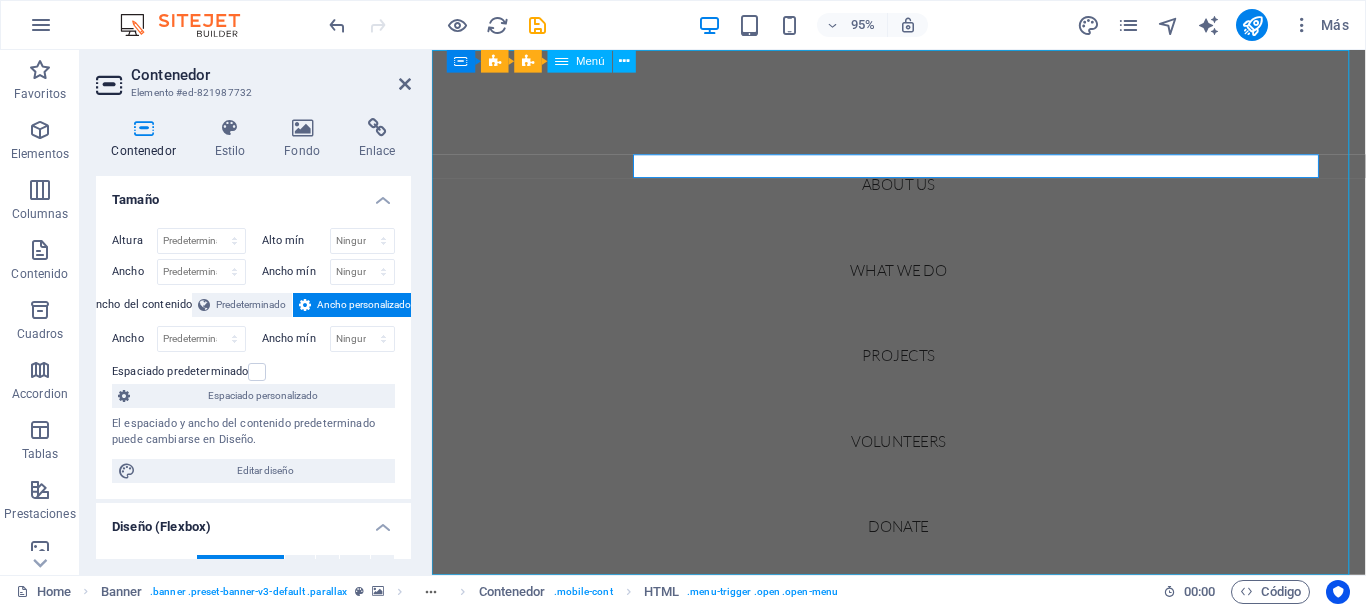 click on "Home About us What we do Projects Volunteers Donate" at bounding box center (923, 326) 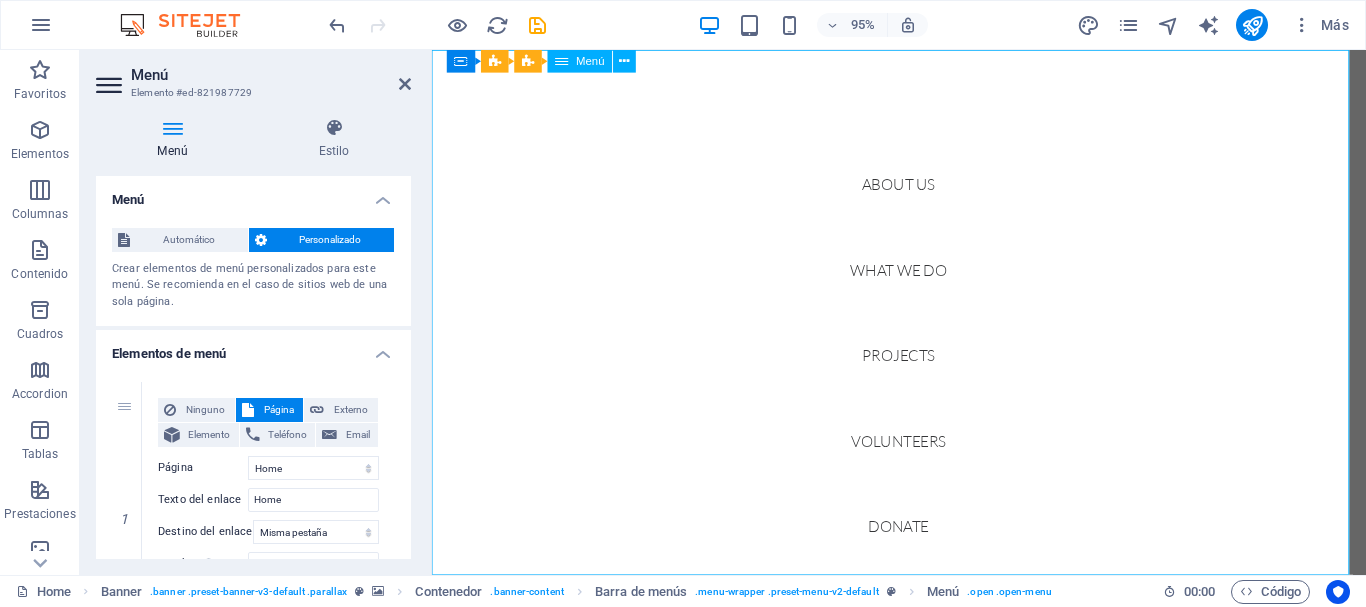 click on "Home About us What we do Projects Volunteers Donate" at bounding box center [923, 326] 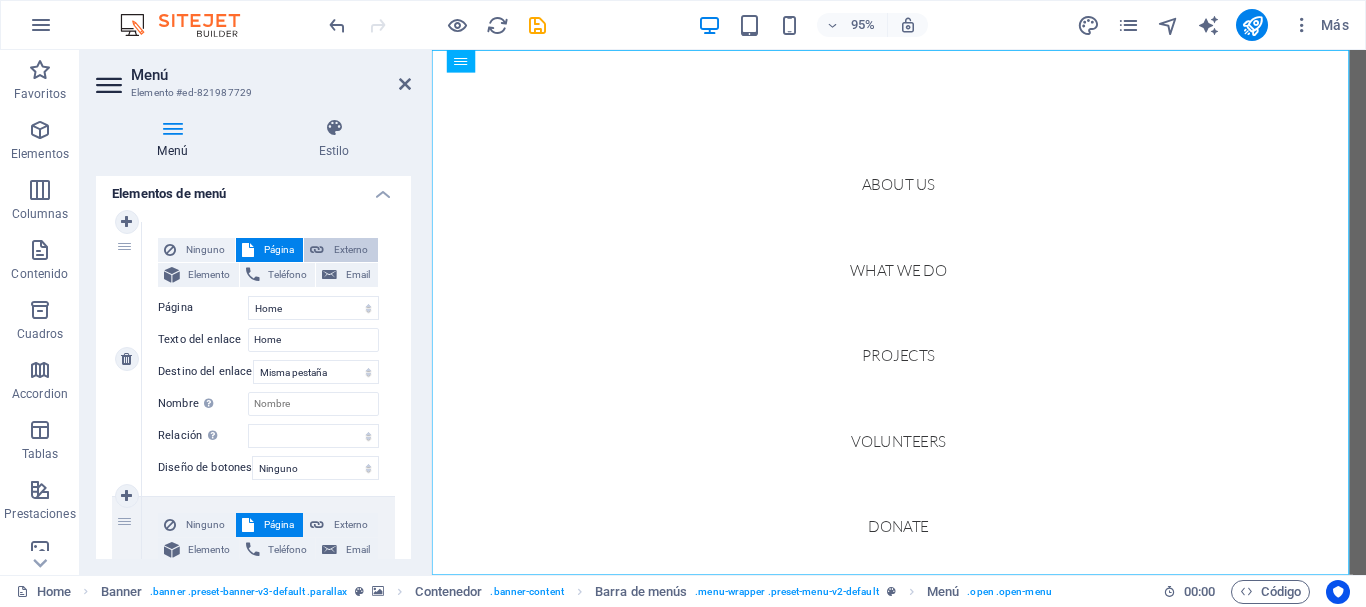 scroll, scrollTop: 200, scrollLeft: 0, axis: vertical 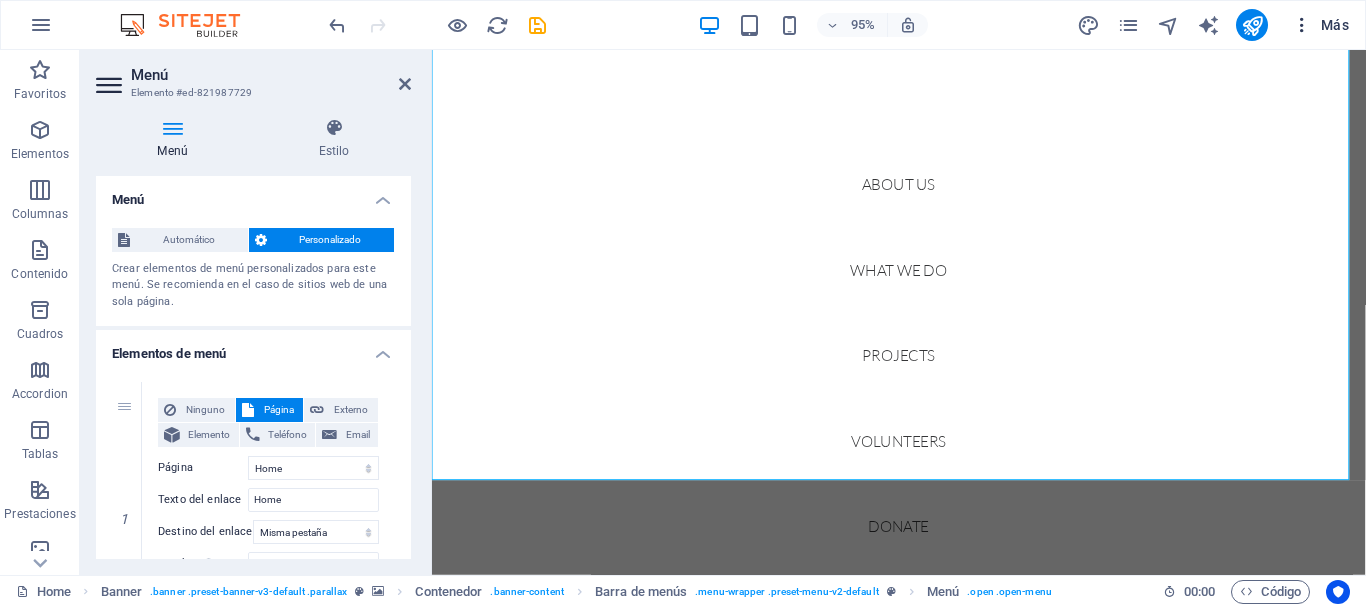 click at bounding box center [1302, 25] 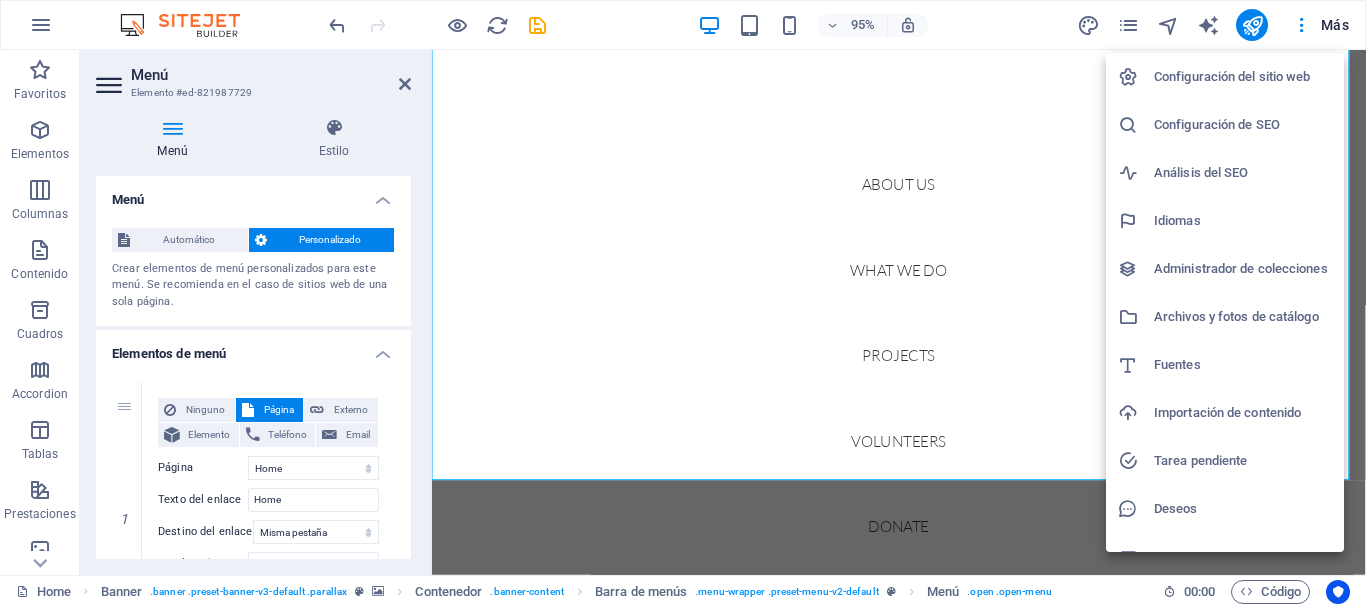 click on "Configuración del sitio web" at bounding box center [1243, 77] 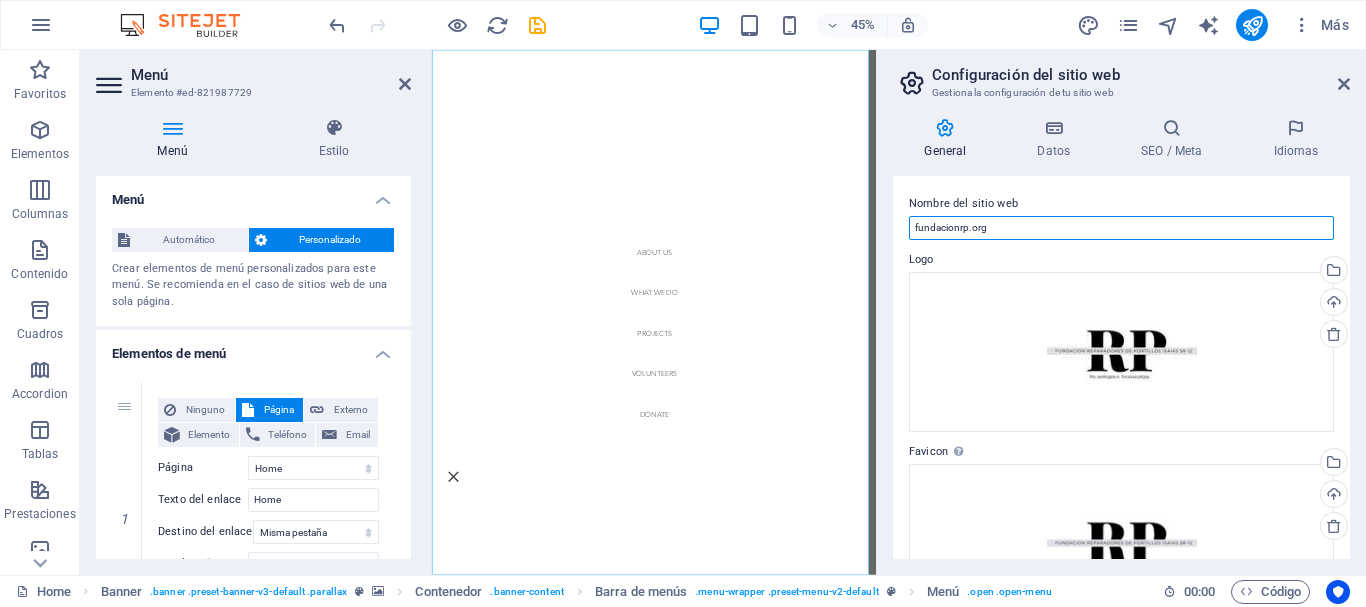 click on "fundacionrp.org" at bounding box center [1121, 228] 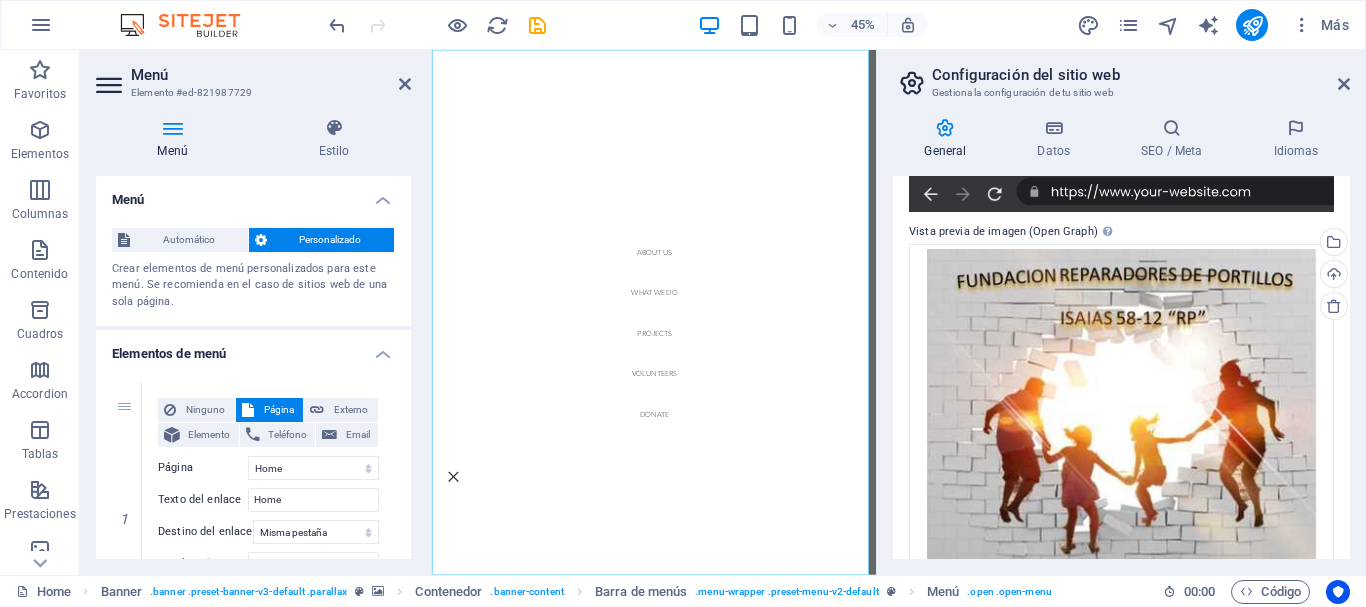 scroll, scrollTop: 537, scrollLeft: 0, axis: vertical 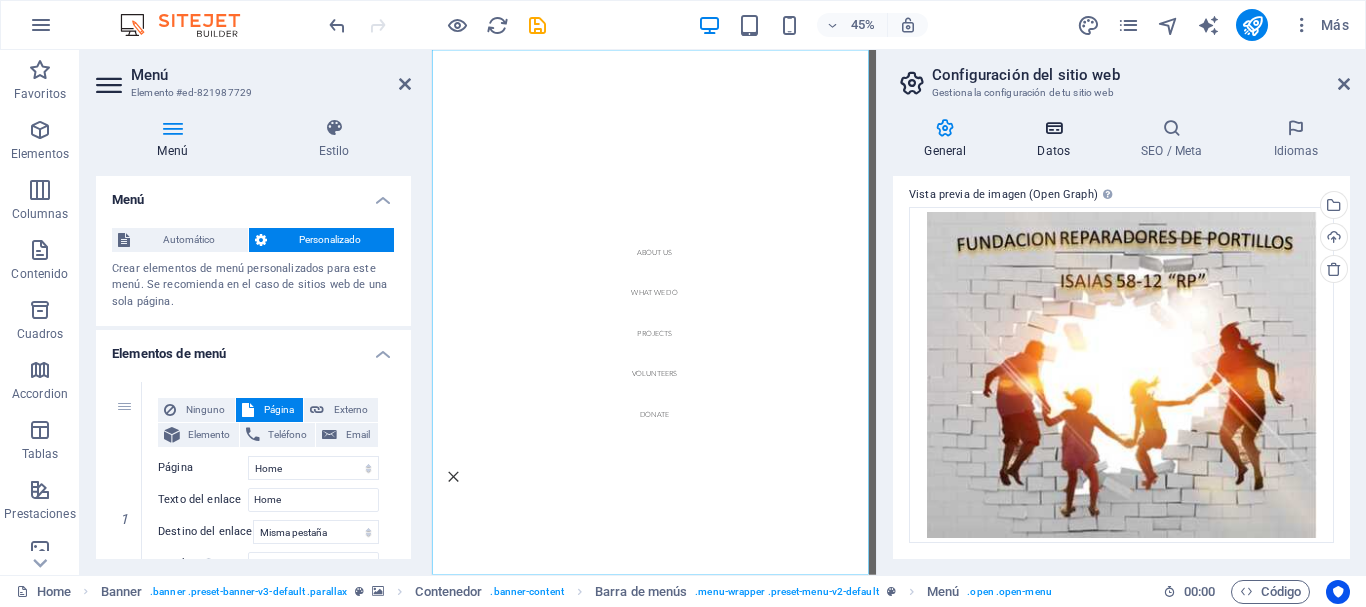 type on "FUNDACION REPARADORES DE PORTILLOS [LAST NAME] [NUMBER]" 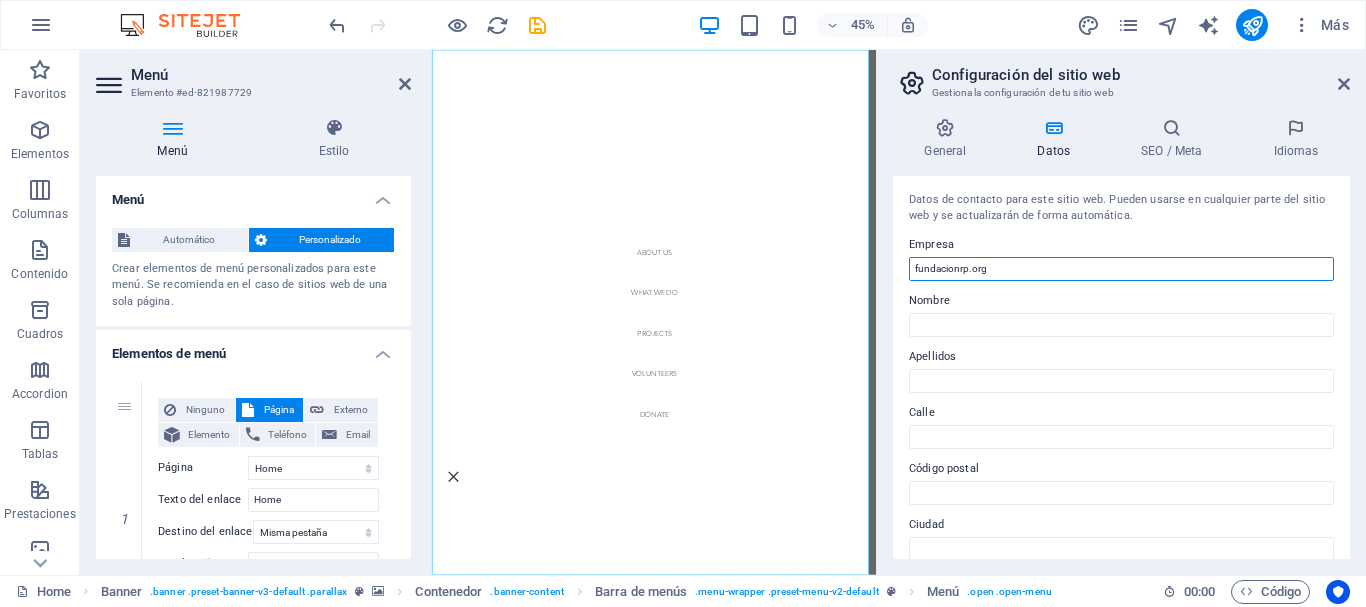 click on "fundacionrp.org" at bounding box center [1121, 269] 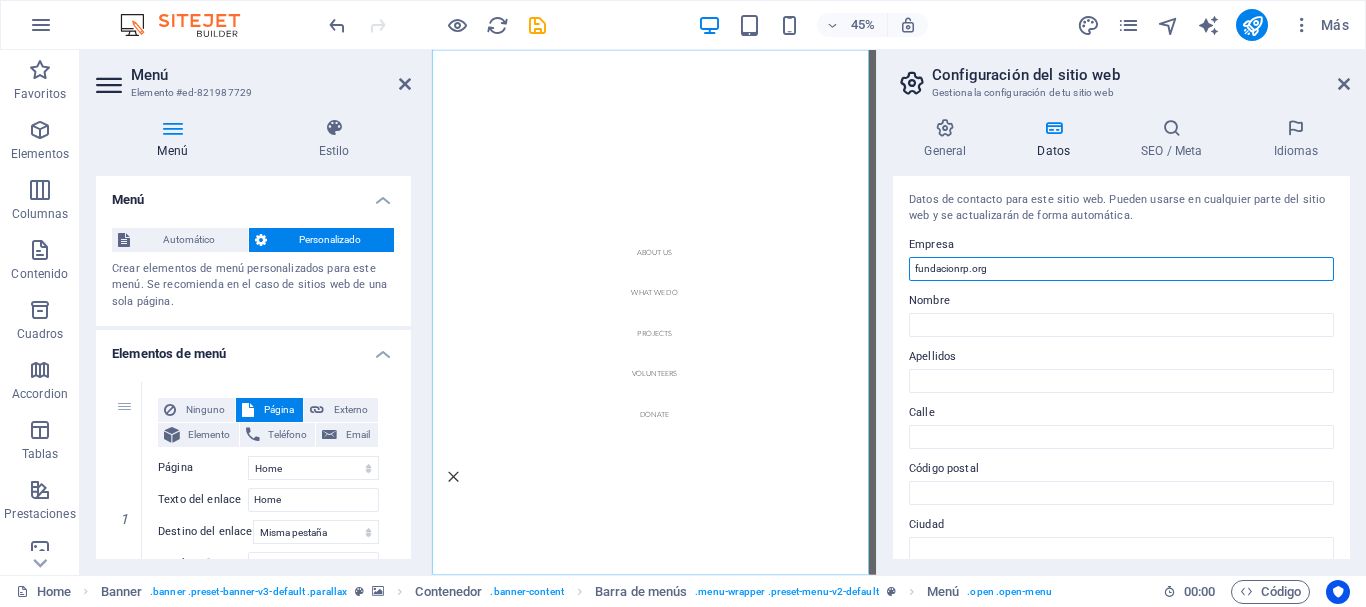 paste on "FUNDACION REPARADORES DE PORTILLOS [LAST NAME] [NUMBER]" 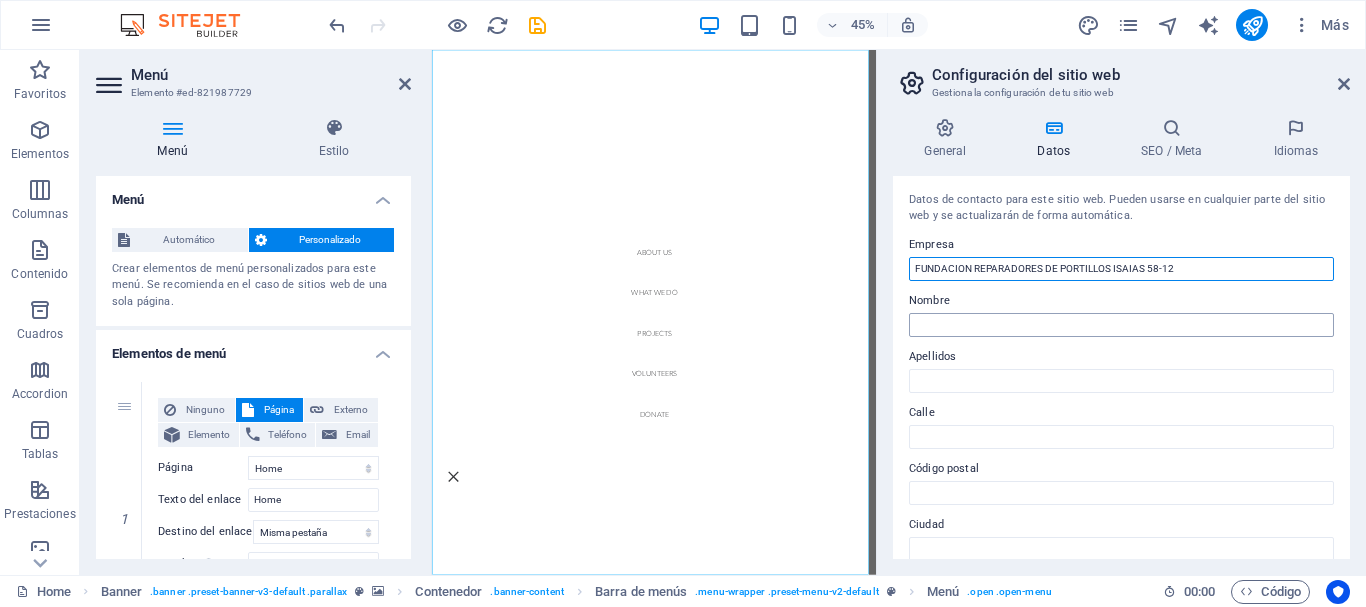 type on "FUNDACION REPARADORES DE PORTILLOS [LAST NAME] [NUMBER]" 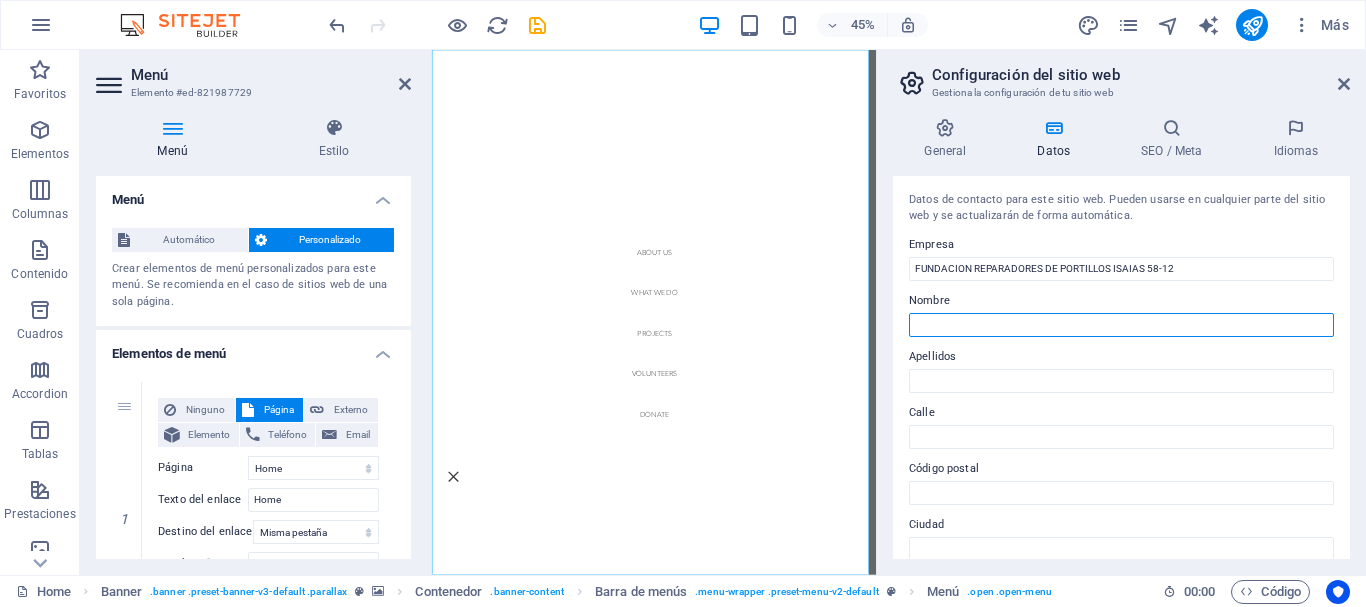 click on "Nombre" at bounding box center (1121, 325) 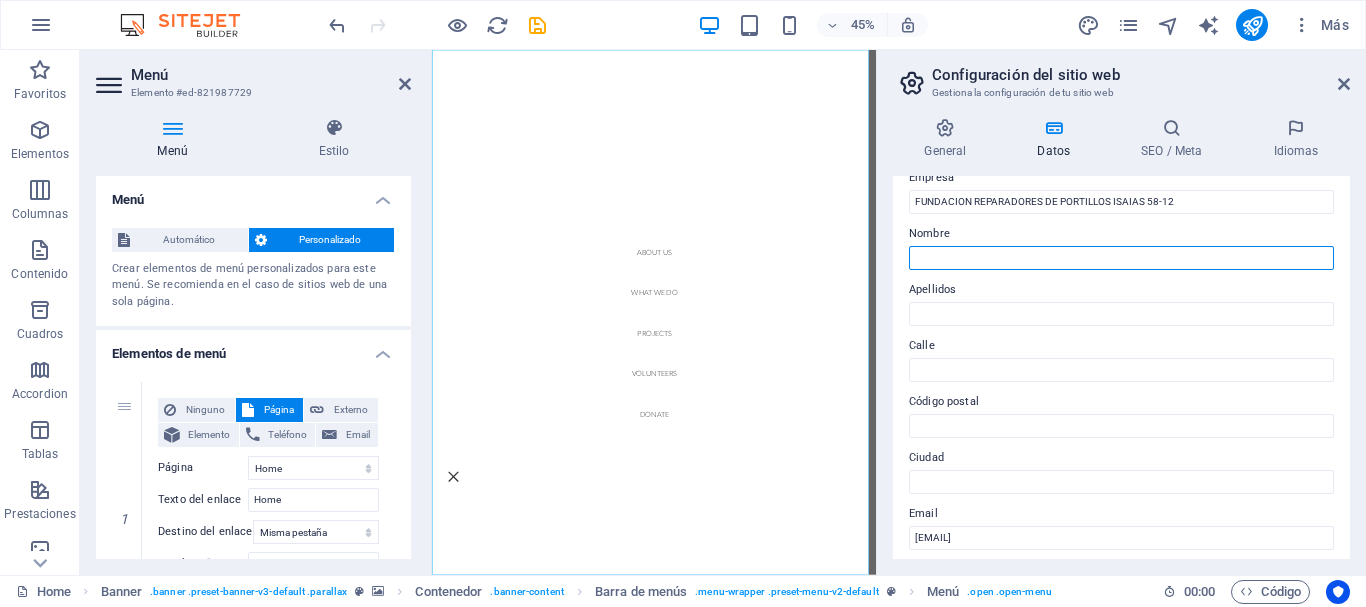 scroll, scrollTop: 100, scrollLeft: 0, axis: vertical 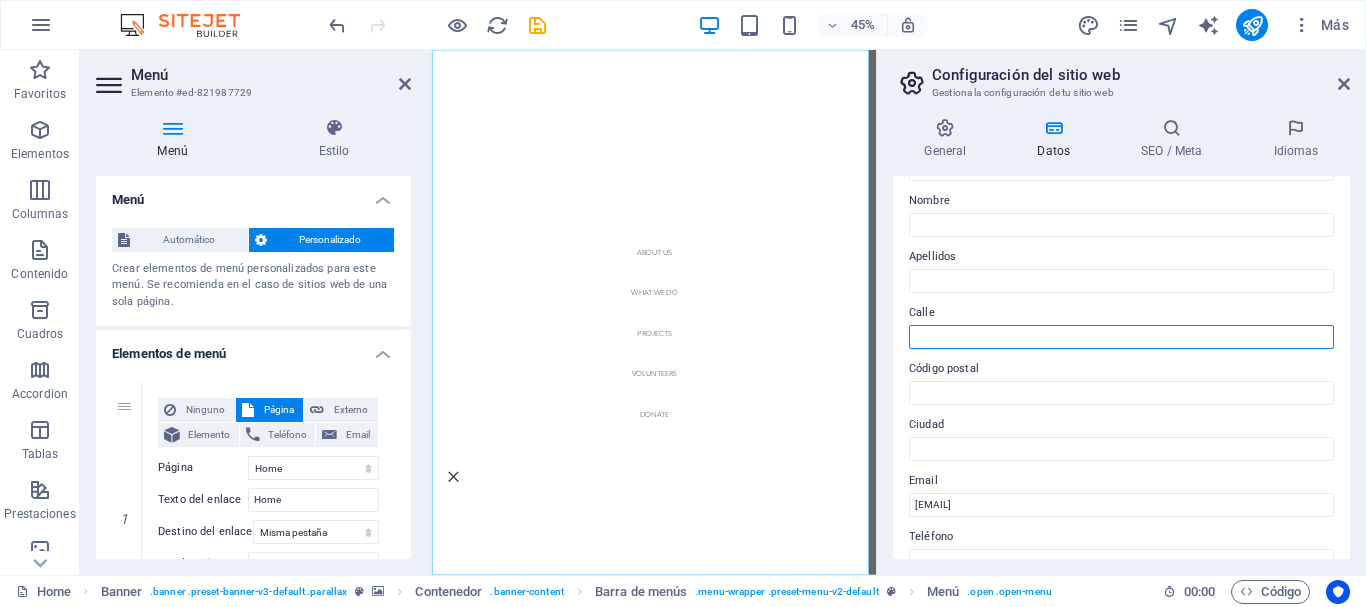 click on "Calle" at bounding box center [1121, 337] 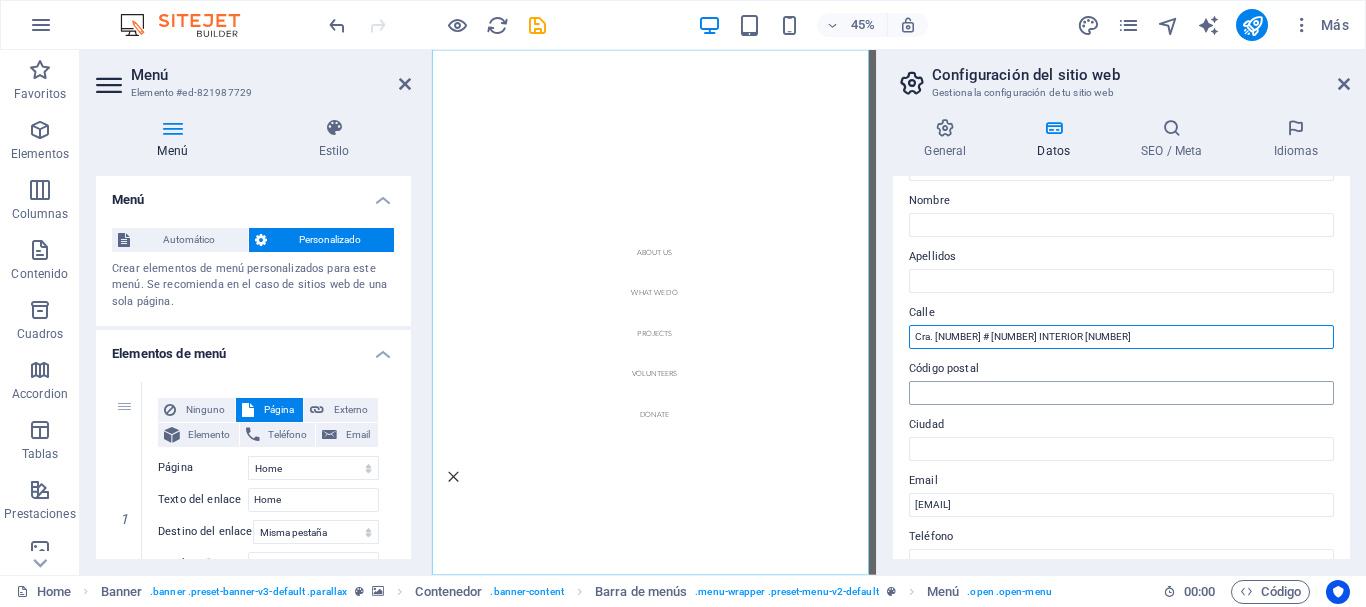 type on "Cra. 111 # 38-9 INTERIOR 101" 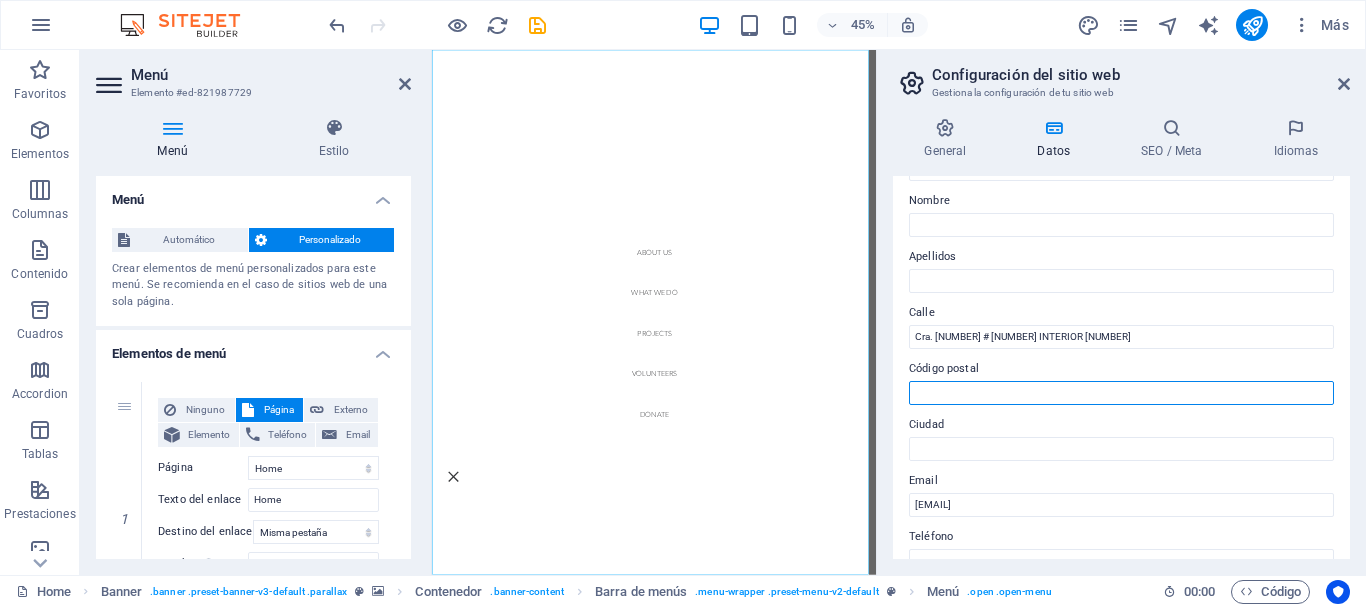 click on "Código postal" at bounding box center (1121, 393) 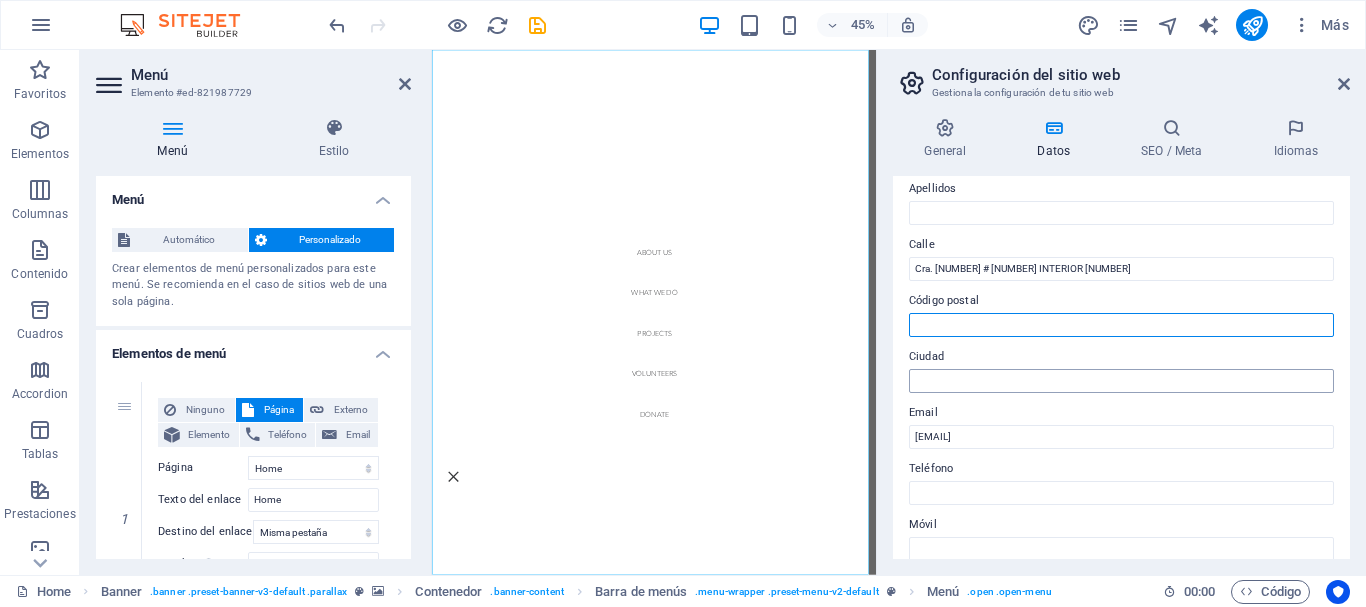 scroll, scrollTop: 200, scrollLeft: 0, axis: vertical 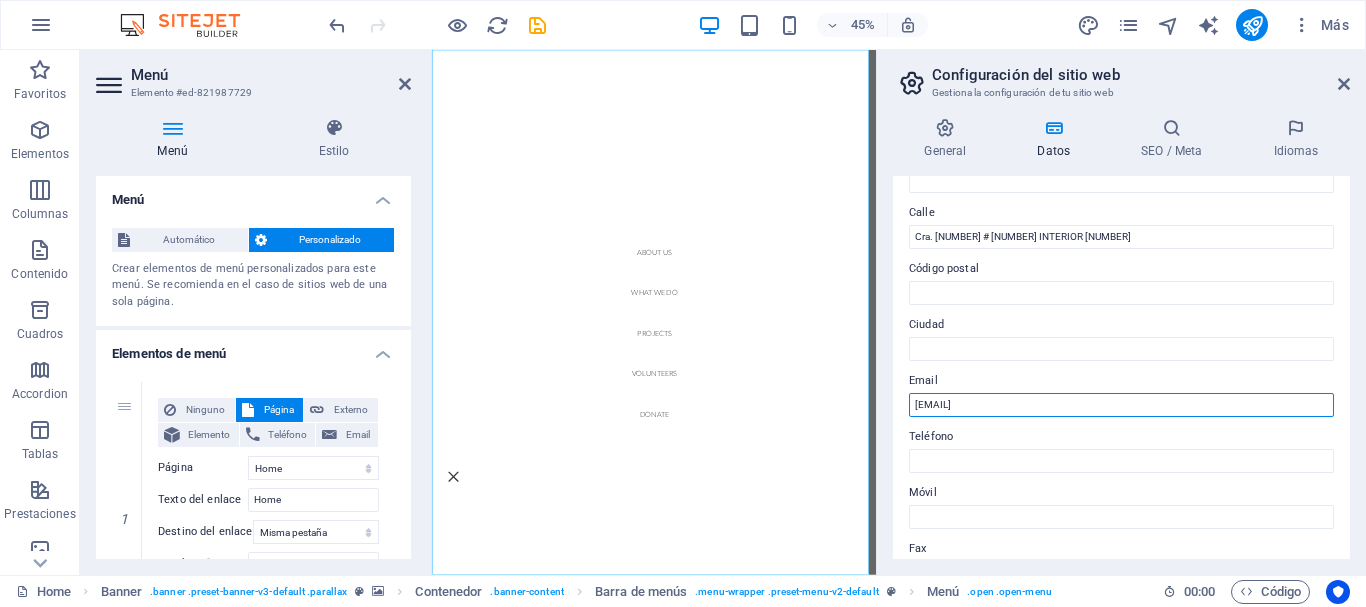 click on "[EMAIL]" at bounding box center [1121, 405] 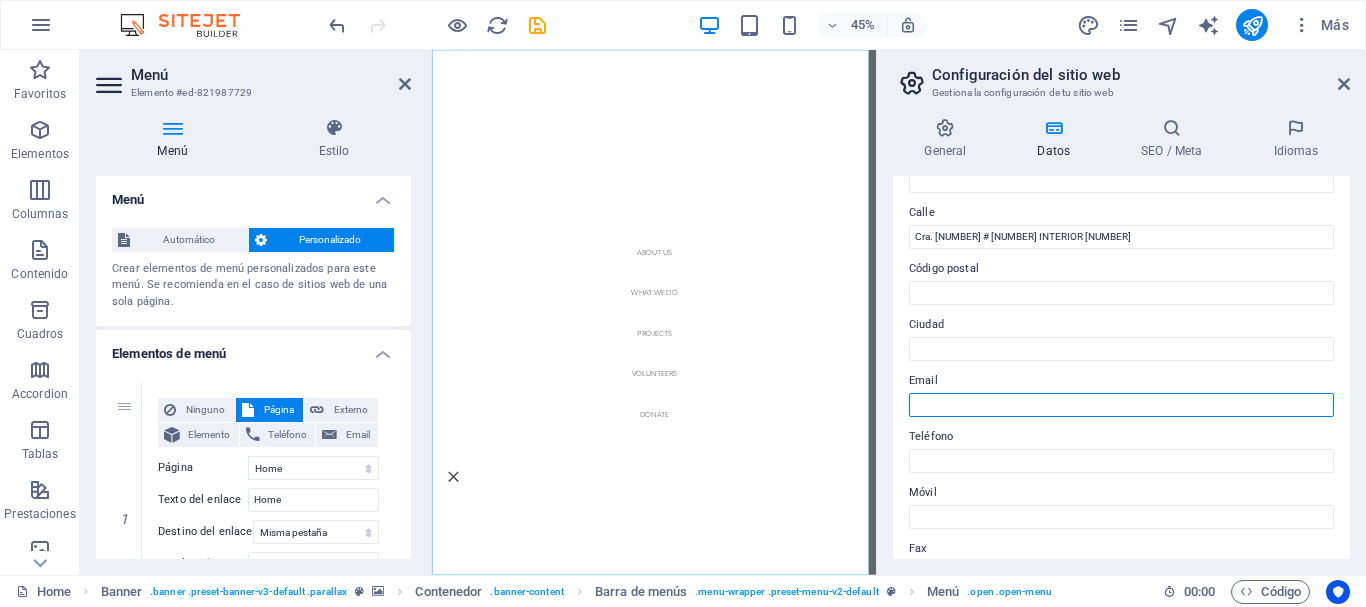 type 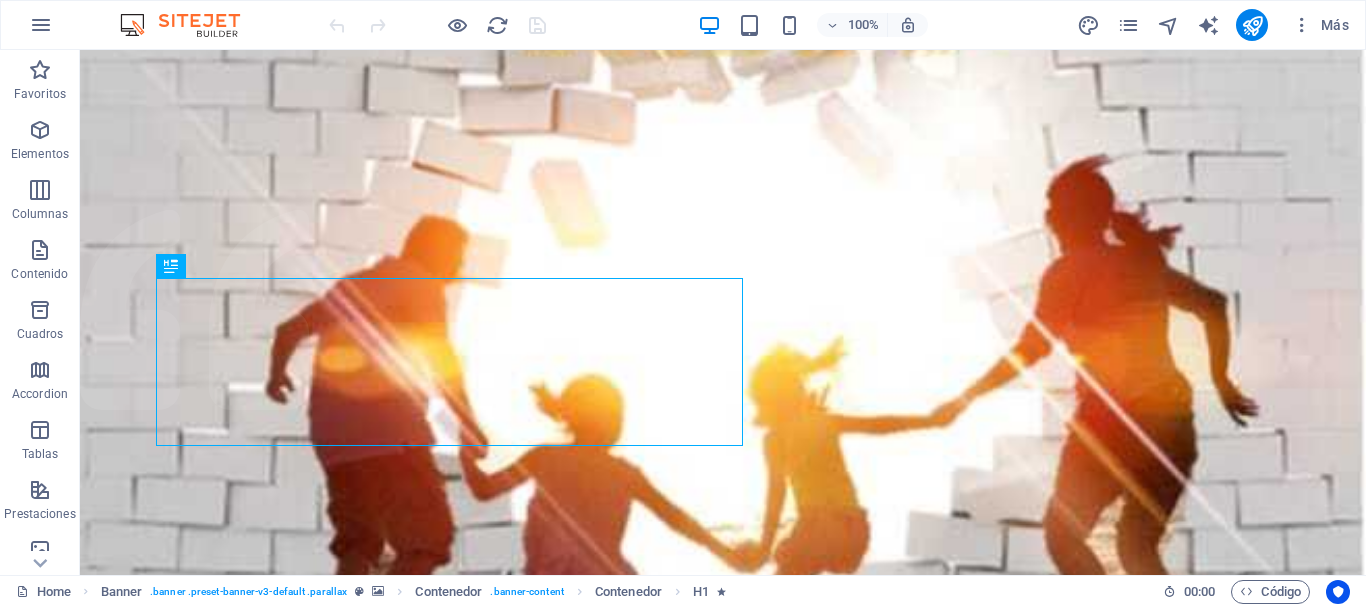 scroll, scrollTop: 0, scrollLeft: 0, axis: both 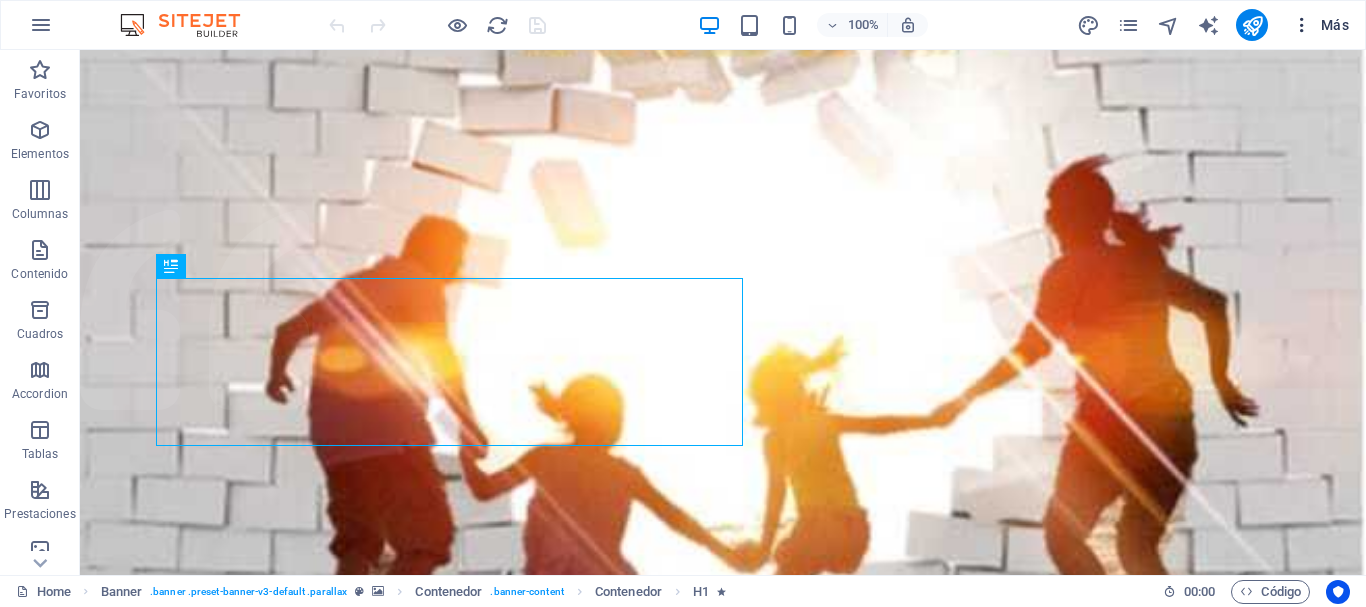 click on "Más" at bounding box center [1320, 25] 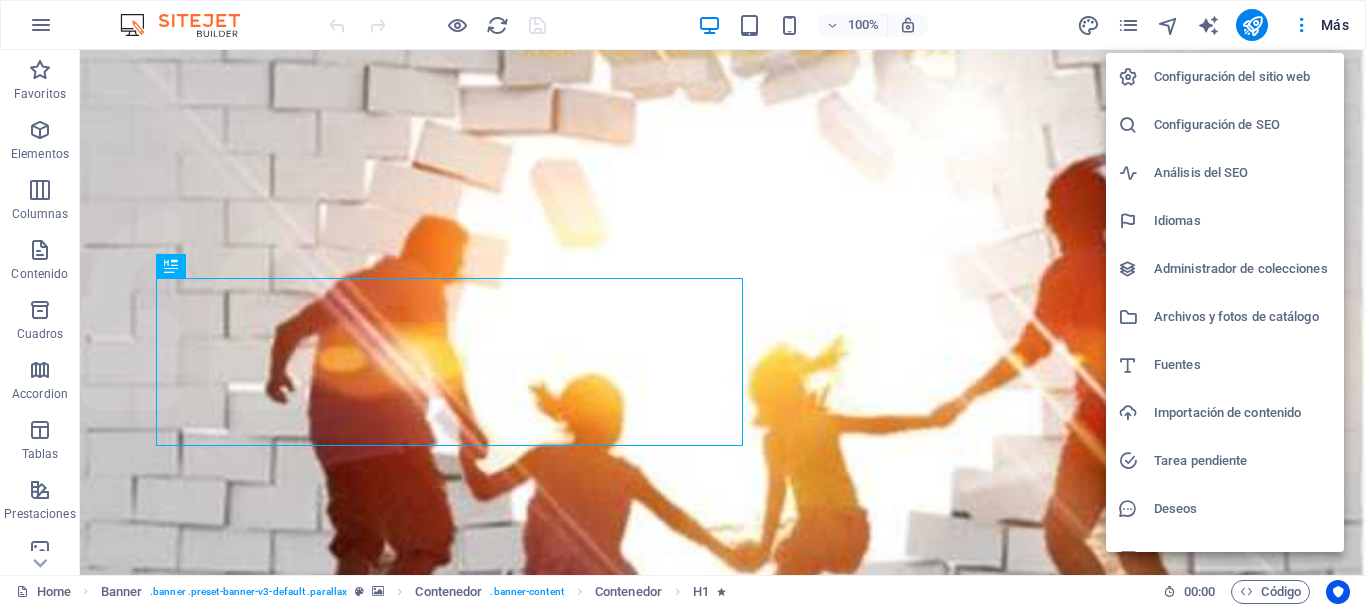 click on "Configuración del sitio web" at bounding box center [1243, 77] 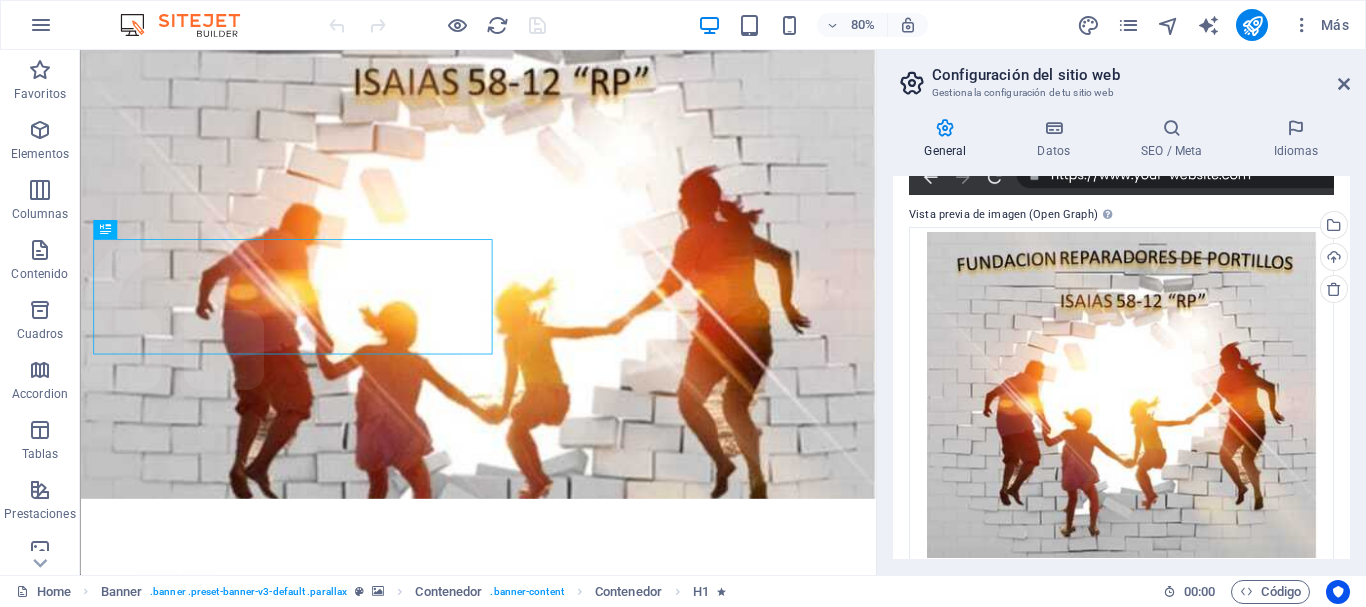 scroll, scrollTop: 537, scrollLeft: 0, axis: vertical 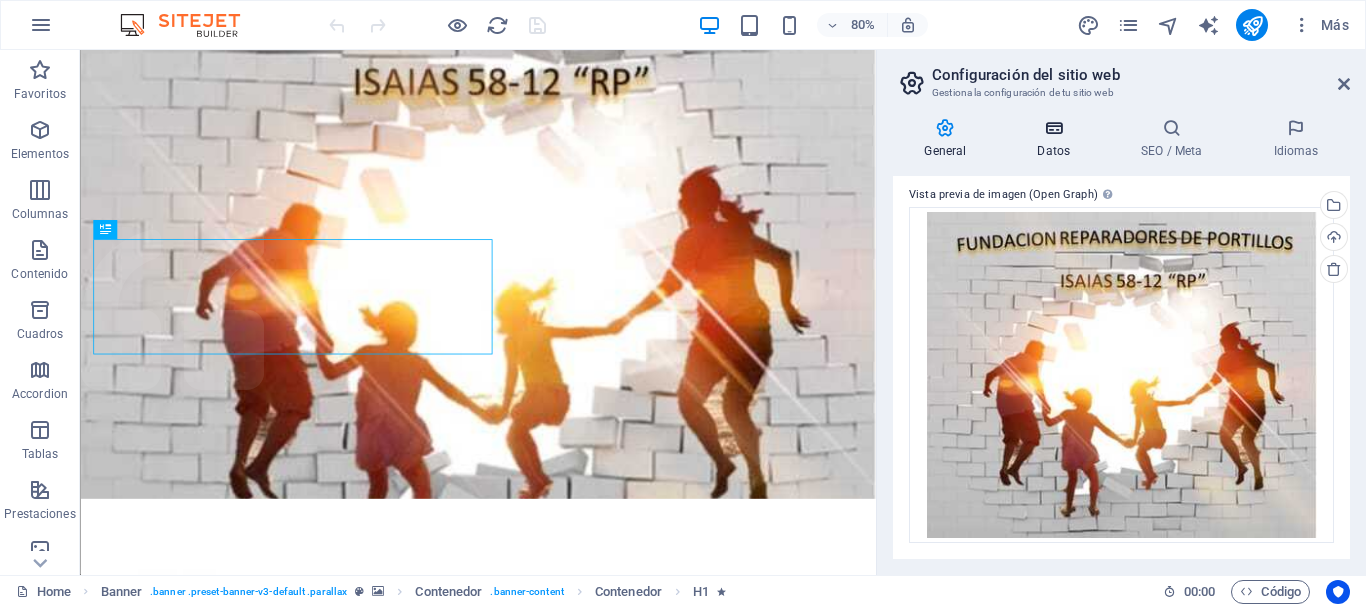 click on "Datos" at bounding box center [1058, 139] 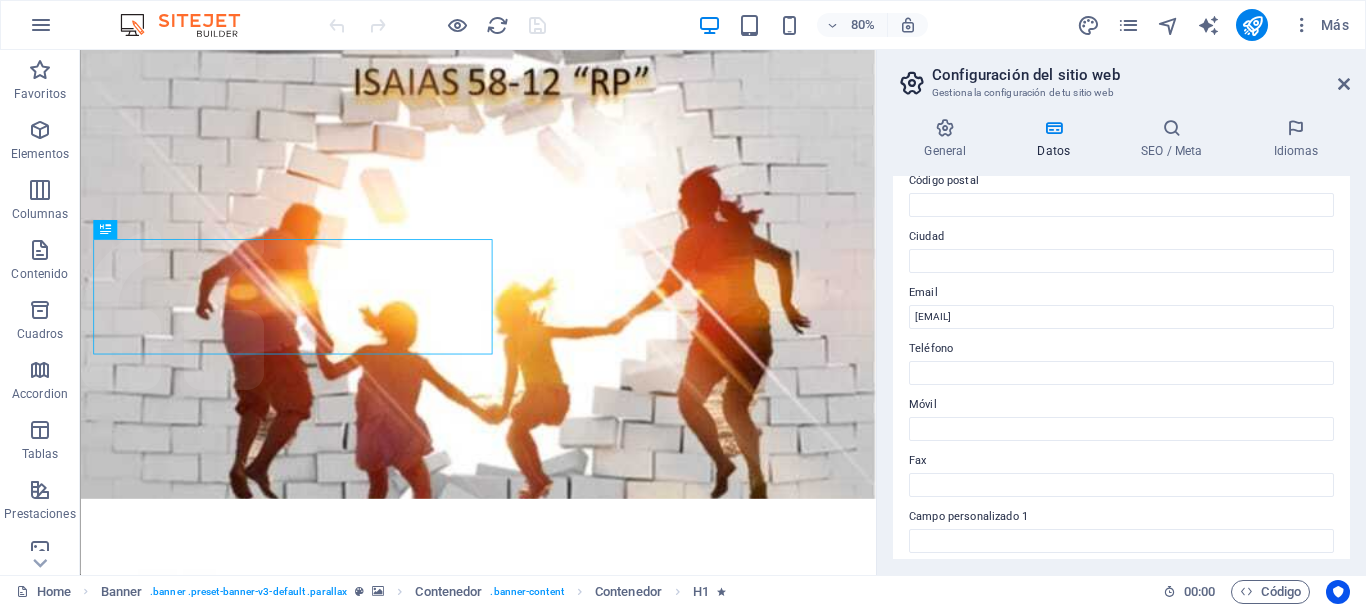 scroll, scrollTop: 300, scrollLeft: 0, axis: vertical 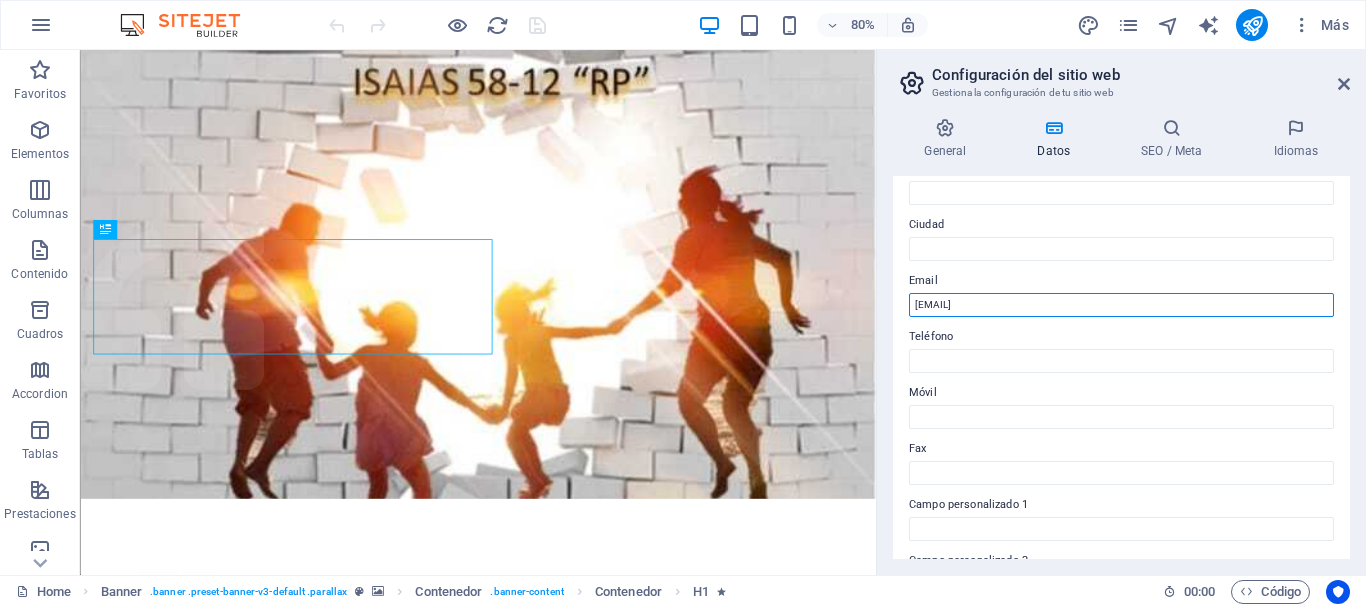 click on "[EMAIL]" at bounding box center [1121, 305] 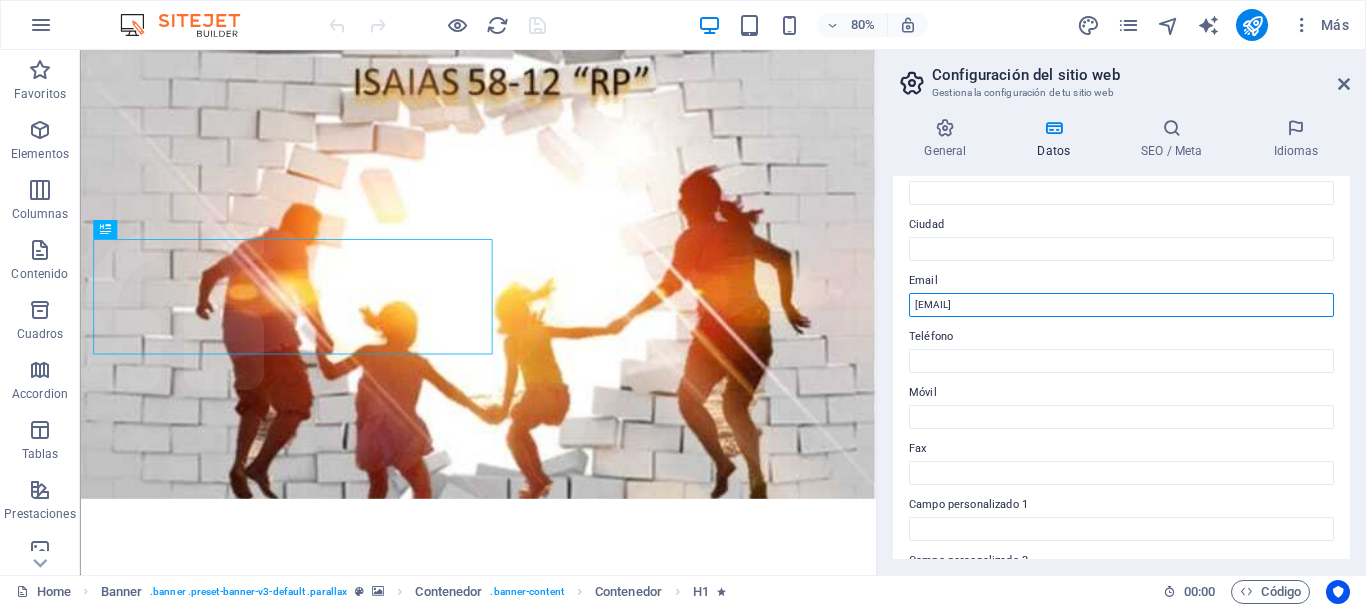 paste on "reparadores@example.com" 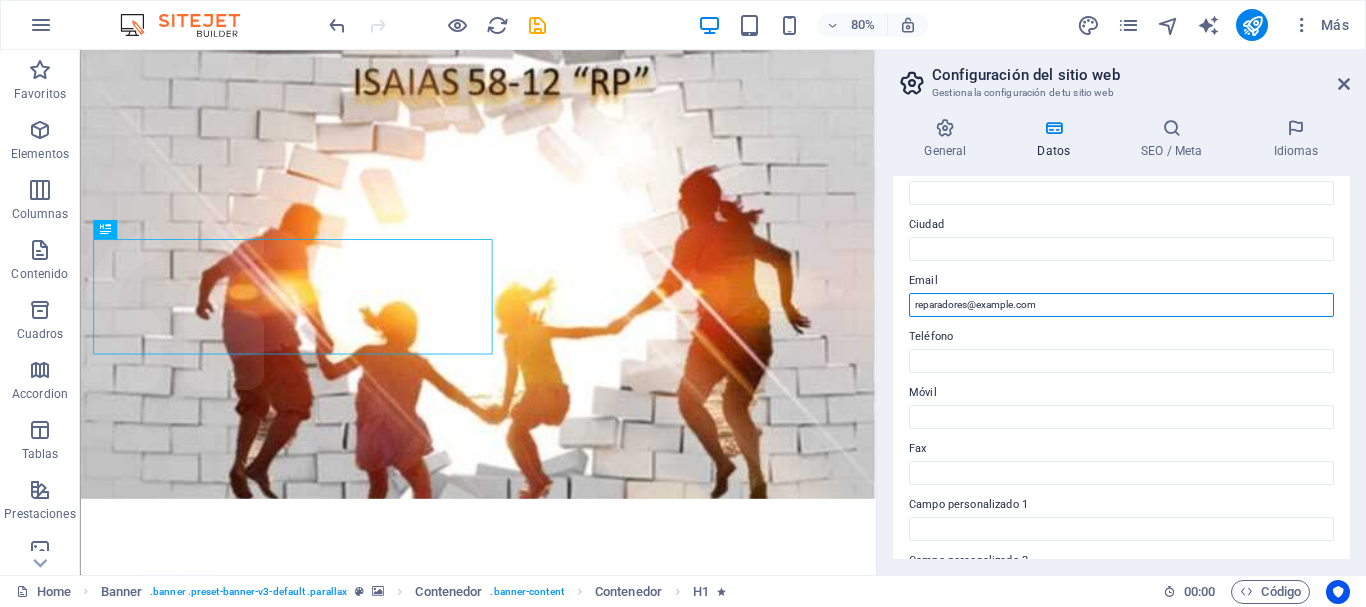 type on "reparadores@example.com" 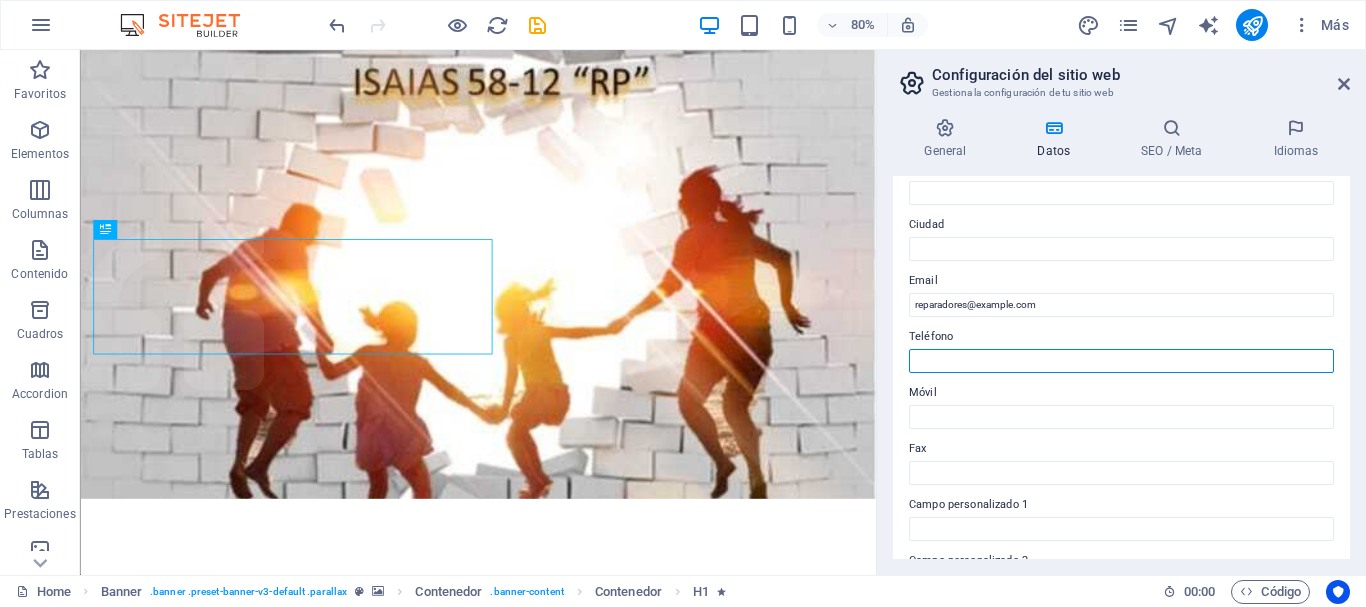 paste on "[PHONE] - [PHONE]" 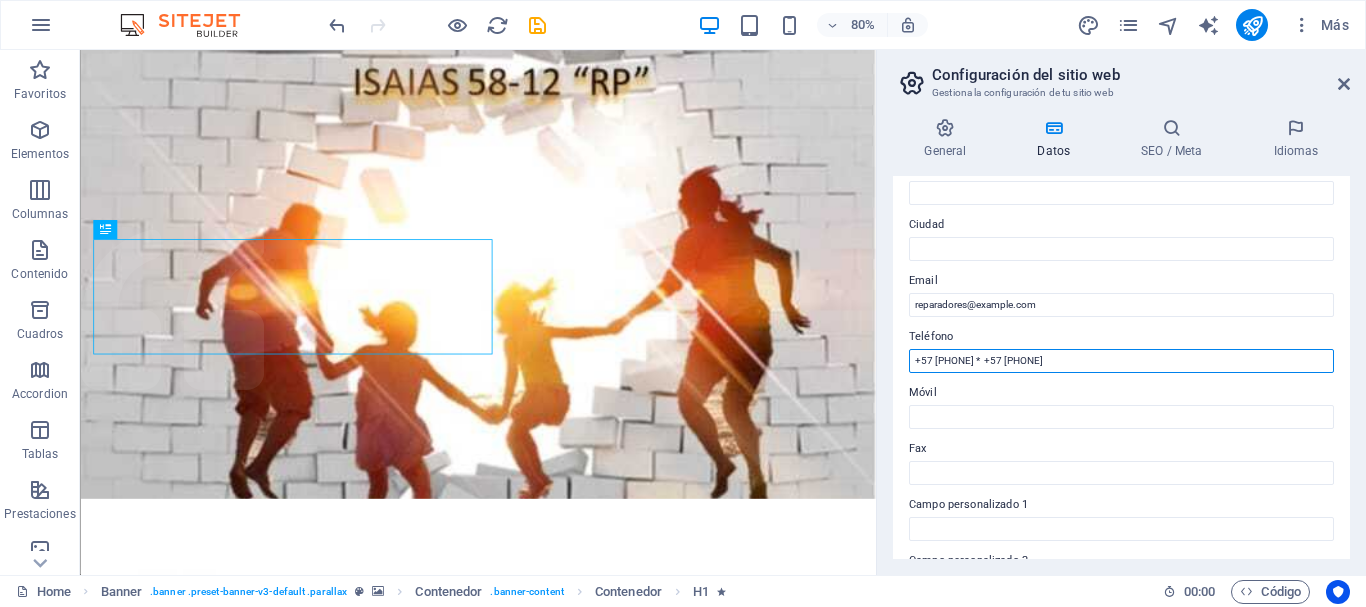 drag, startPoint x: 1004, startPoint y: 355, endPoint x: 1124, endPoint y: 359, distance: 120.06665 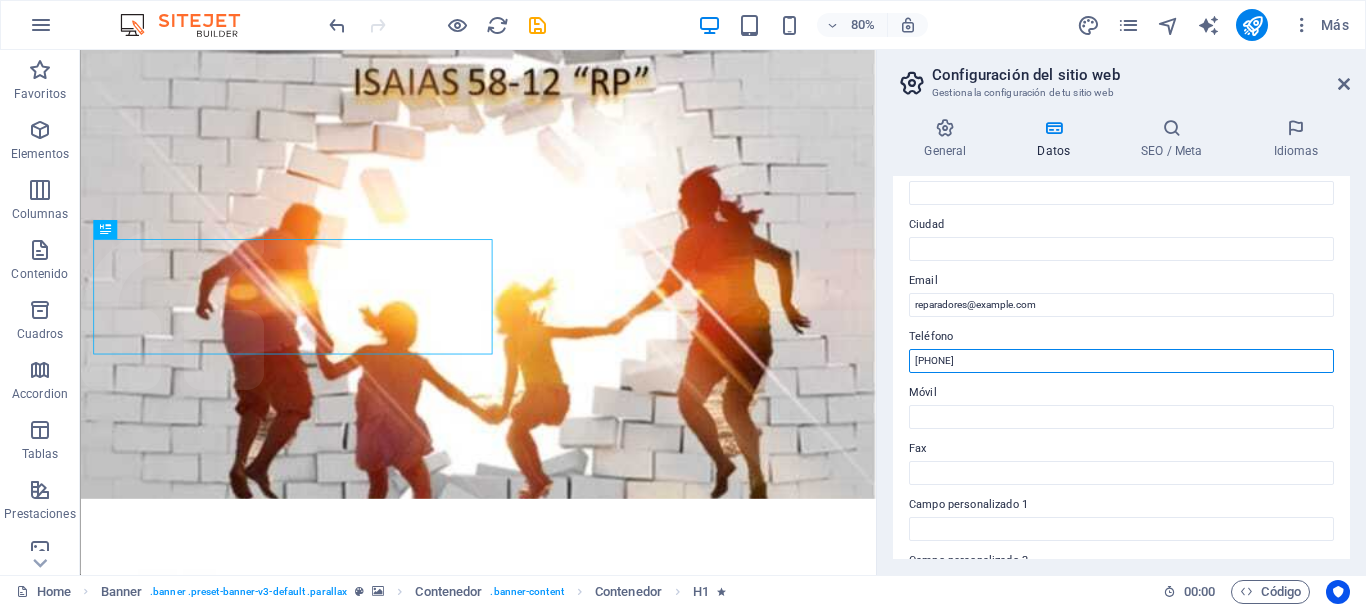 type on "[PHONE]" 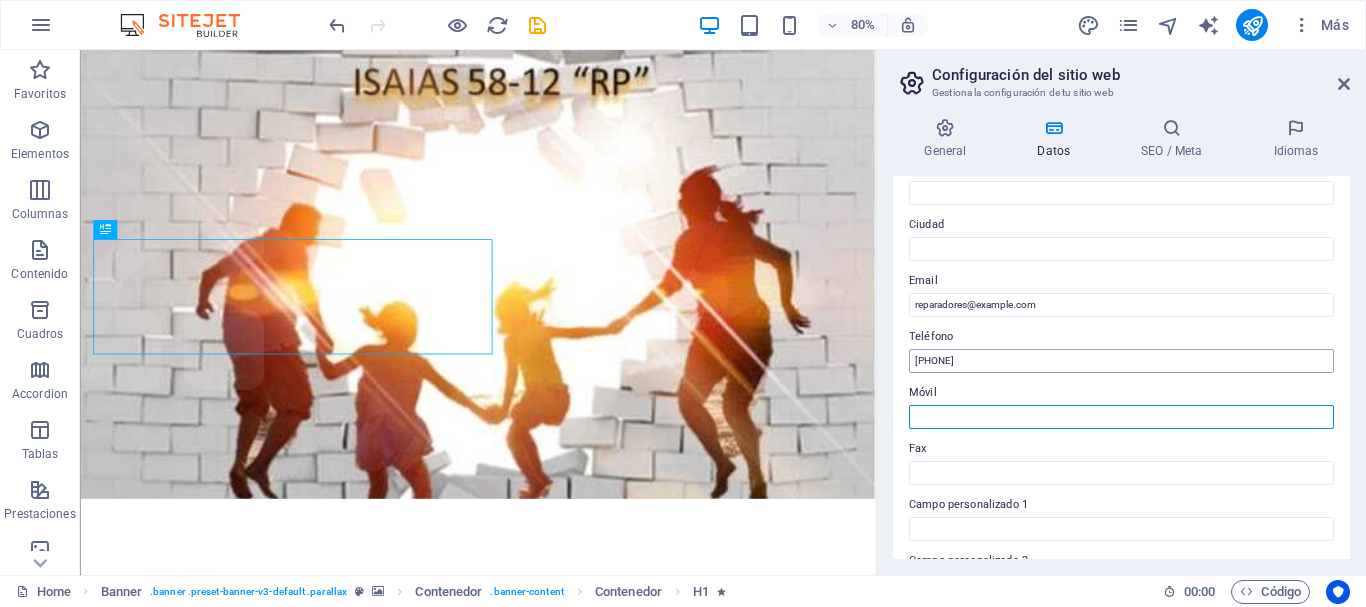 paste on "+57 301 723 8516" 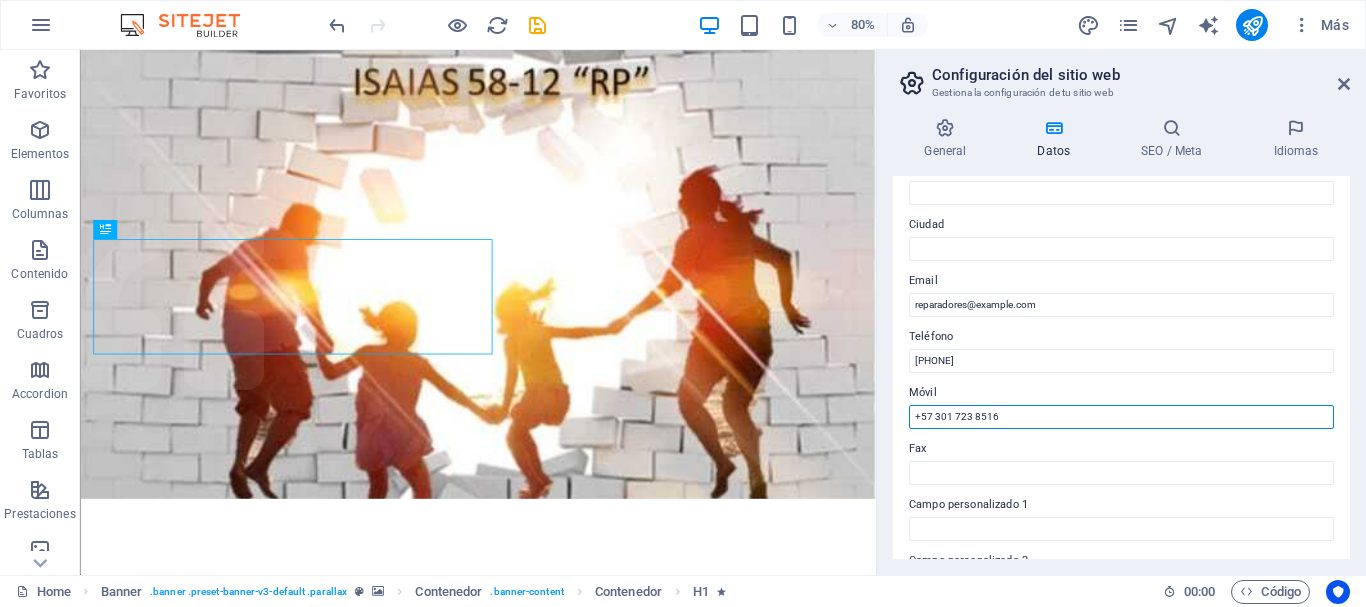 click on "+57 301 723 8516" at bounding box center [1121, 417] 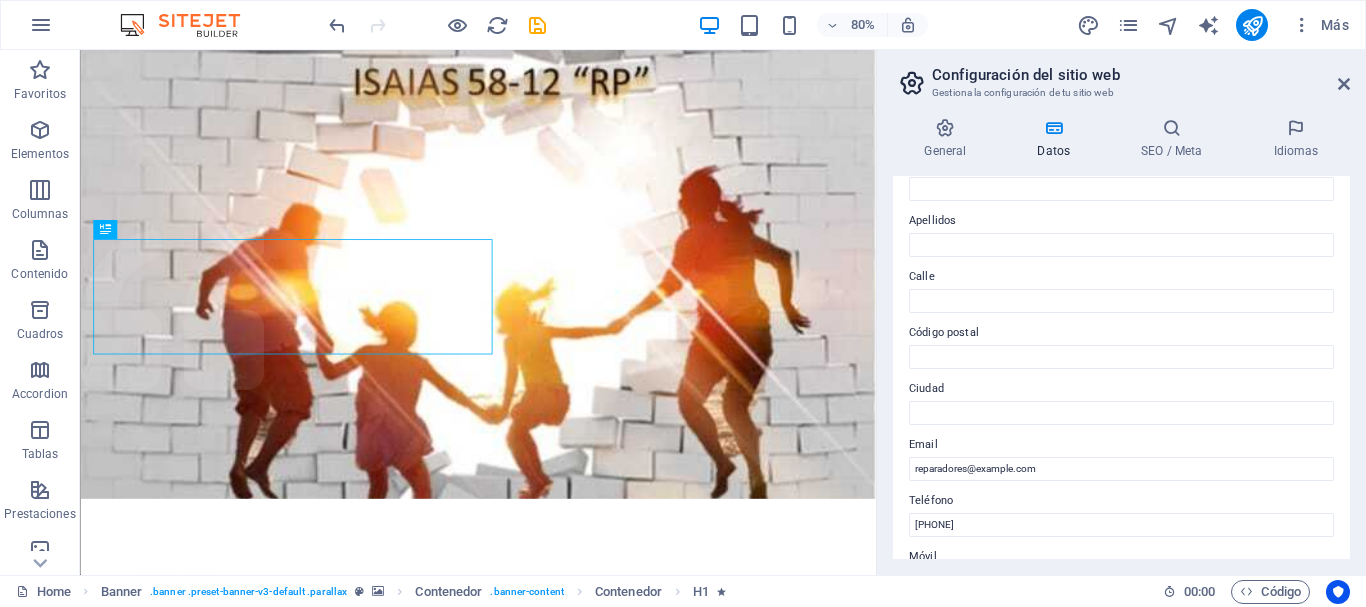 scroll, scrollTop: 100, scrollLeft: 0, axis: vertical 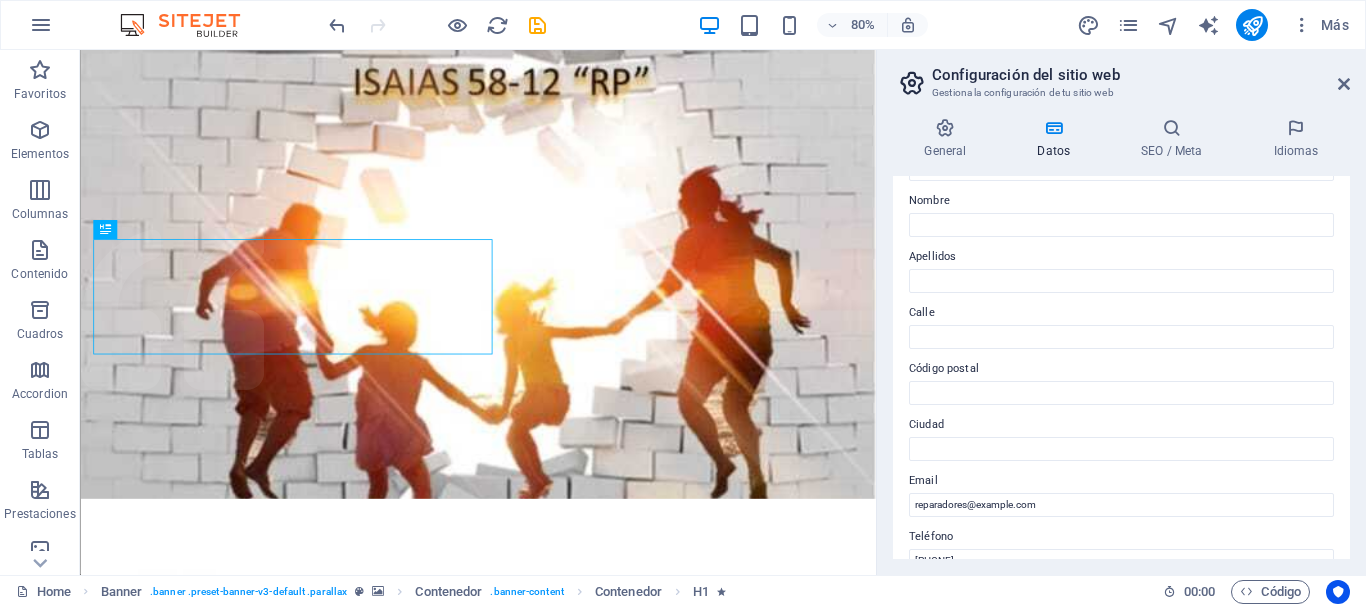 type on "+57 301 723 8516" 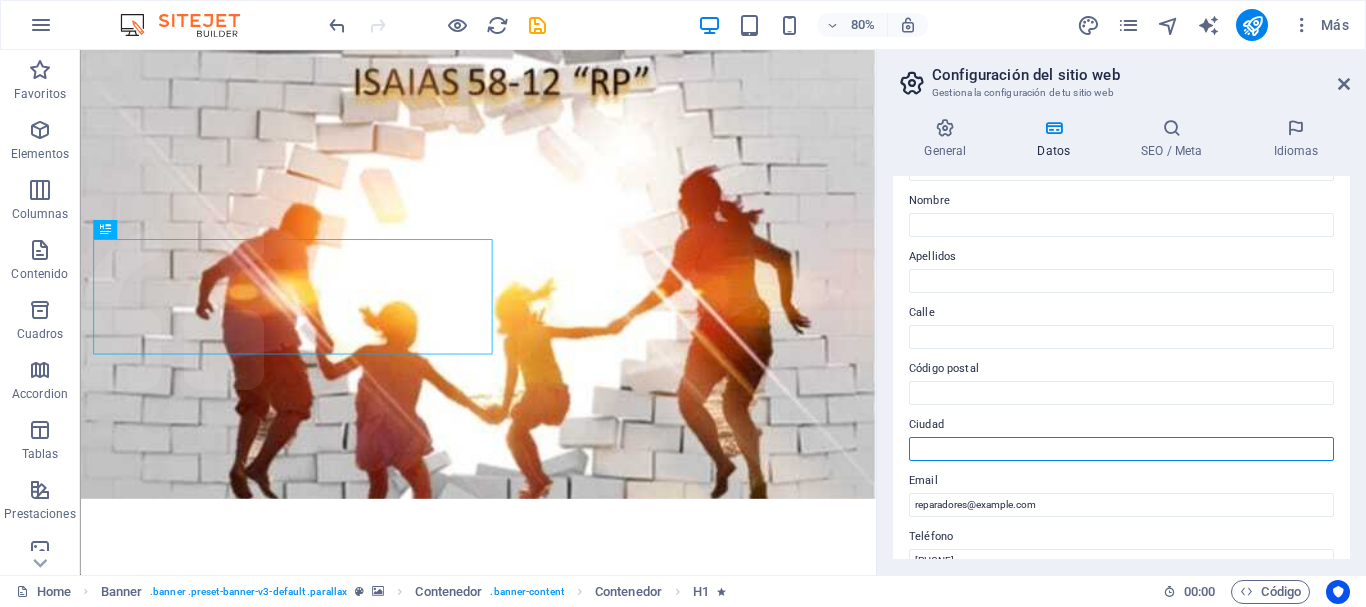 click on "Ciudad" at bounding box center [1121, 449] 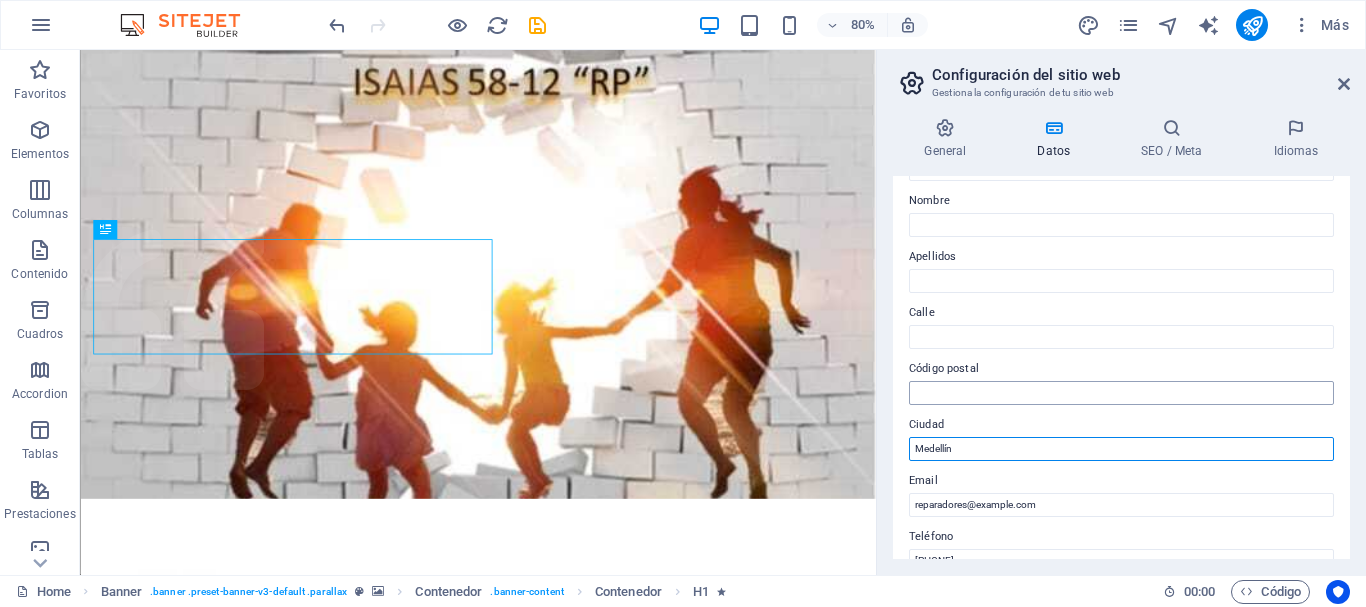 type on "Medellín" 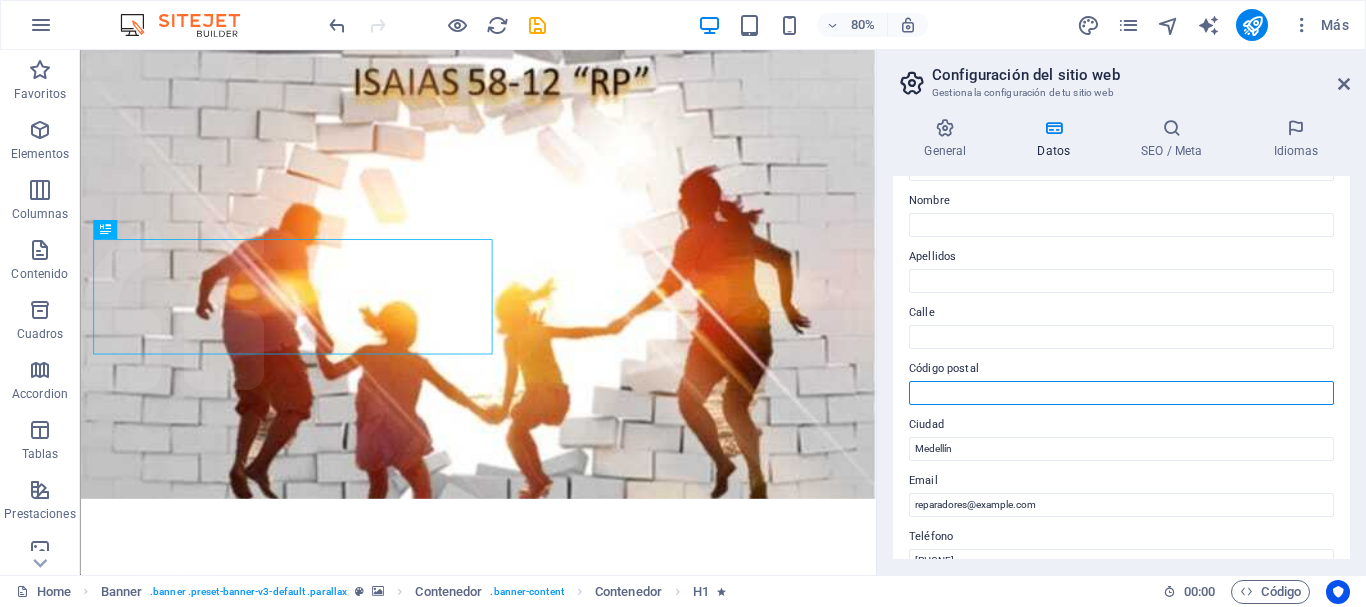 click on "Código postal" at bounding box center [1121, 393] 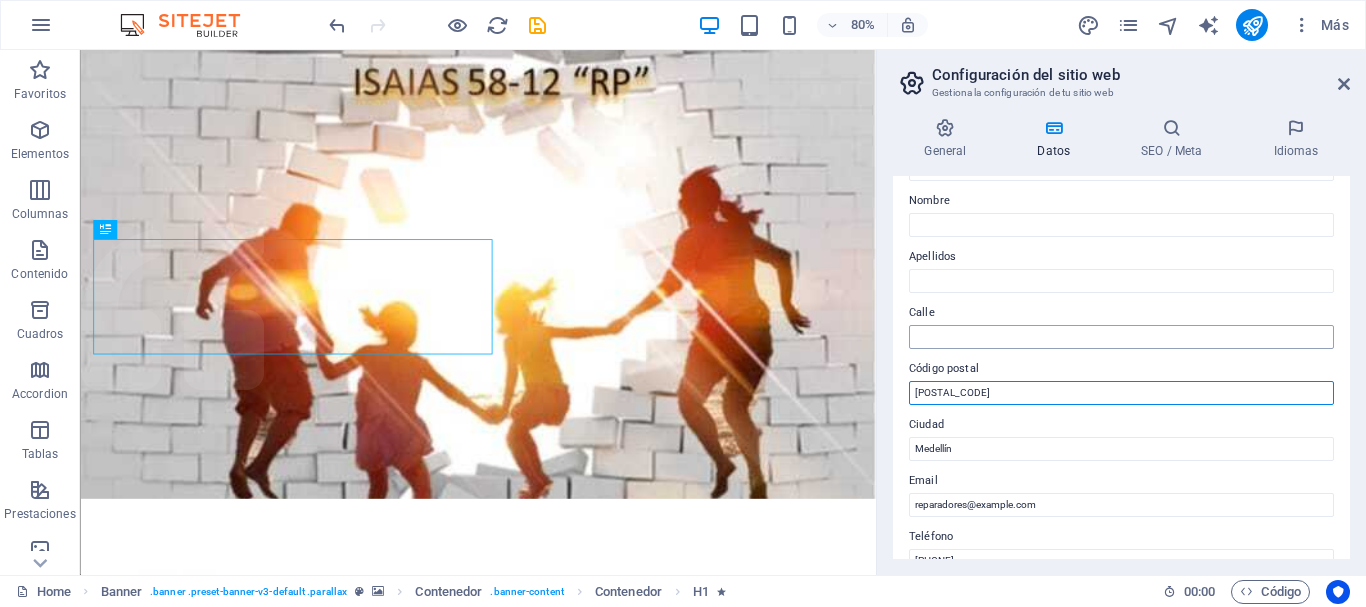 type on "[POSTAL_CODE]" 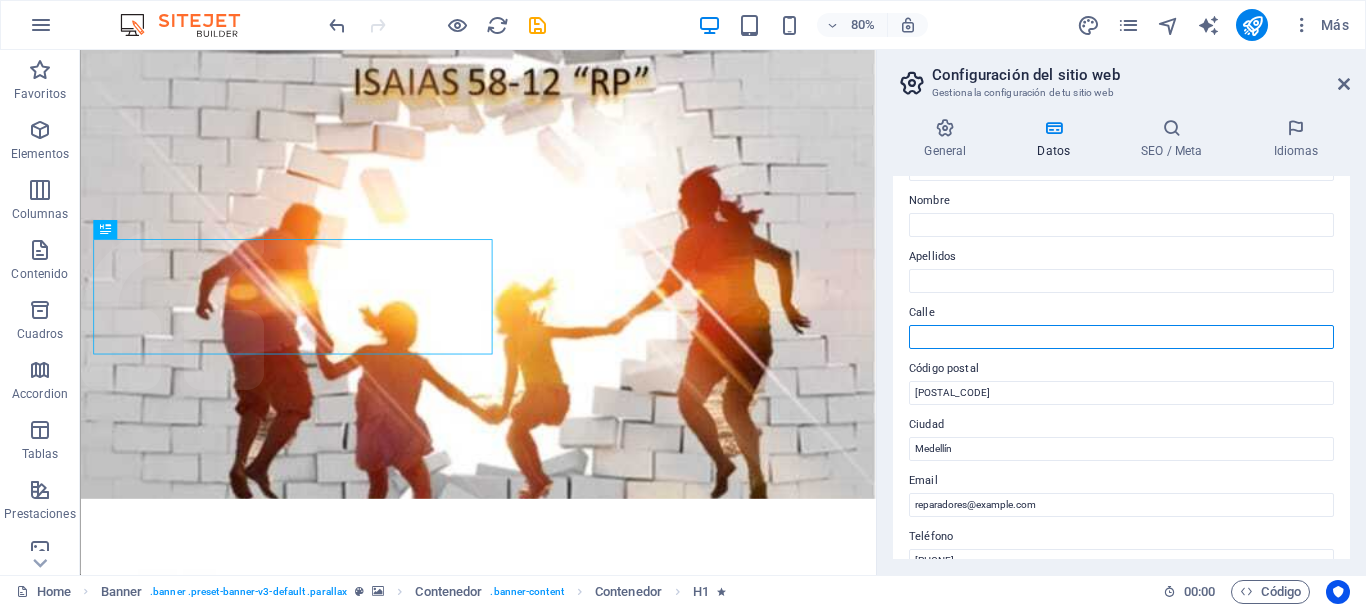 click on "Calle" at bounding box center [1121, 337] 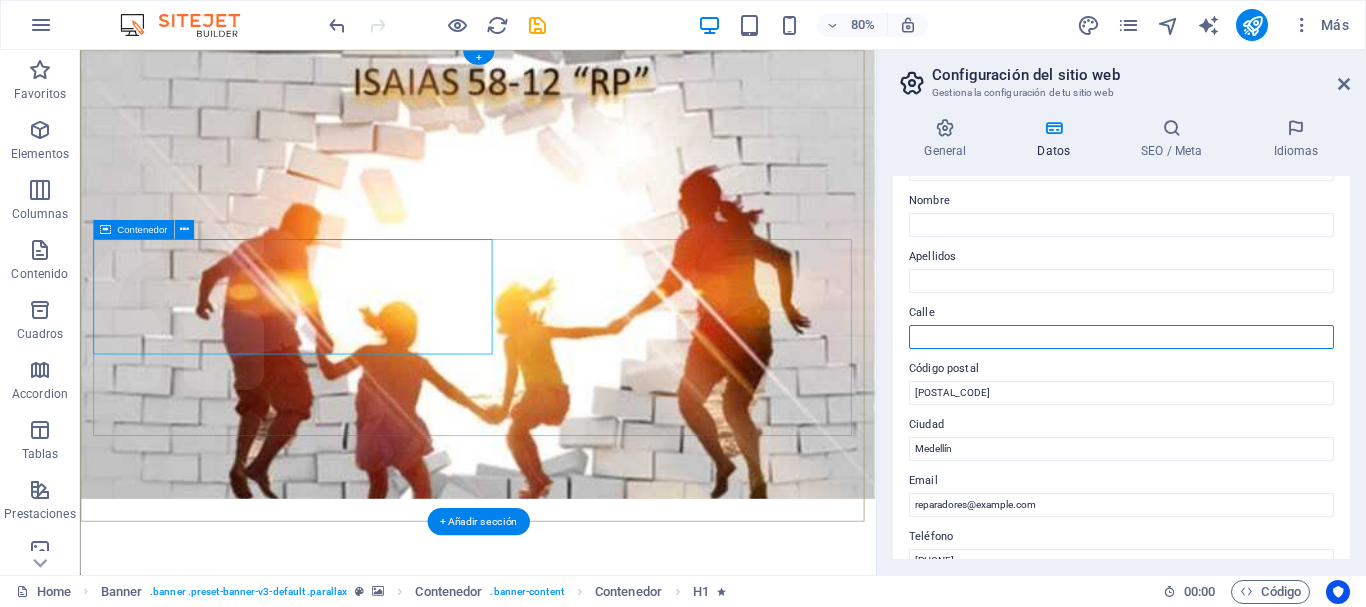 paste on "Cra. 111 # 38-9 INTERIOR 101" 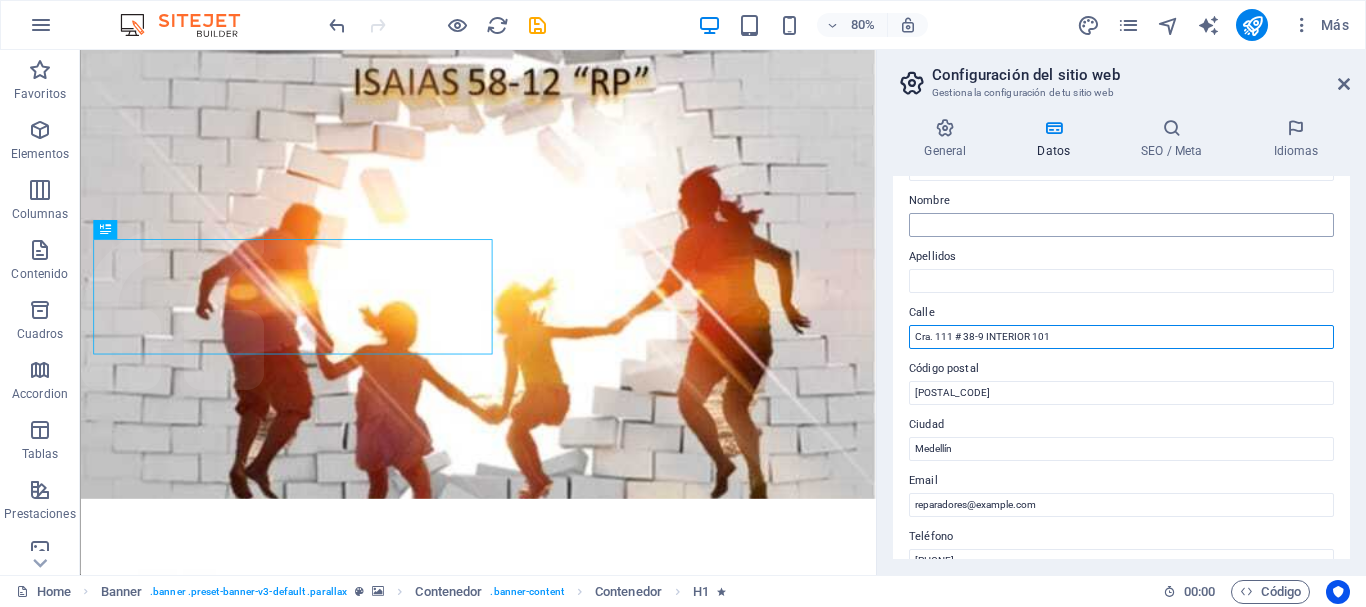 type on "Cra. 111 # 38-9 INTERIOR 101" 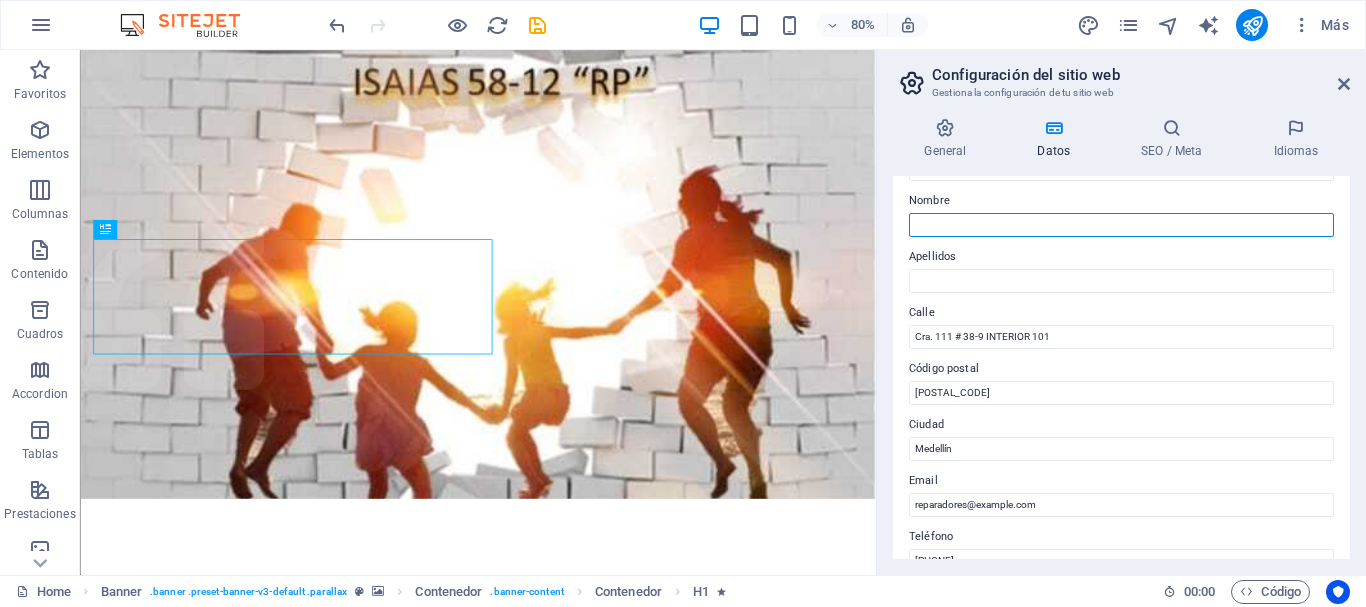 click on "Nombre" at bounding box center [1121, 225] 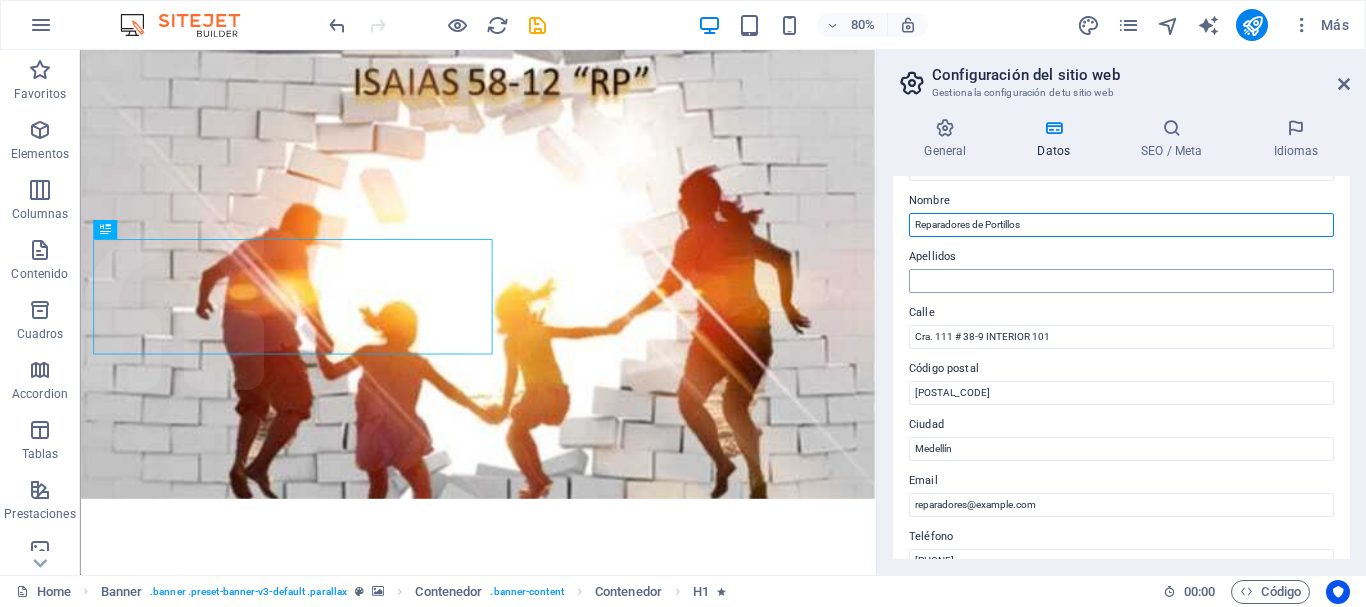 type on "Reparadores de Portillos" 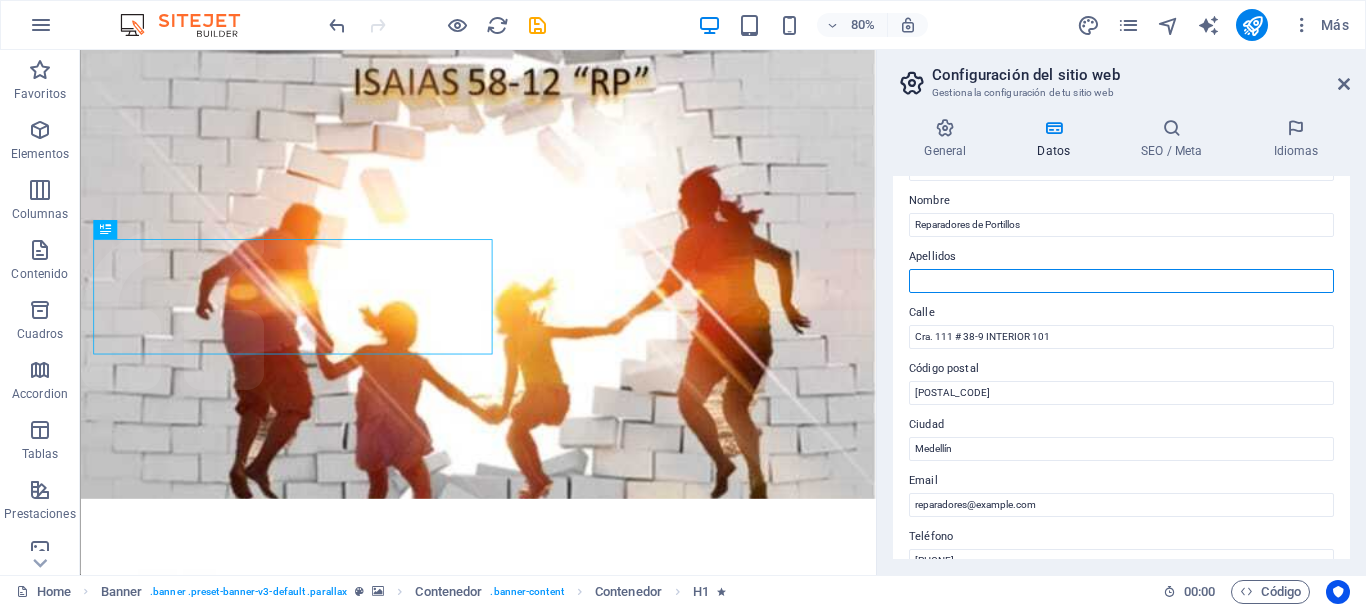 click on "Apellidos" at bounding box center [1121, 281] 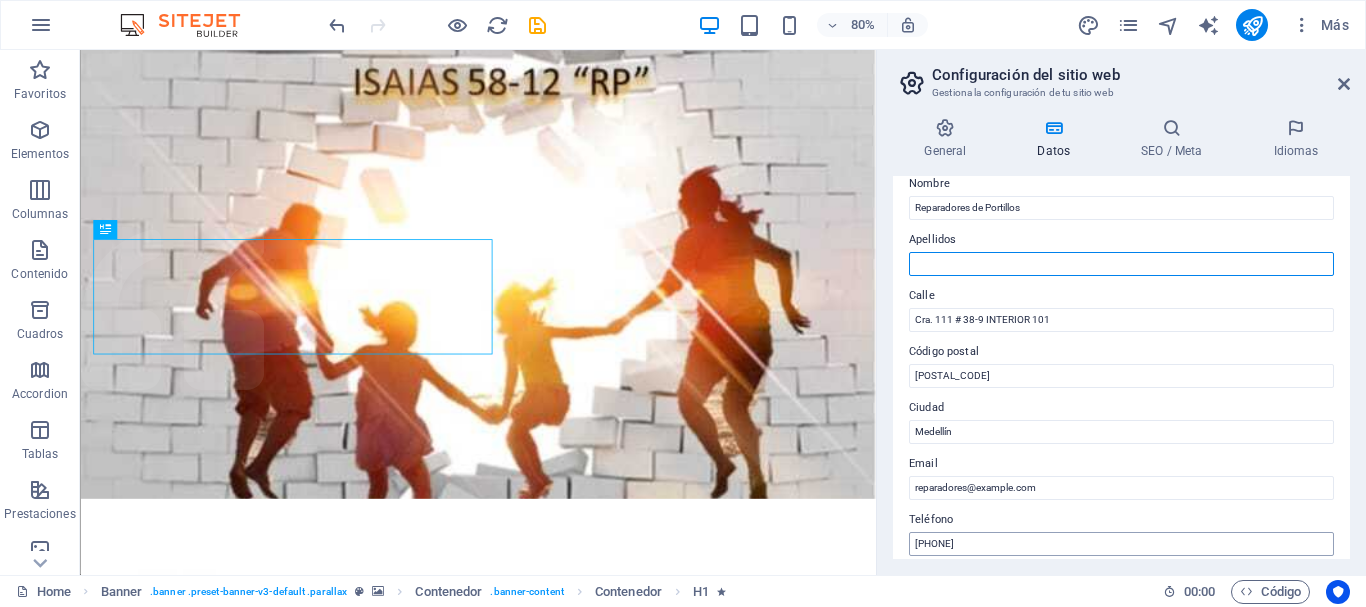 scroll, scrollTop: 0, scrollLeft: 0, axis: both 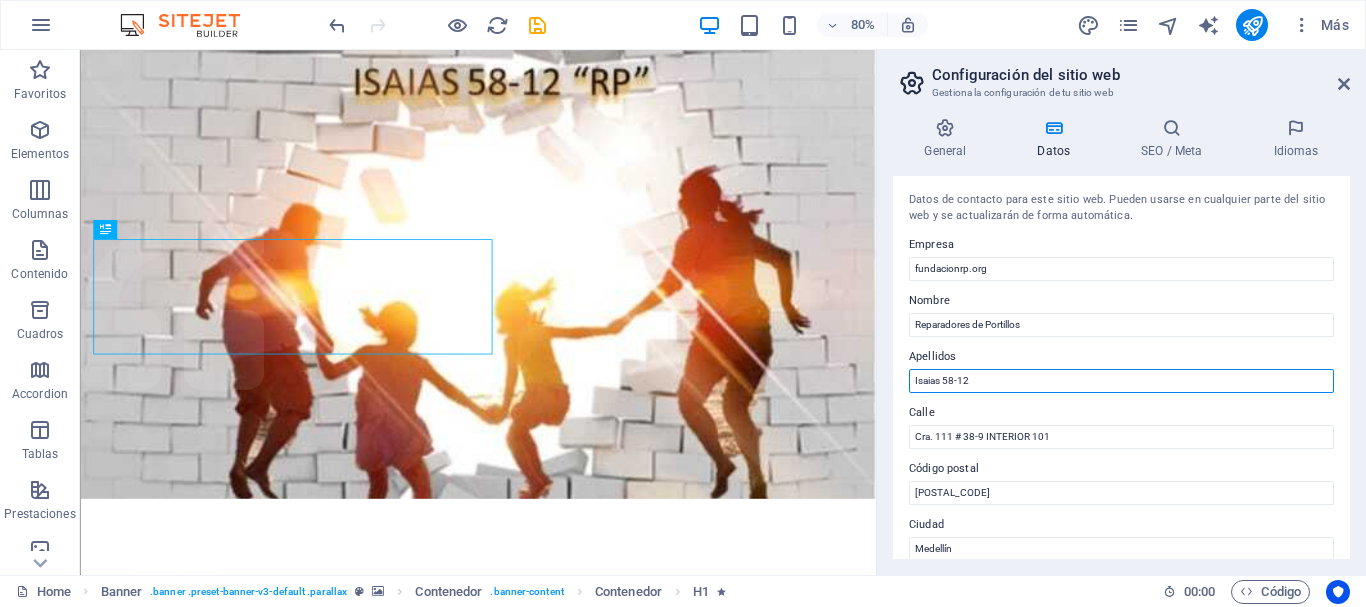 type on "Isaias 58-12" 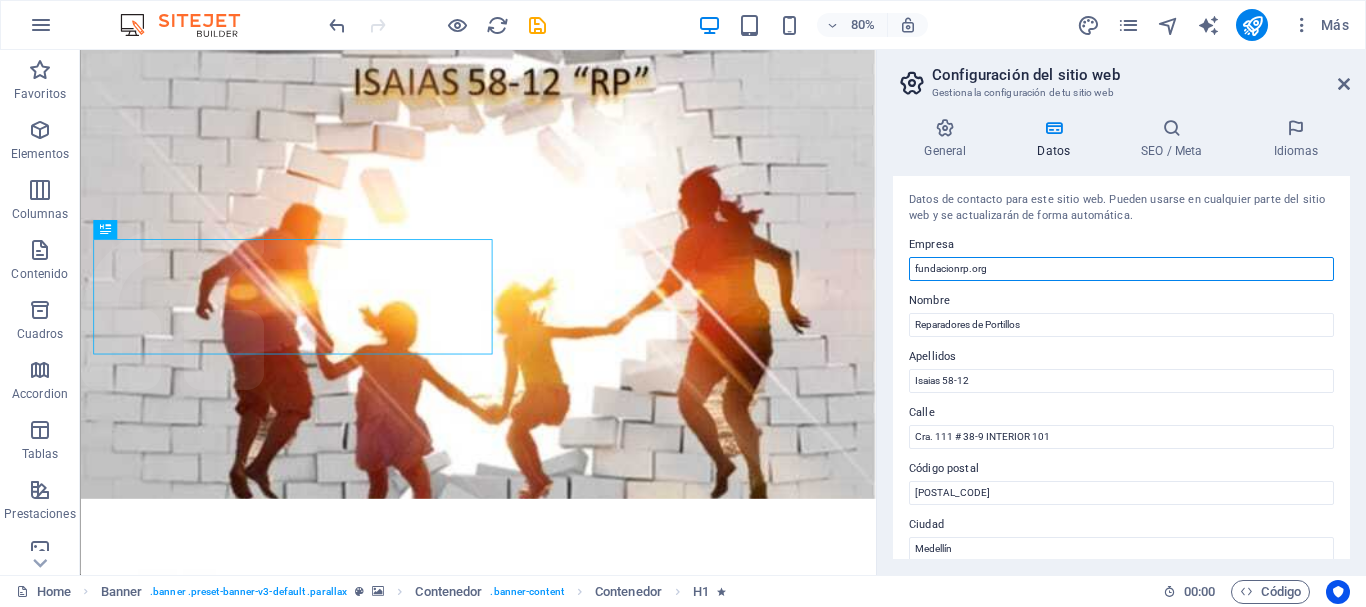 click on "fundacionrp.org" at bounding box center [1121, 269] 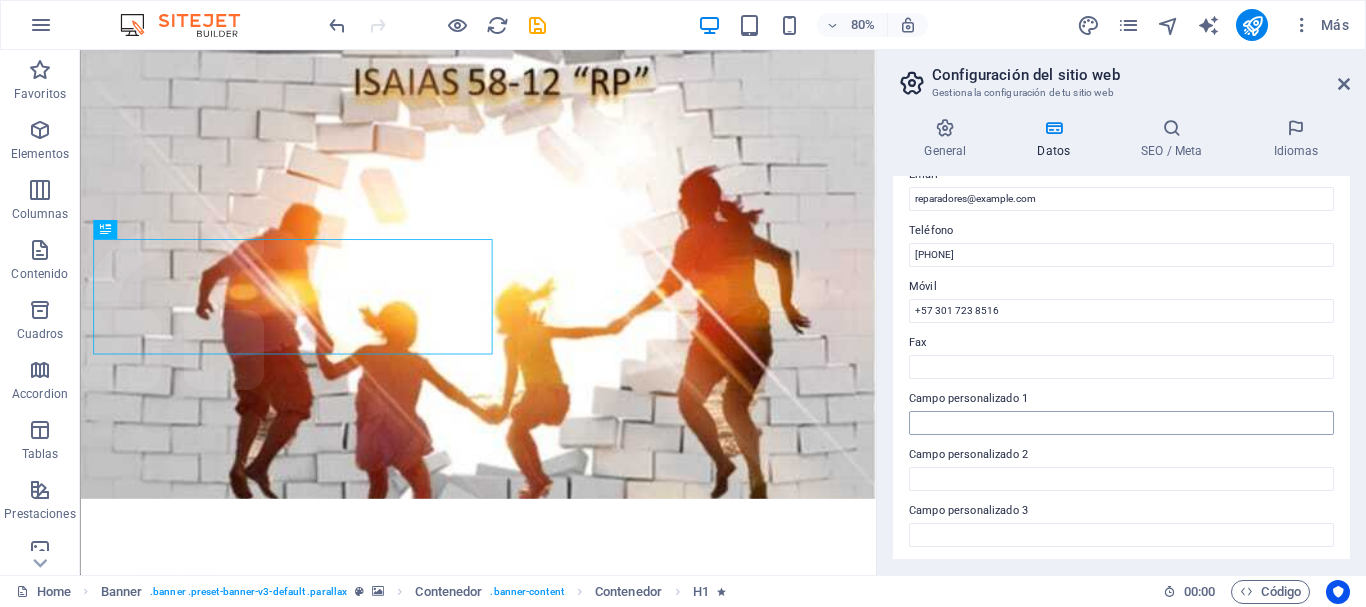 scroll, scrollTop: 578, scrollLeft: 0, axis: vertical 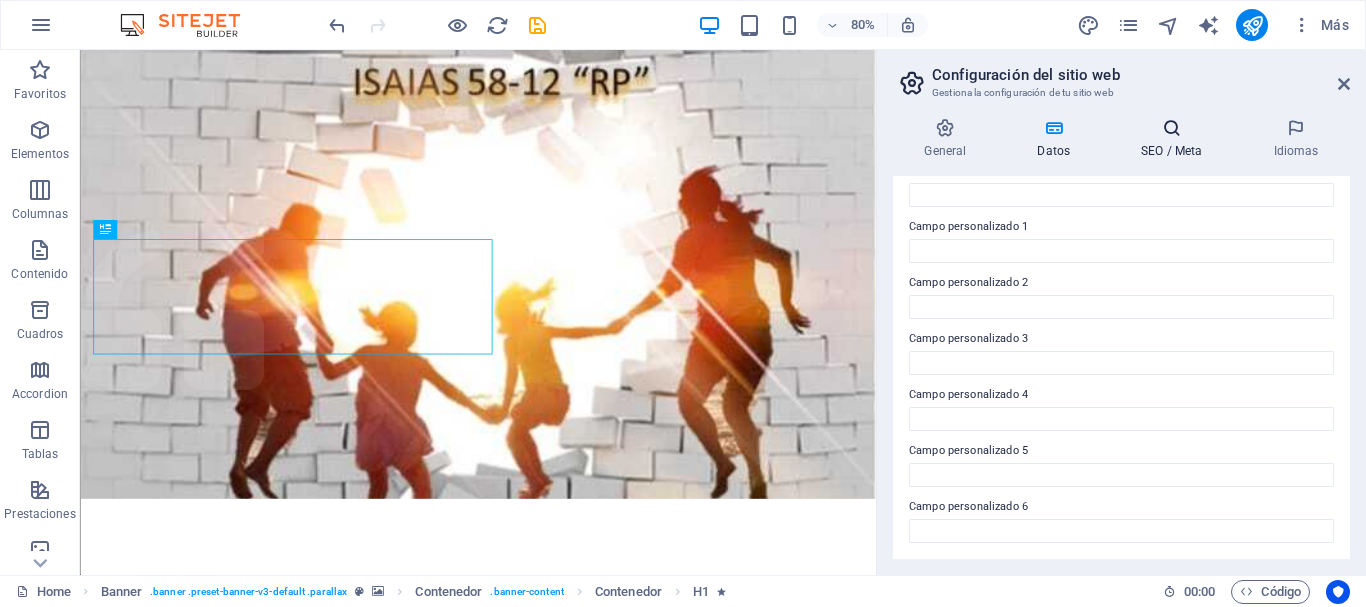 type on "FUNDACION REPARADORES DE PORTILLOS [LAST NAME] [NUMBER]" 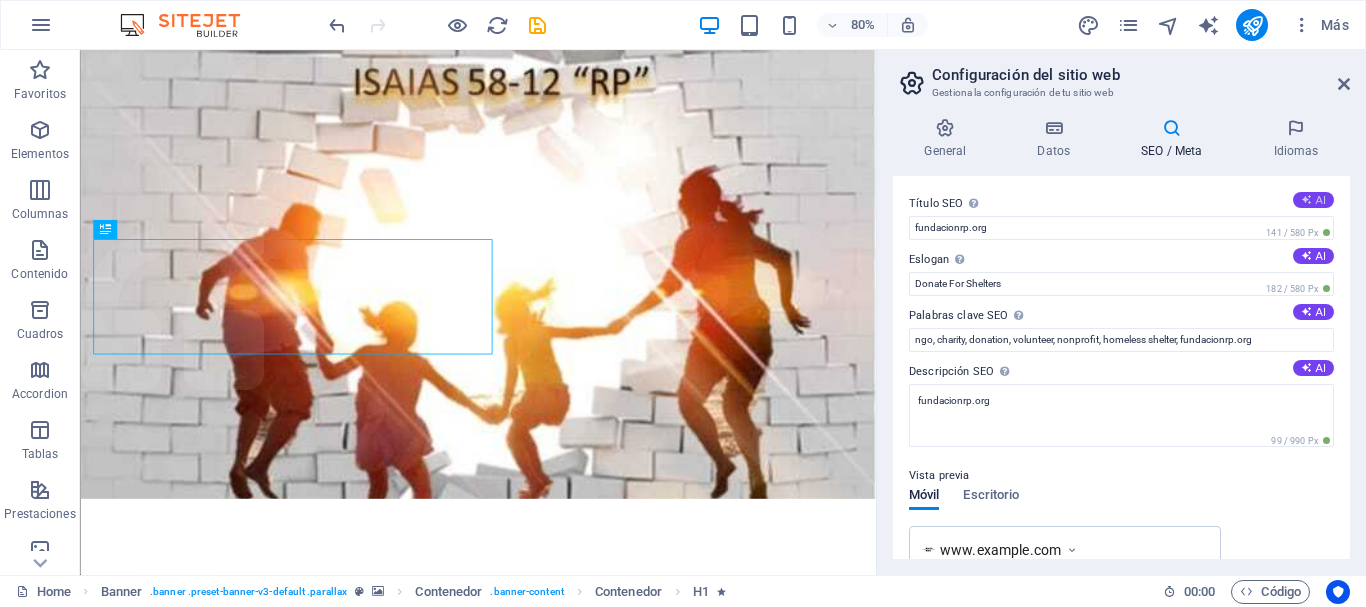 click on "AI" at bounding box center [1313, 200] 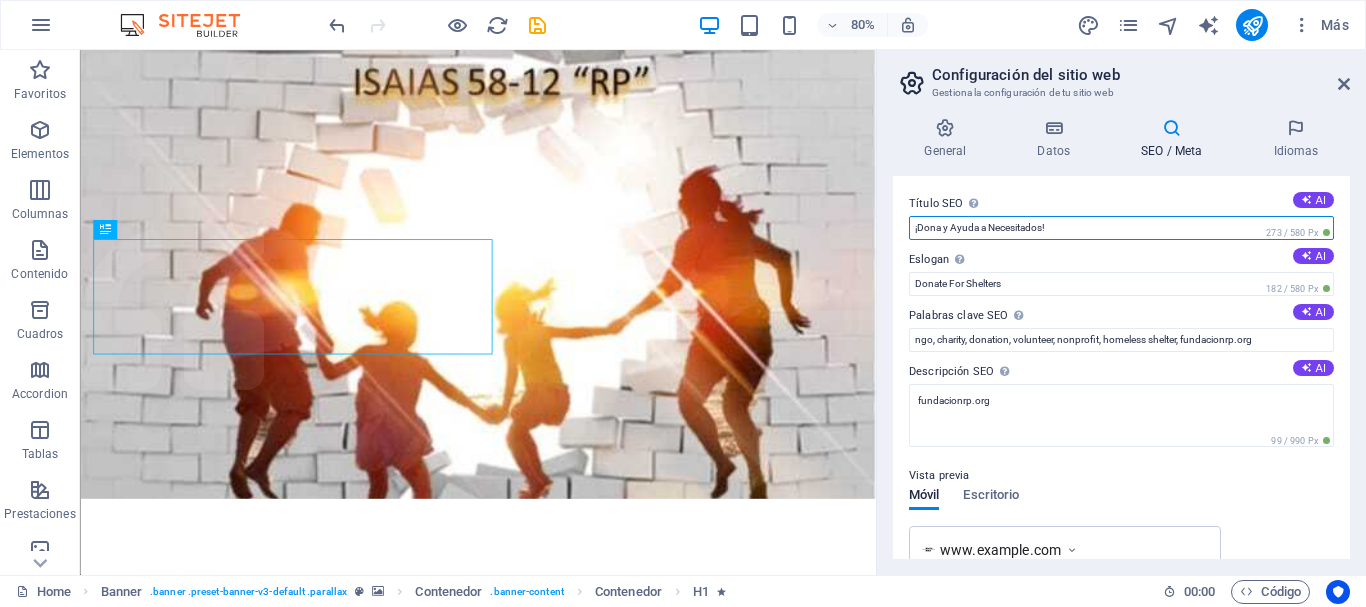 click on "¡Dona y Ayuda a Necesitados!" at bounding box center (1121, 228) 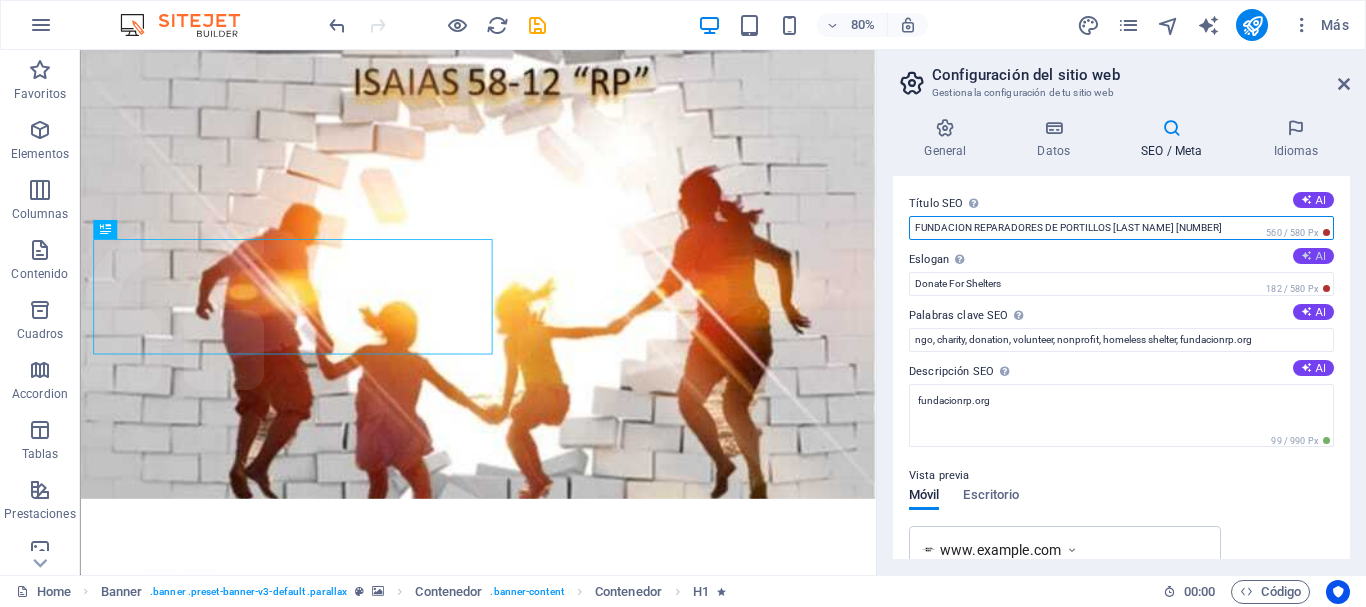 type on "FUNDACION REPARADORES DE PORTILLOS [LAST NAME] [NUMBER]" 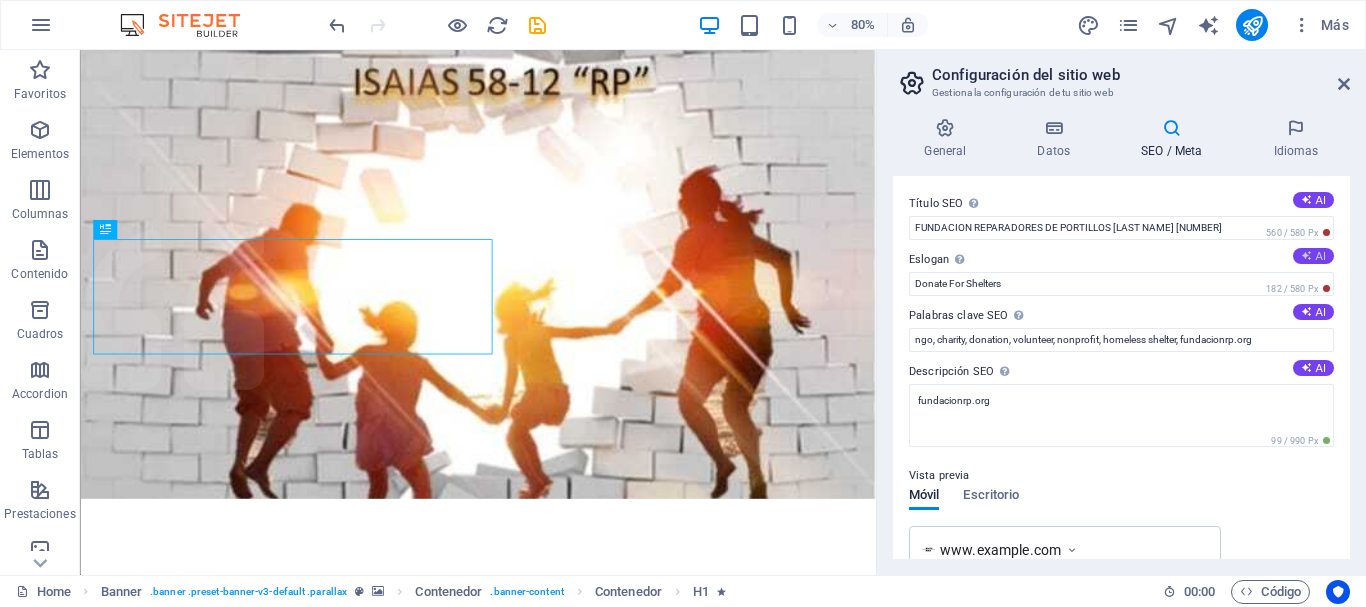 click on "AI" at bounding box center (1313, 256) 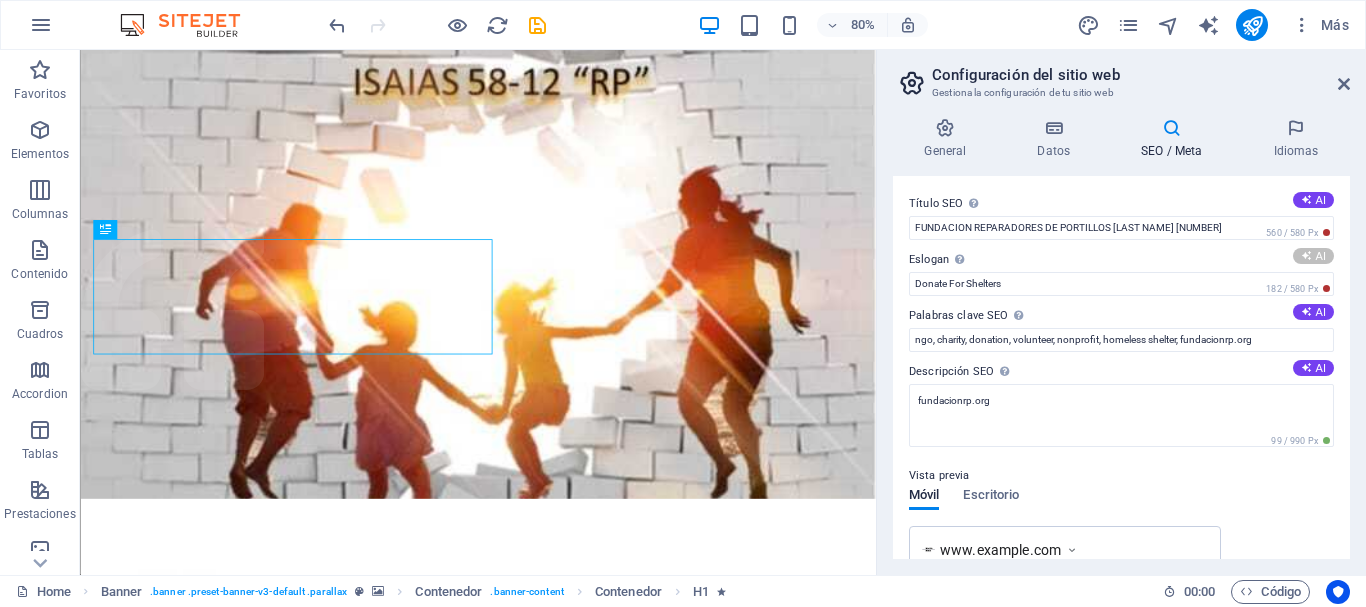 type on "Transformando vidas, uniendo corazones en acción" 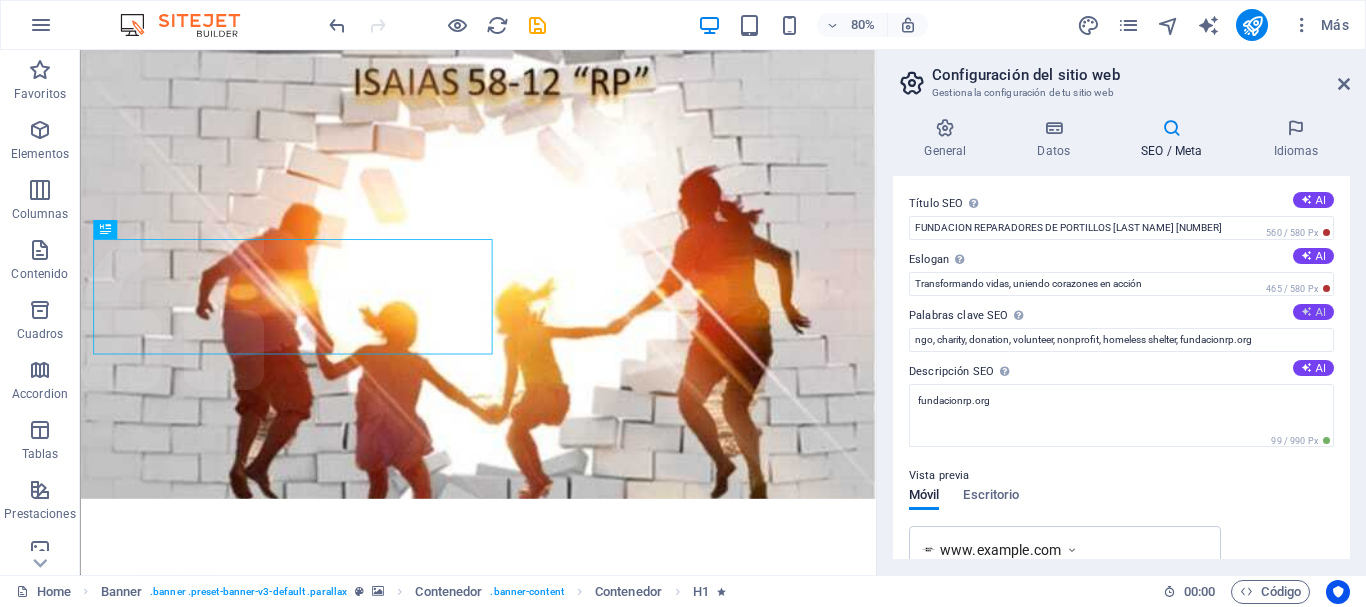click on "AI" at bounding box center (1313, 312) 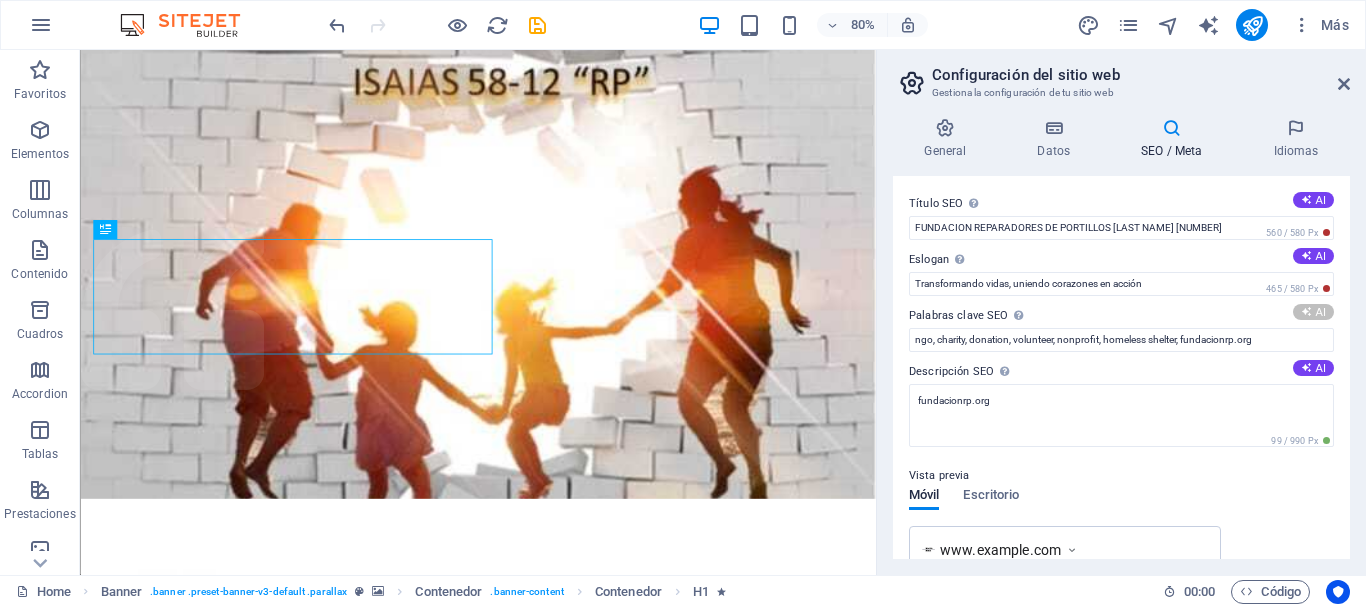 type on "donar, ayuda, proyectos sociales, sin hogar, refugios, combatir el hambre" 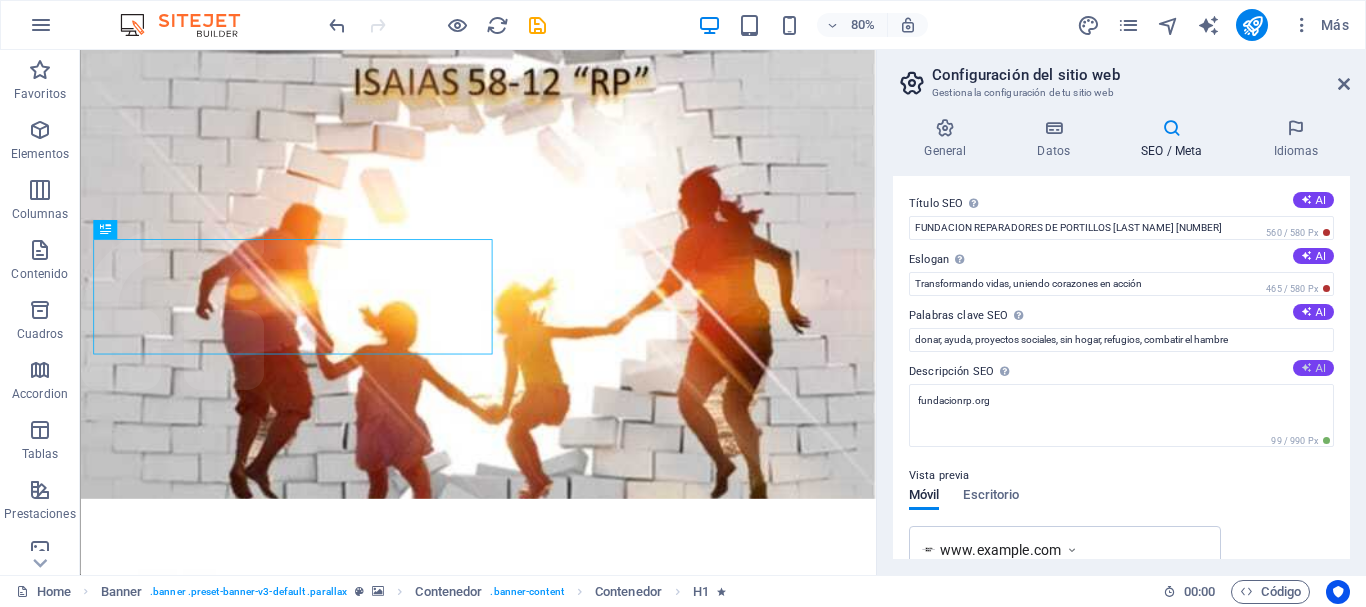 click on "AI" at bounding box center [1313, 368] 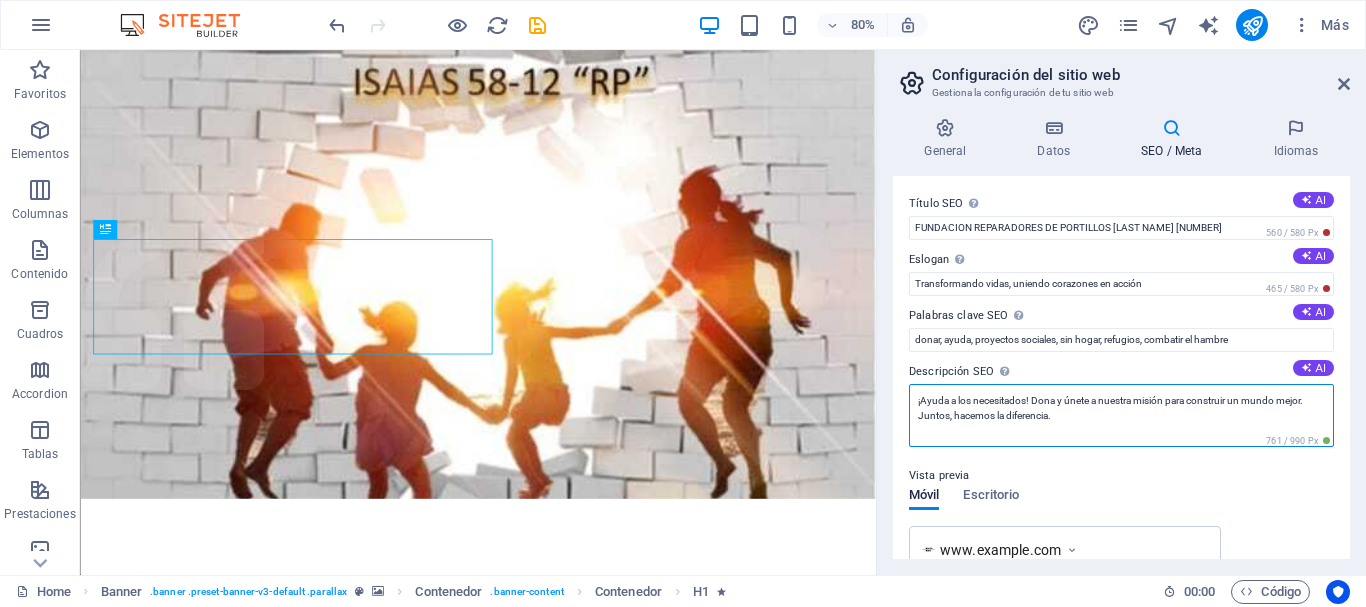 click on "¡Ayuda a los necesitados! Dona y únete a nuestra misión para construir un mundo mejor. Juntos, hacemos la diferencia." at bounding box center (1121, 415) 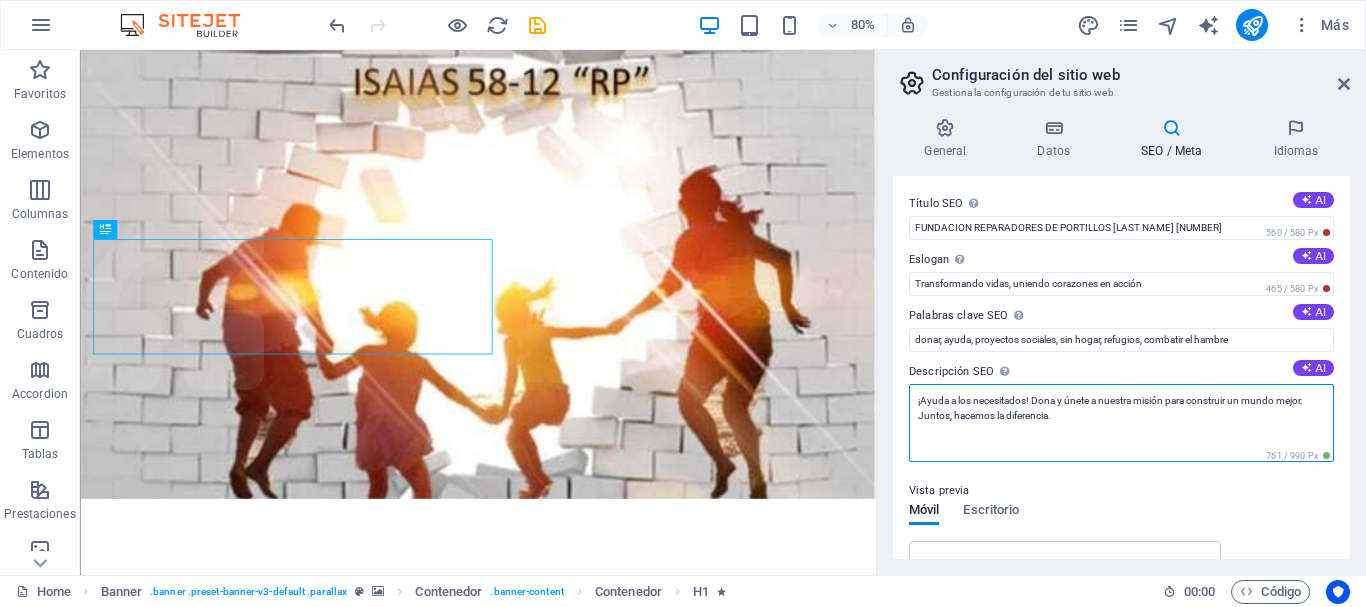 click on "¡Ayuda a los necesitados! Dona y únete a nuestra misión para construir un mundo mejor. Juntos, hacemos la diferencia." at bounding box center (1121, 423) 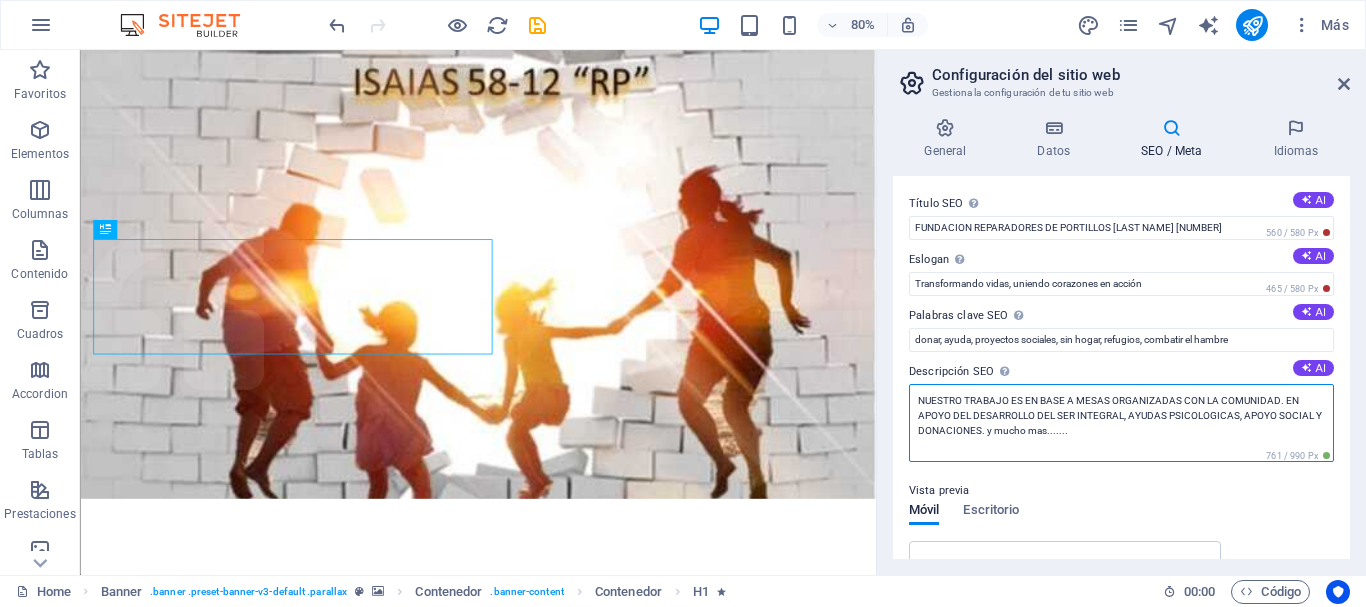 scroll, scrollTop: 0, scrollLeft: 0, axis: both 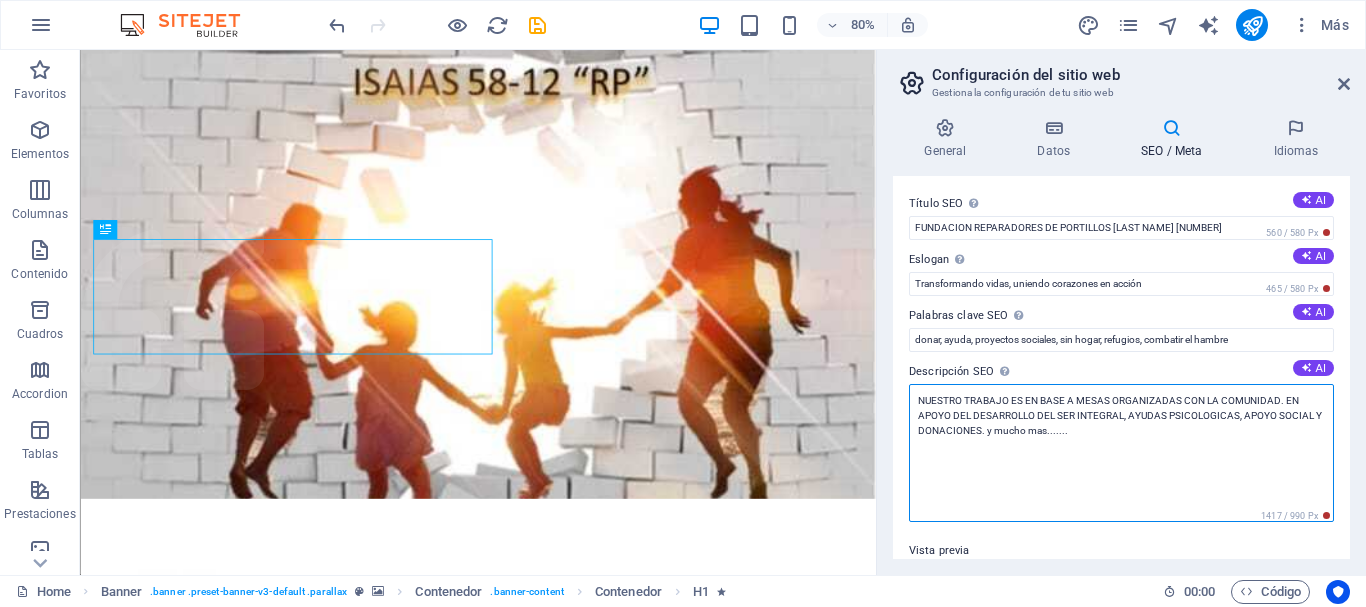 type on "NUESTRO TRABAJO ES EN BASE A MESAS ORGANIZADAS CON LA COMUNIDAD. EN APOYO DEL DESARROLLO DEL SER INTEGRAL, AYUDAS PSICOLOGICAS, APOYO SOCIAL Y DONACIONES. y mucho mas......." 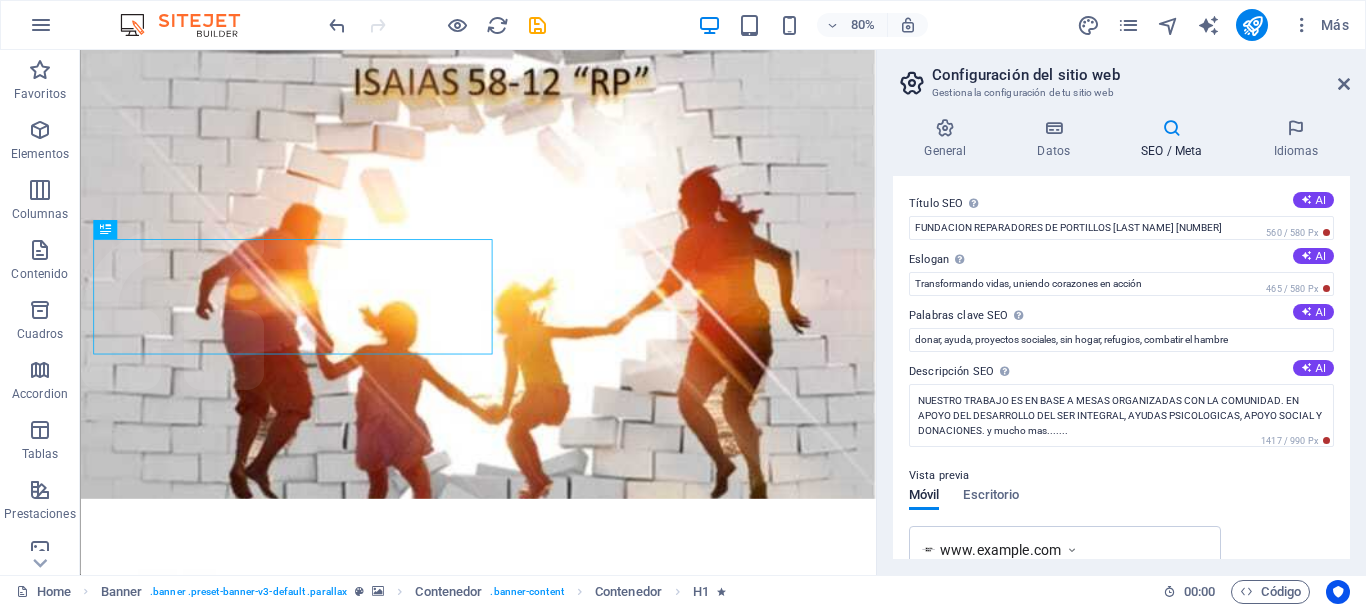drag, startPoint x: 1350, startPoint y: 303, endPoint x: 1354, endPoint y: 331, distance: 28.284271 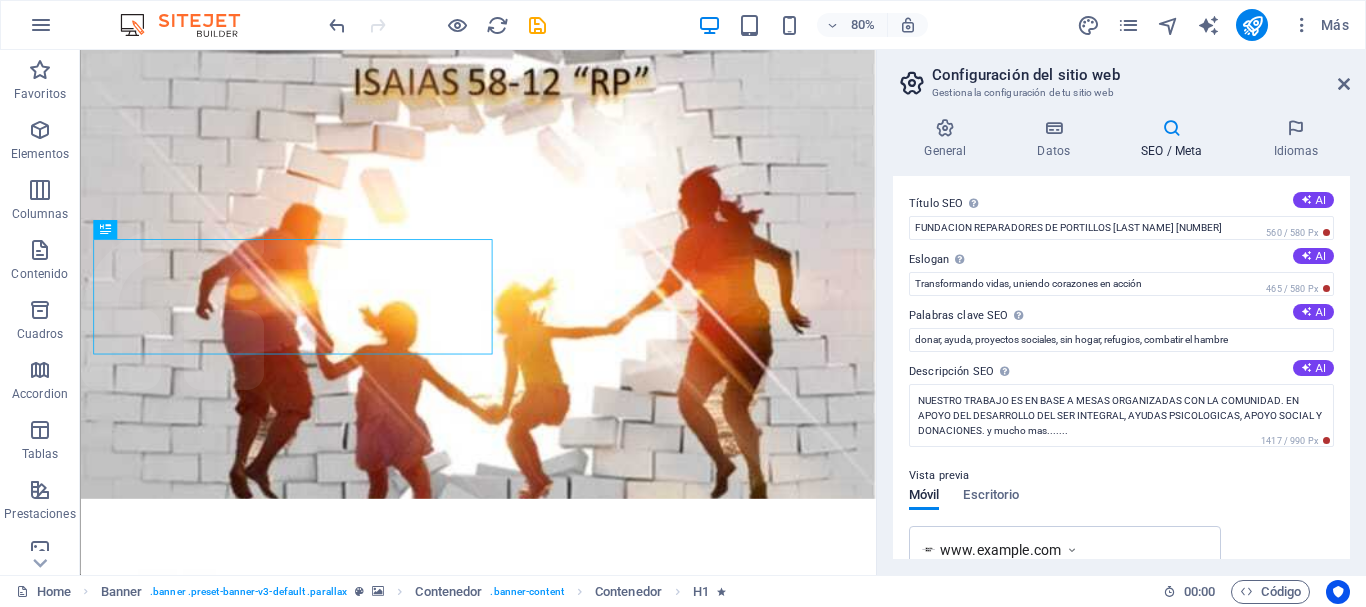 click on "General  Datos  SEO / Meta  Idiomas Nombre del sitio web fundacionrp.org Logo Arrastra archivos aquí, haz clic para escoger archivos o  selecciona archivos de Archivos o de nuestra galería gratuita de fotos y vídeos Selecciona archivos del administrador de archivos, de la galería de fotos o carga archivo(s) Cargar Favicon Define aquí el favicon de tu sitio web. Un favicon es un pequeño icono que se muestra en la pestaña del navegador al lado del título de tu sitio web. Este ayuda a los visitantes a identificar tu sitio web. Arrastra archivos aquí, haz clic para escoger archivos o  selecciona archivos de Archivos o de nuestra galería gratuita de fotos y vídeos Selecciona archivos del administrador de archivos, de la galería de fotos o carga archivo(s) Cargar Vista previa de imagen (Open Graph) Esta imagen se mostrará cuando el sitio web se comparta en redes sociales Arrastra archivos aquí, haz clic para escoger archivos o  Cargar Empresa FUNDACION REPARADORES DE PORTILLOS ISAIAS 58-12 Nombre Fax" at bounding box center [1121, 338] 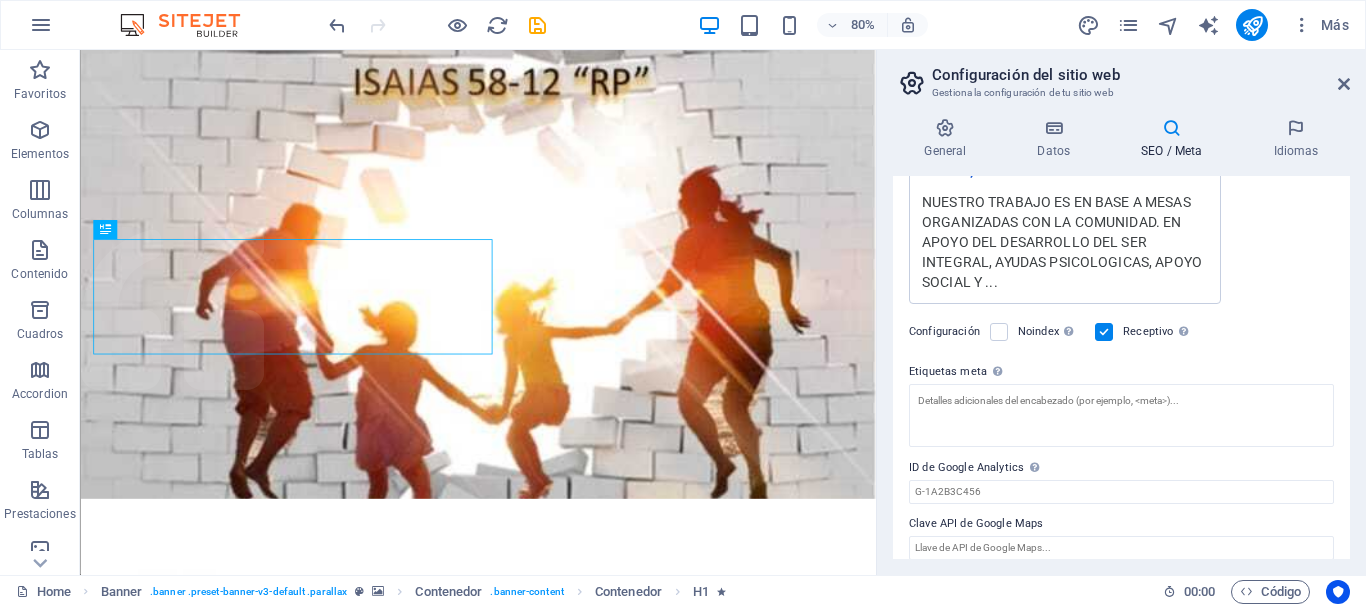 scroll, scrollTop: 517, scrollLeft: 0, axis: vertical 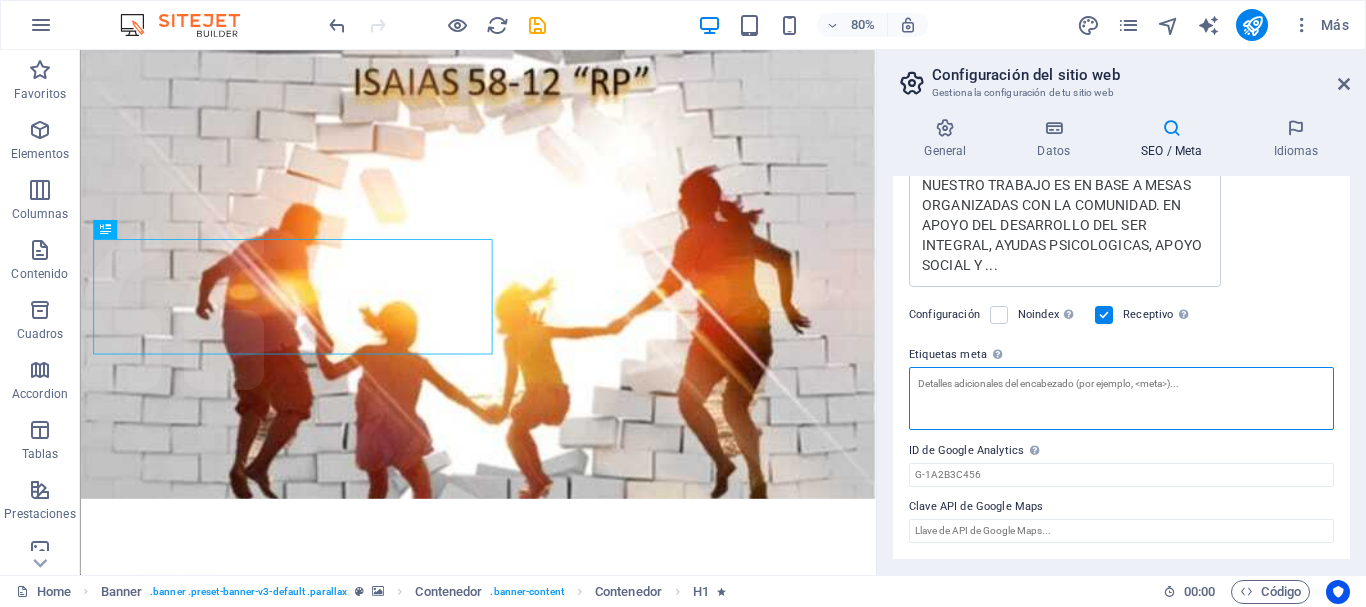 click on "Etiquetas meta Introduce aquí el código HTML que se incluirá en las etiquetas  de tu sitio web. Ten en cuenta que es posible que tu sitio web no funcione si incluye un código con errores." at bounding box center [1121, 398] 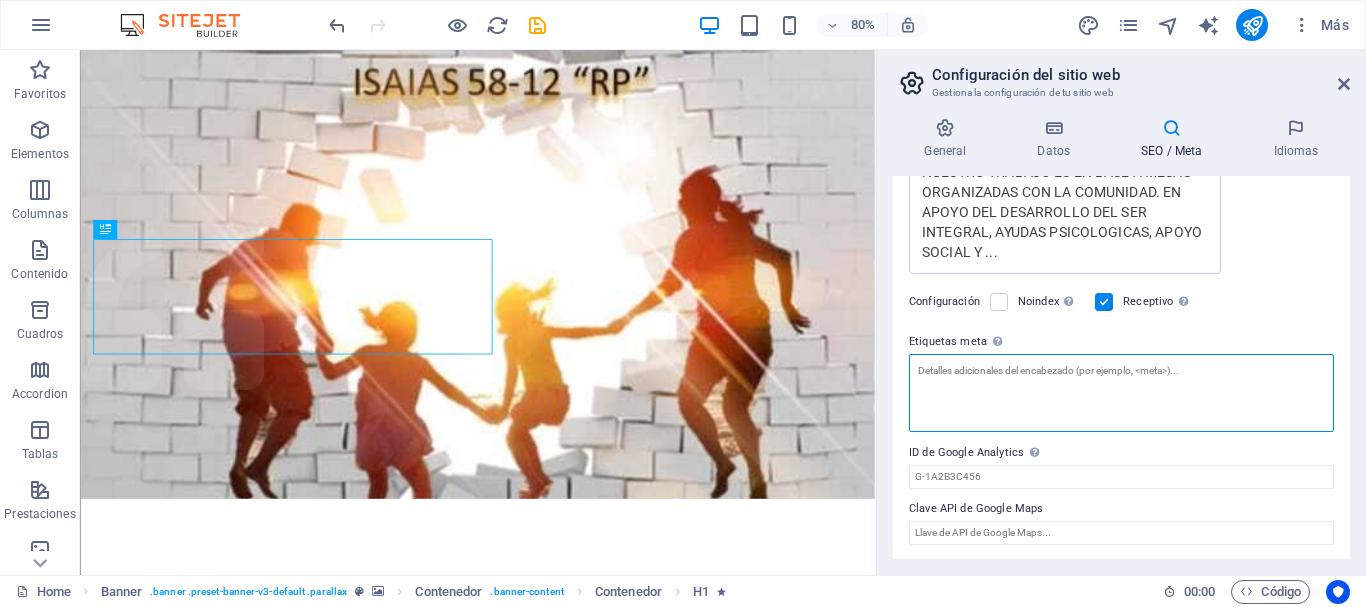scroll, scrollTop: 532, scrollLeft: 0, axis: vertical 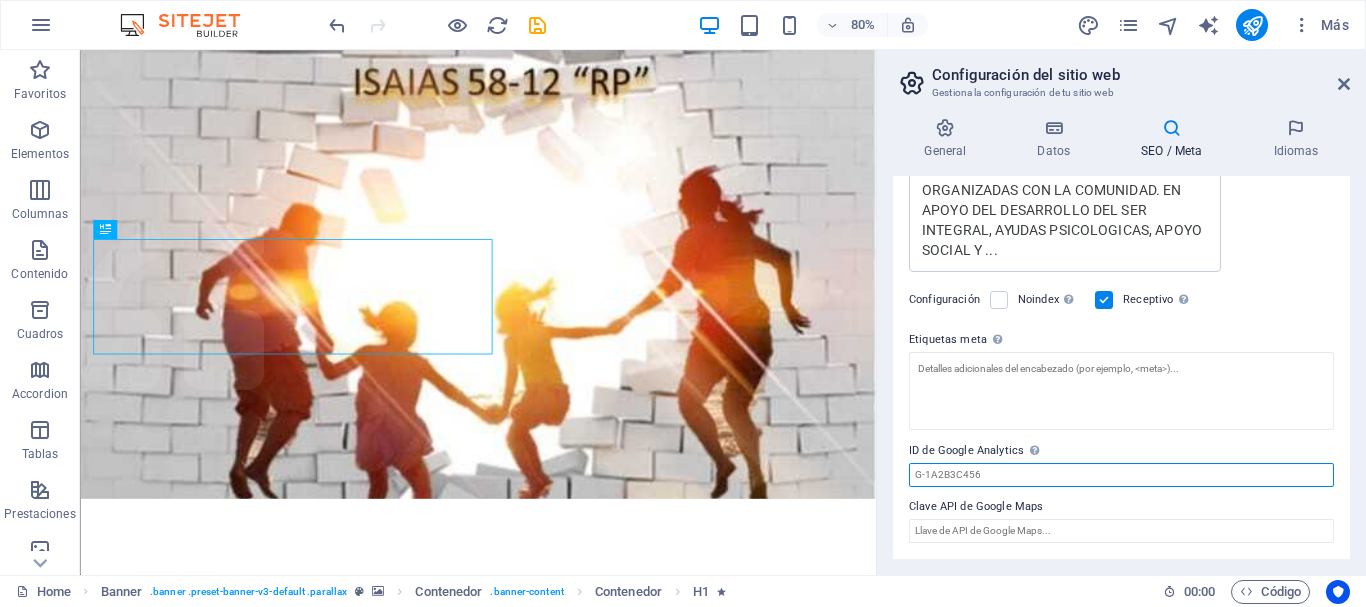 click on "ID de Google Analytics Añada únicamente el ID de Google Analytics. Incluimos el ID automáticamente en el snippet de seguimiento. El ID tiene una apariencia similar a G-1A2B3C456" at bounding box center [1121, 475] 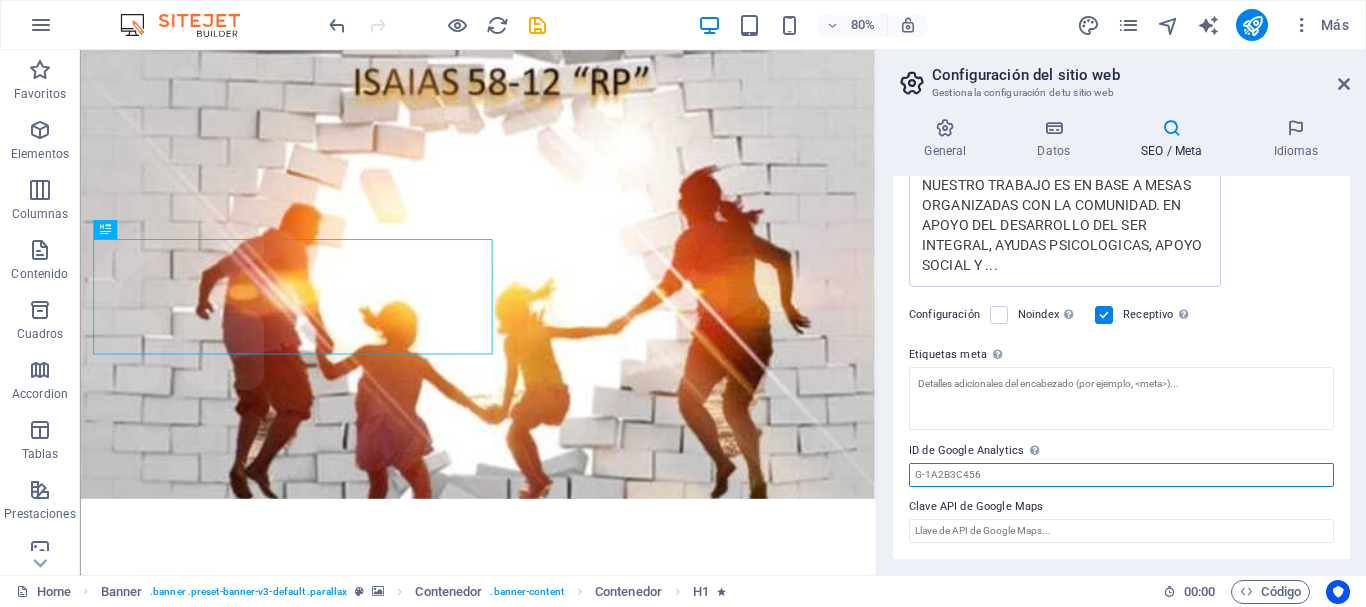 scroll, scrollTop: 517, scrollLeft: 0, axis: vertical 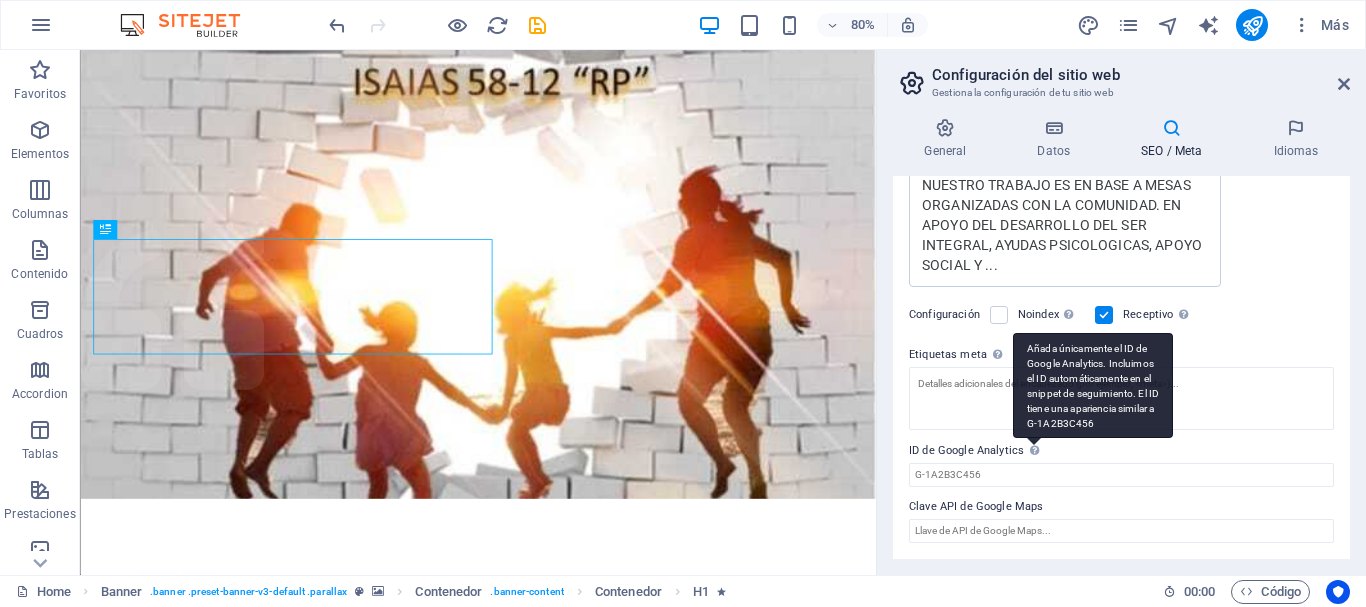 click on "Añada únicamente el ID de Google Analytics. Incluimos el ID automáticamente en el snippet de seguimiento. El ID tiene una apariencia similar a G-1A2B3C456" at bounding box center (1093, 385) 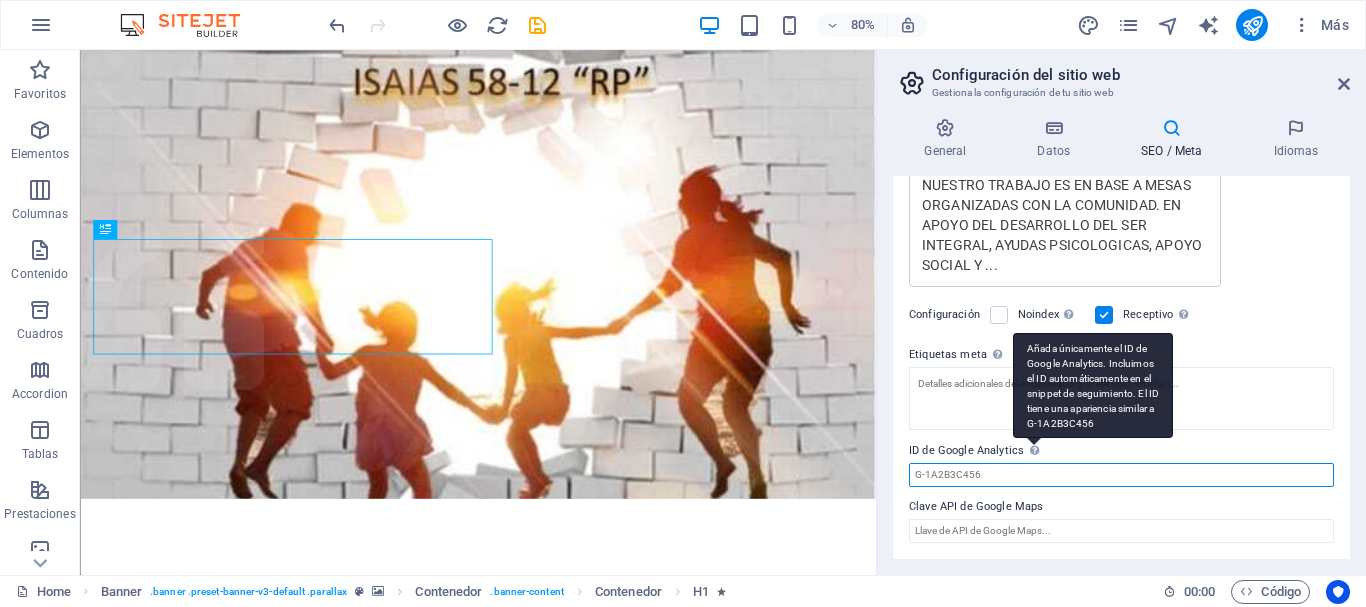 click on "ID de Google Analytics Añada únicamente el ID de Google Analytics. Incluimos el ID automáticamente en el snippet de seguimiento. El ID tiene una apariencia similar a G-1A2B3C456" at bounding box center (1121, 475) 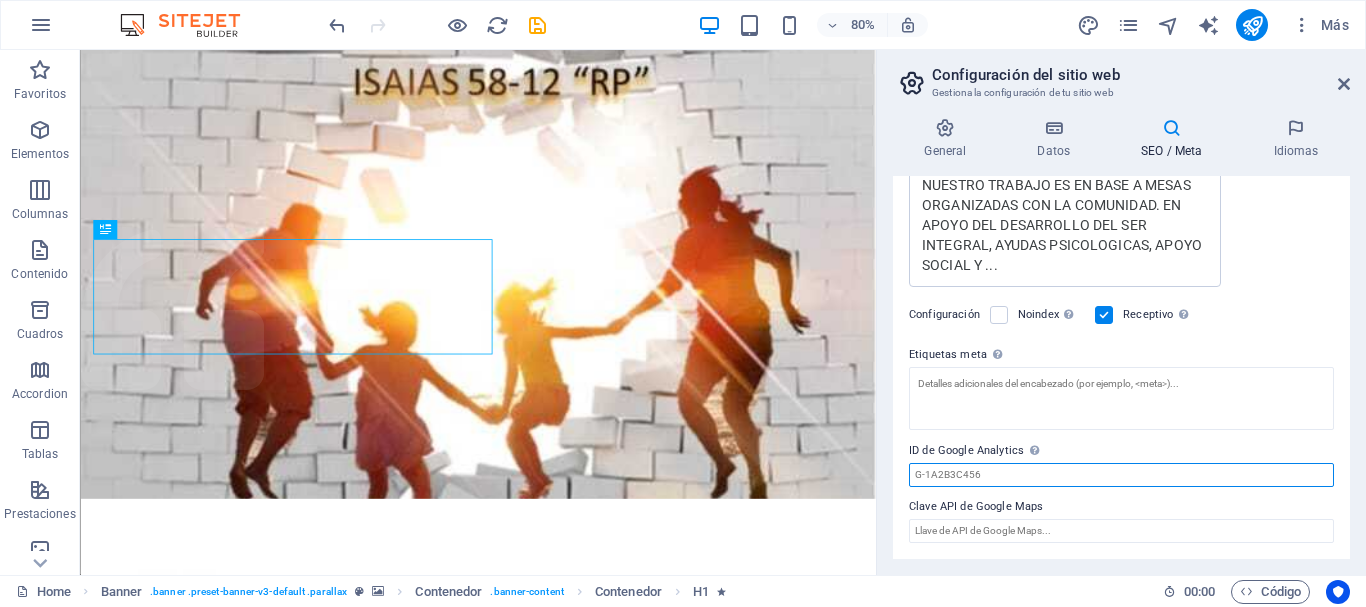 click on "ID de Google Analytics Añada únicamente el ID de Google Analytics. Incluimos el ID automáticamente en el snippet de seguimiento. El ID tiene una apariencia similar a G-1A2B3C456" at bounding box center (1121, 475) 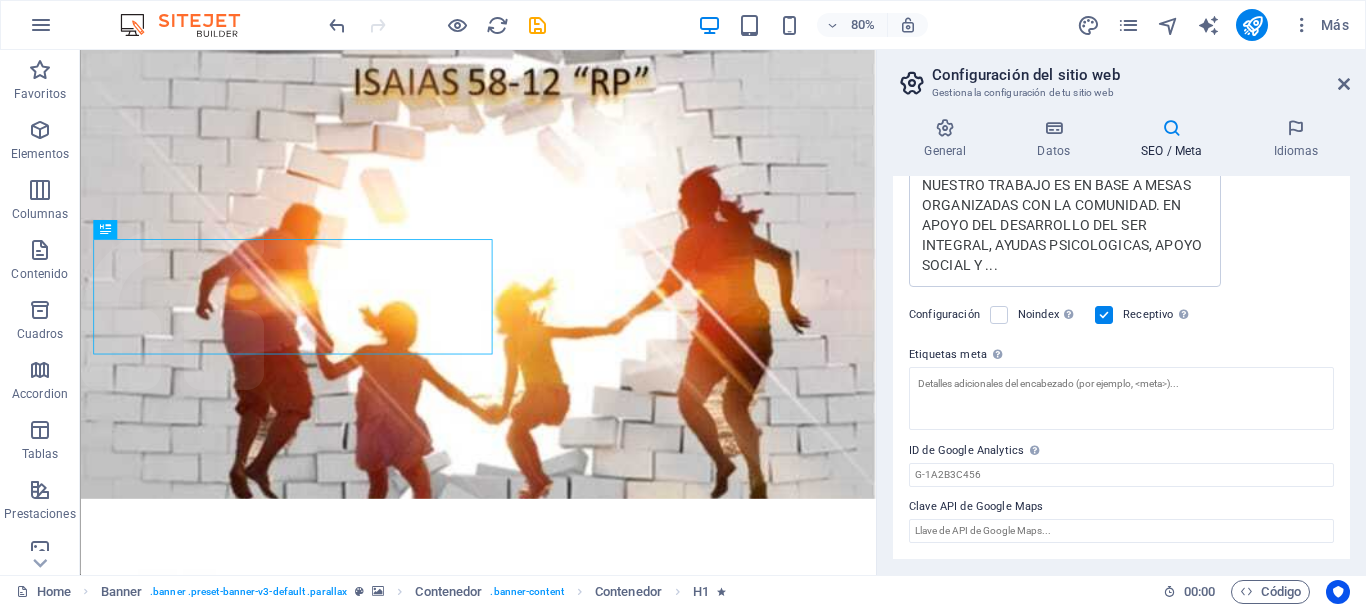 click on "ID de Google Analytics Añada únicamente el ID de Google Analytics. Incluimos el ID automáticamente en el snippet de seguimiento. El ID tiene una apariencia similar a G-1A2B3C456" at bounding box center [1121, 451] 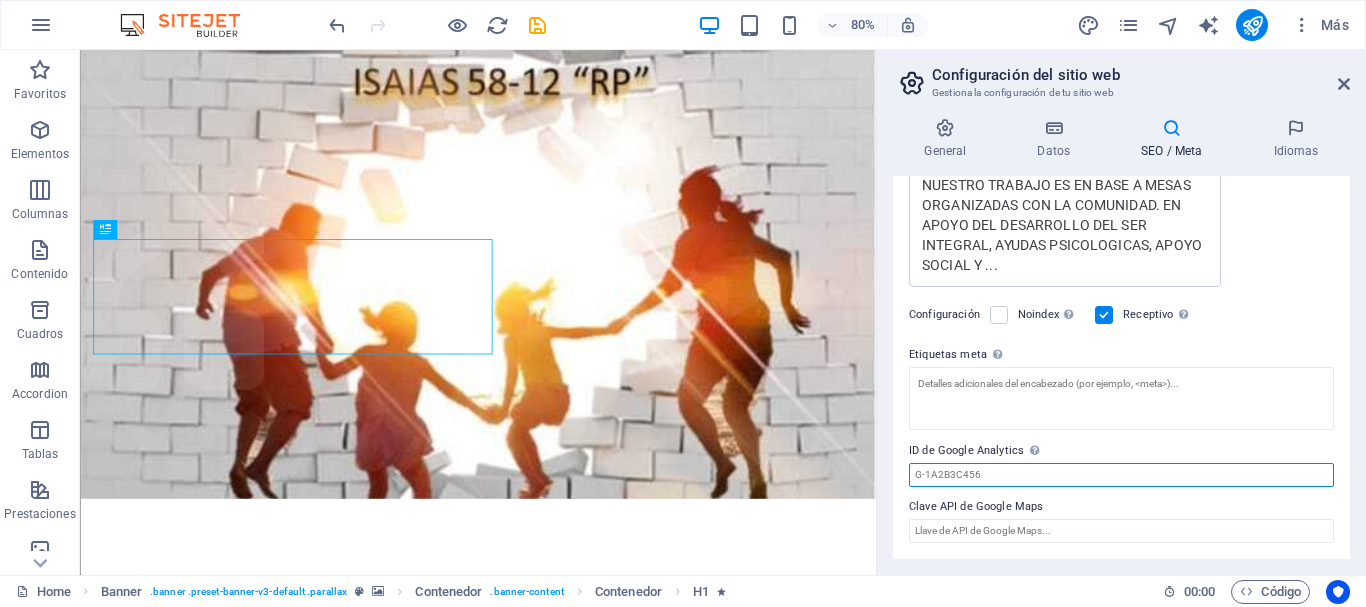 click on "ID de Google Analytics Añada únicamente el ID de Google Analytics. Incluimos el ID automáticamente en el snippet de seguimiento. El ID tiene una apariencia similar a G-1A2B3C456" at bounding box center (1121, 475) 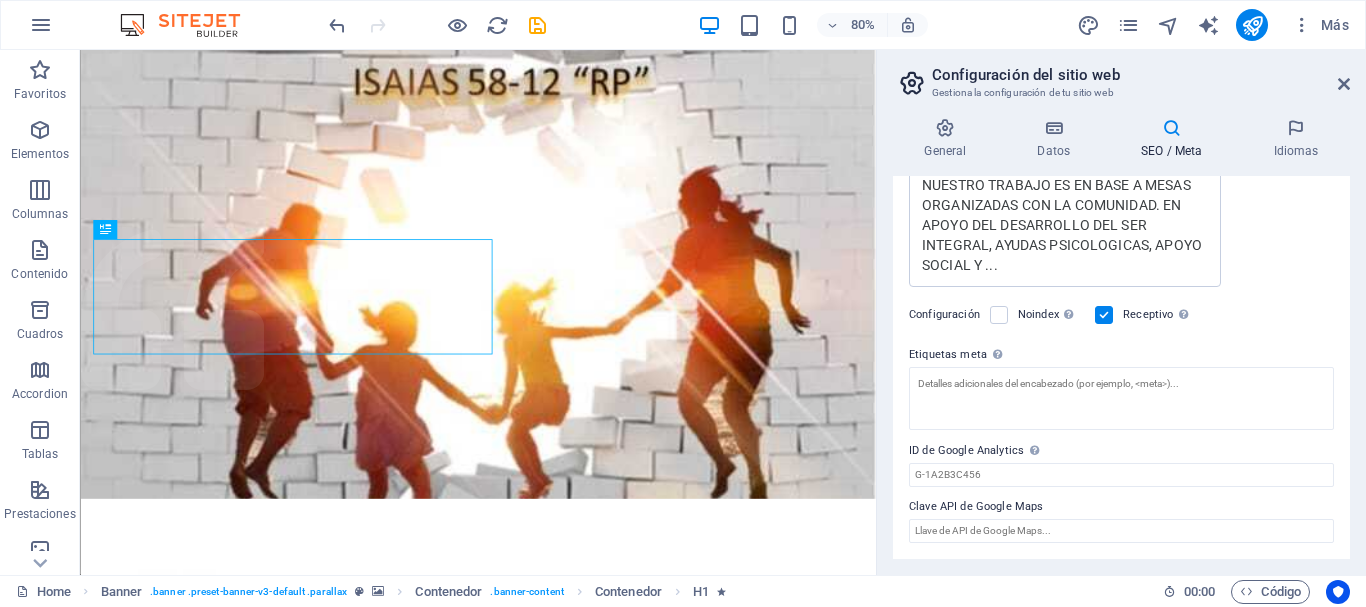 click on "ID de Google Analytics Añada únicamente el ID de Google Analytics. Incluimos el ID automáticamente en el snippet de seguimiento. El ID tiene una apariencia similar a G-1A2B3C456" at bounding box center [1121, 451] 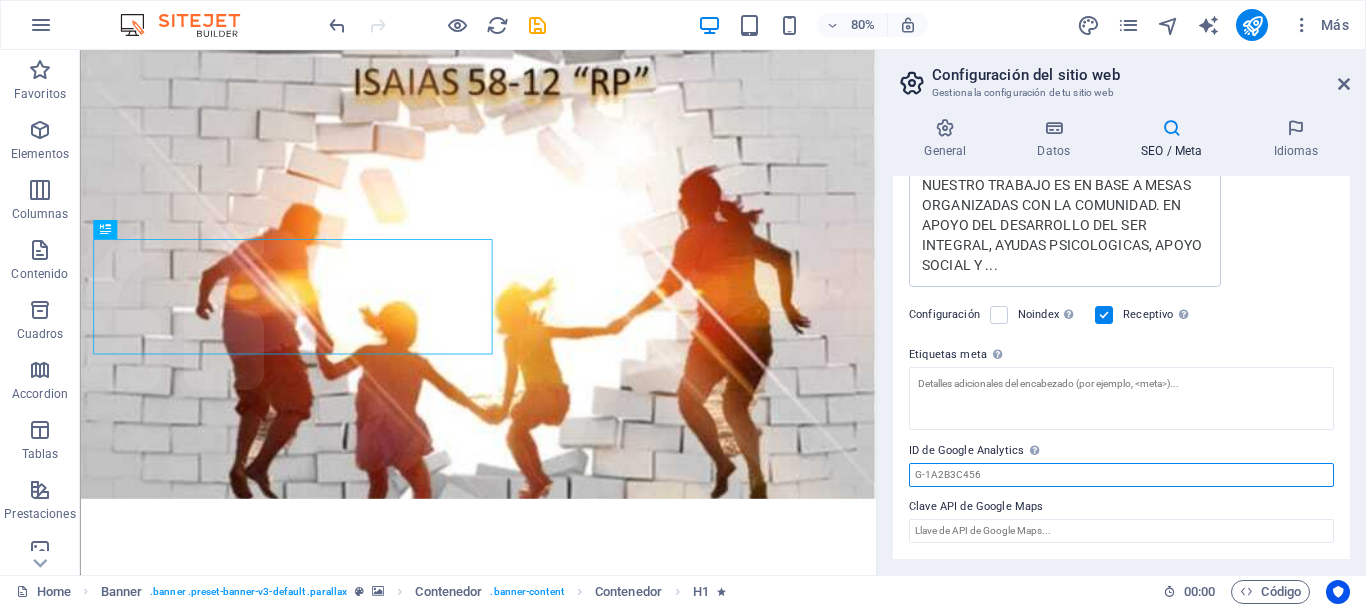 click on "ID de Google Analytics Añada únicamente el ID de Google Analytics. Incluimos el ID automáticamente en el snippet de seguimiento. El ID tiene una apariencia similar a G-1A2B3C456" at bounding box center (1121, 475) 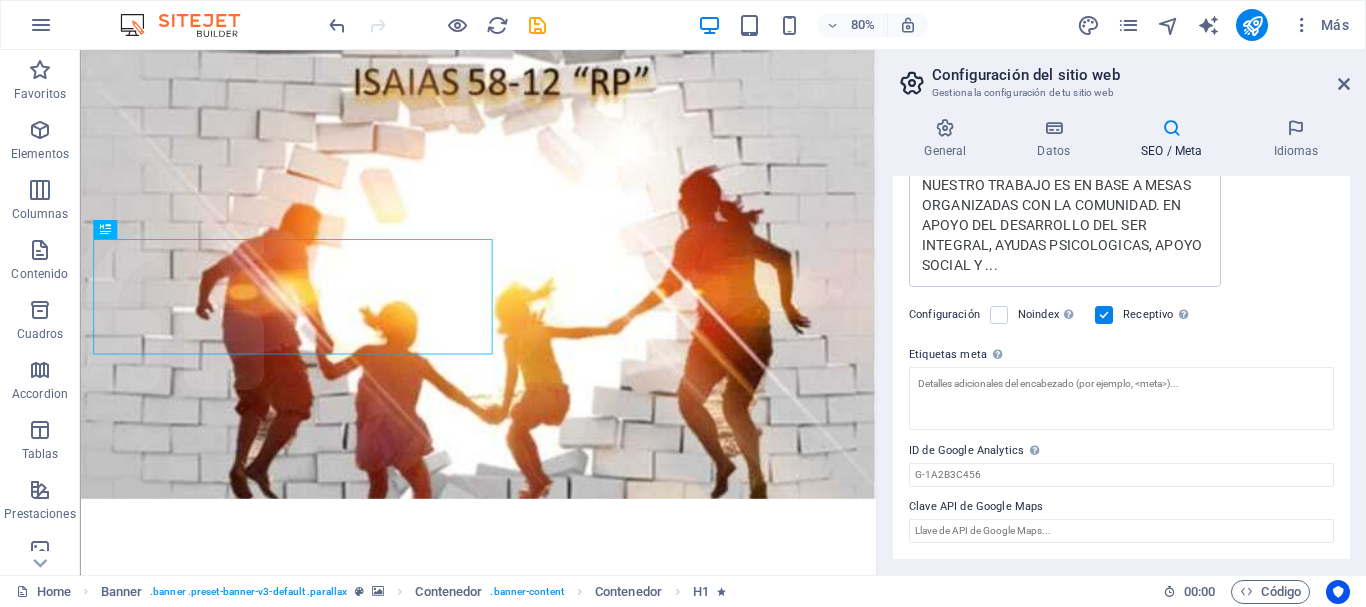 click on "ID de Google Analytics Añada únicamente el ID de Google Analytics. Incluimos el ID automáticamente en el snippet de seguimiento. El ID tiene una apariencia similar a G-1A2B3C456" at bounding box center (1121, 451) 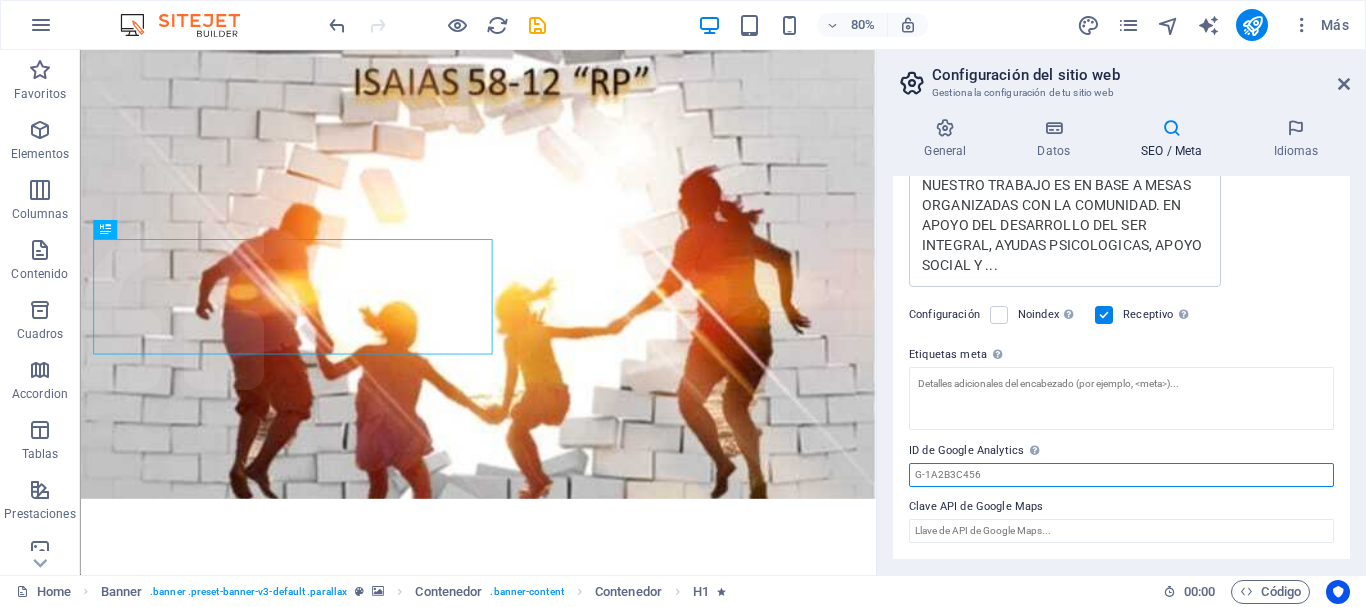 click on "ID de Google Analytics Añada únicamente el ID de Google Analytics. Incluimos el ID automáticamente en el snippet de seguimiento. El ID tiene una apariencia similar a G-1A2B3C456" at bounding box center [1121, 475] 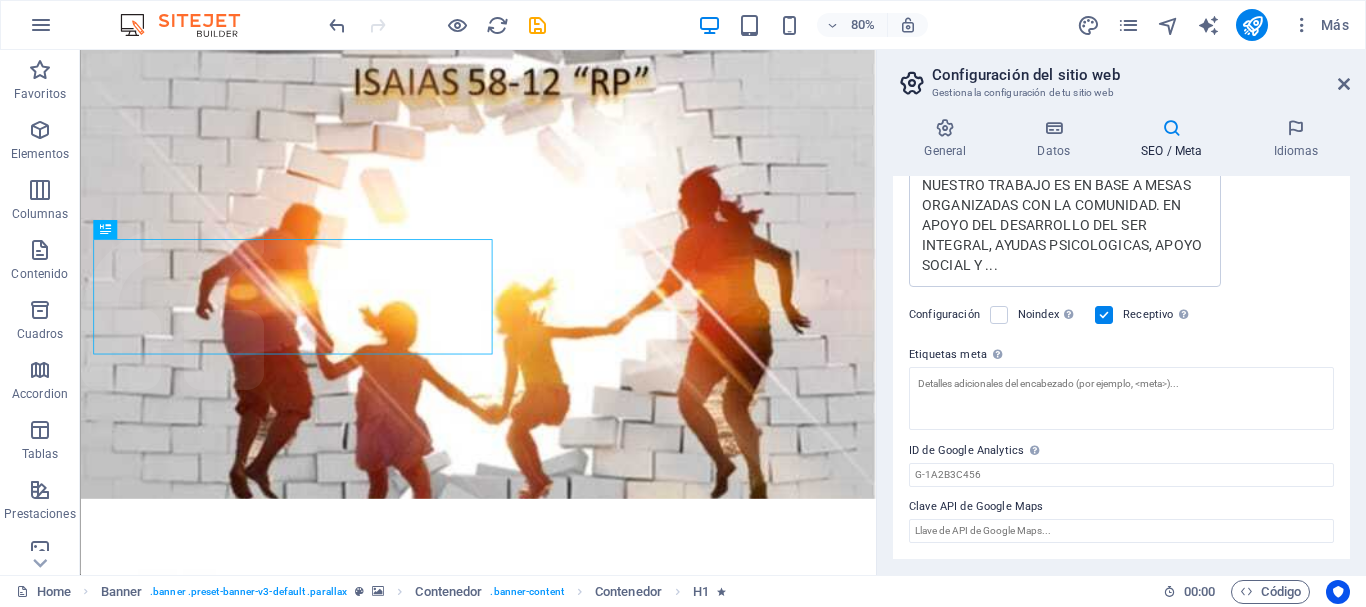 click on "ID de Google Analytics Añada únicamente el ID de Google Analytics. Incluimos el ID automáticamente en el snippet de seguimiento. El ID tiene una apariencia similar a G-1A2B3C456" at bounding box center (1121, 451) 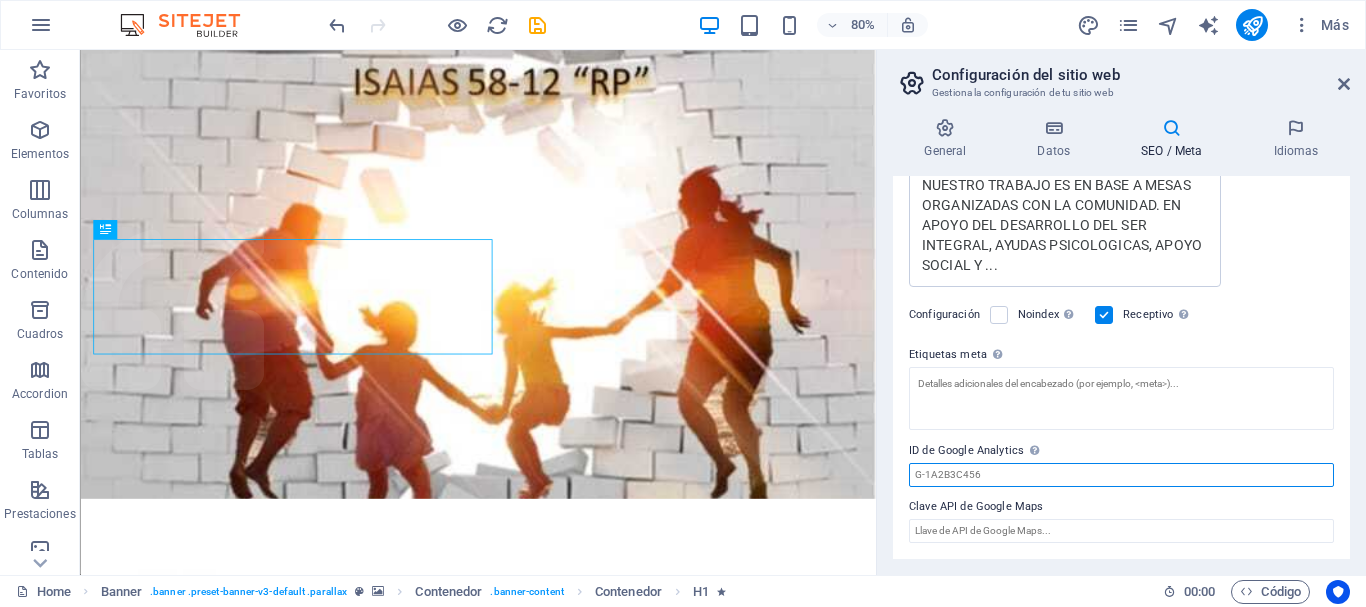 click on "ID de Google Analytics Añada únicamente el ID de Google Analytics. Incluimos el ID automáticamente en el snippet de seguimiento. El ID tiene una apariencia similar a G-1A2B3C456" at bounding box center [1121, 475] 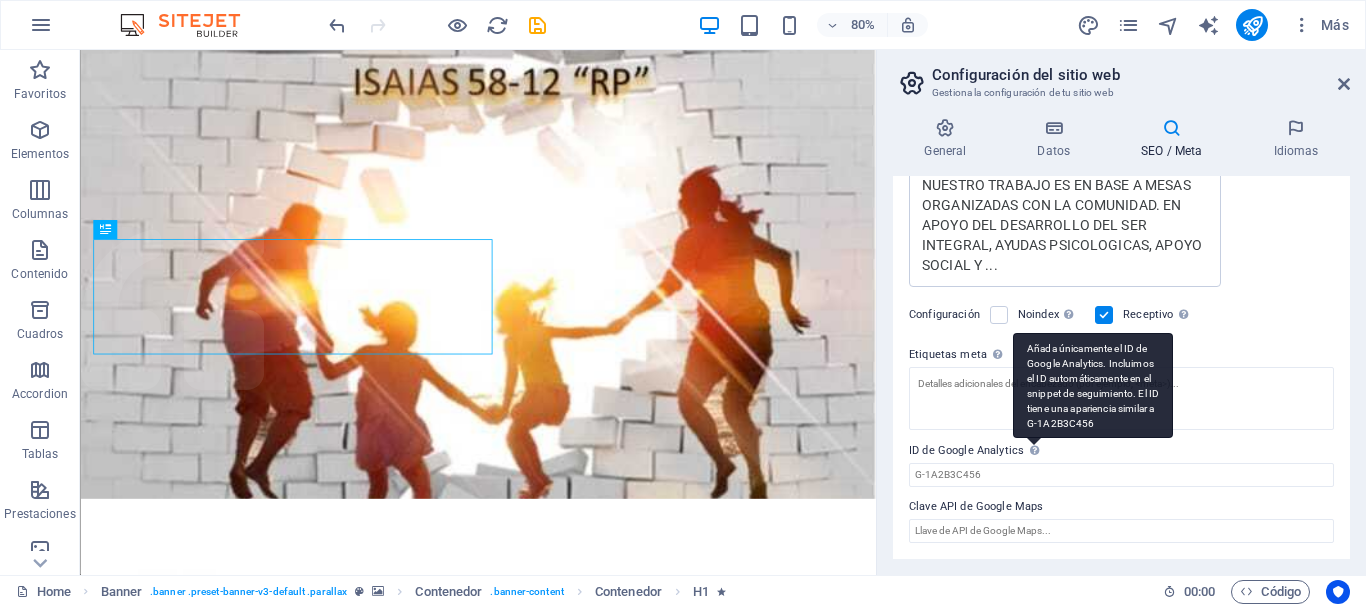 click on "Añada únicamente el ID de Google Analytics. Incluimos el ID automáticamente en el snippet de seguimiento. El ID tiene una apariencia similar a G-1A2B3C456" at bounding box center (1093, 385) 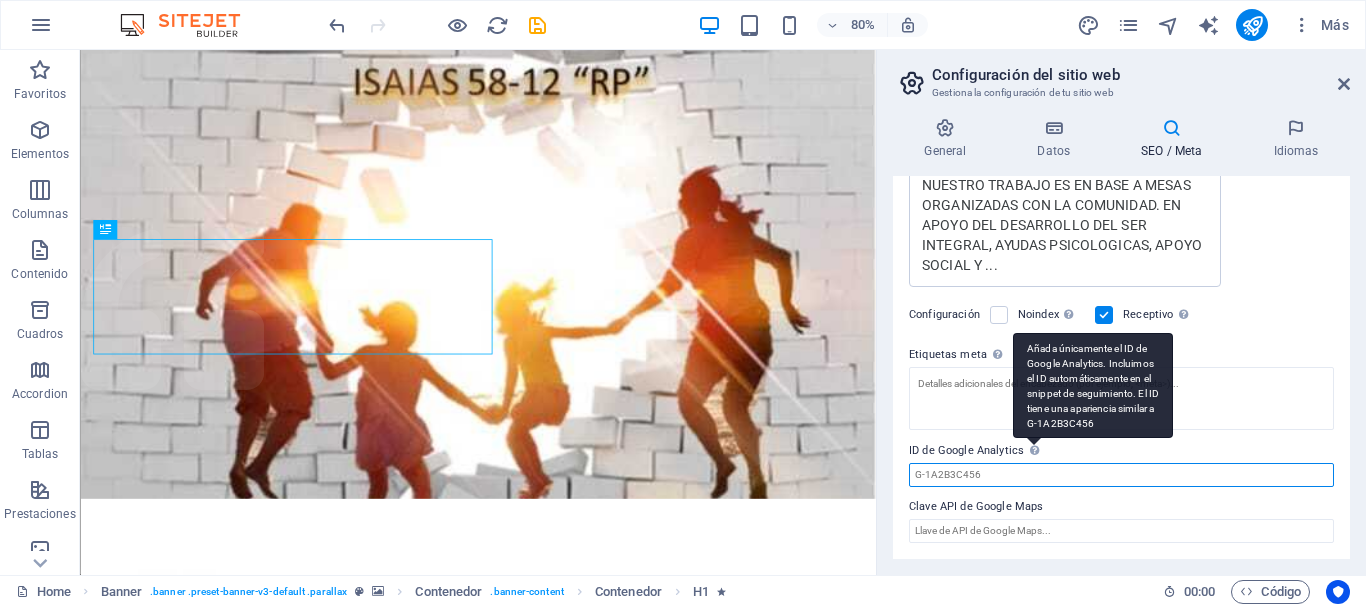 click on "ID de Google Analytics Añada únicamente el ID de Google Analytics. Incluimos el ID automáticamente en el snippet de seguimiento. El ID tiene una apariencia similar a G-1A2B3C456" at bounding box center (1121, 475) 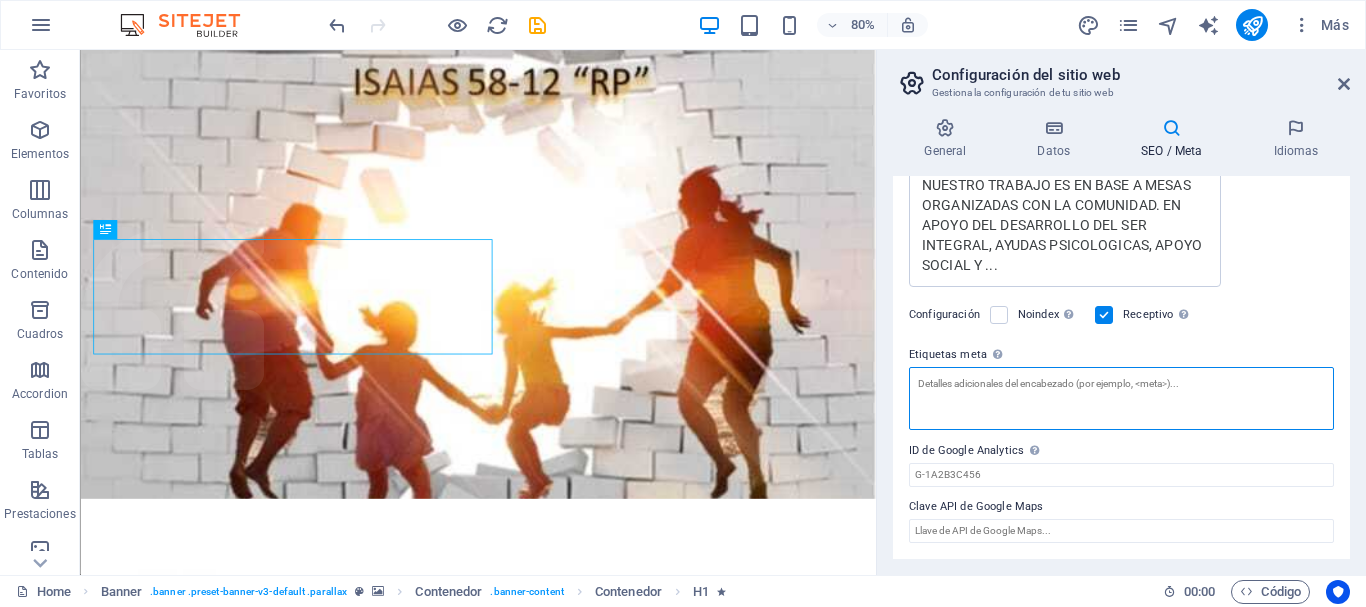 click on "Etiquetas meta Introduce aquí el código HTML que se incluirá en las etiquetas  de tu sitio web. Ten en cuenta que es posible que tu sitio web no funcione si incluye un código con errores." at bounding box center (1121, 398) 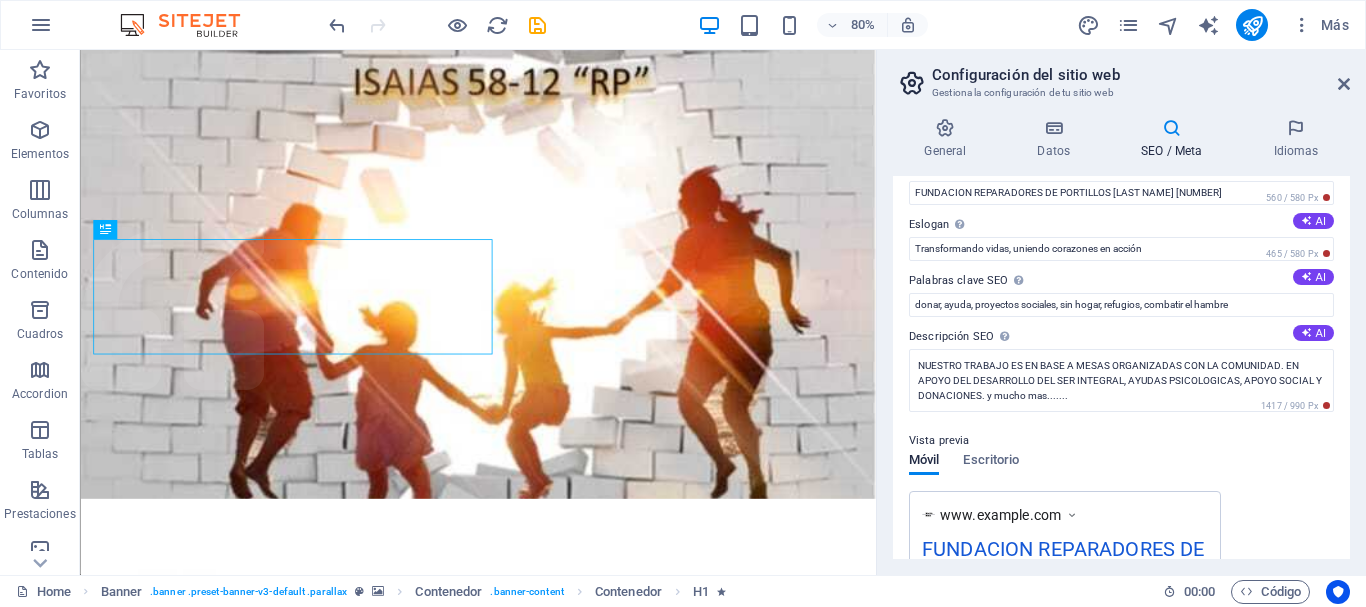 scroll, scrollTop: 32, scrollLeft: 0, axis: vertical 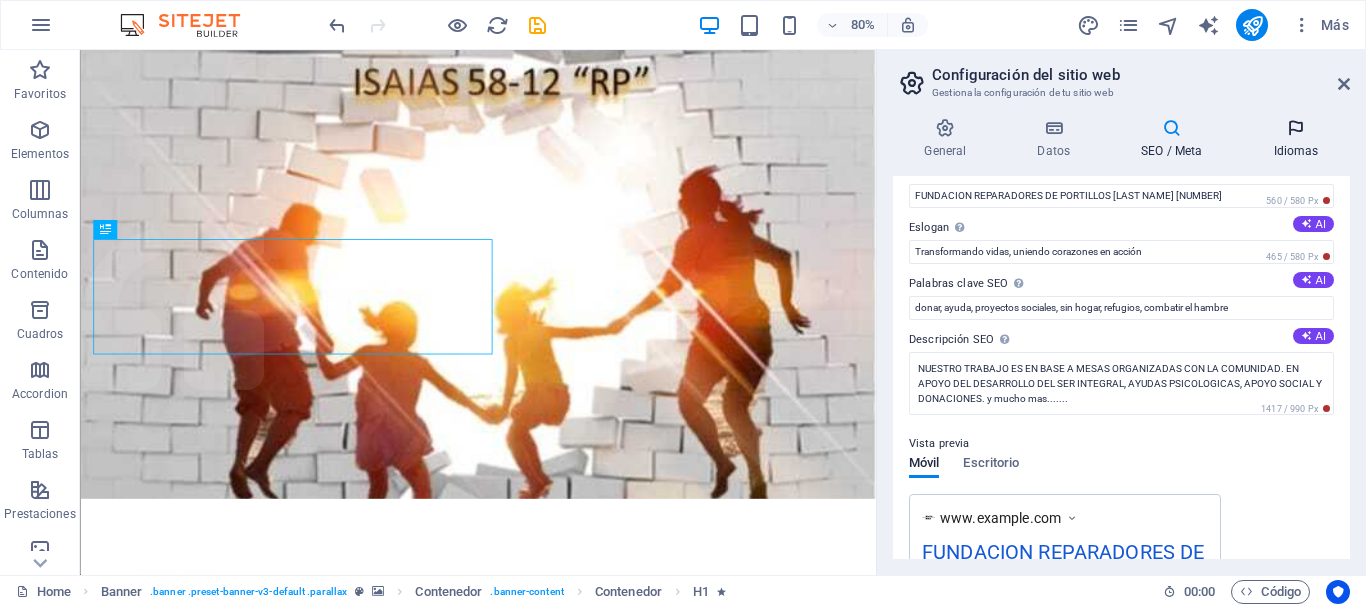 click at bounding box center (1296, 128) 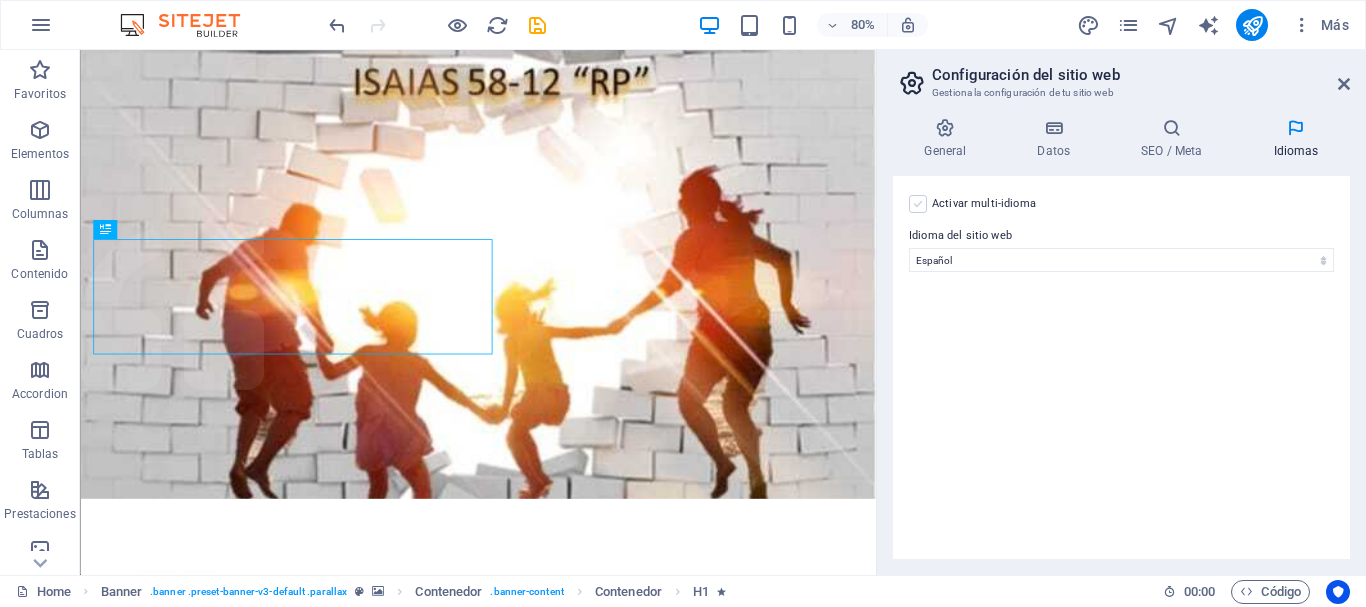 click at bounding box center [918, 204] 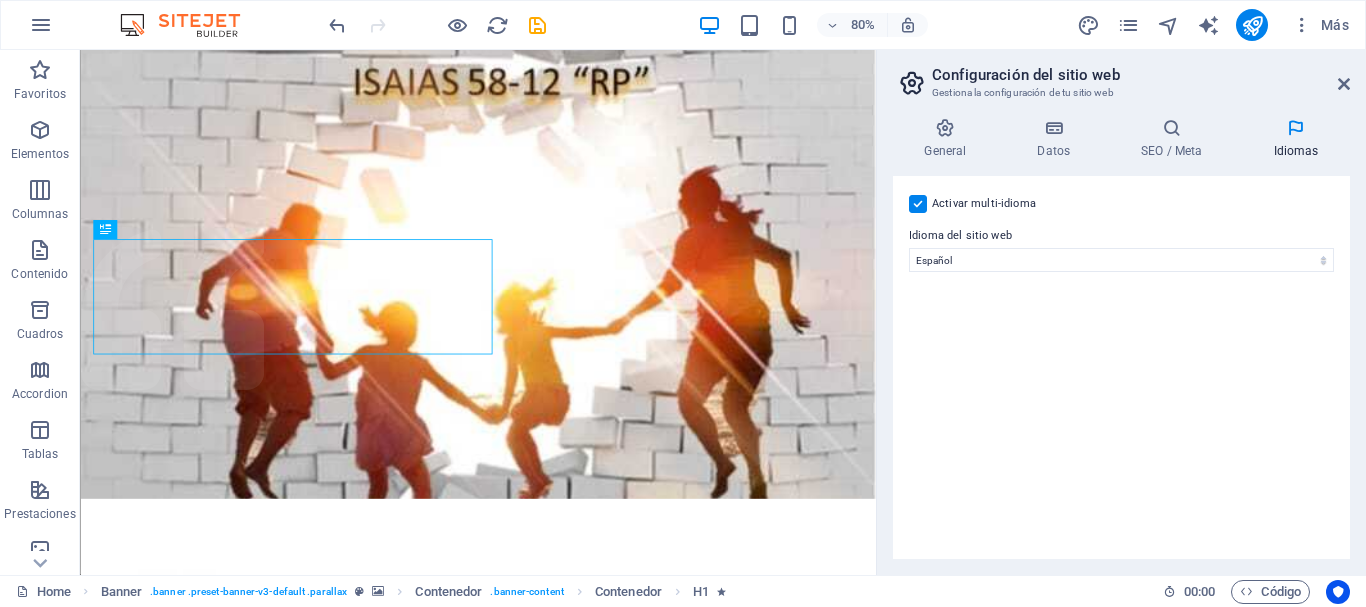 select 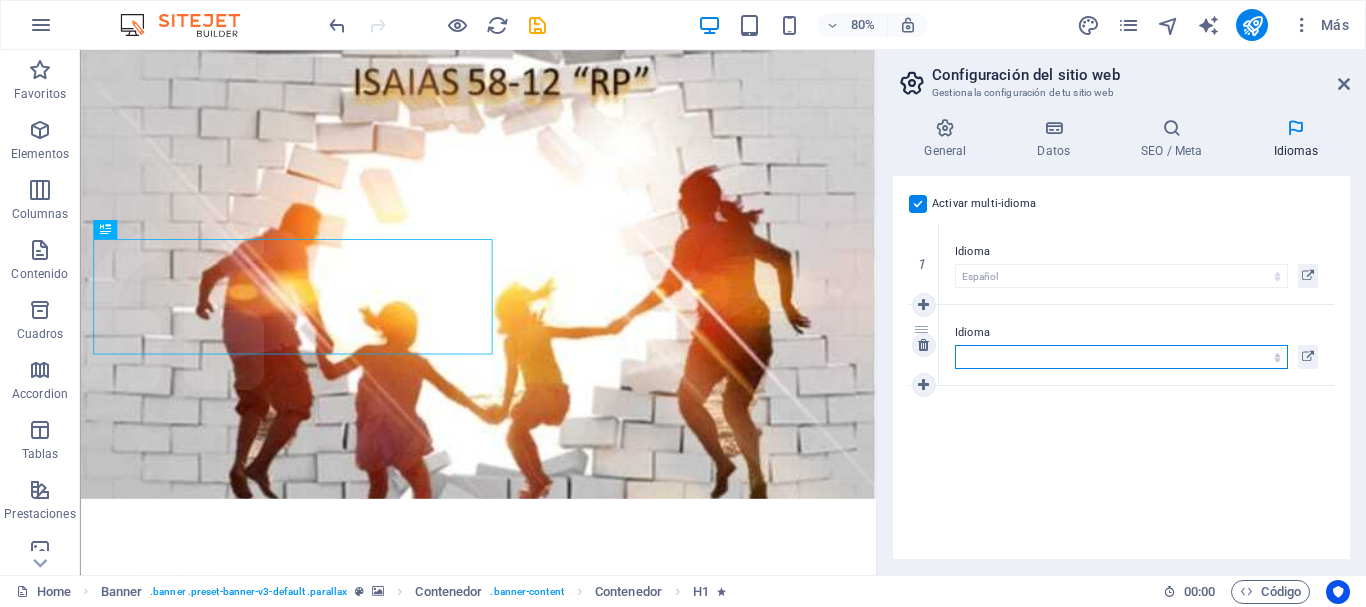 click on "Abkhazian Afar Afrikaans Akan Albanés Alemán Amharic Árabe Aragonese Armenian Assamese Avaric Avestan Aymara Azerbaijani Bambara Bashkir Basque Belarusian Bengalí Bihari languages Bislama Bokmål Bosnian Breton Búlgaro Burmese Catalán Central Khmer Chamorro Chechen Checo Chino Church Slavic Chuvash Coreano Cornish Corsican Cree Croata Danés Dzongkha Eslovaco Esloveno Español Esperanto Estonian Ewe Faroese Farsi (Persa) Fijian Finlandés Francés Fulah Gaelic Galician Ganda Georgian Greenlandic Griego Guaraní Gujarati Haitian Creole Hausa Hebreo Herero Hindi Hiri Motu Holandés Húngaro Ido Igbo Indonesio Inglés Interlingua Interlingue Inuktitut Inupiaq Irish Islandés Italiano Japonés Javanese Kannada Kanuri Kashmiri Kazakh Kikuyu Kinyarwanda Komi Kongo Kurdish Kwanyama Kyrgyz Lao Latín Letón Limburgish Lingala Lituano Luba-Katanga Luxembourgish Macedonio Malagasy Malay Malayalam Maldivian Maltés Manx Maori Marathi Marshallese Mongolian Nauru Navajo Ndonga Nepali North Ndebele Northern Sami Pali" at bounding box center (1121, 357) 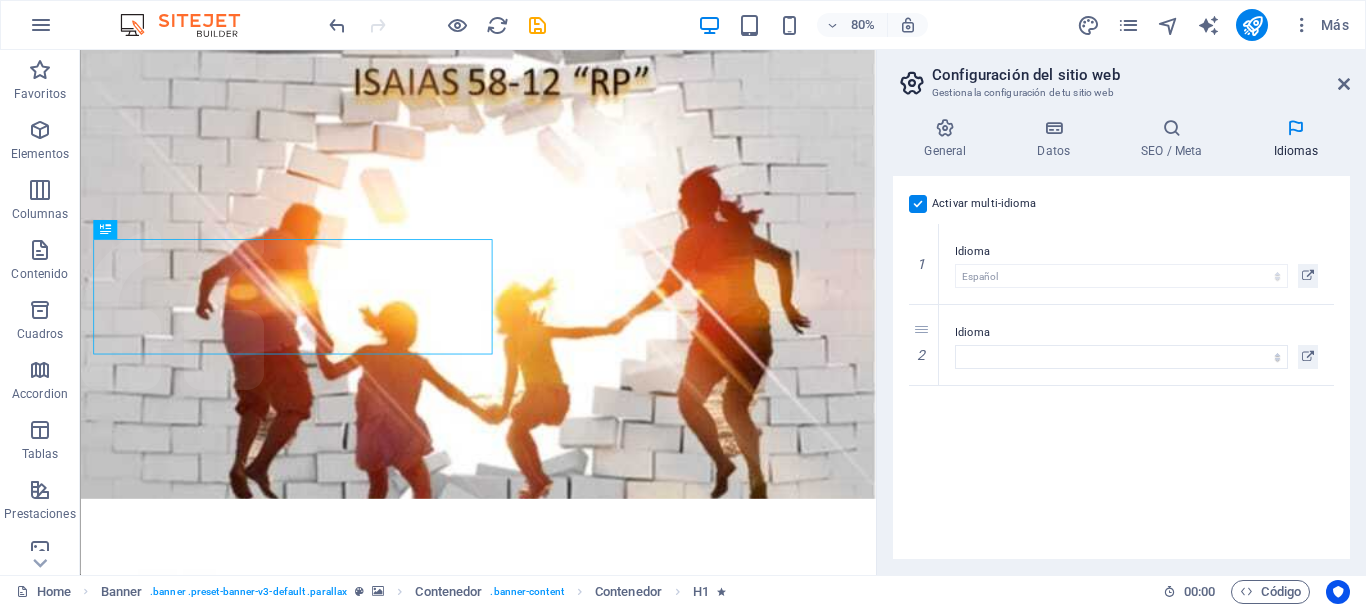 click on "Activar multi-idioma Para desactivar la opción multi-idioma, elimine todos los idiomas hasta que solo tenga un idioma. Idioma del sitio web Abkhazian Afar Afrikaans Akan Albanés Alemán Amharic Árabe Aragonese Armenian Assamese Avaric Avestan Aymara Azerbaijani Bambara Bashkir Basque Belarusian Bengalí Bihari languages Bislama Bokmål Bosnian Breton Búlgaro Burmese Catalán Central Khmer Chamorro Chechen Checo Chino Church Slavic Chuvash Coreano Cornish Corsican Cree Croata Danés Dzongkha Eslovaco Esloveno Español Esperanto Estonian Ewe Faroese Farsi (Persa) Fijian Finlandés Francés Fulah Gaelic Galician Ganda Georgian Greenlandic Griego Guaraní Gujarati Haitian Creole Hausa Hebreo Herero Hindi Hiri Motu Holandés Húngaro Ido Igbo Indonesio Inglés Interlingua Interlingue Inuktitut Inupiaq Irish Islandés Italiano Japonés Javanese Kannada Kanuri Kashmiri Kazakh Kikuyu Kinyarwanda Komi Kongo Kurdish Kwanyama Kyrgyz Lao Latín Letón Limburgish Lingala Lituano Luba-Katanga Luxembourgish Macedonio 1" at bounding box center (1121, 367) 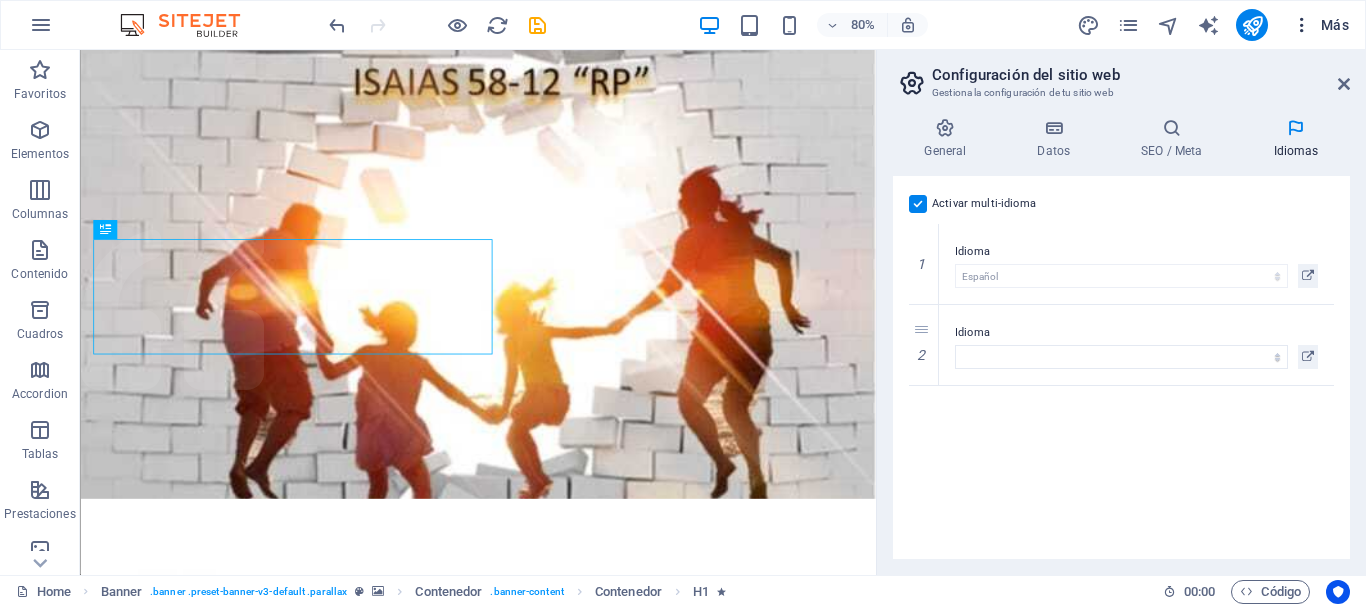 click at bounding box center [1302, 25] 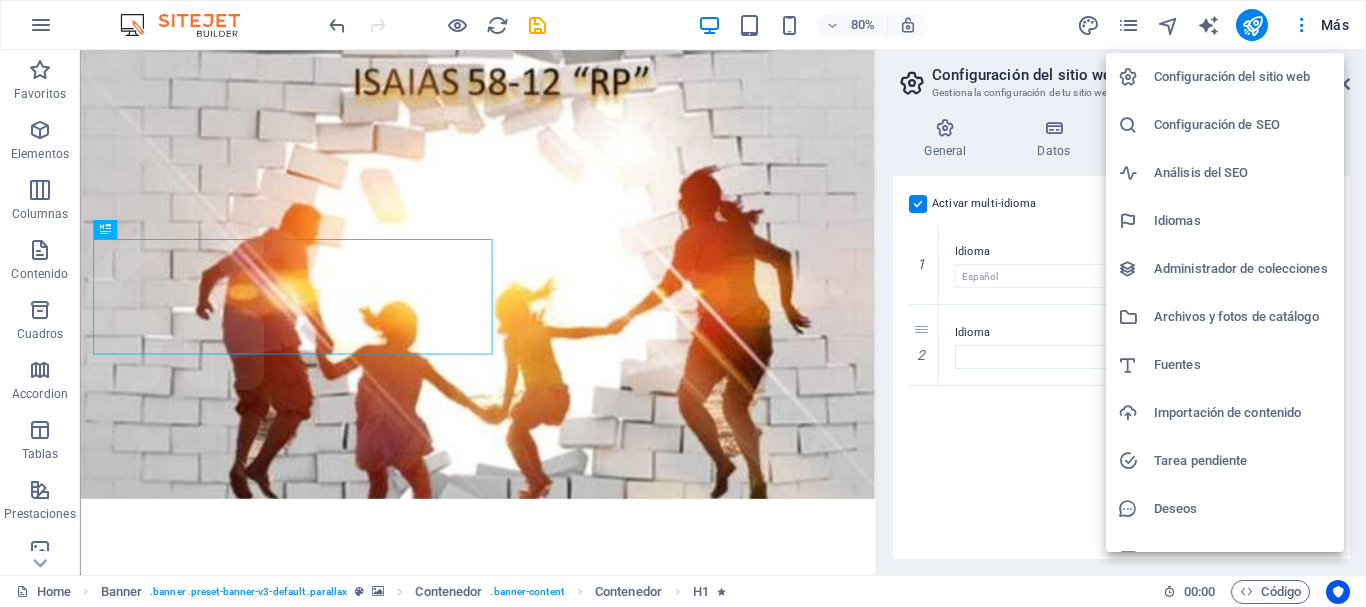 click at bounding box center (683, 303) 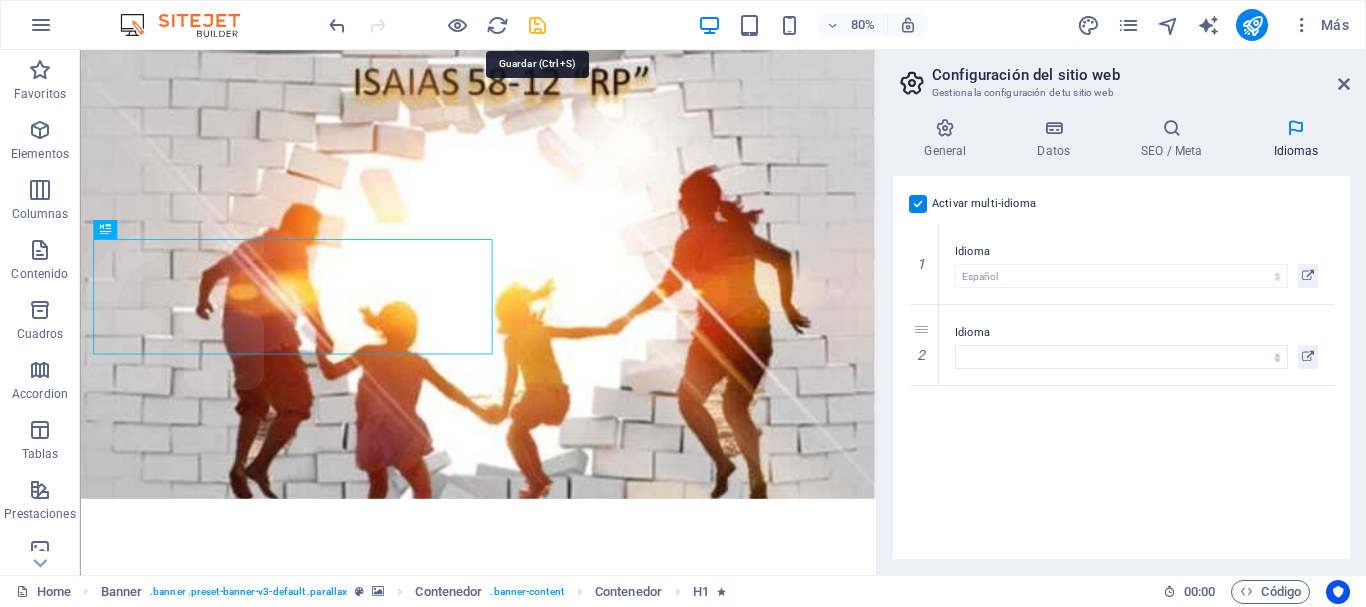 click at bounding box center [537, 25] 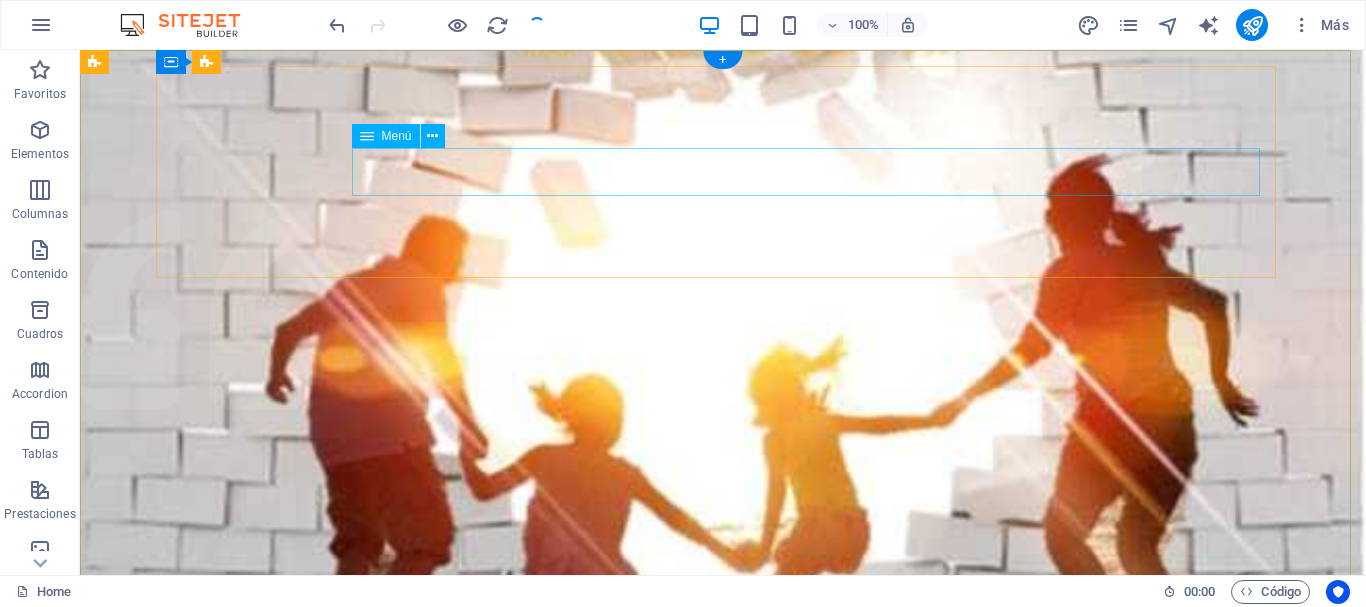 click on "Home About us What we do Projects Volunteers Donate" at bounding box center [723, 847] 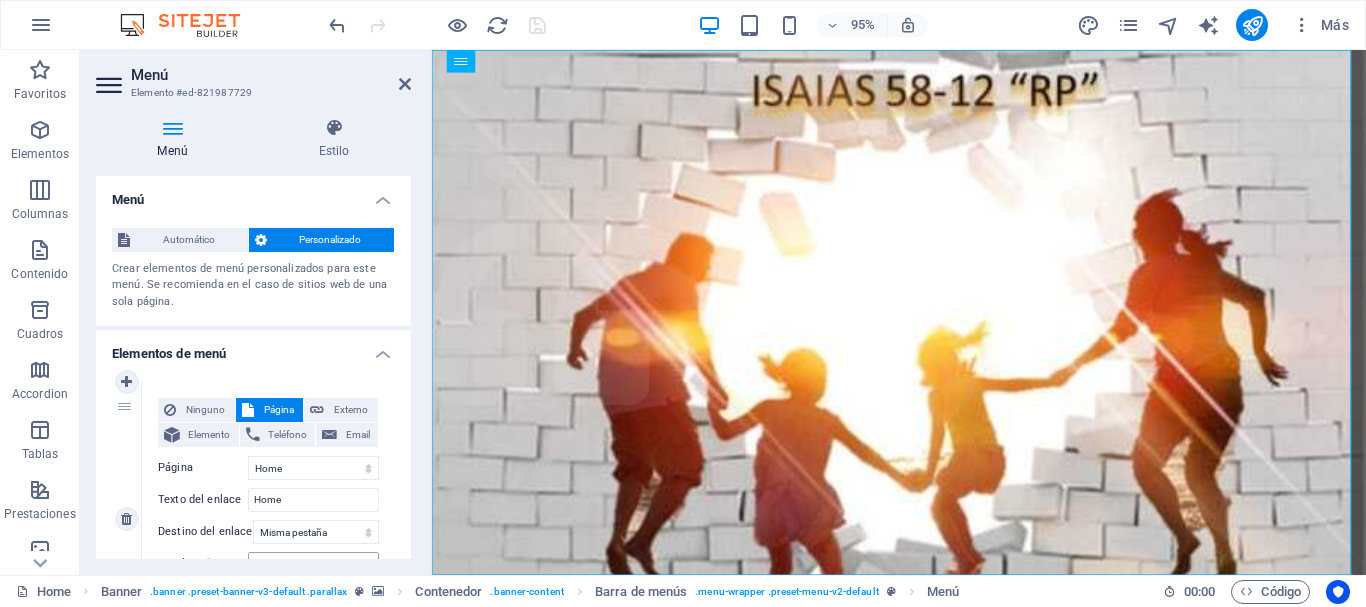 select on "1" 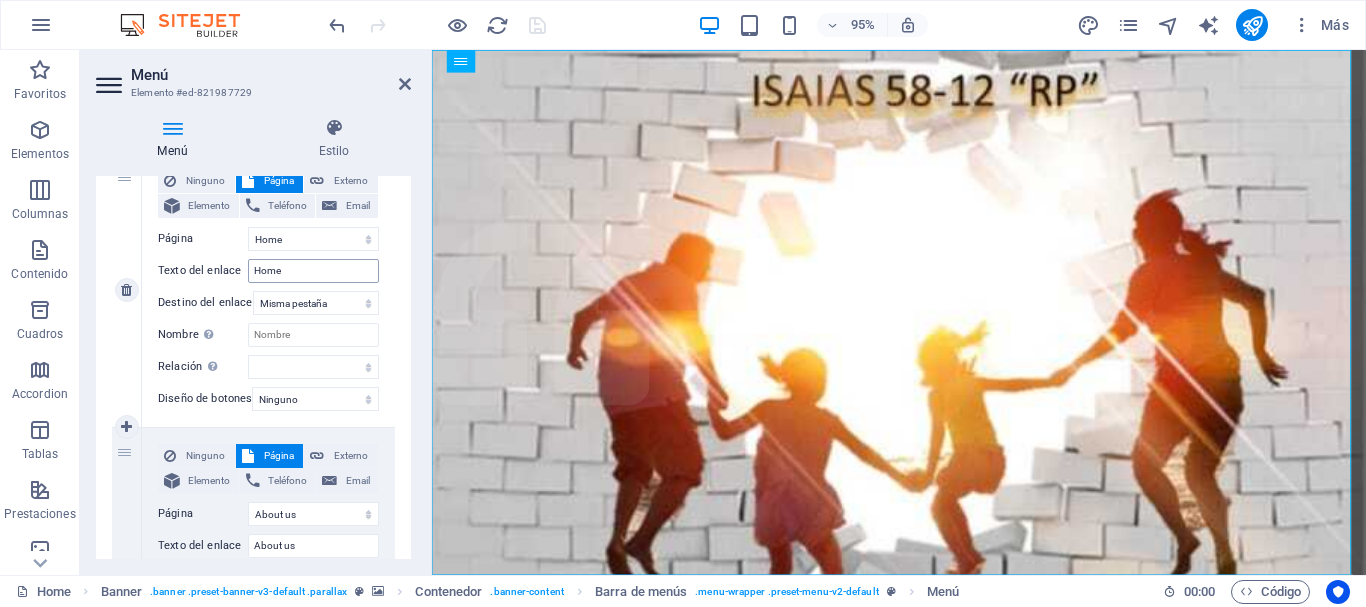 scroll, scrollTop: 100, scrollLeft: 0, axis: vertical 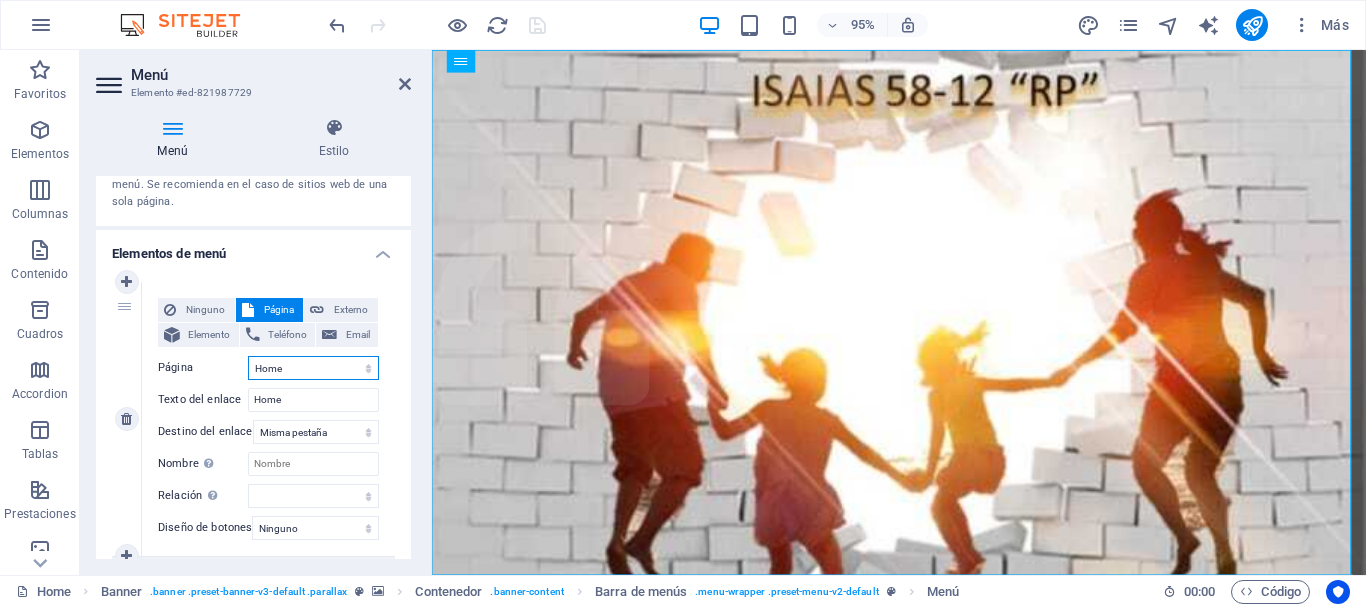 click on "Home About us What we do Projects Volunteers Donate Legal Notice Privacy" at bounding box center [313, 368] 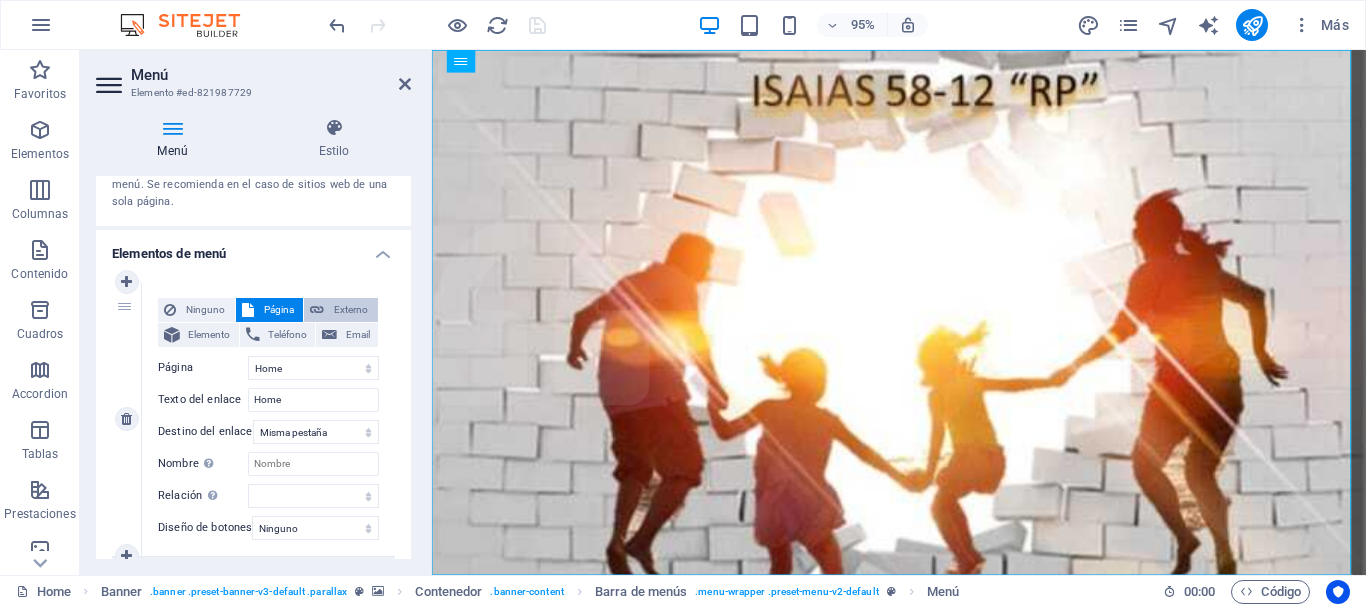 click on "Externo" at bounding box center [351, 310] 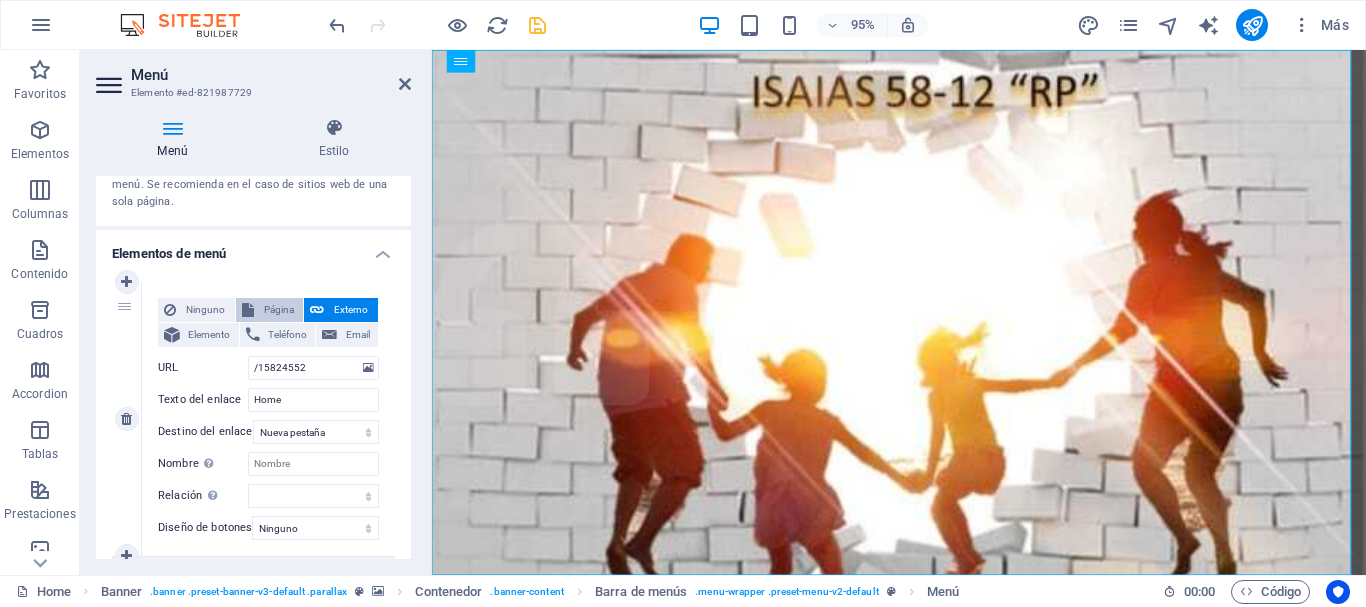 click on "Página" at bounding box center (279, 310) 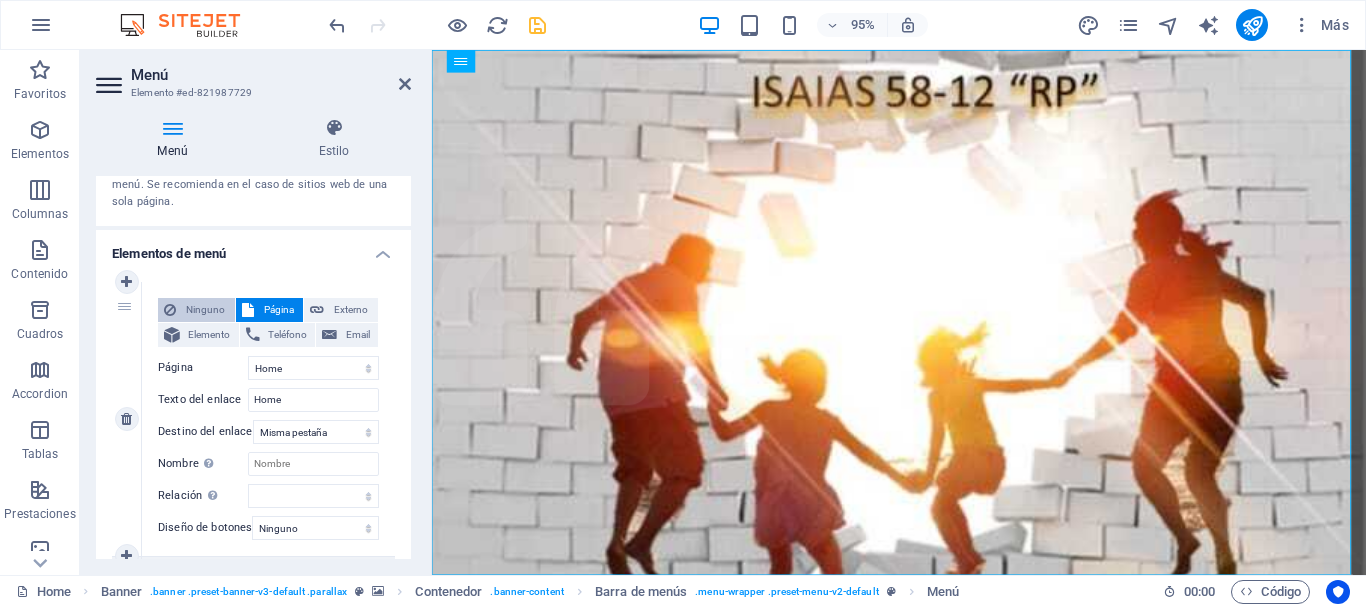 click on "Ninguno" at bounding box center [205, 310] 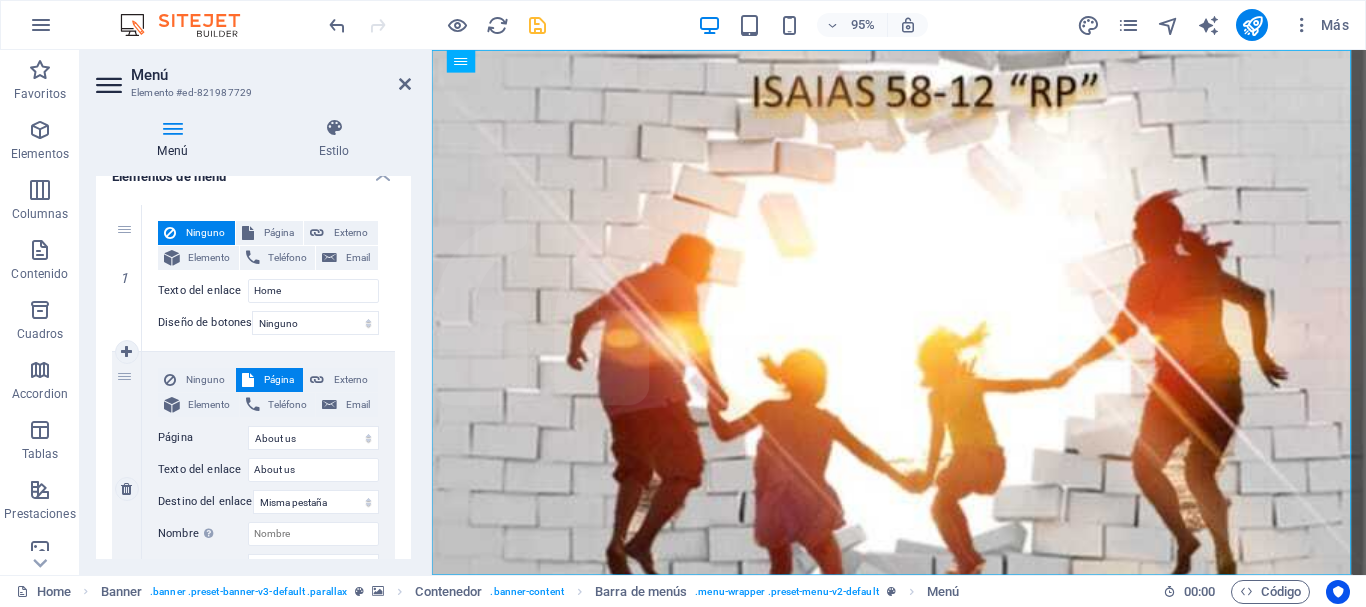 scroll, scrollTop: 200, scrollLeft: 0, axis: vertical 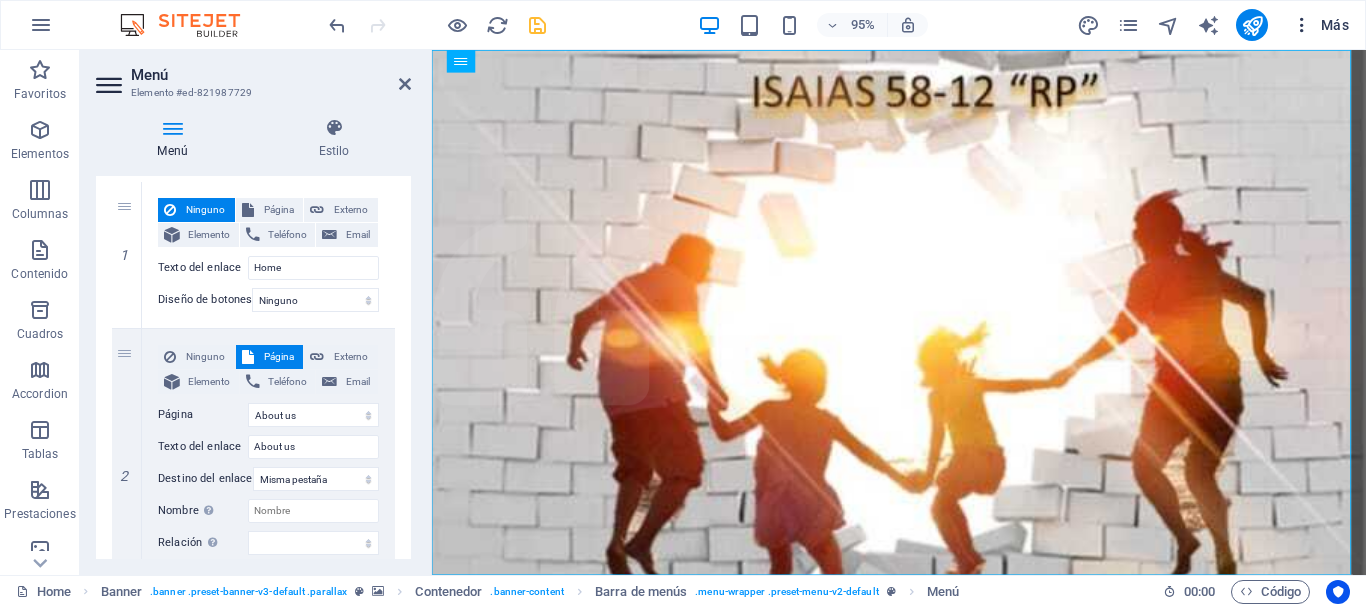 click on "Más" at bounding box center [1320, 25] 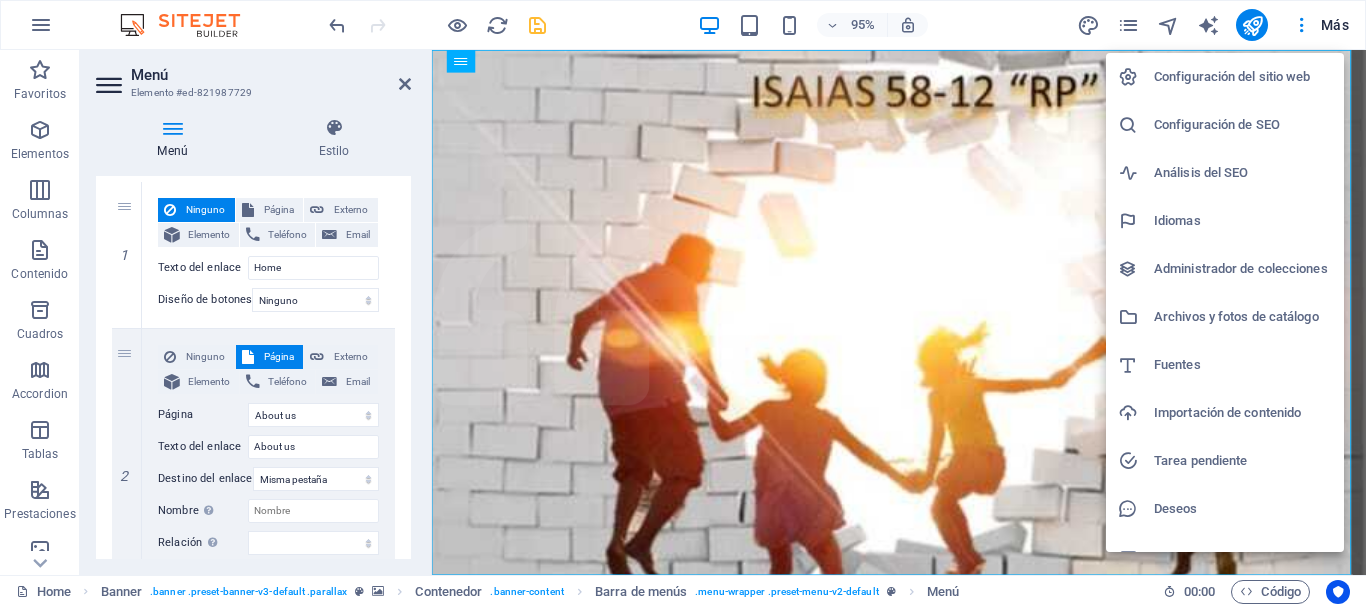 click on "Configuración del sitio web" at bounding box center (1243, 77) 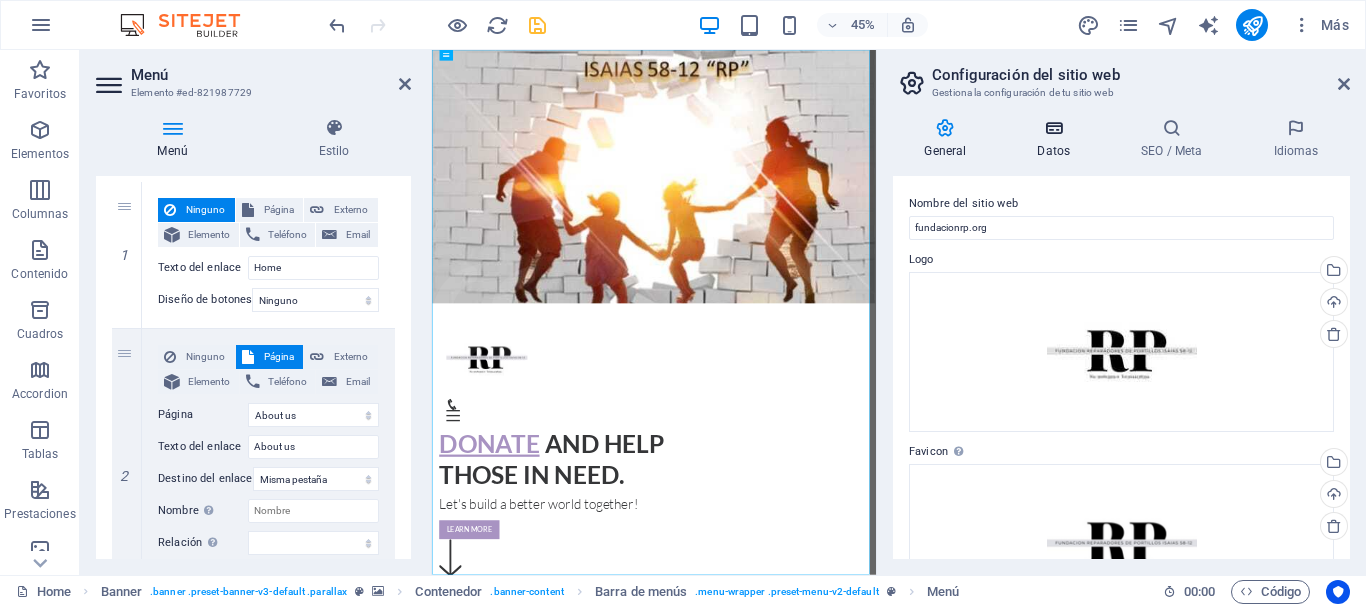 click on "Datos" at bounding box center [1058, 139] 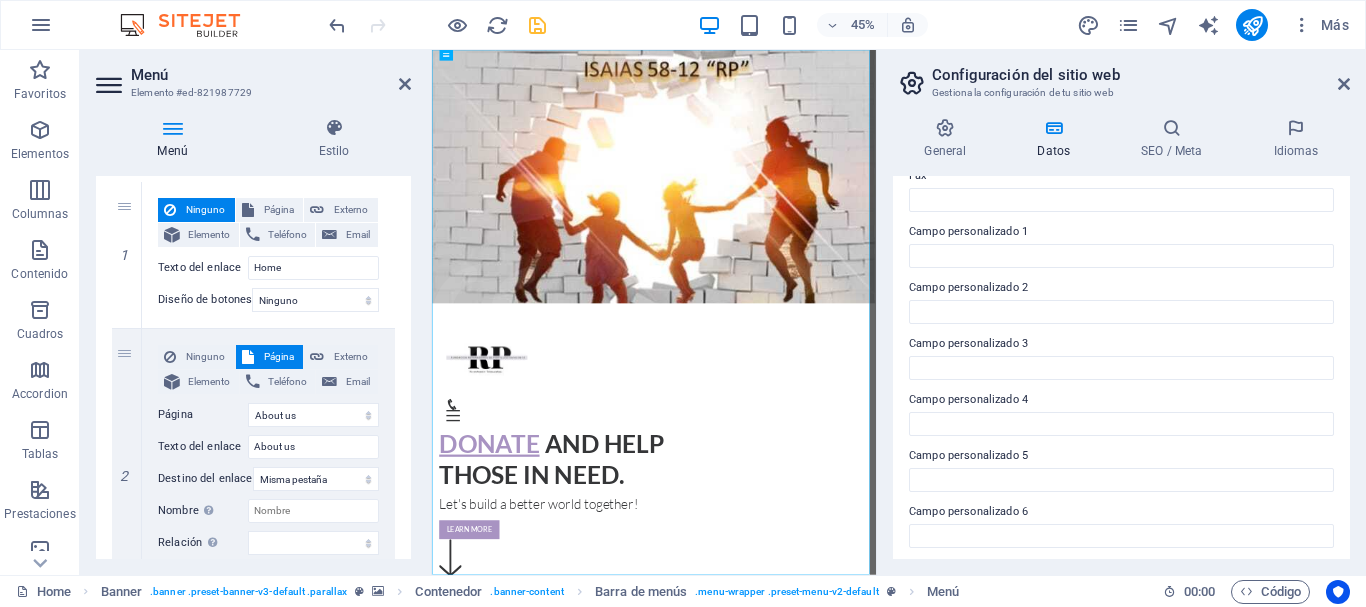 scroll, scrollTop: 578, scrollLeft: 0, axis: vertical 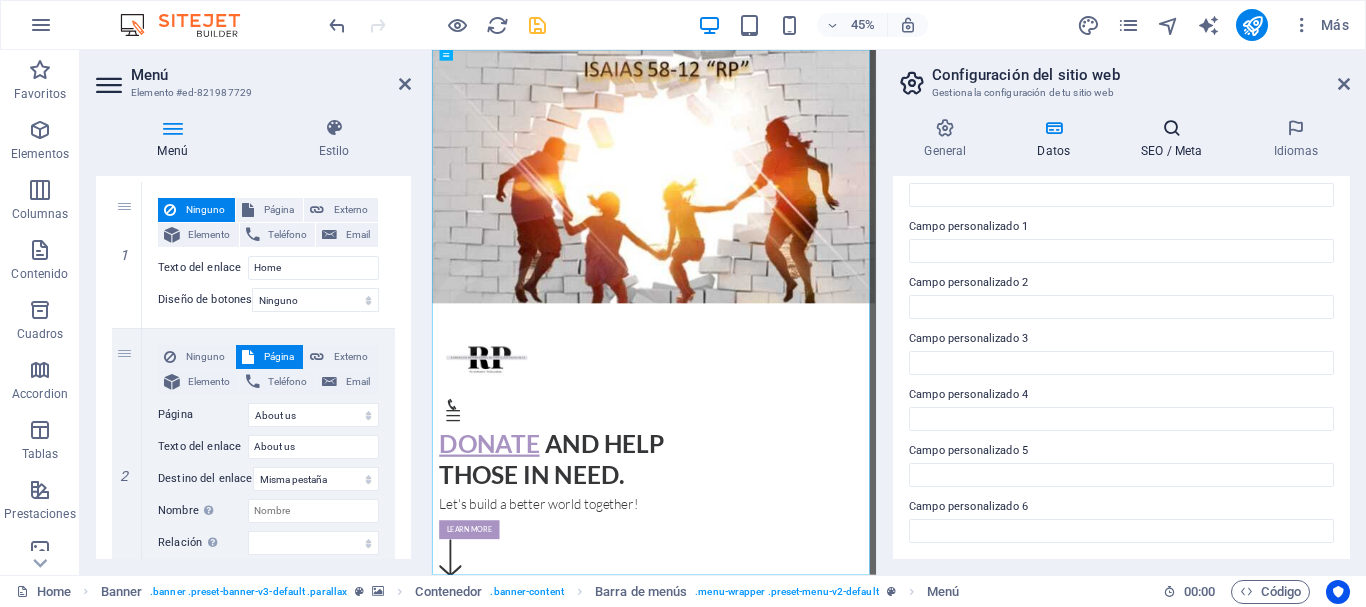 click on "SEO / Meta" at bounding box center (1176, 139) 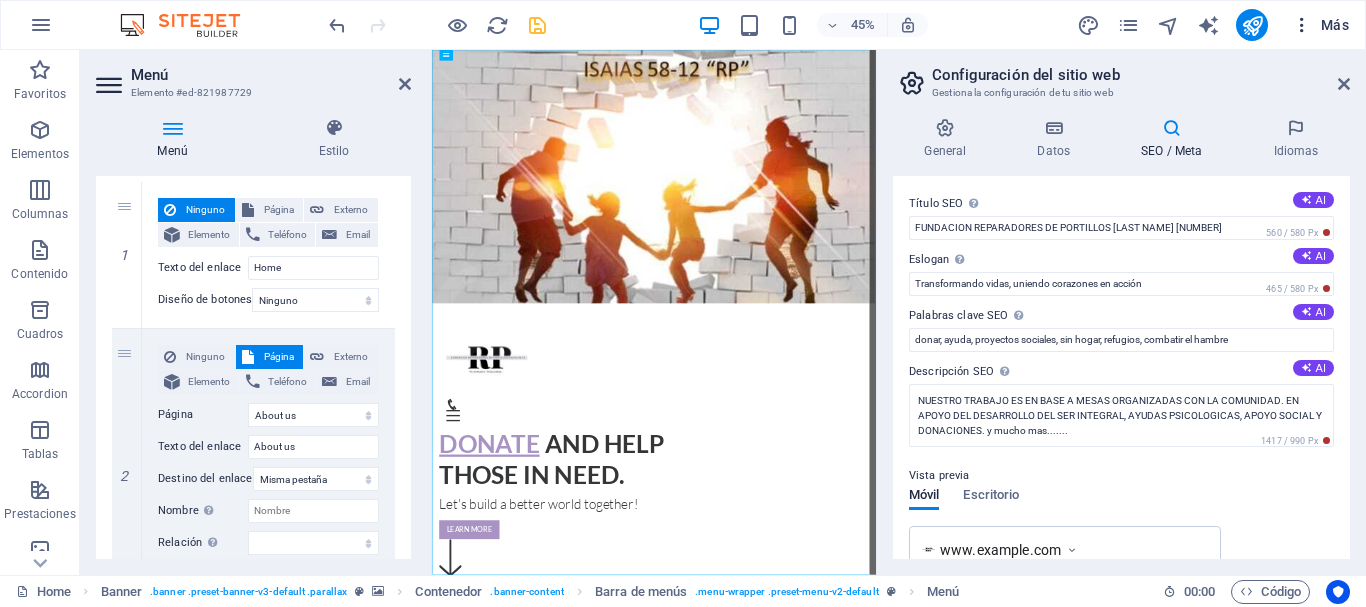 click at bounding box center (1302, 25) 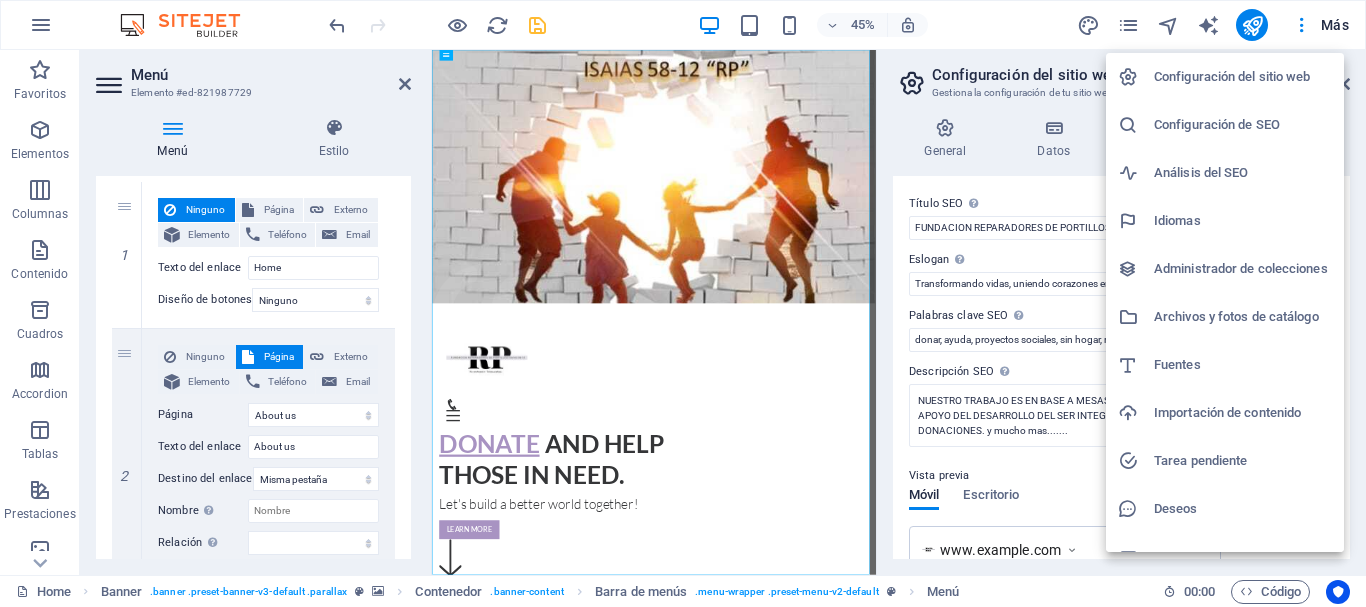 click on "Configuración de SEO" at bounding box center (1243, 125) 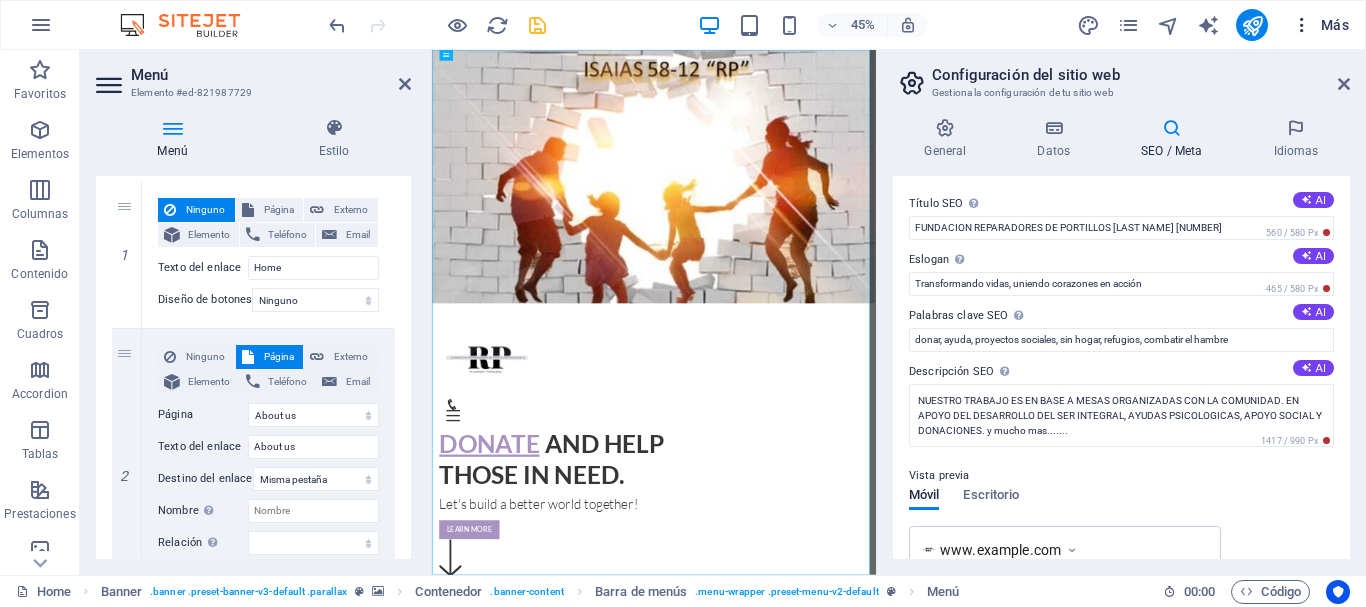 click at bounding box center [1302, 25] 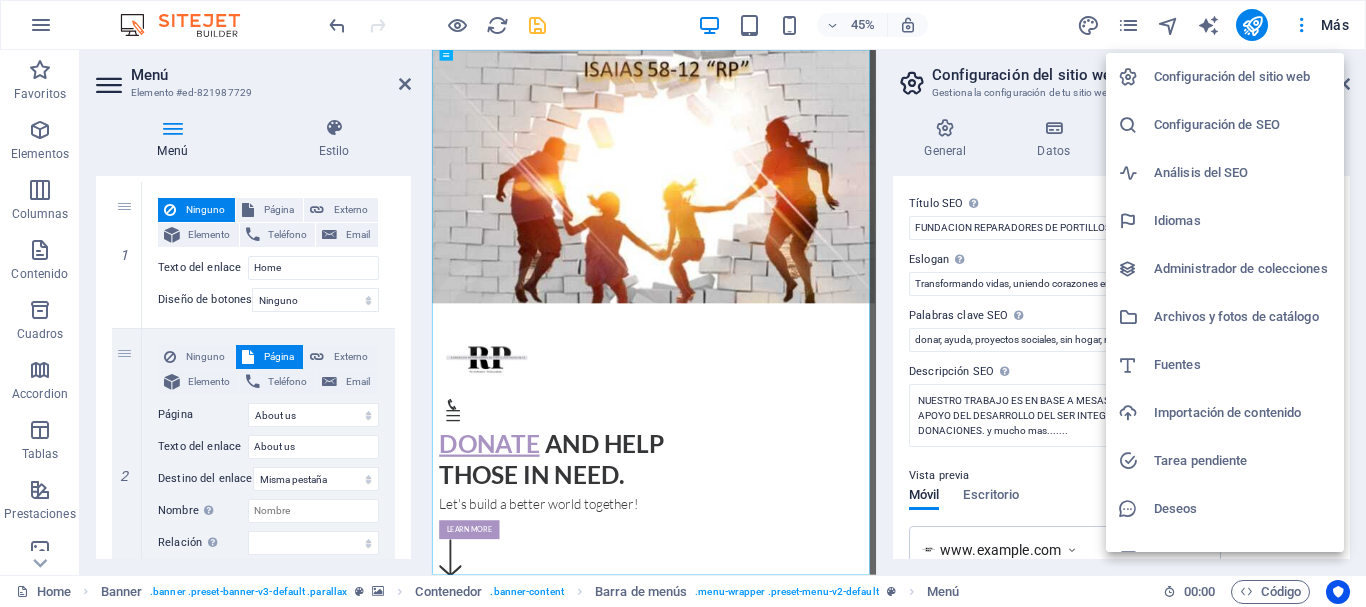 click on "Análisis del SEO" at bounding box center [1243, 173] 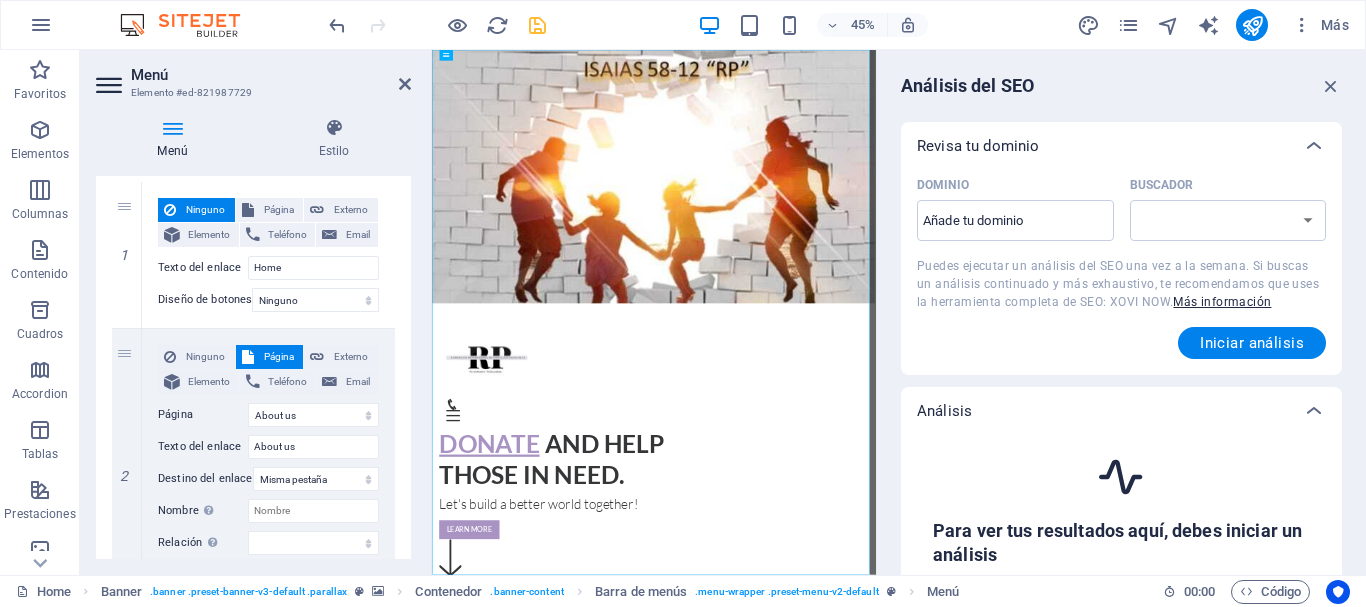 select on "google.com" 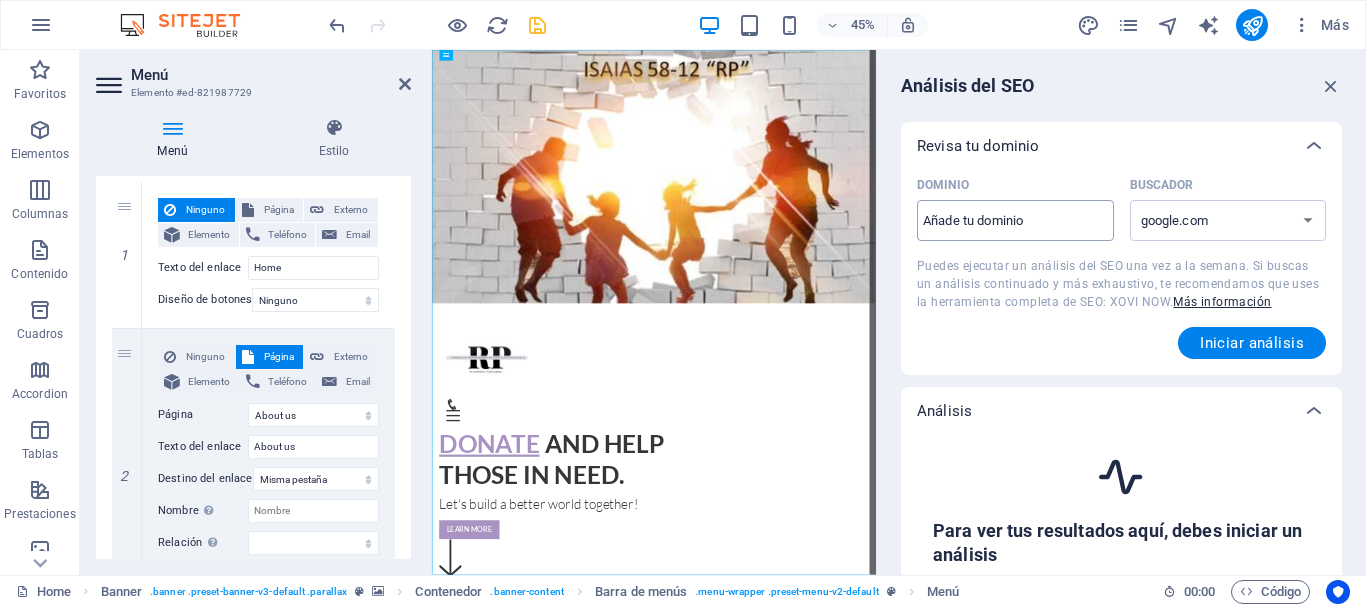 click on "Dominio ​" at bounding box center (1015, 221) 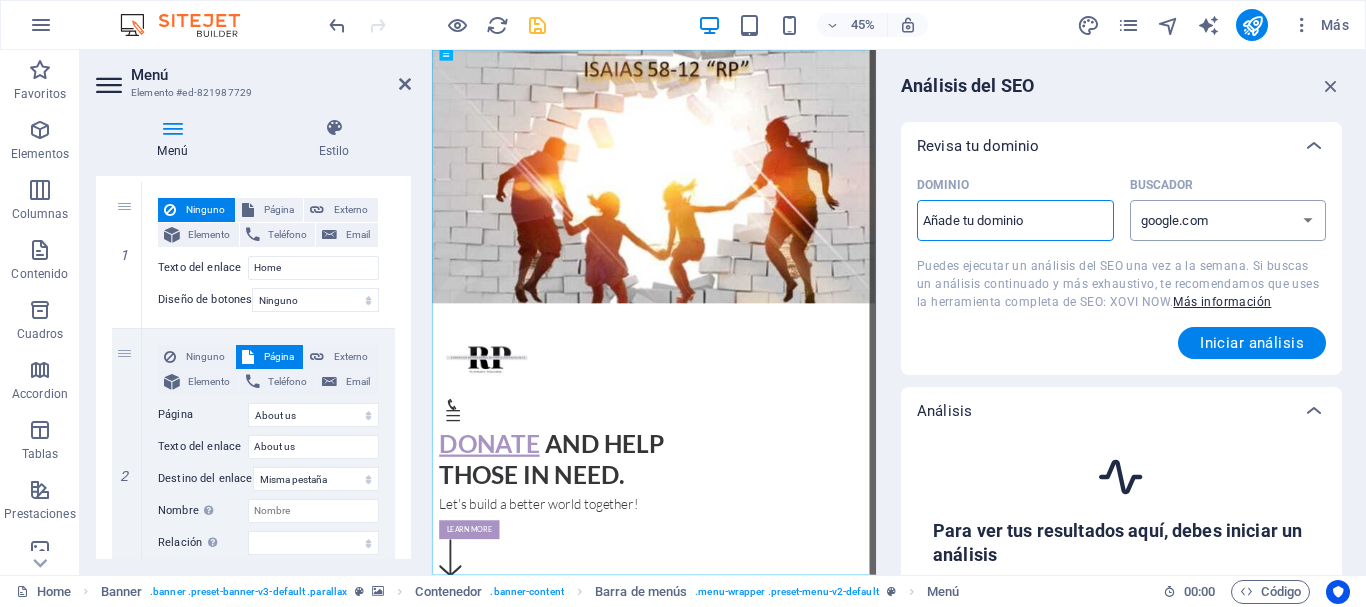 click on "google.de google.at google.es google.co.uk google.fr google.it google.ch google.com google.com.br bing.com" at bounding box center (1228, 220) 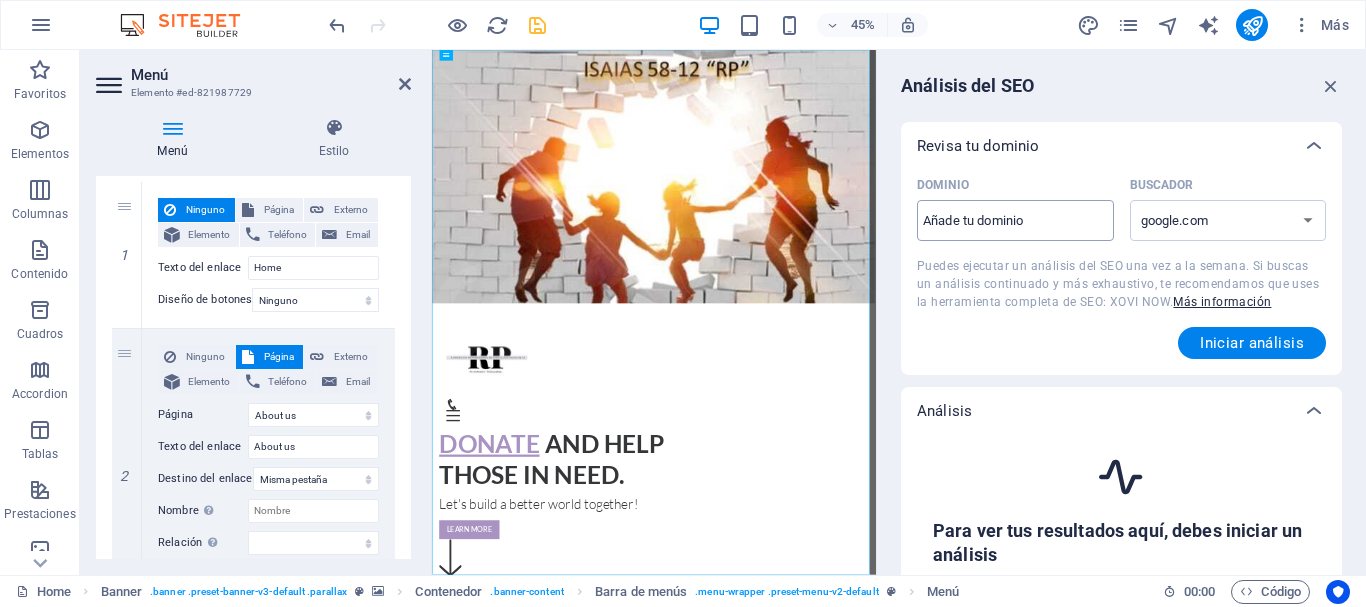 click on "Dominio ​" at bounding box center (1015, 221) 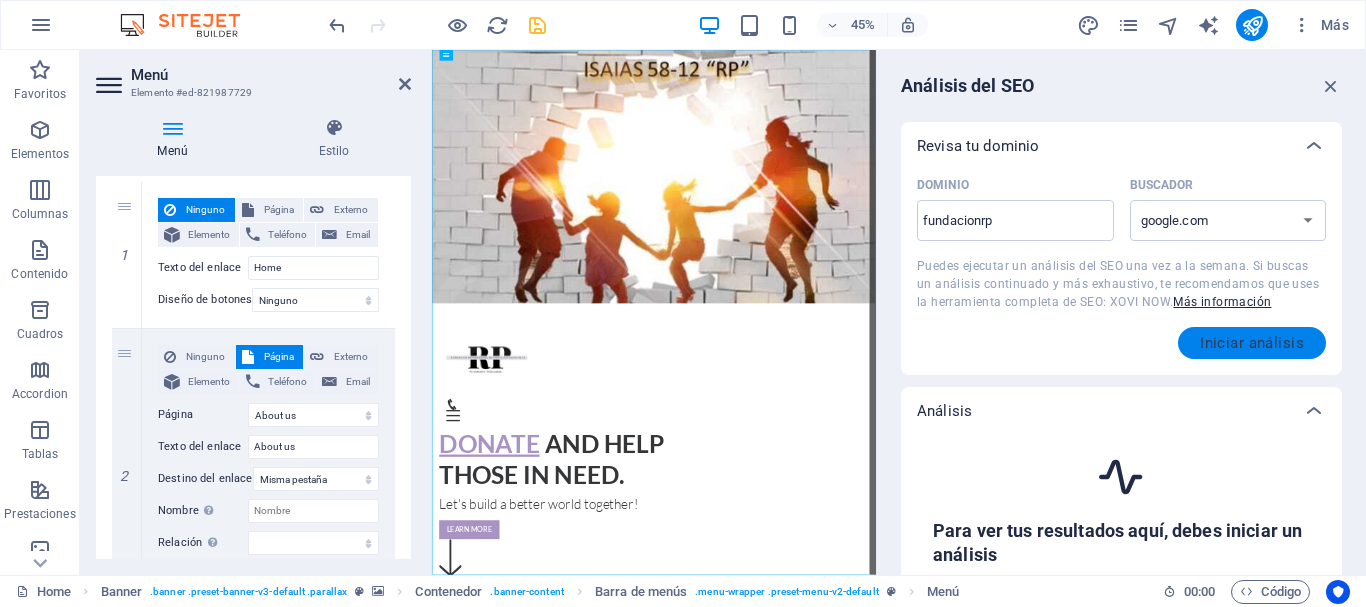 click on "Iniciar análisis" at bounding box center [1252, 343] 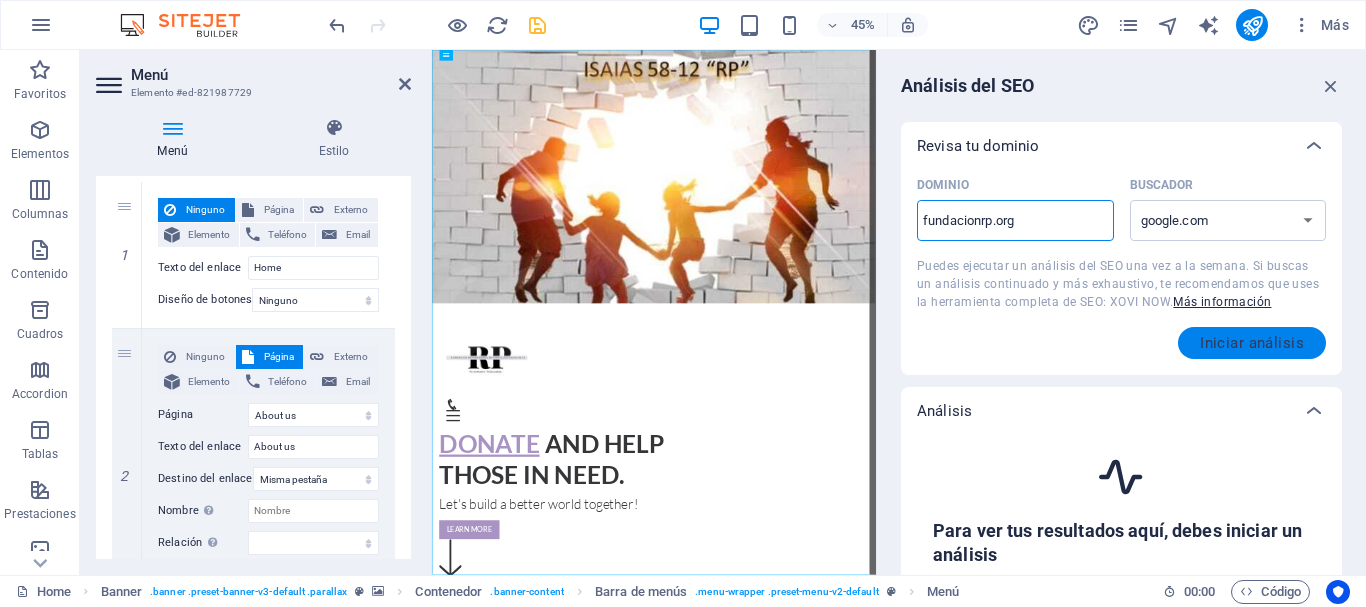 type on "fundacionrp.org" 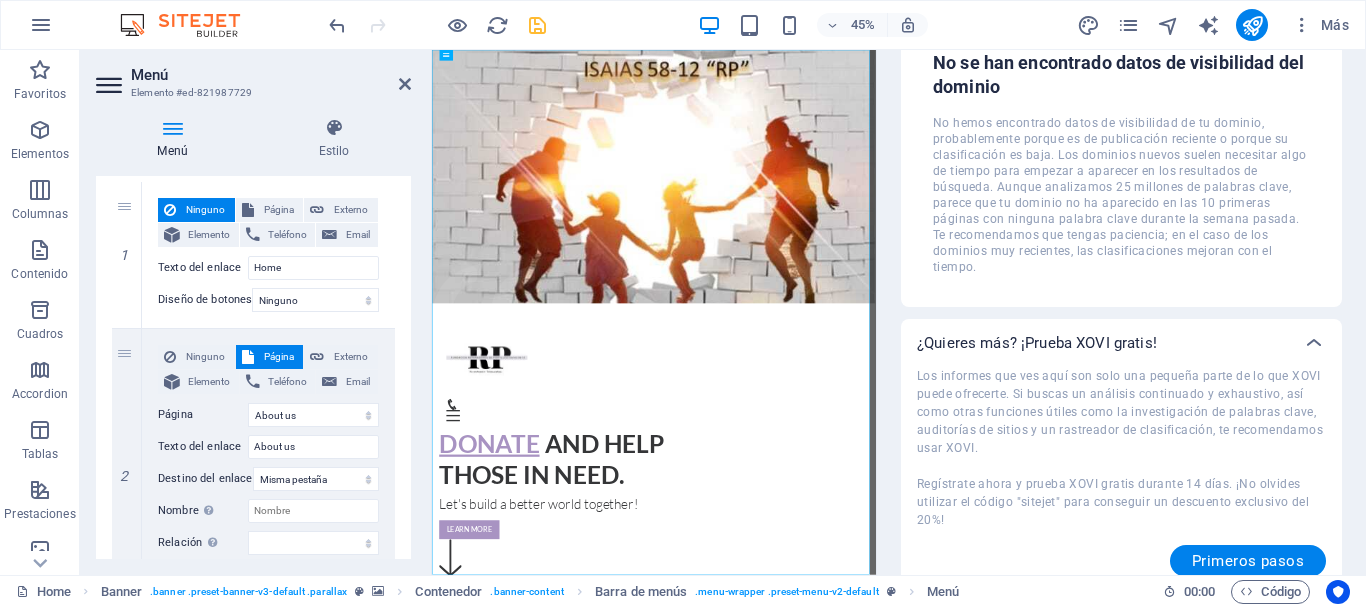 scroll, scrollTop: 402, scrollLeft: 0, axis: vertical 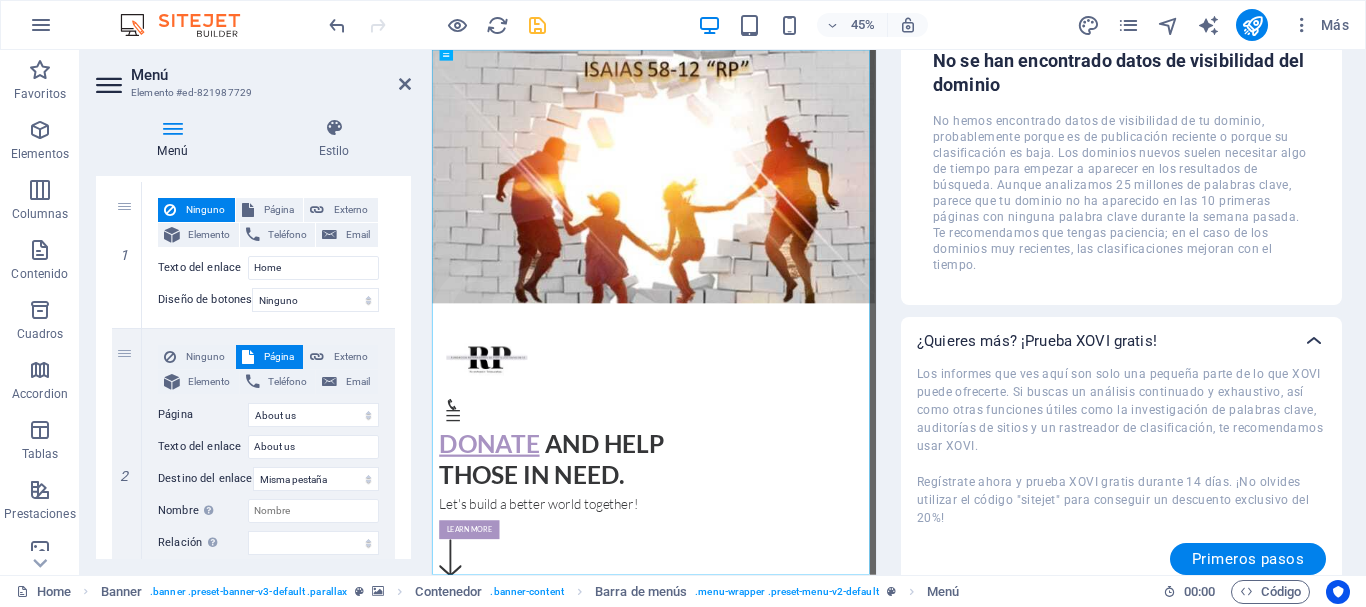 click at bounding box center [1314, -256] 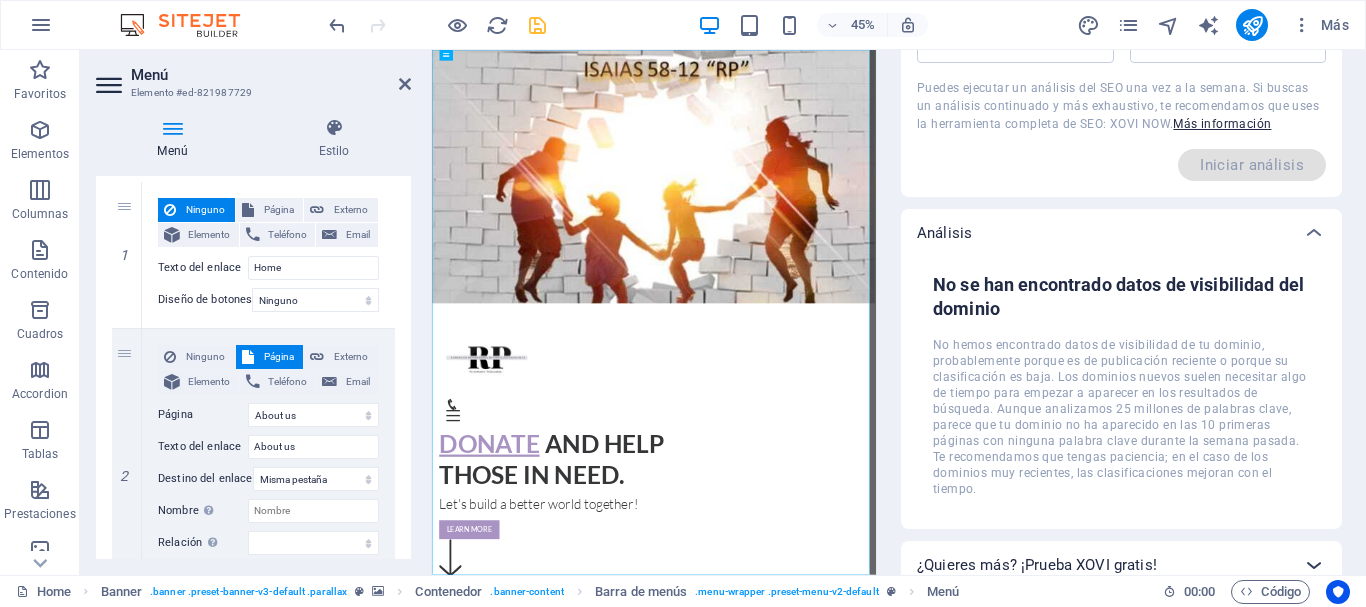 scroll, scrollTop: 176, scrollLeft: 0, axis: vertical 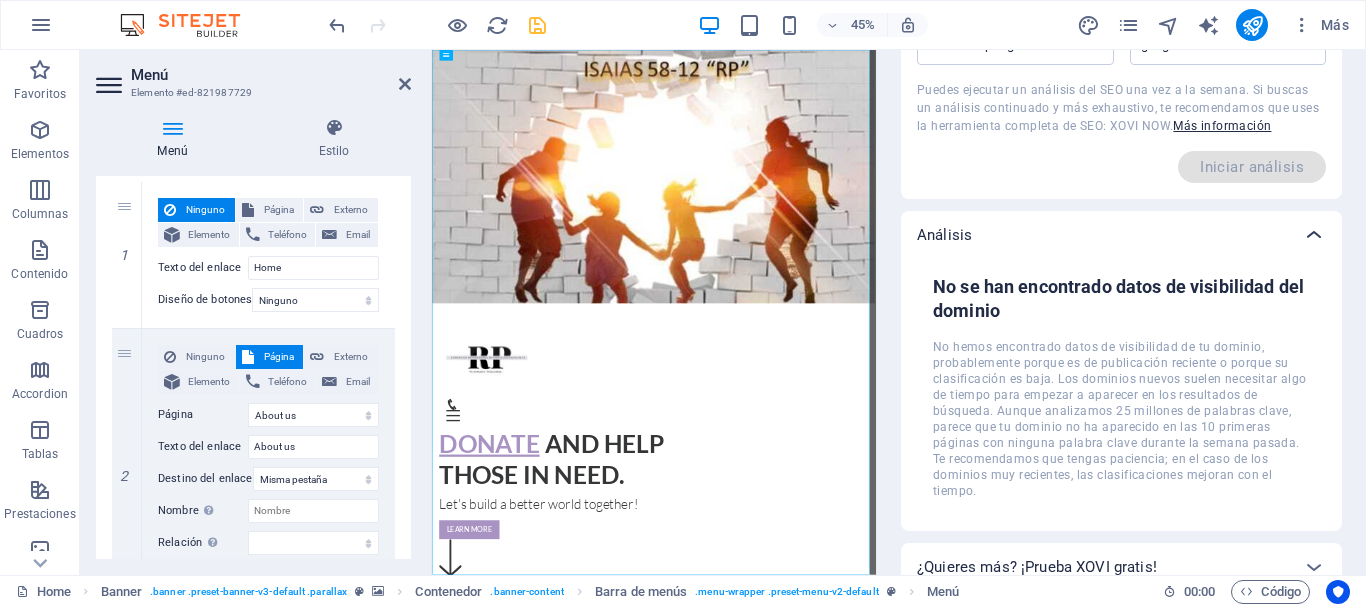 click at bounding box center [1314, -30] 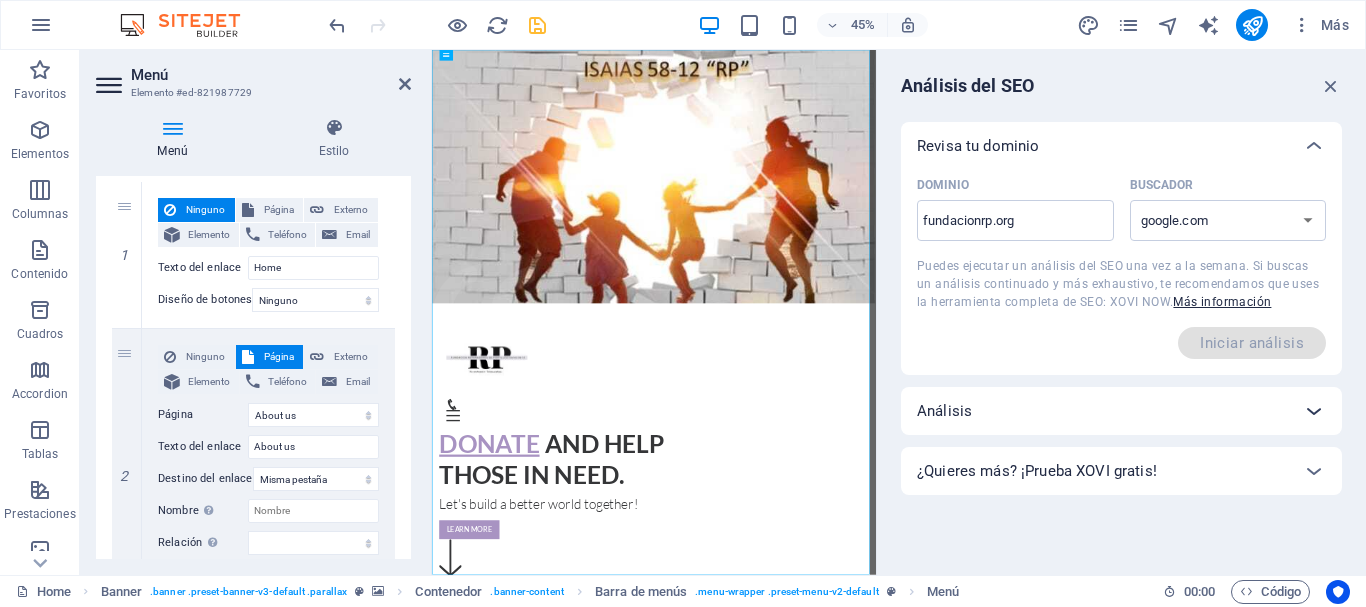 scroll, scrollTop: 0, scrollLeft: 0, axis: both 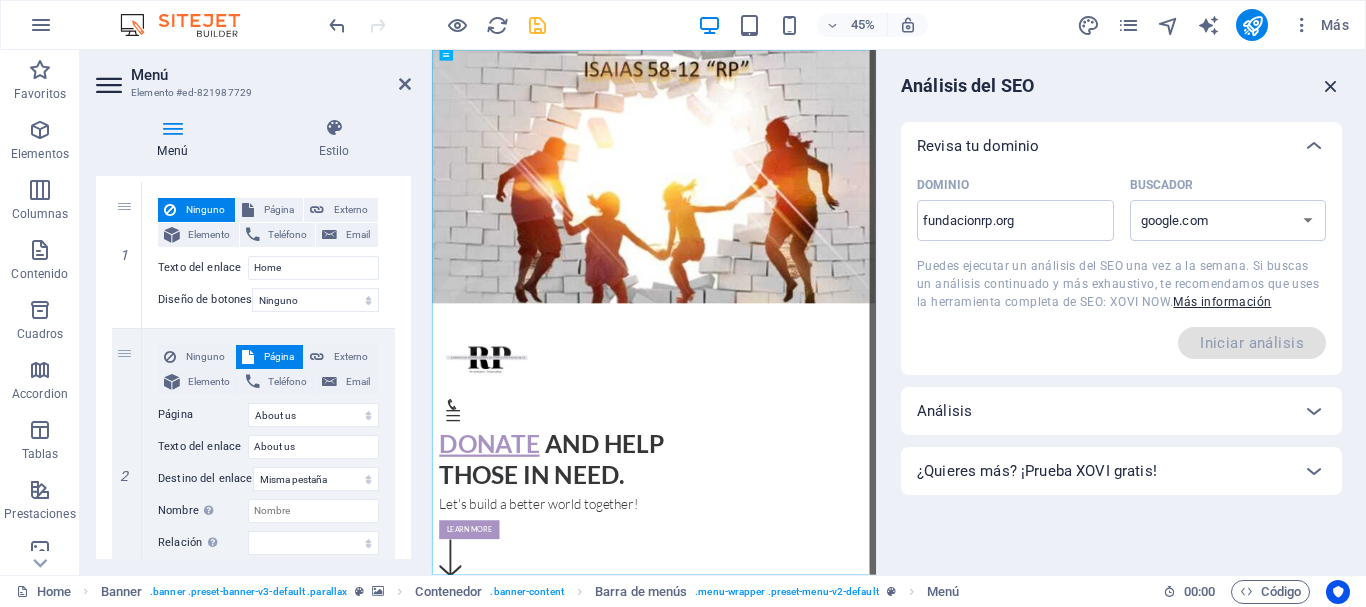 click at bounding box center (1331, 86) 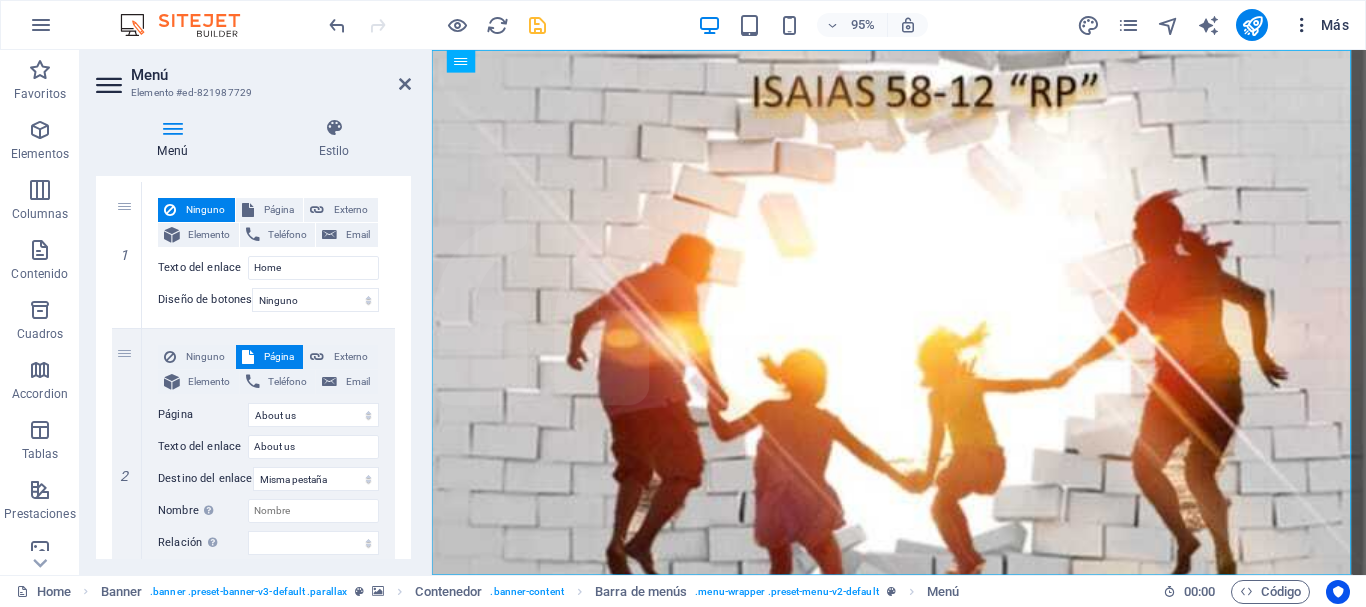 click on "Más" at bounding box center (1320, 25) 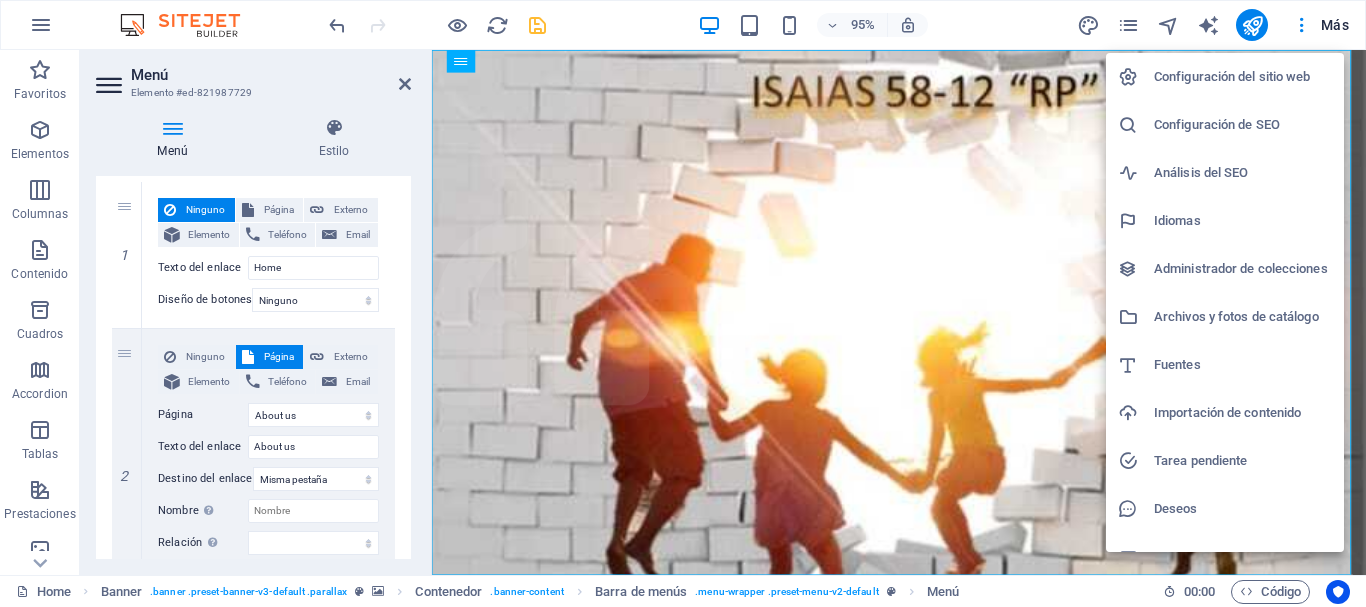 click on "Importación de contenido" at bounding box center [1243, 413] 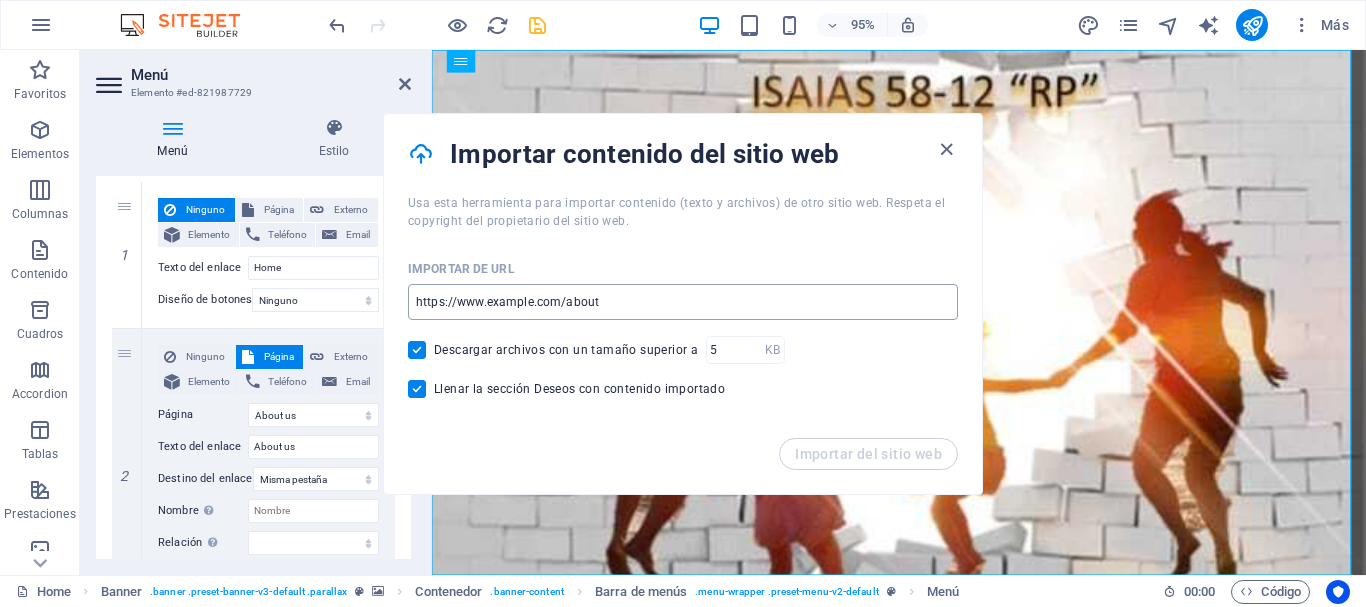 click at bounding box center [683, 302] 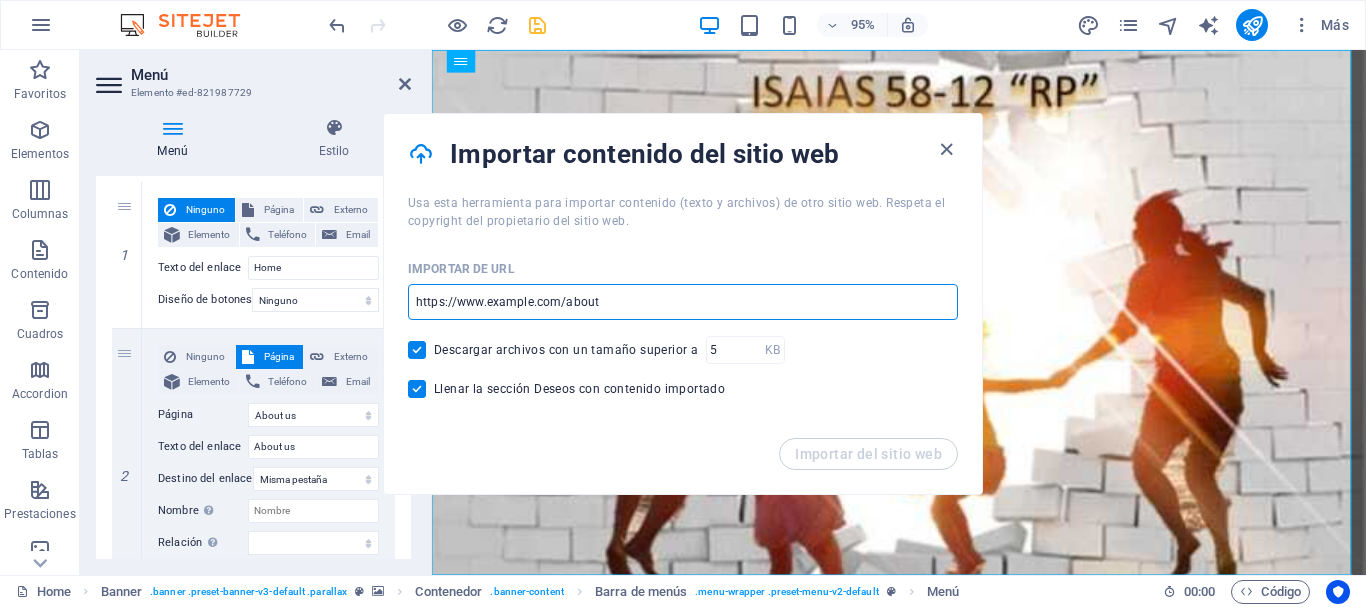 click at bounding box center [683, 302] 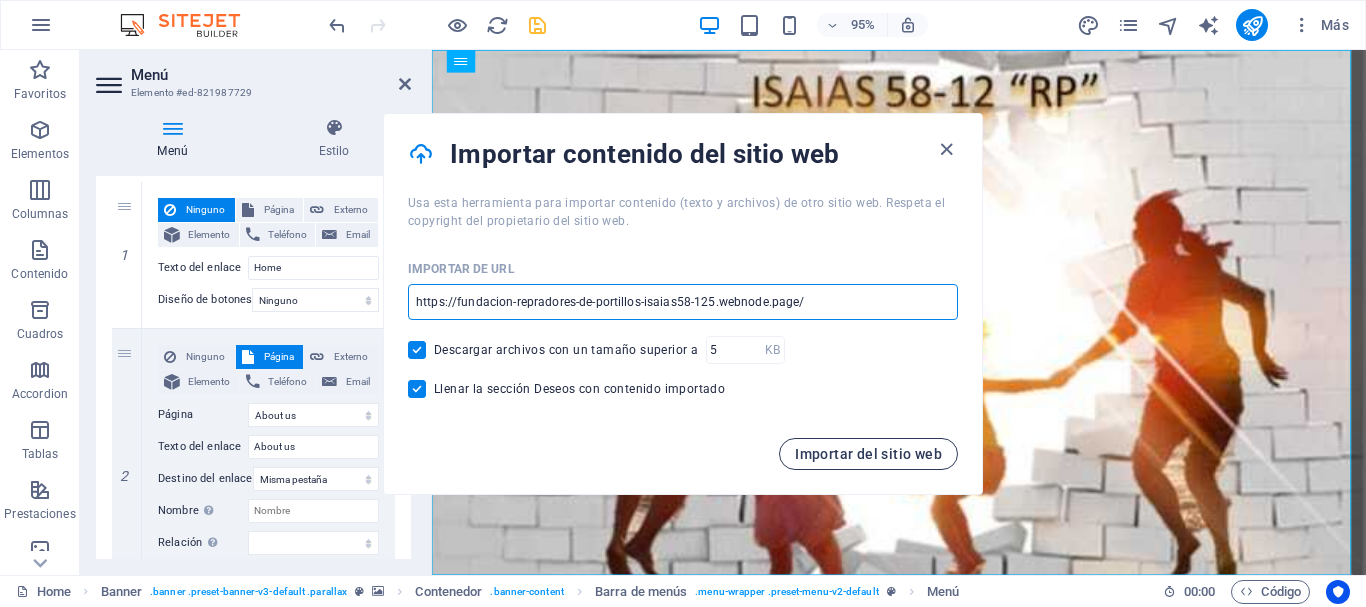 type on "https://fundacion-repradores-de-portillos-isaias58-125.webnode.page/" 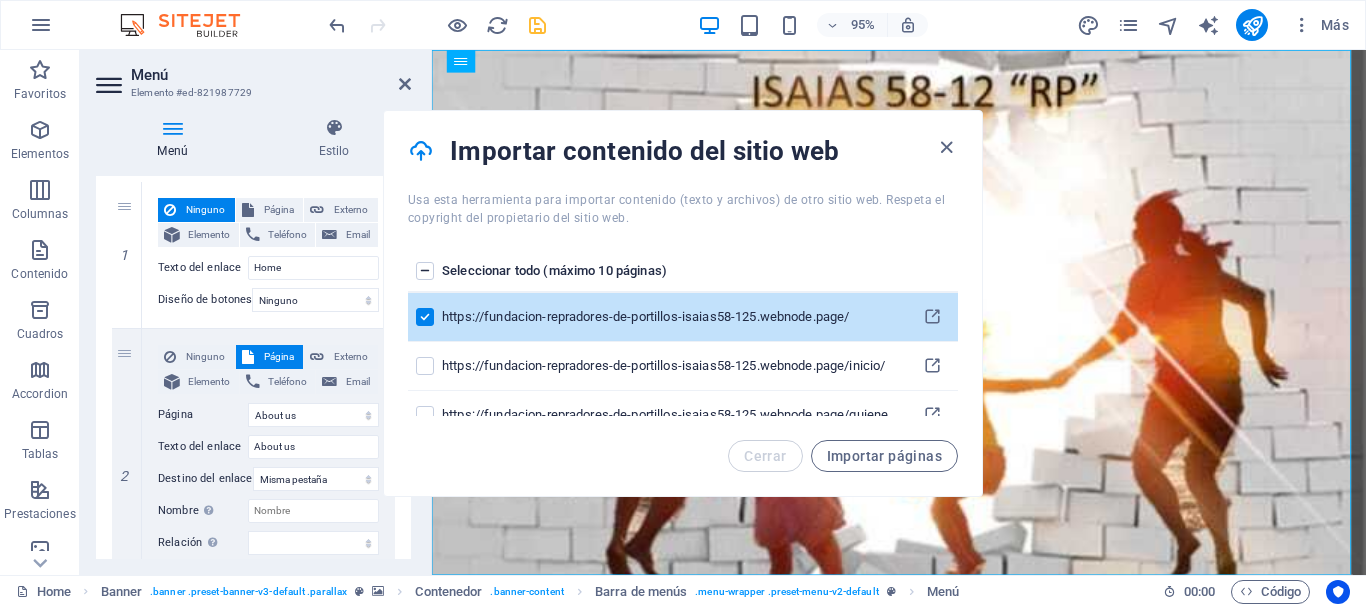 drag, startPoint x: 953, startPoint y: 293, endPoint x: 960, endPoint y: 311, distance: 19.313208 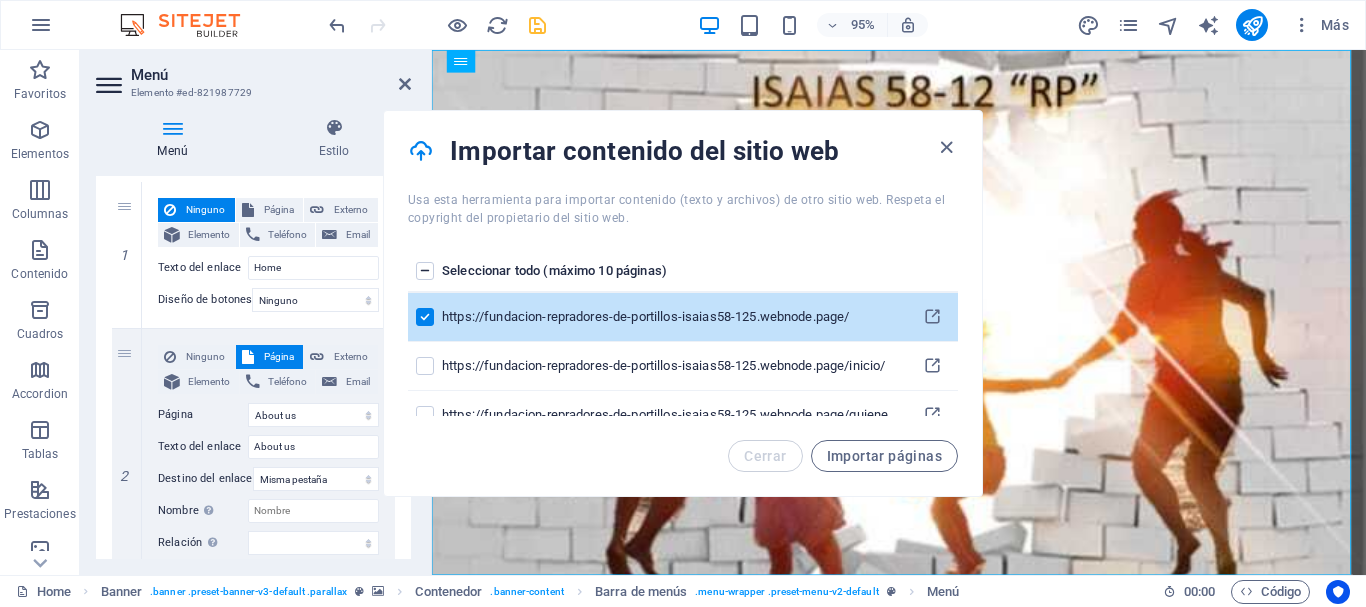 click on "Seleccionar todo (máximo 10 páginas) https://fundacion-repradores-de-portillos-isaias58-125.webnode.page/ https://fundacion-repradores-de-portillos-isaias58-125.webnode.page/inicio/ https://fundacion-repradores-de-portillos-isaias58-125.webnode.page/quienes-somos/ https://fundacion-repradores-de-portillos-isaias58-125.webnode.page/mision/ https://fundacion-repradores-de-portillos-isaias58-125.webnode.page/vision/ https://fundacion-repradores-de-portillos-isaias58-125.webnode.page/contactos/ https://fundacion-repradores-de-portillos-isaias58-125.webnode.page/nosotros2/" at bounding box center [683, 333] 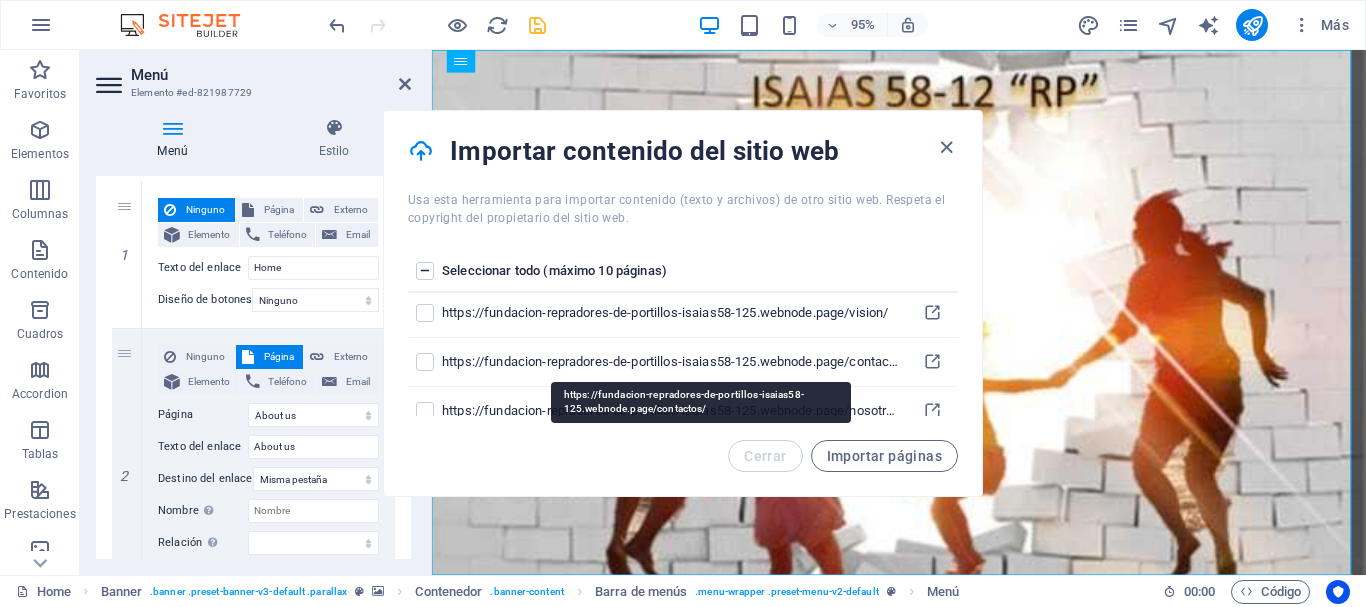 scroll, scrollTop: 220, scrollLeft: 0, axis: vertical 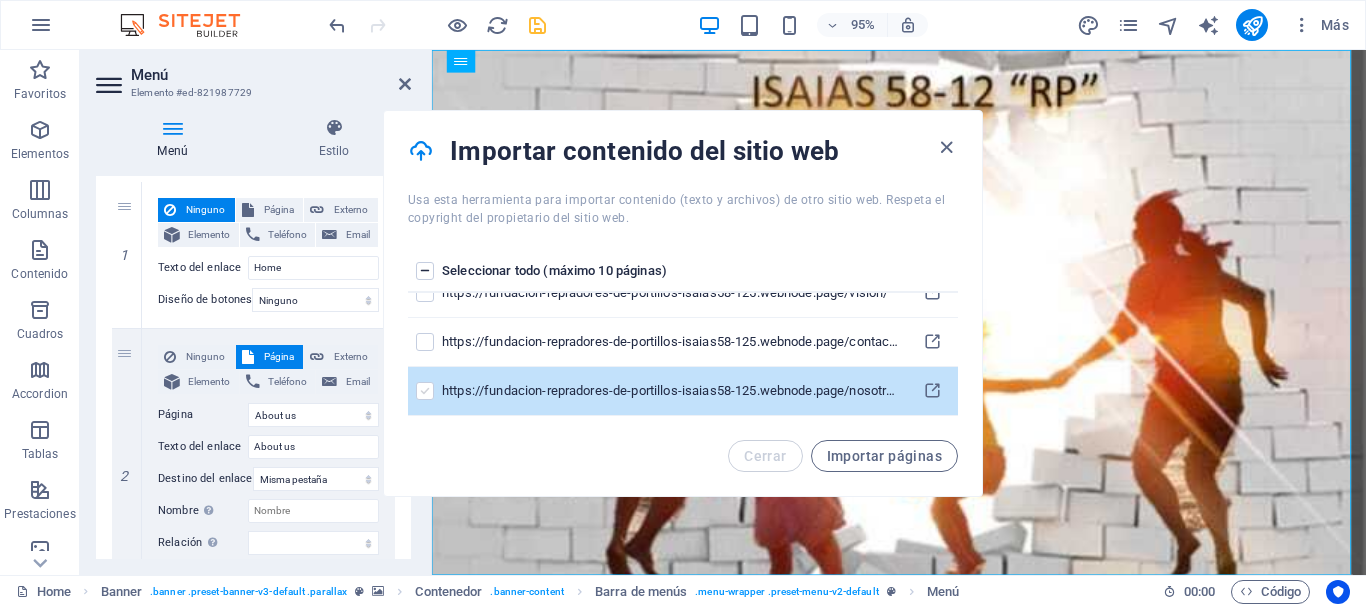 click at bounding box center [425, 391] 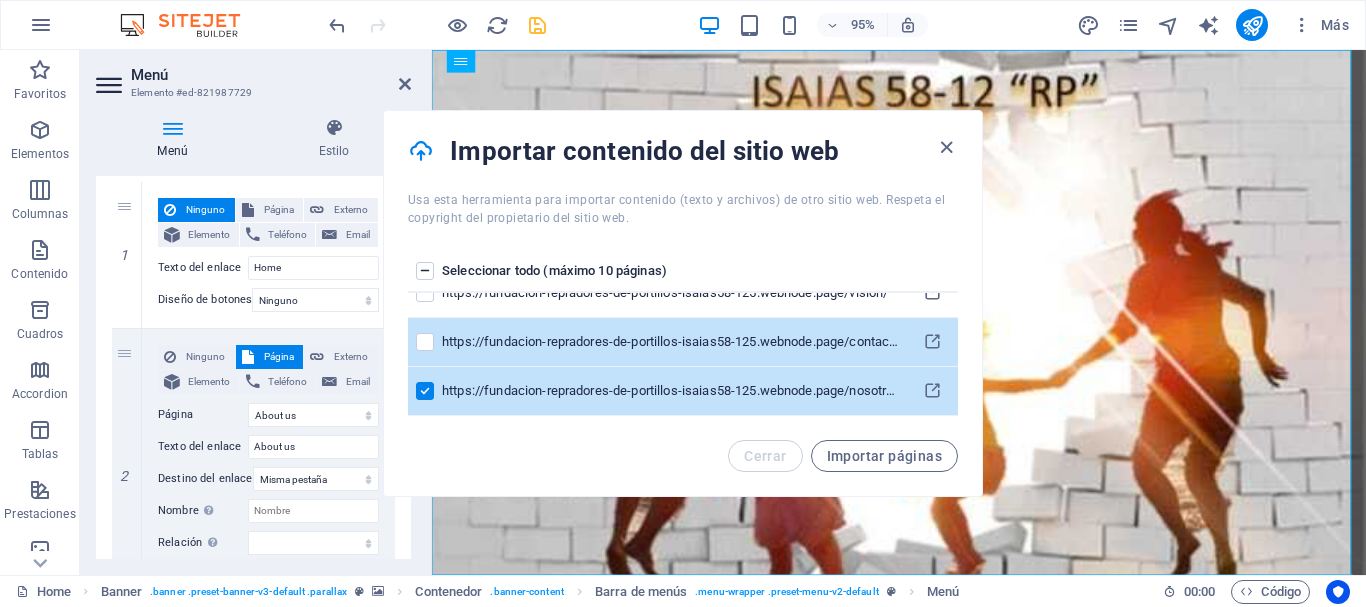 click at bounding box center (425, 342) 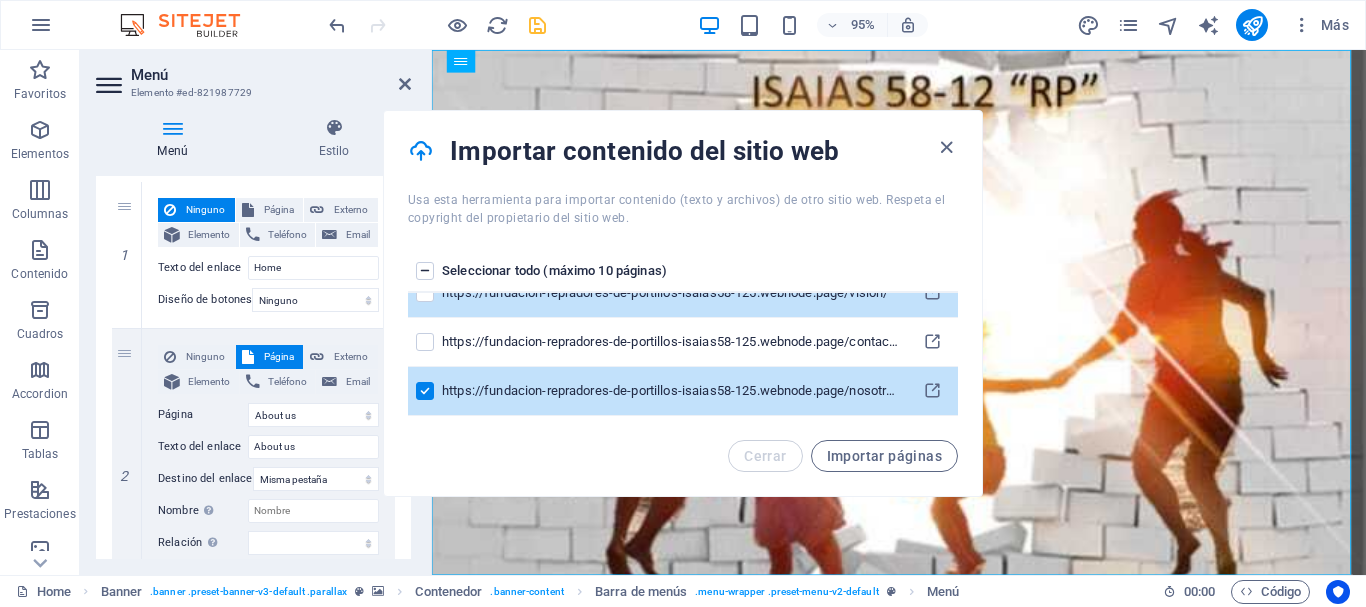 click at bounding box center [425, 293] 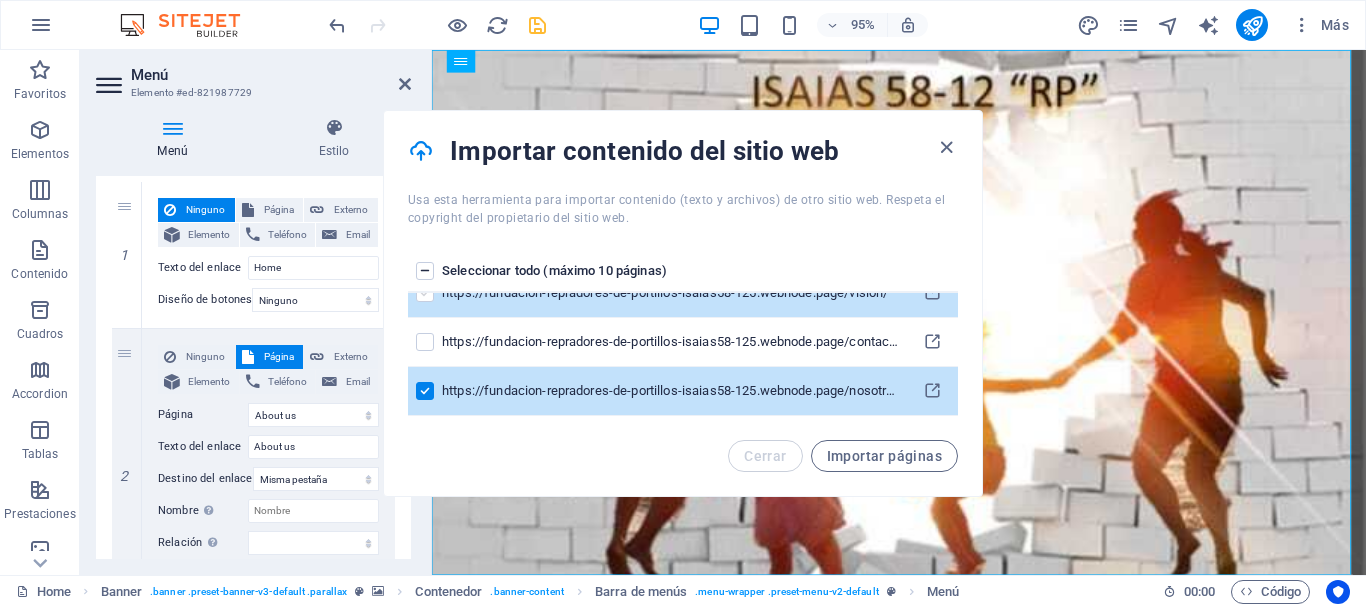 click at bounding box center (425, 293) 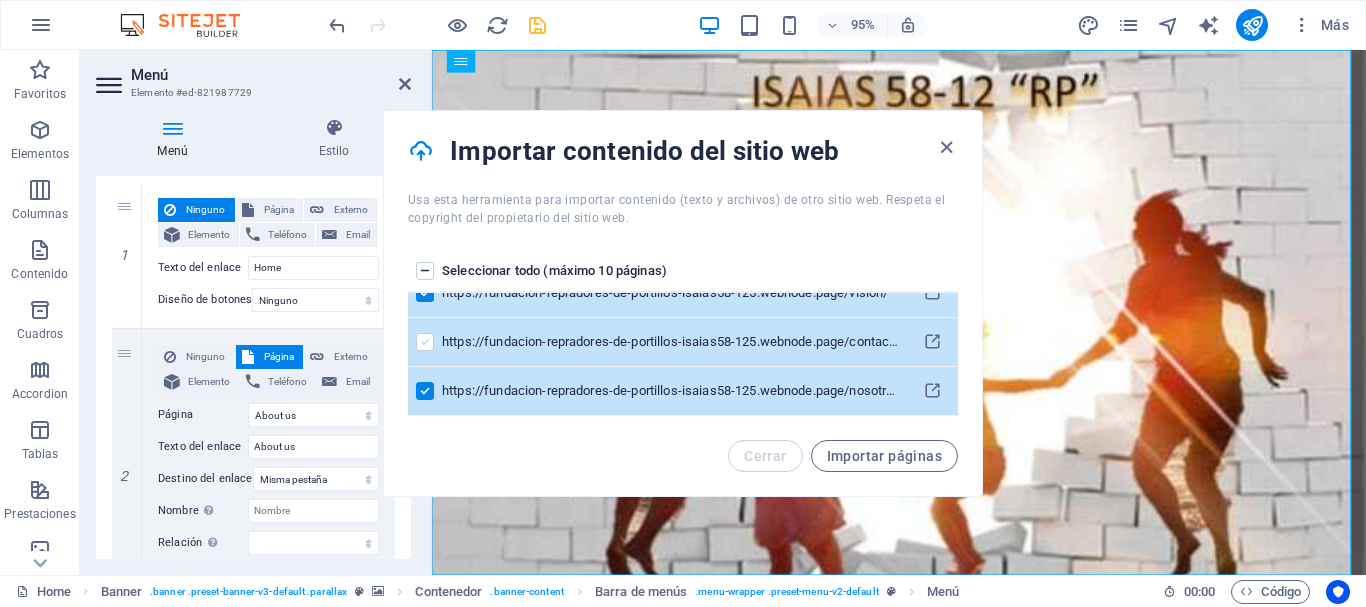 click at bounding box center [425, 342] 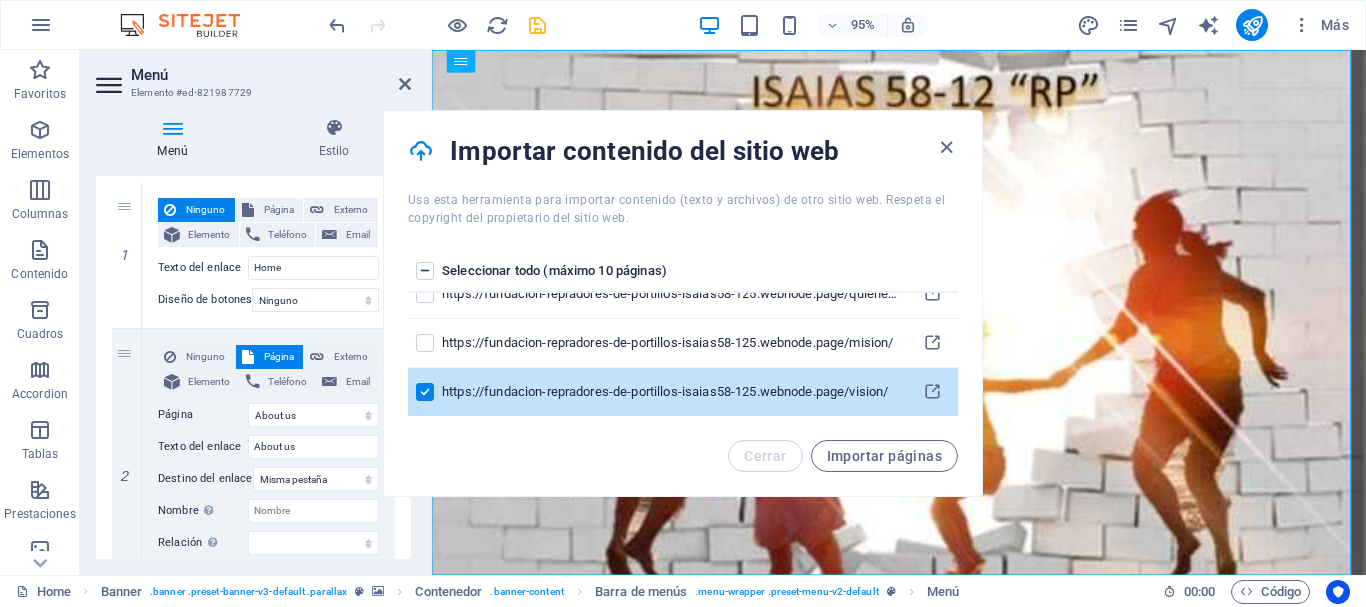 scroll, scrollTop: 120, scrollLeft: 0, axis: vertical 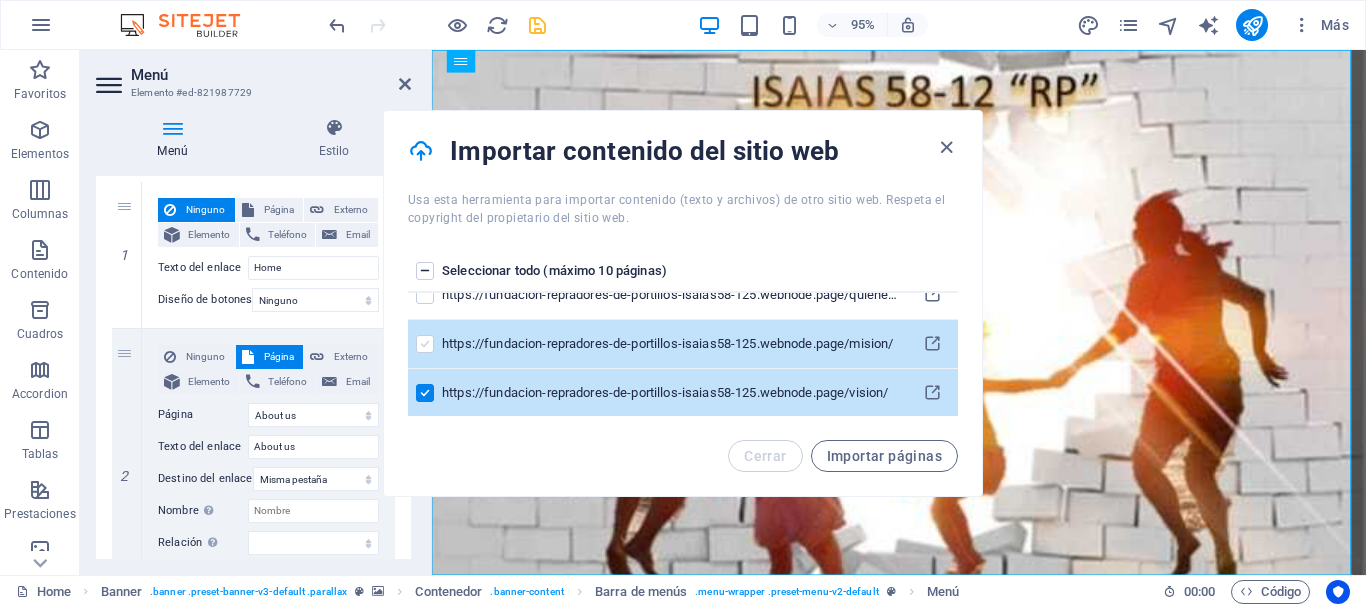 click at bounding box center (425, 344) 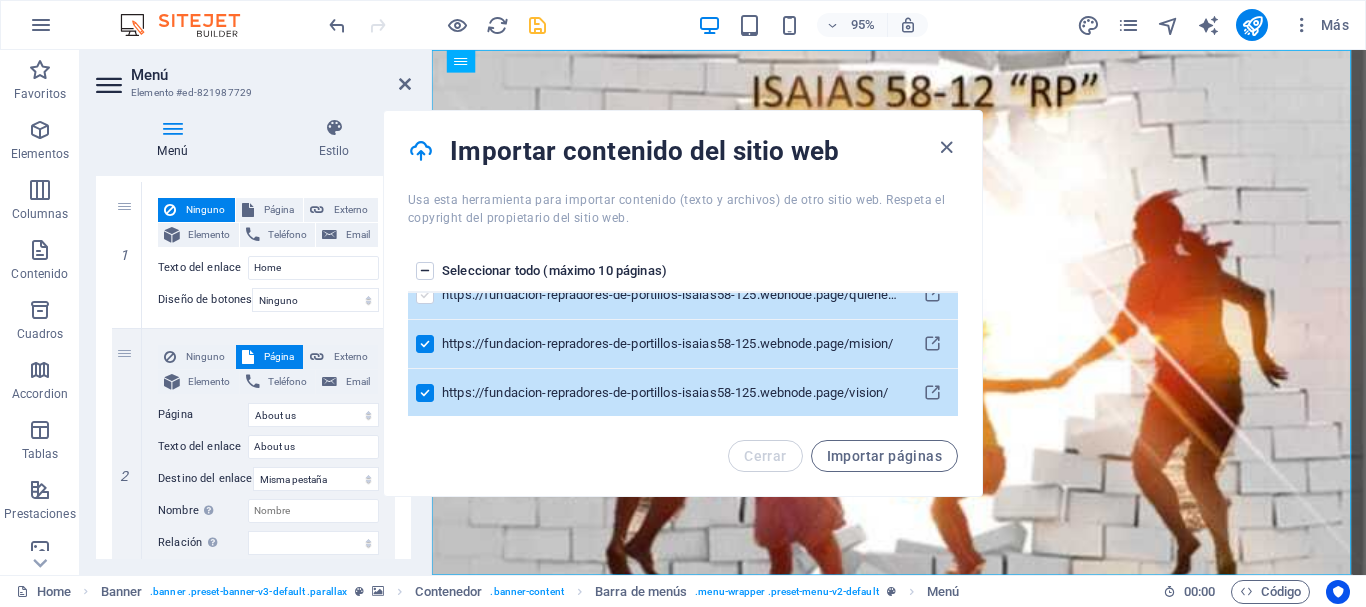 click at bounding box center [425, 295] 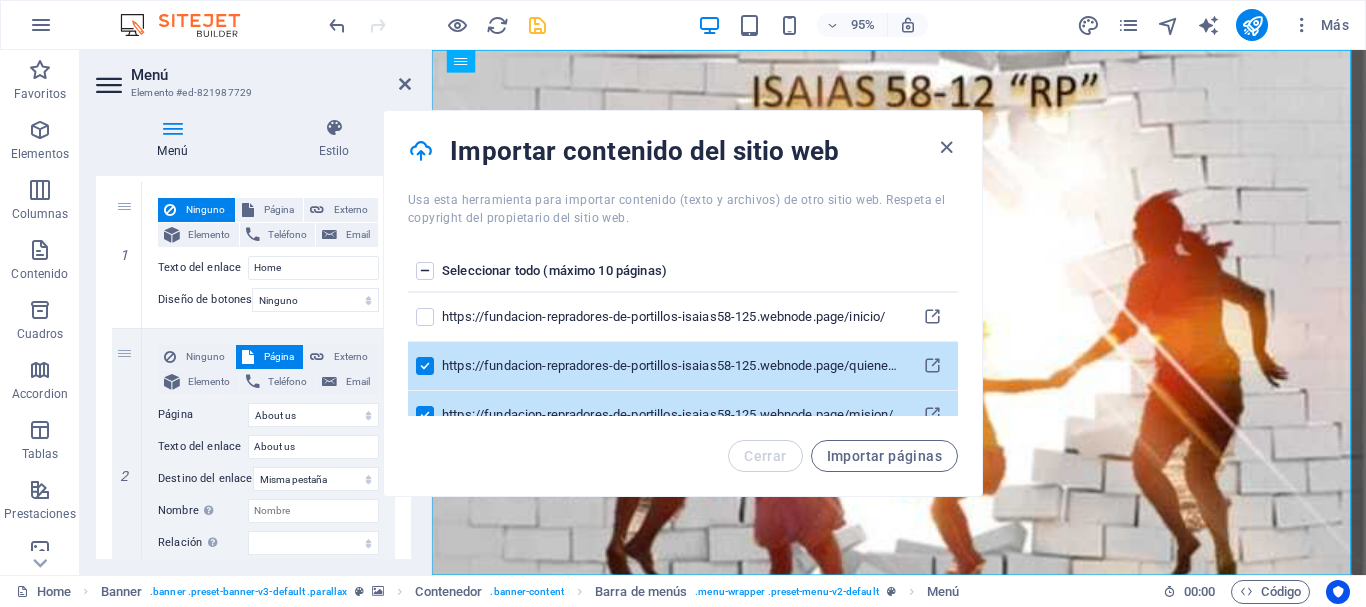 scroll, scrollTop: 20, scrollLeft: 0, axis: vertical 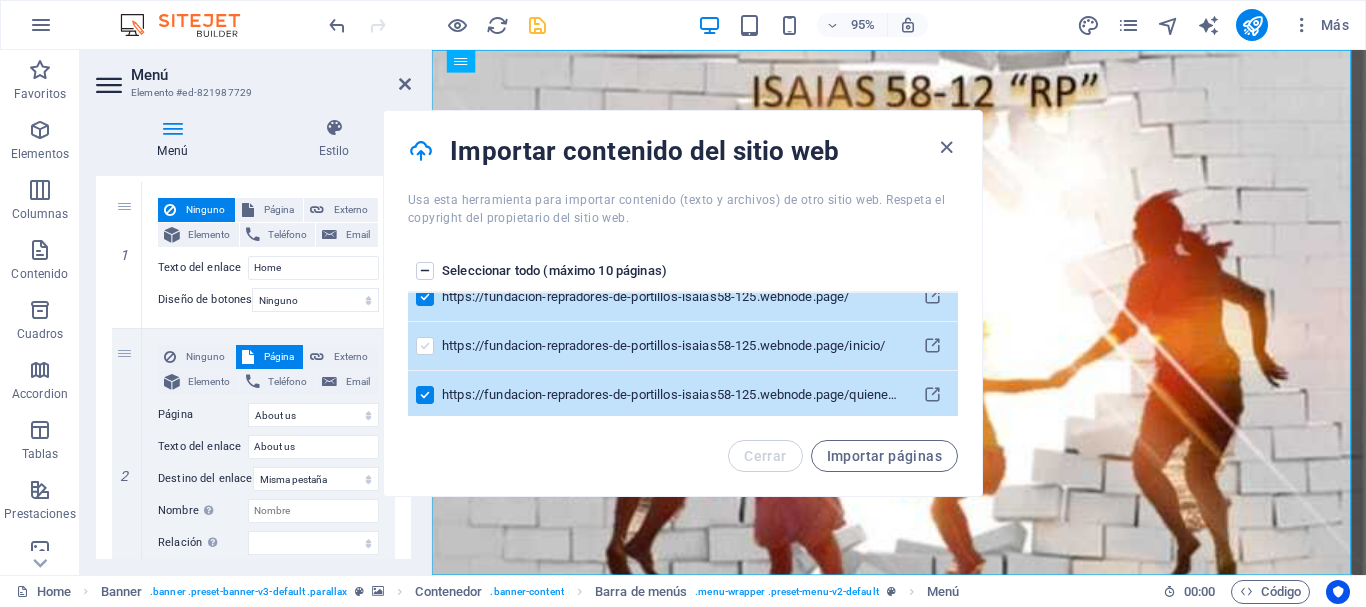 click at bounding box center [425, 346] 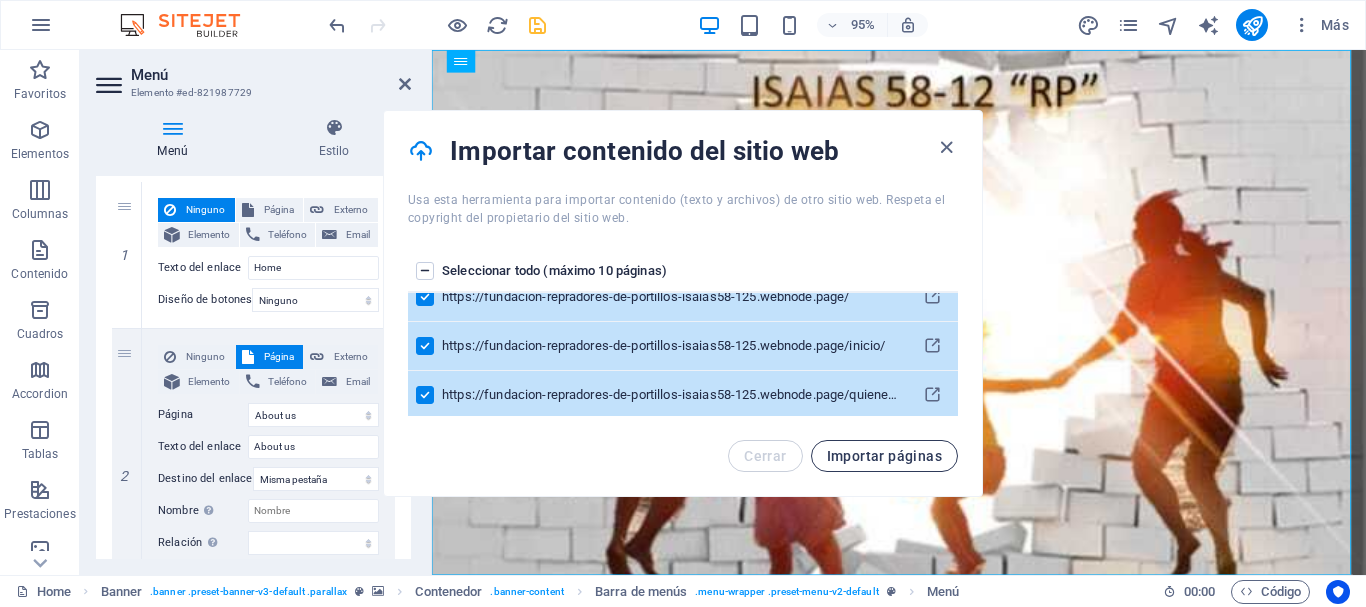 click on "Importar páginas" at bounding box center (884, 456) 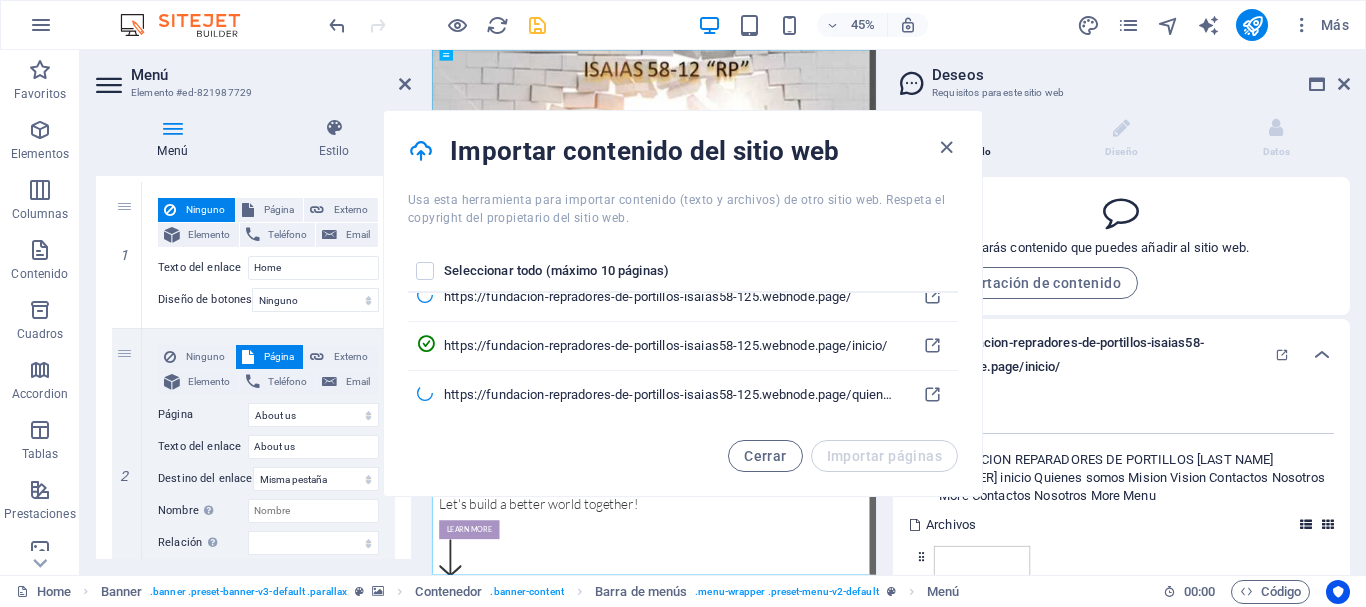 scroll, scrollTop: 207, scrollLeft: 0, axis: vertical 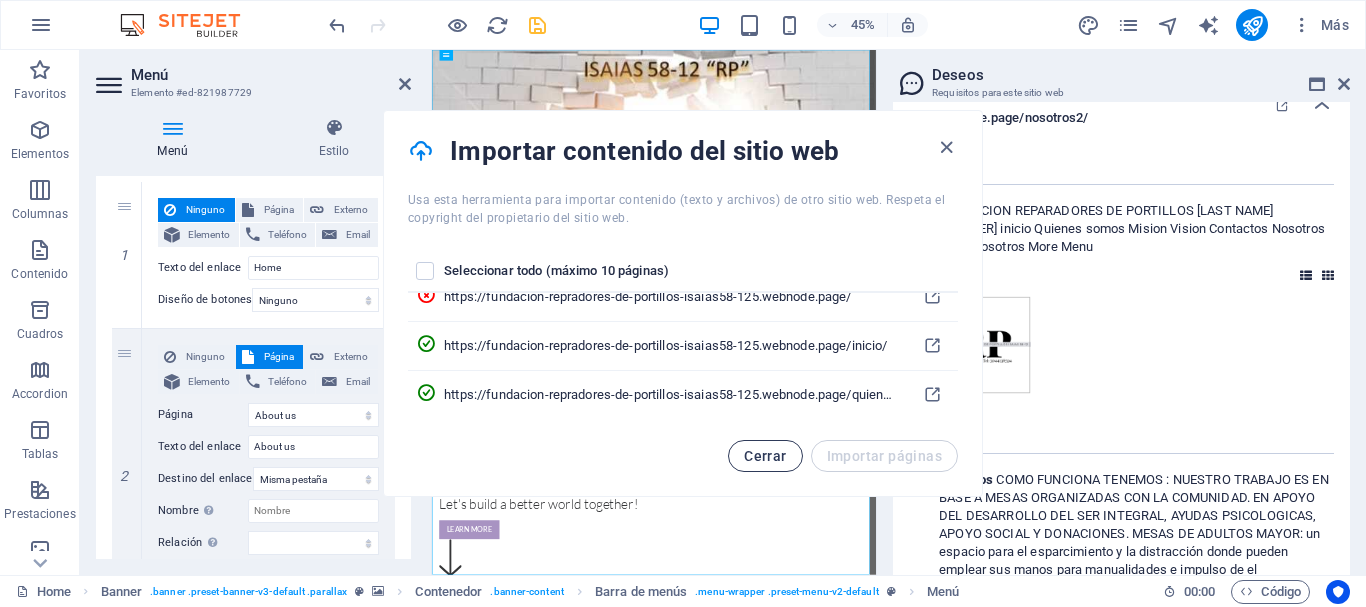 click on "Cerrar" at bounding box center (765, 456) 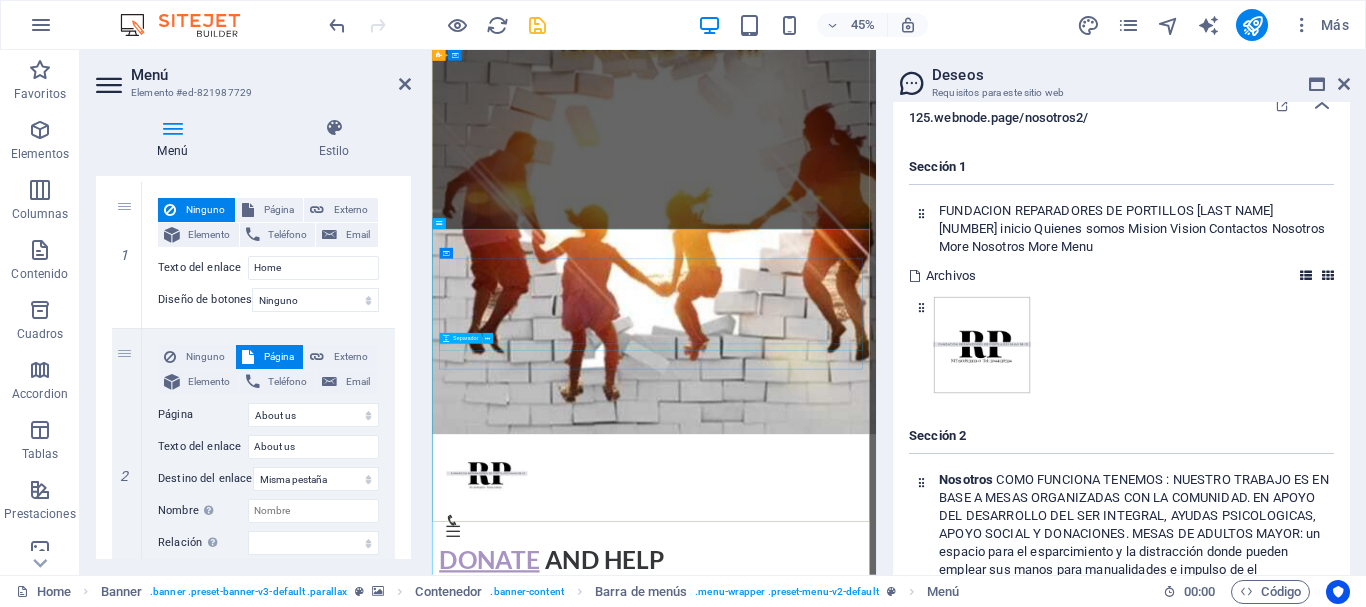 scroll, scrollTop: 0, scrollLeft: 0, axis: both 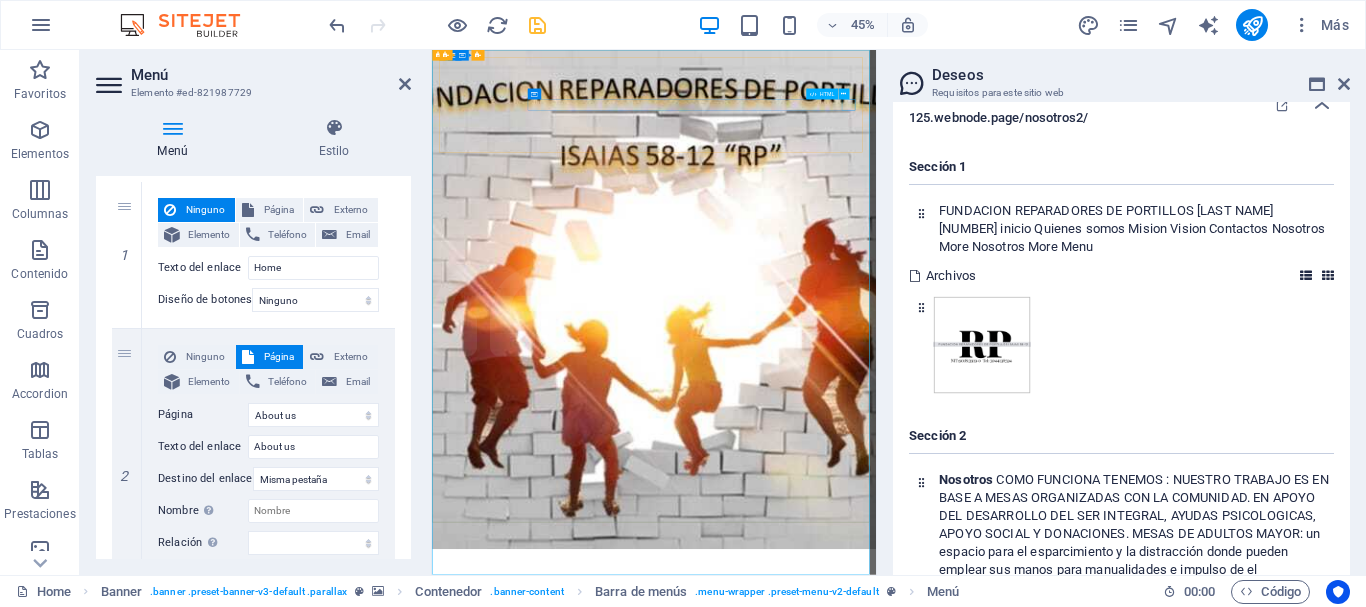 click at bounding box center (925, 1408) 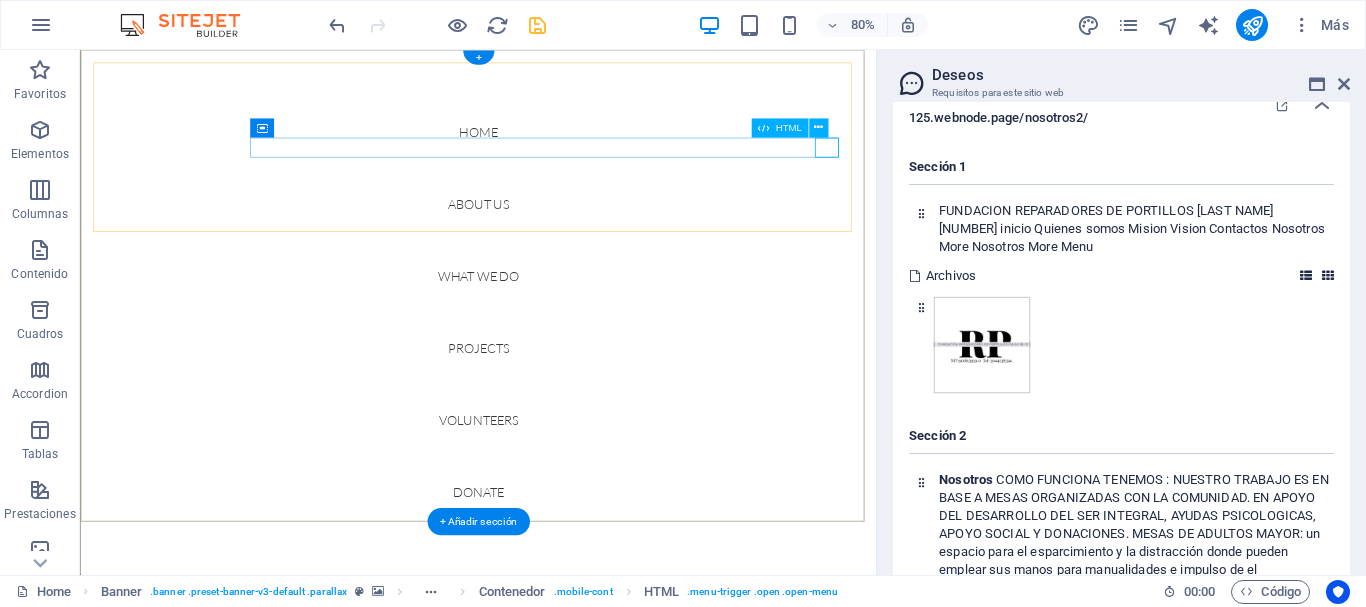 click at bounding box center (127, 1408) 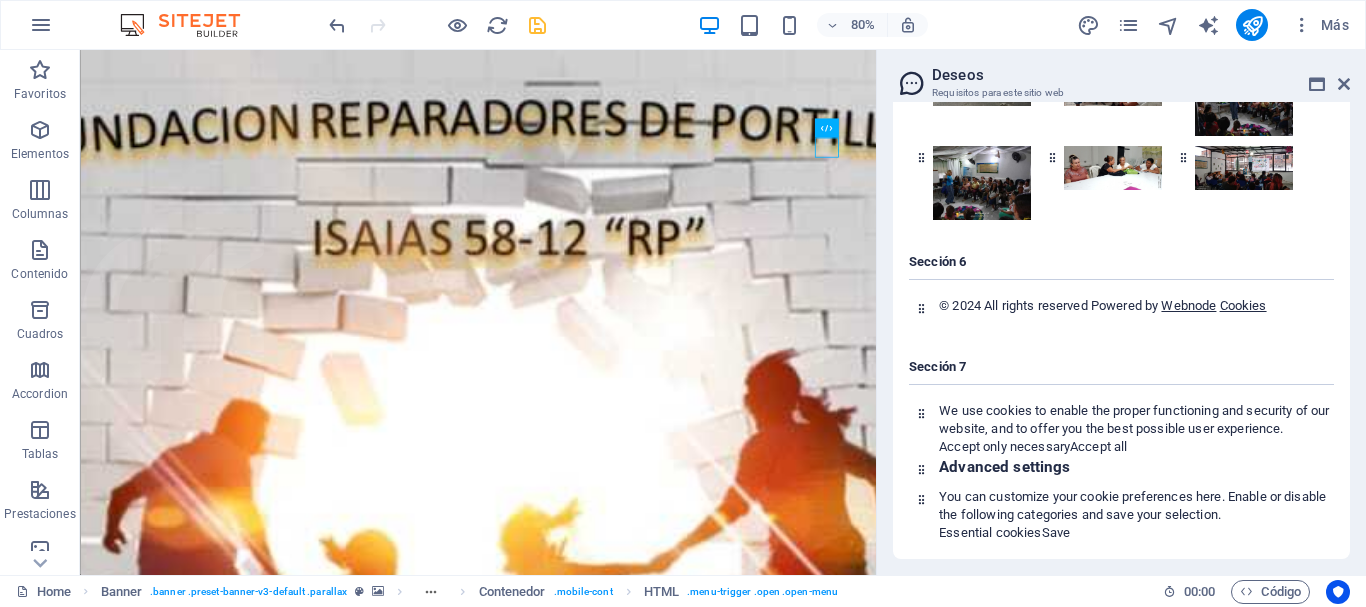 scroll, scrollTop: 12069, scrollLeft: 0, axis: vertical 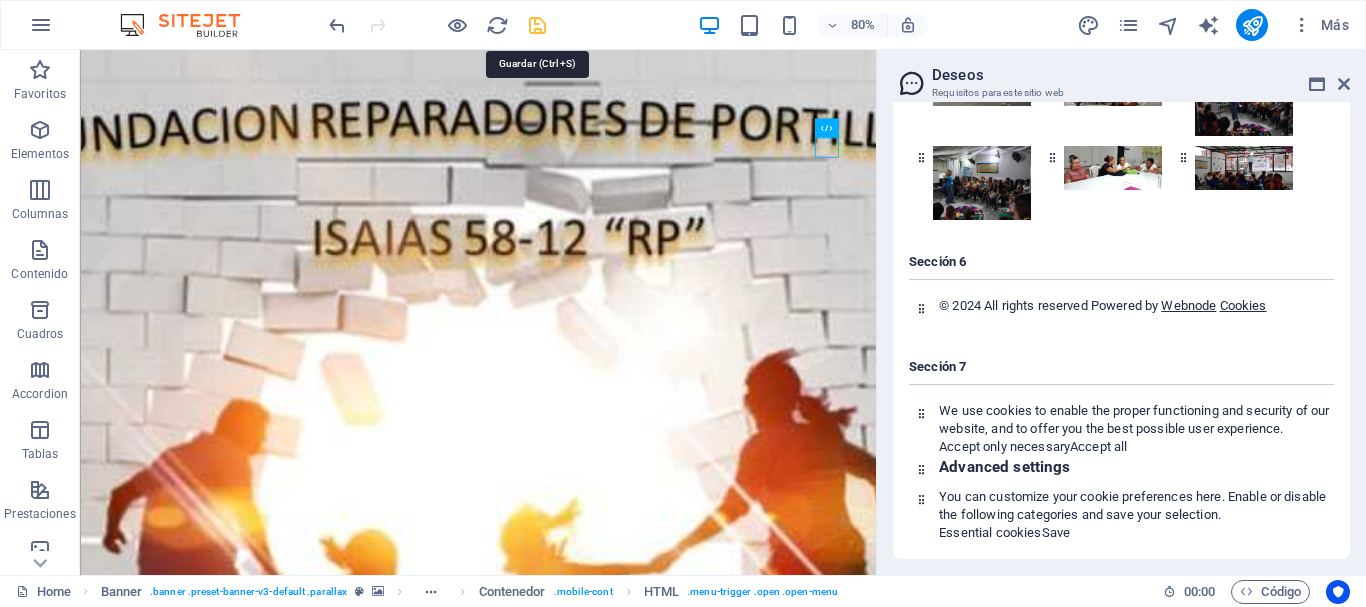 click at bounding box center (537, 25) 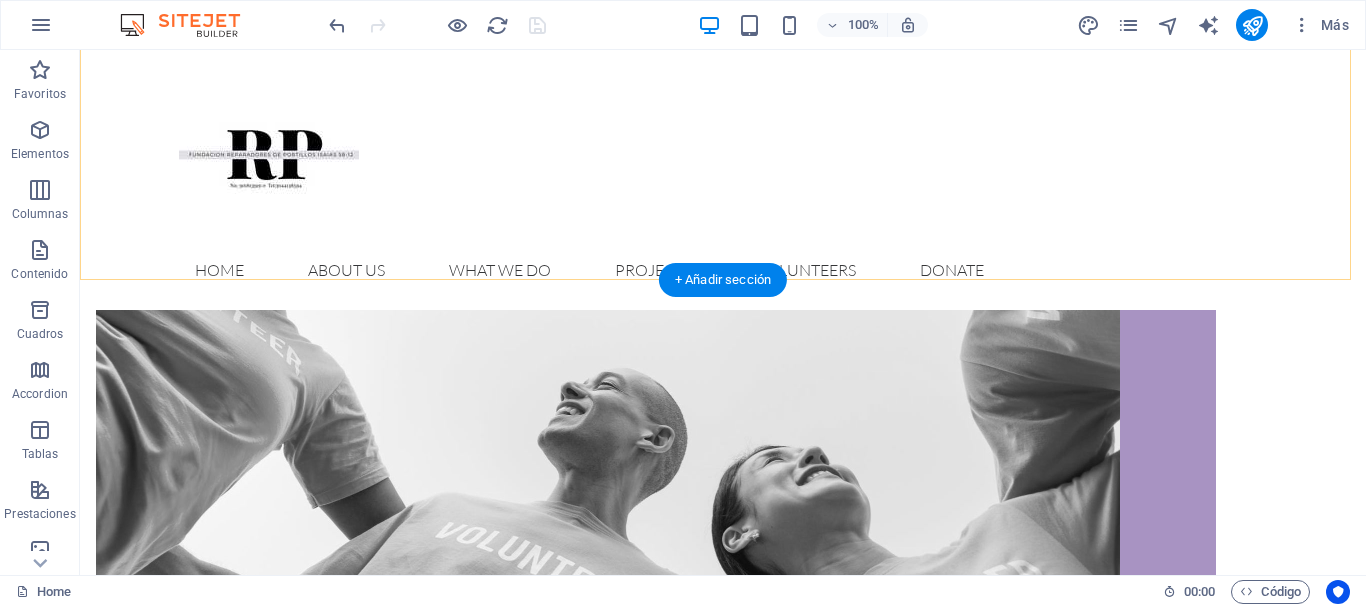 scroll, scrollTop: 1300, scrollLeft: 0, axis: vertical 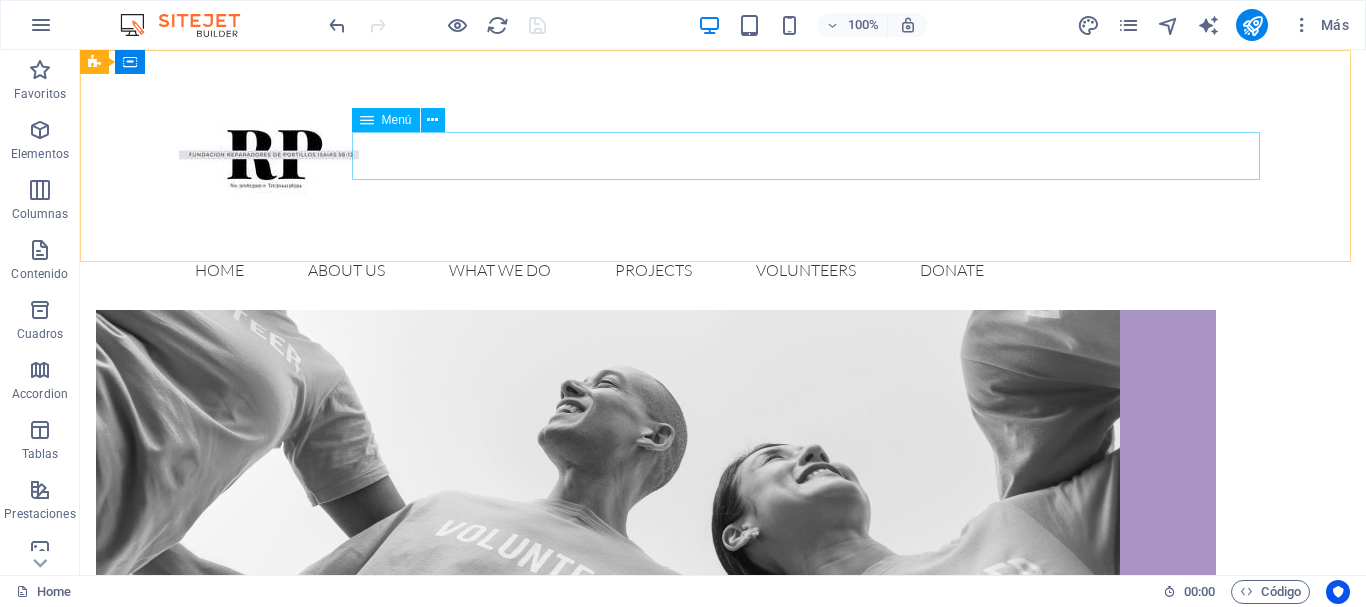 click on "Home About us What we do Projects Volunteers Donate" at bounding box center [723, 270] 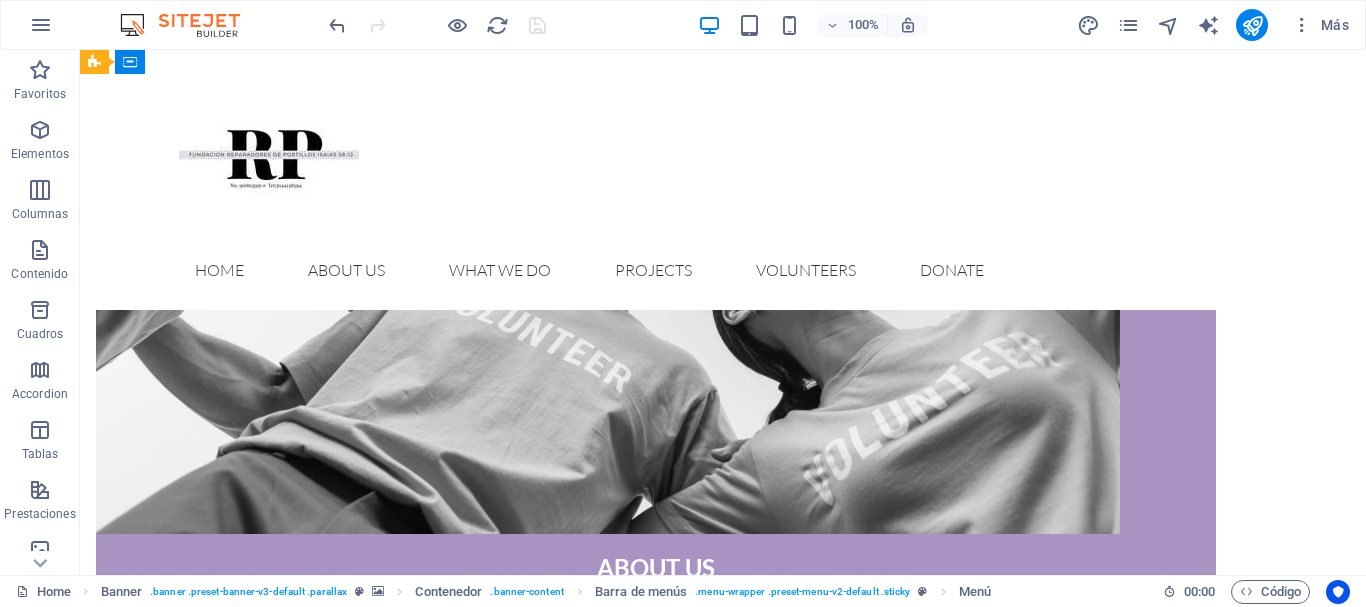 scroll, scrollTop: 1600, scrollLeft: 0, axis: vertical 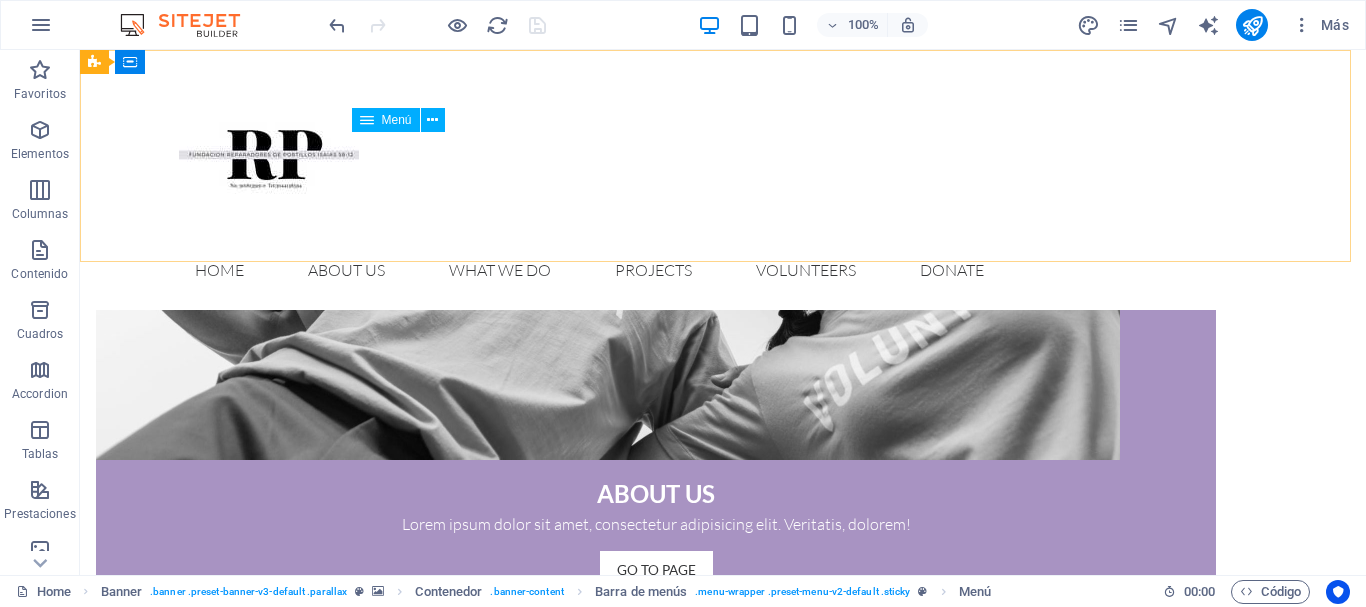 click on "Home About us What we do Projects Volunteers Donate" at bounding box center (723, 270) 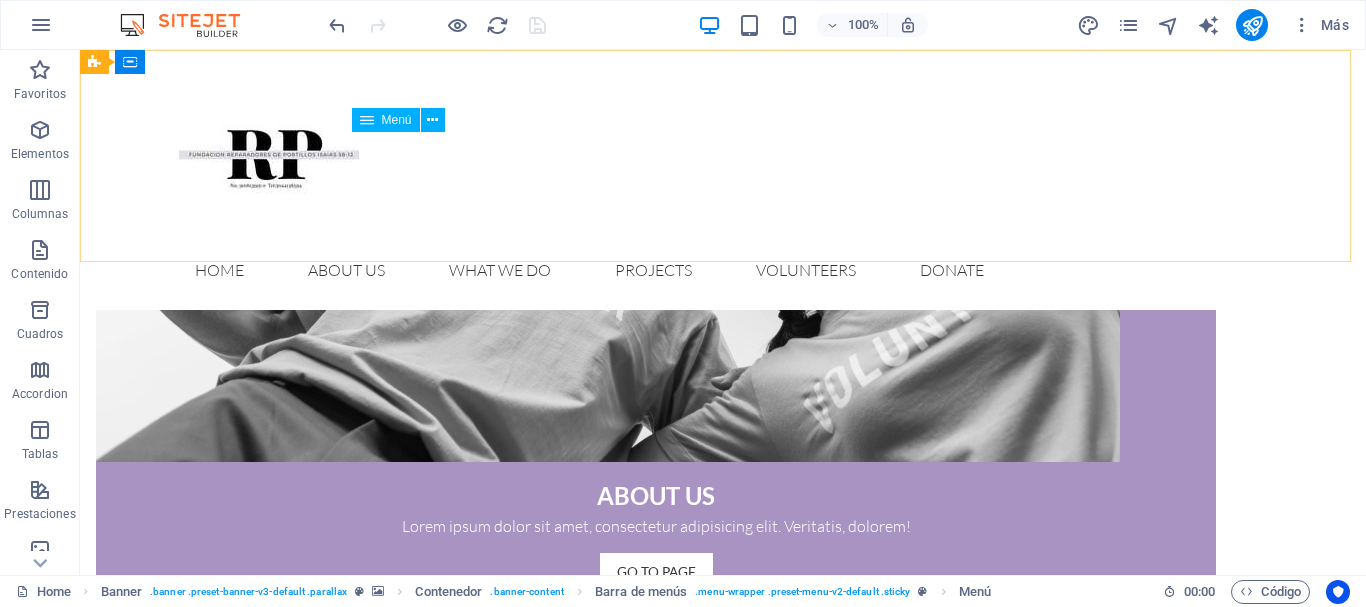 select on "1" 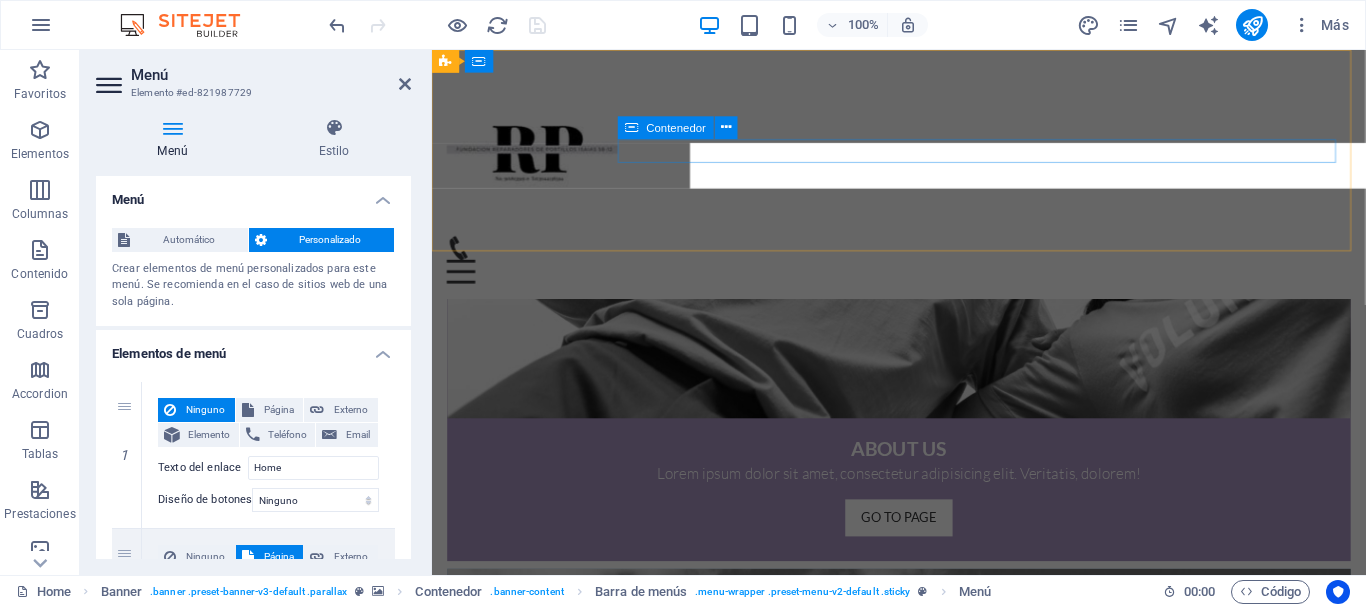 scroll, scrollTop: 1584, scrollLeft: 0, axis: vertical 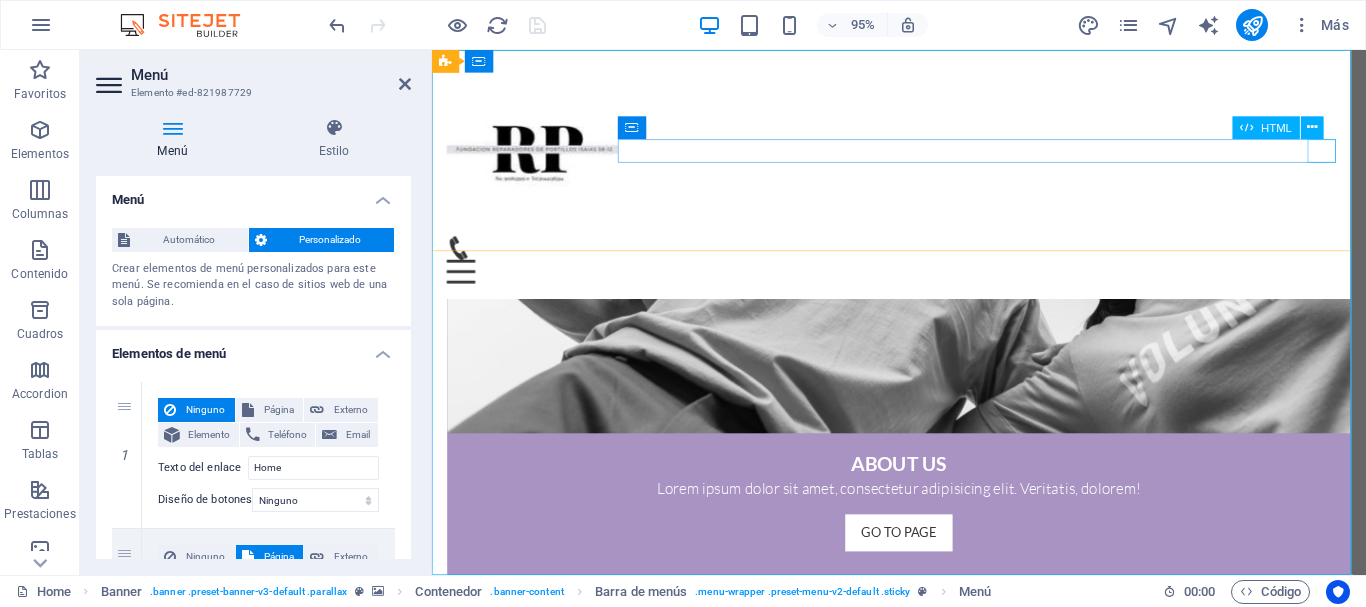 click at bounding box center (923, 283) 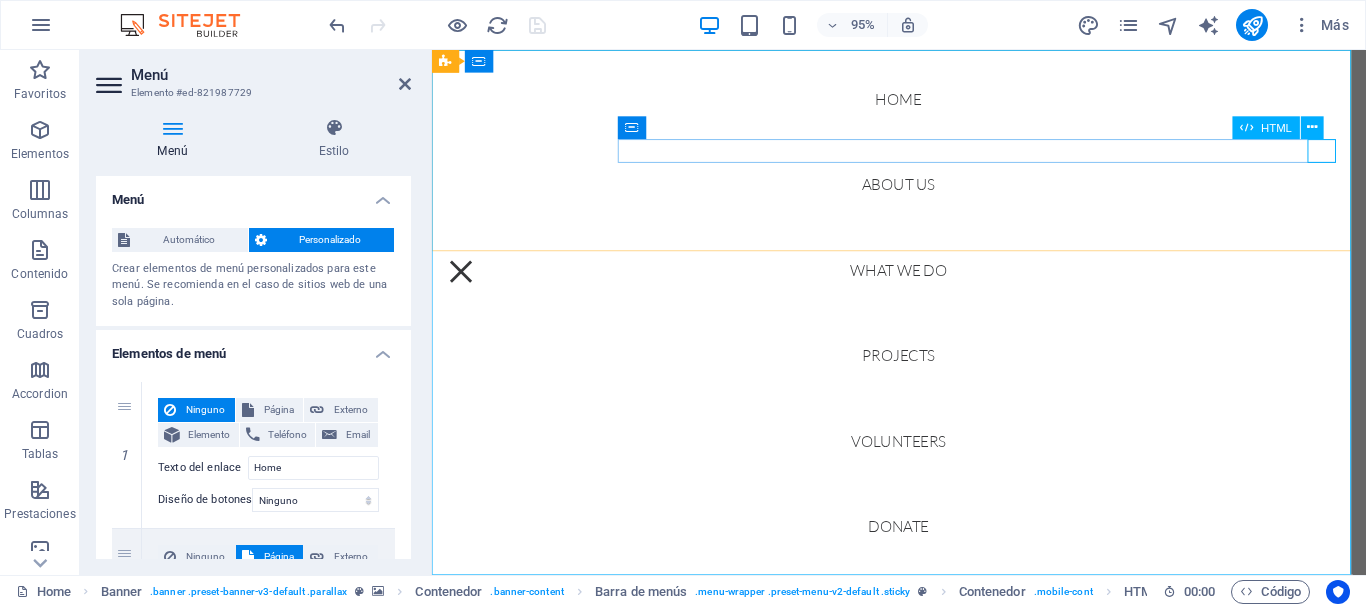 scroll, scrollTop: 1600, scrollLeft: 0, axis: vertical 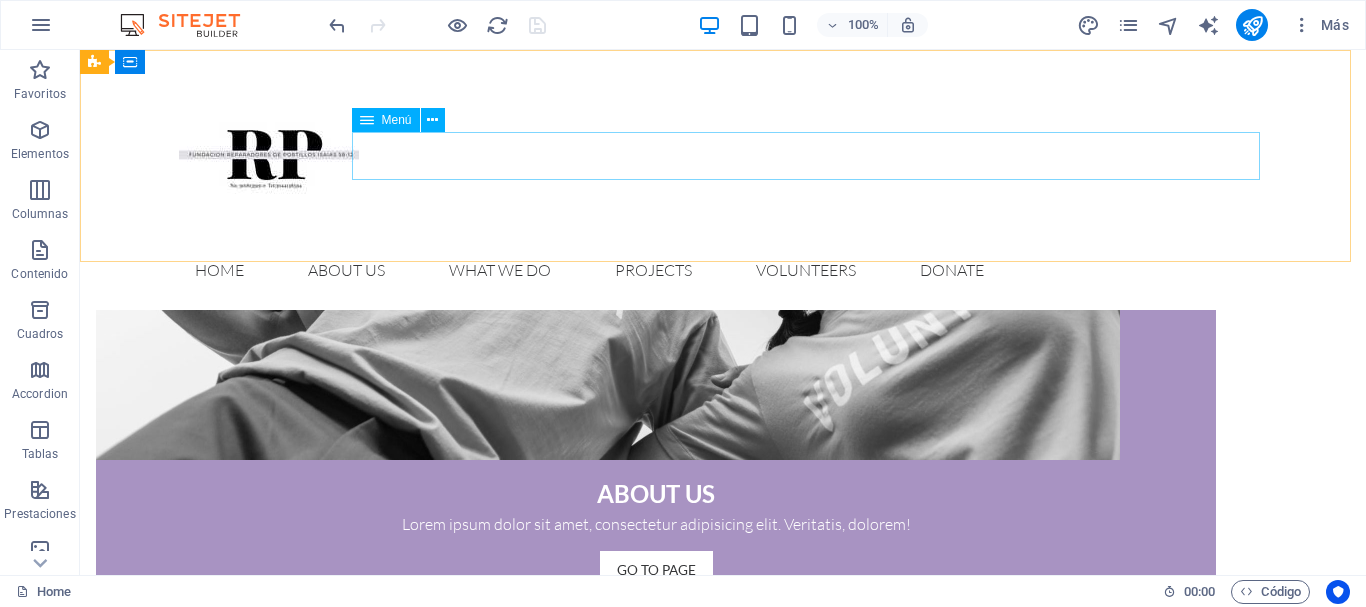 click on "Home About us What we do Projects Volunteers Donate" at bounding box center (723, 270) 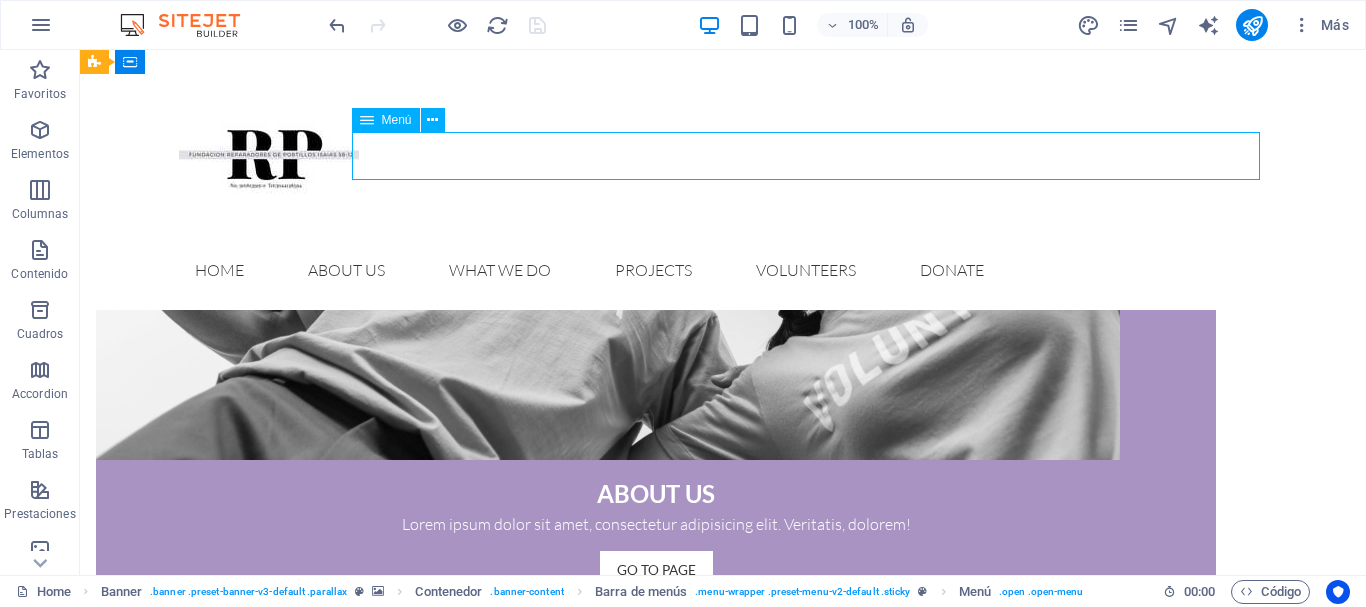 click on "Home About us What we do Projects Volunteers Donate" at bounding box center [723, 270] 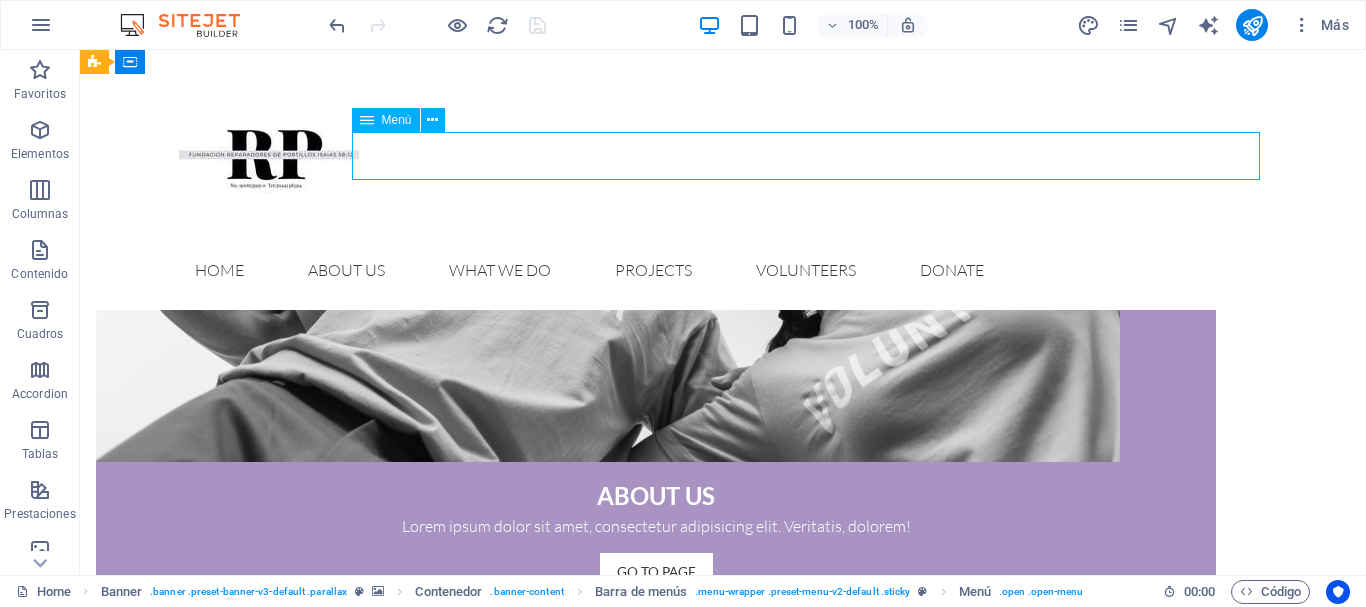 select on "1" 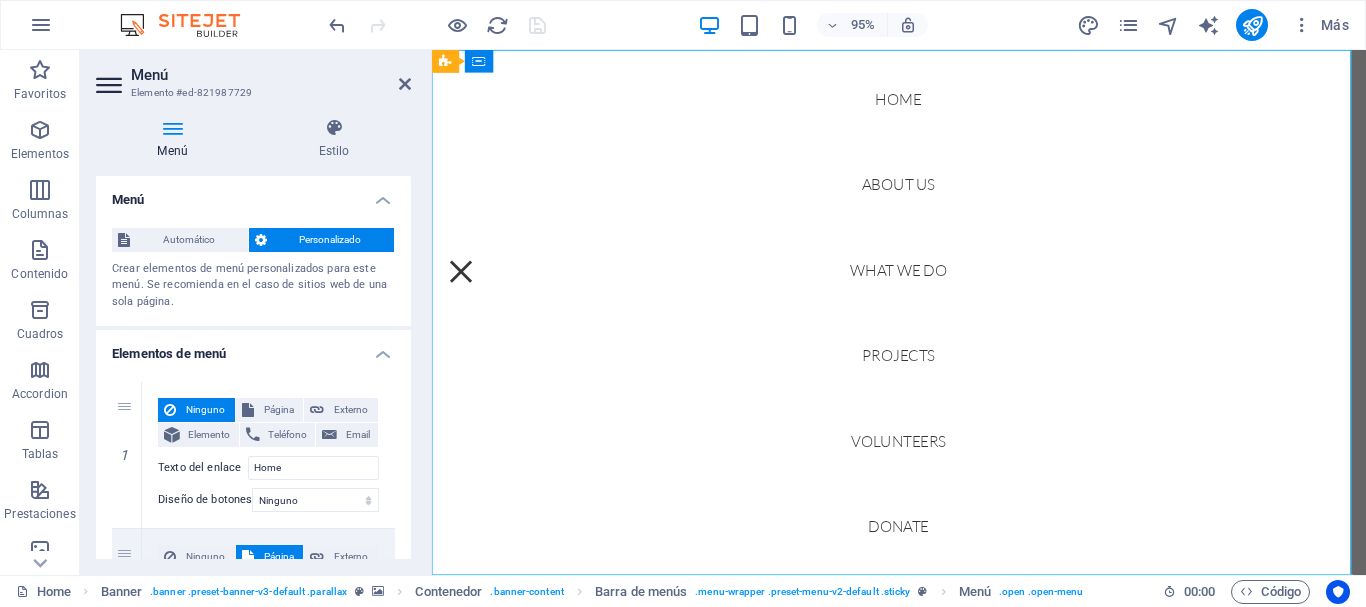 scroll, scrollTop: 1584, scrollLeft: 0, axis: vertical 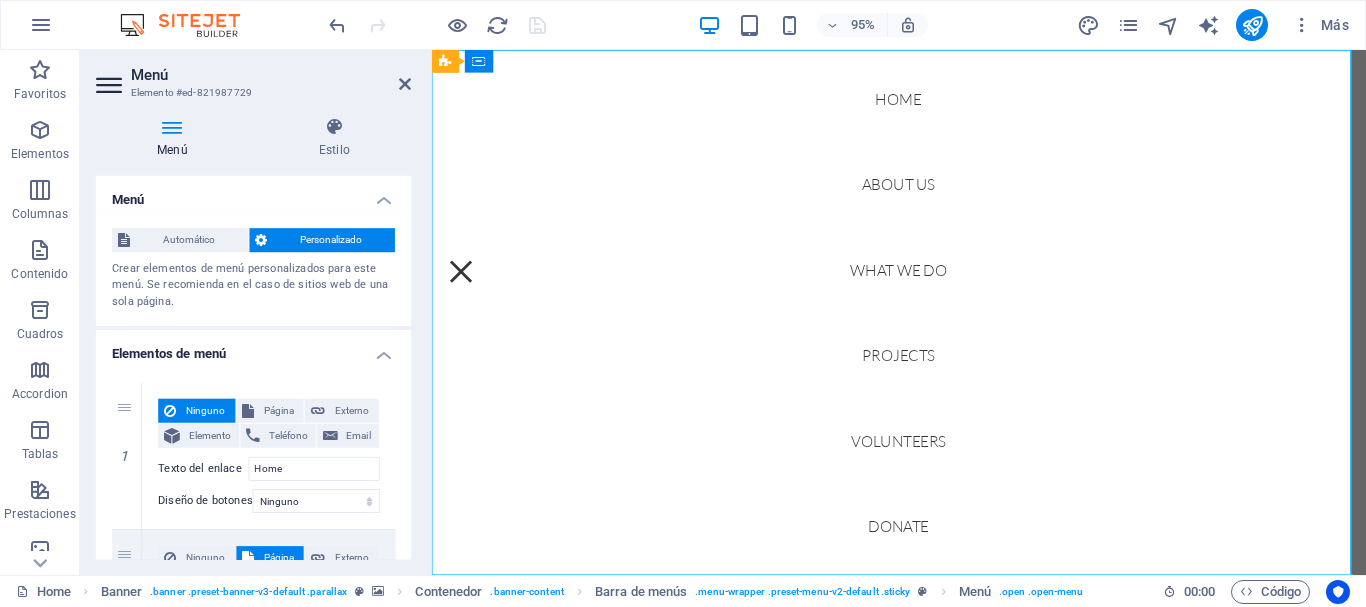 click on "Home About us What we do Projects Volunteers Donate" at bounding box center [923, 326] 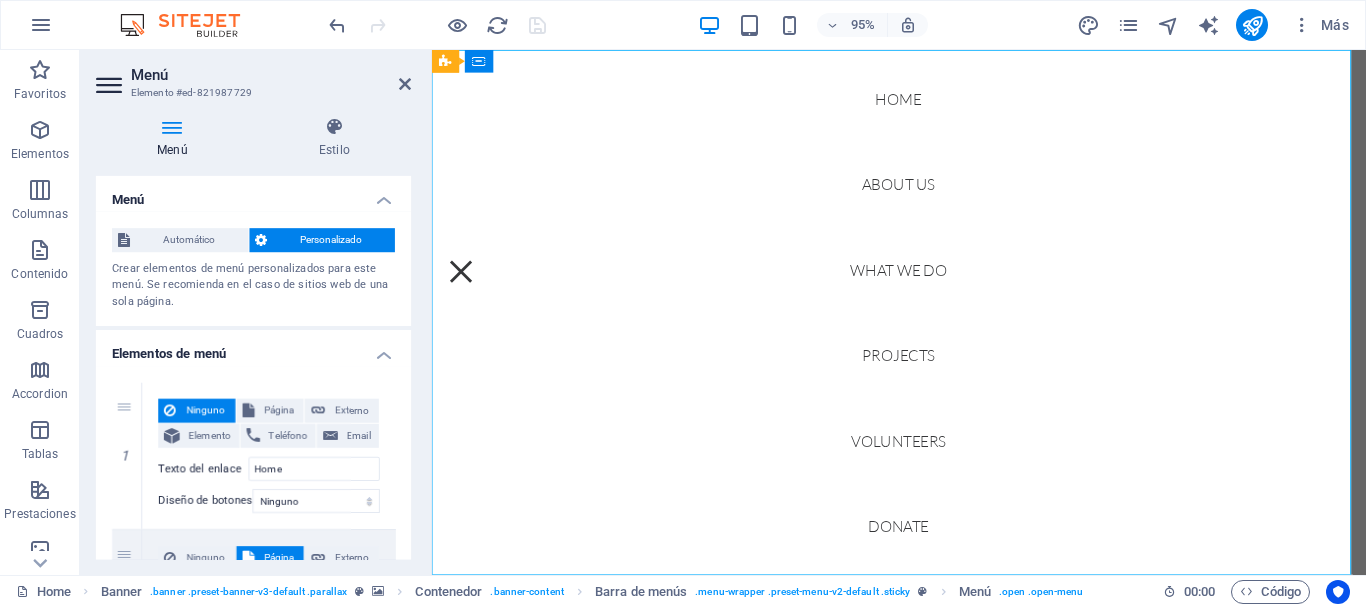 click on "Home About us What we do Projects Volunteers Donate" at bounding box center (923, 326) 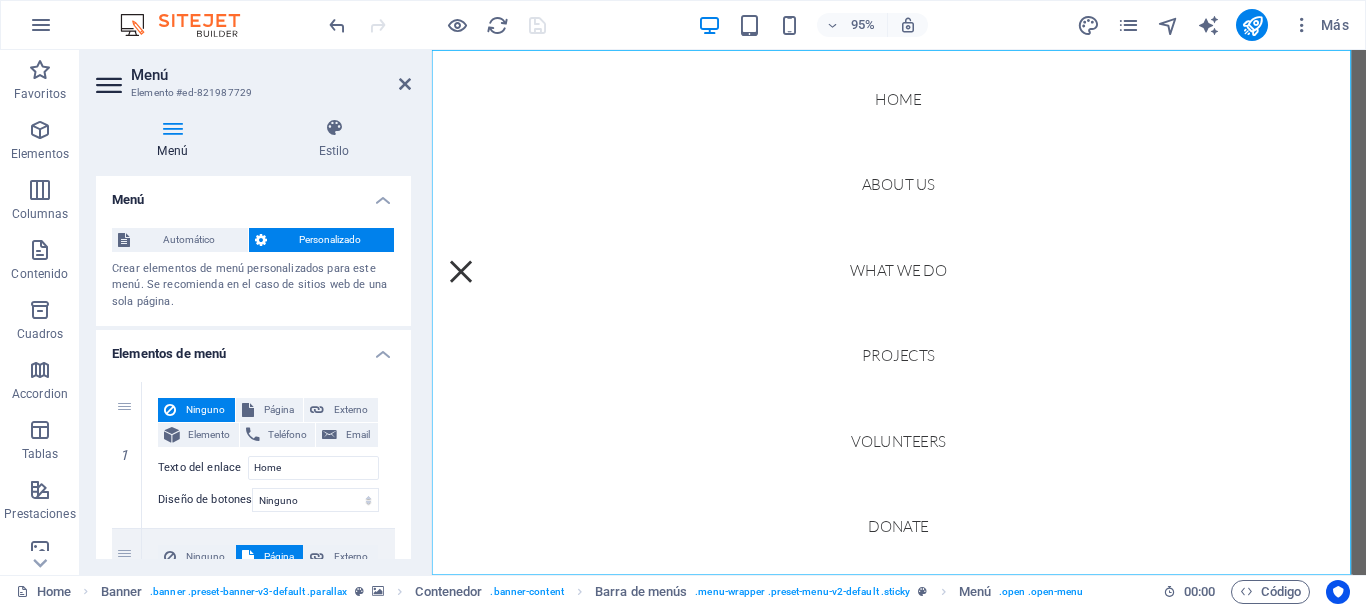 click on "Menú" at bounding box center (271, 75) 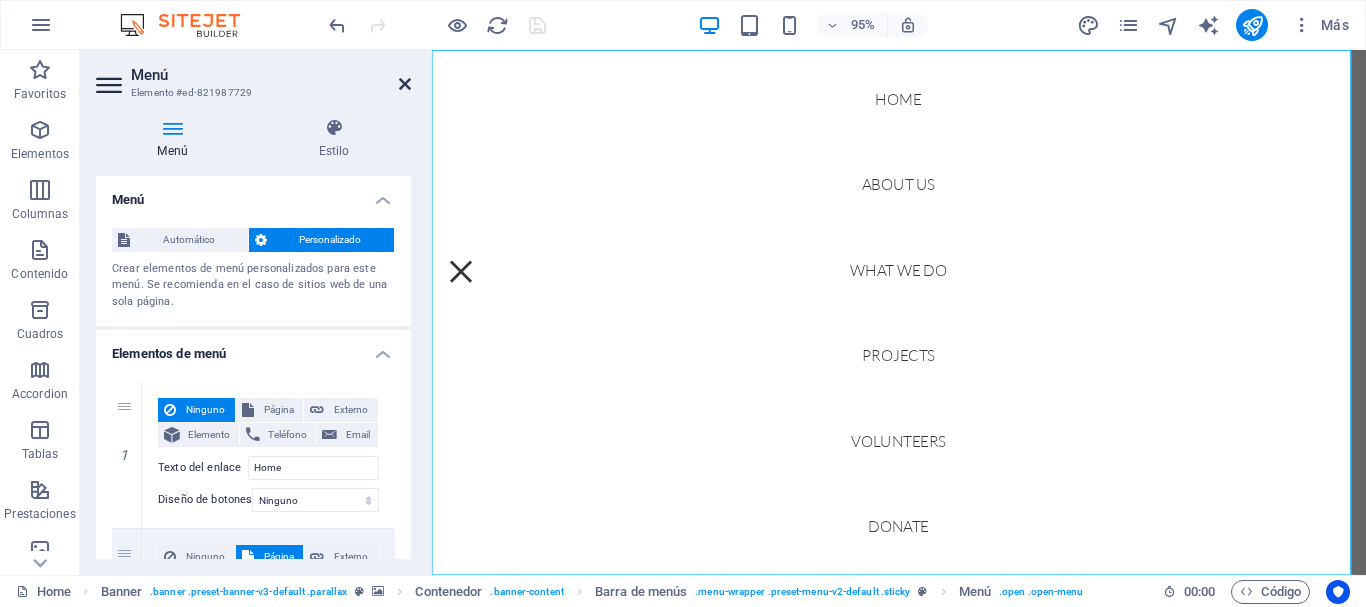 click at bounding box center [405, 84] 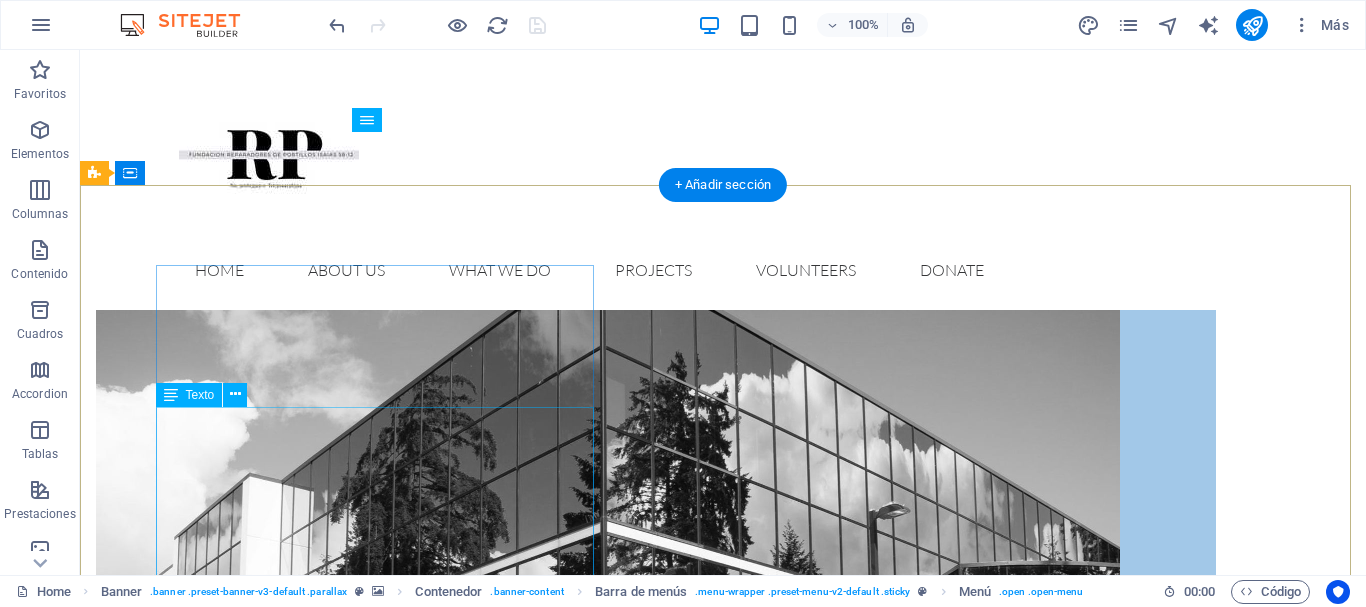 scroll, scrollTop: 1981, scrollLeft: 0, axis: vertical 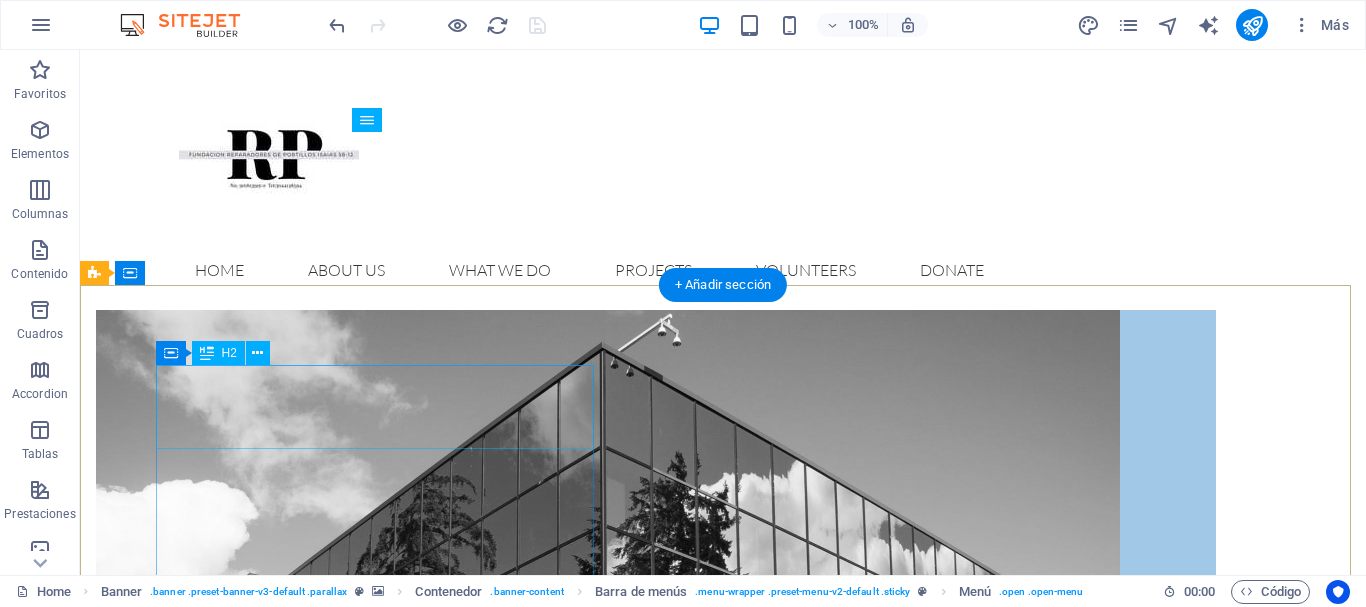 click on "Contact" at bounding box center (656, 4662) 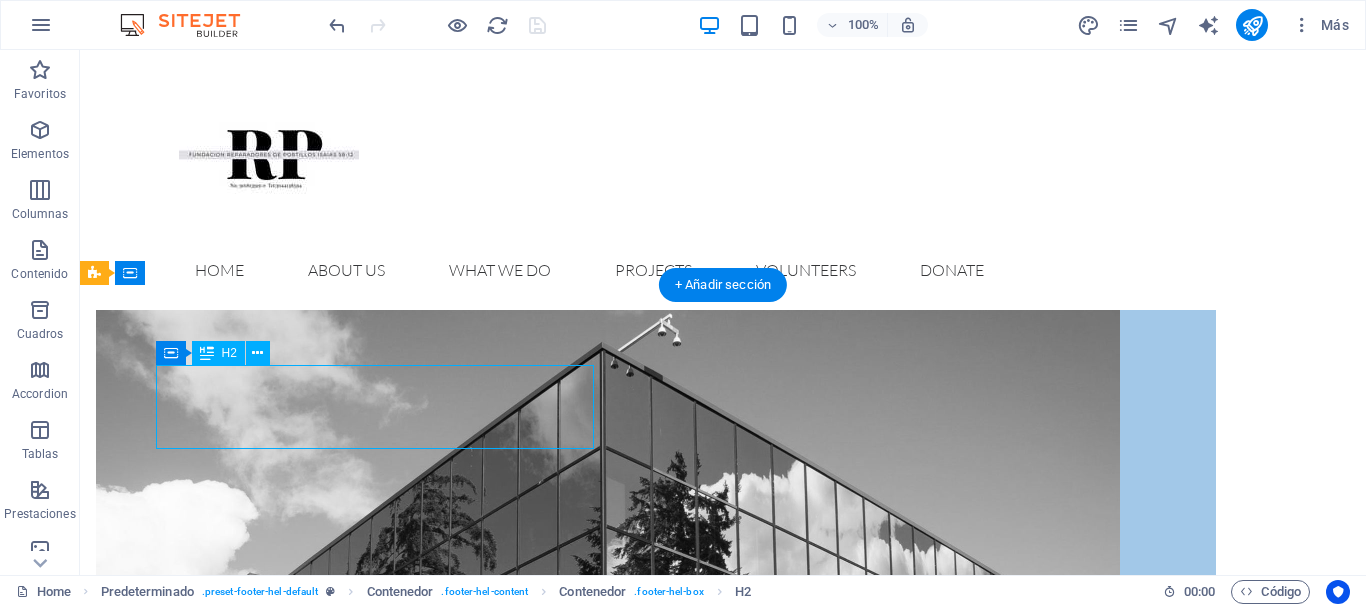 click on "Contact" at bounding box center (656, 4662) 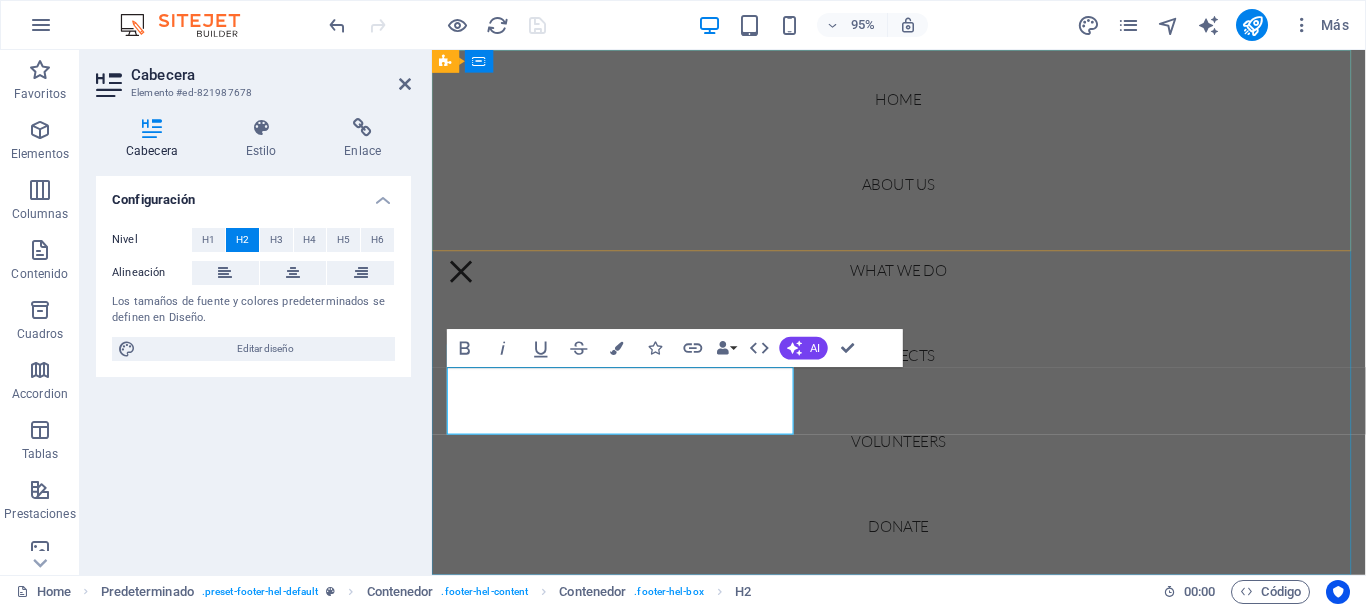 click on "Home About us What we do Projects Volunteers Donate" at bounding box center (923, 326) 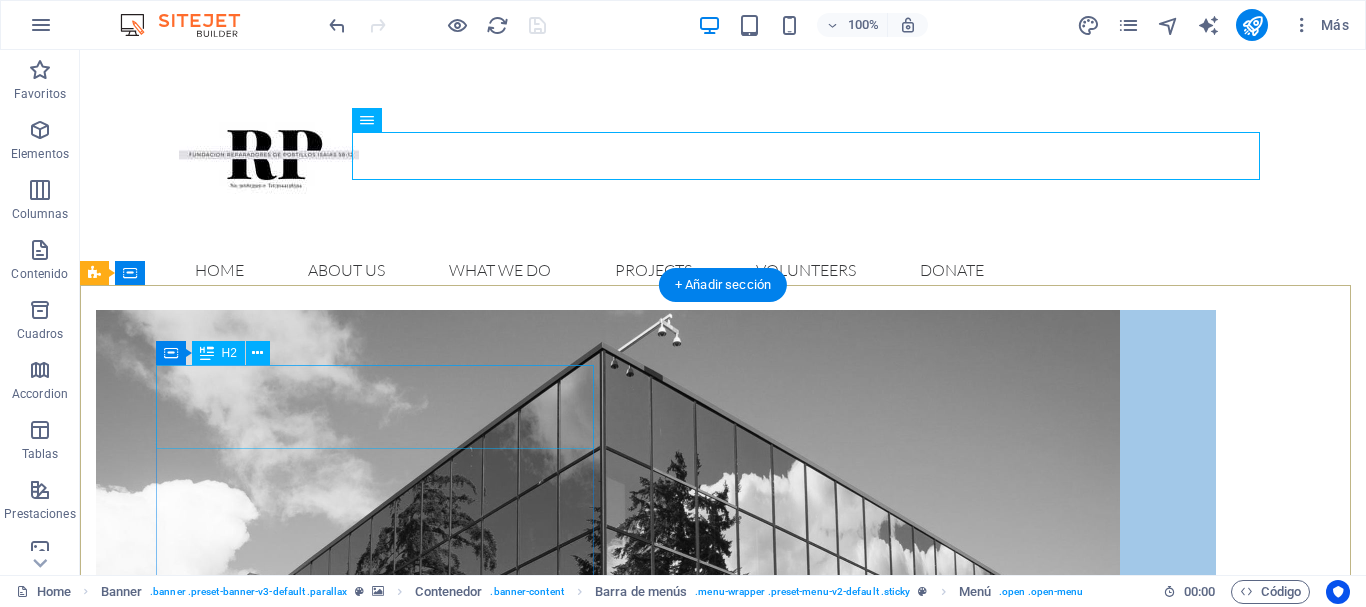 click on "Contact" at bounding box center [656, 4662] 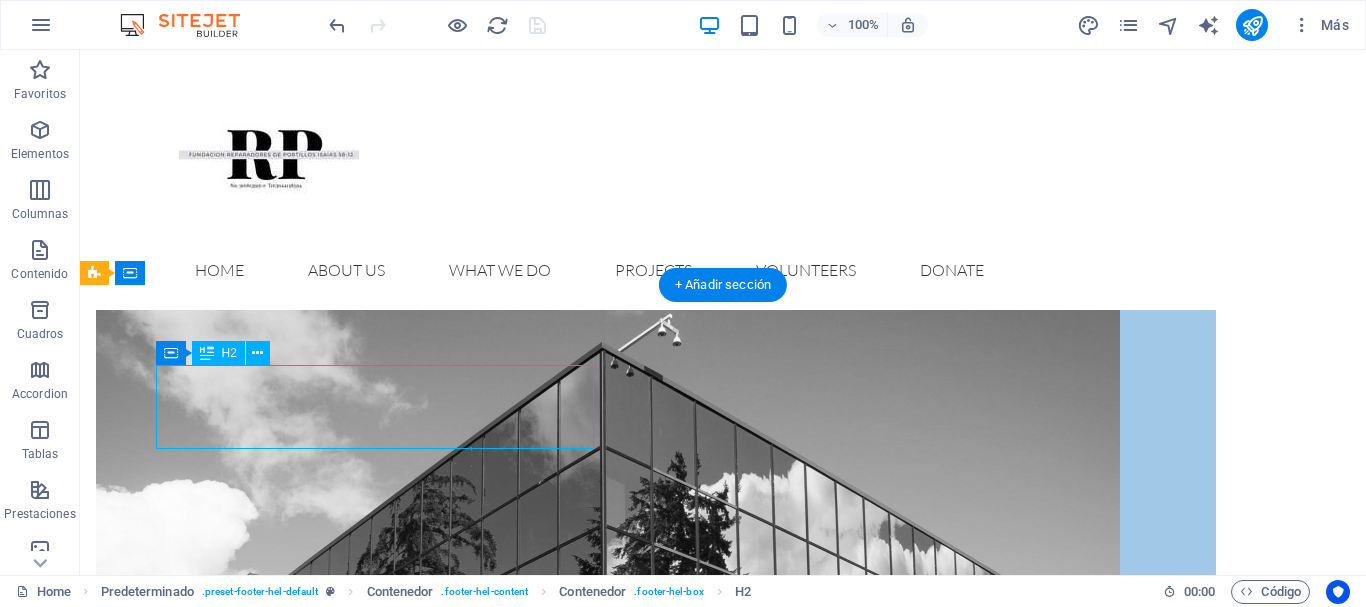 click on "Contact" at bounding box center [656, 4662] 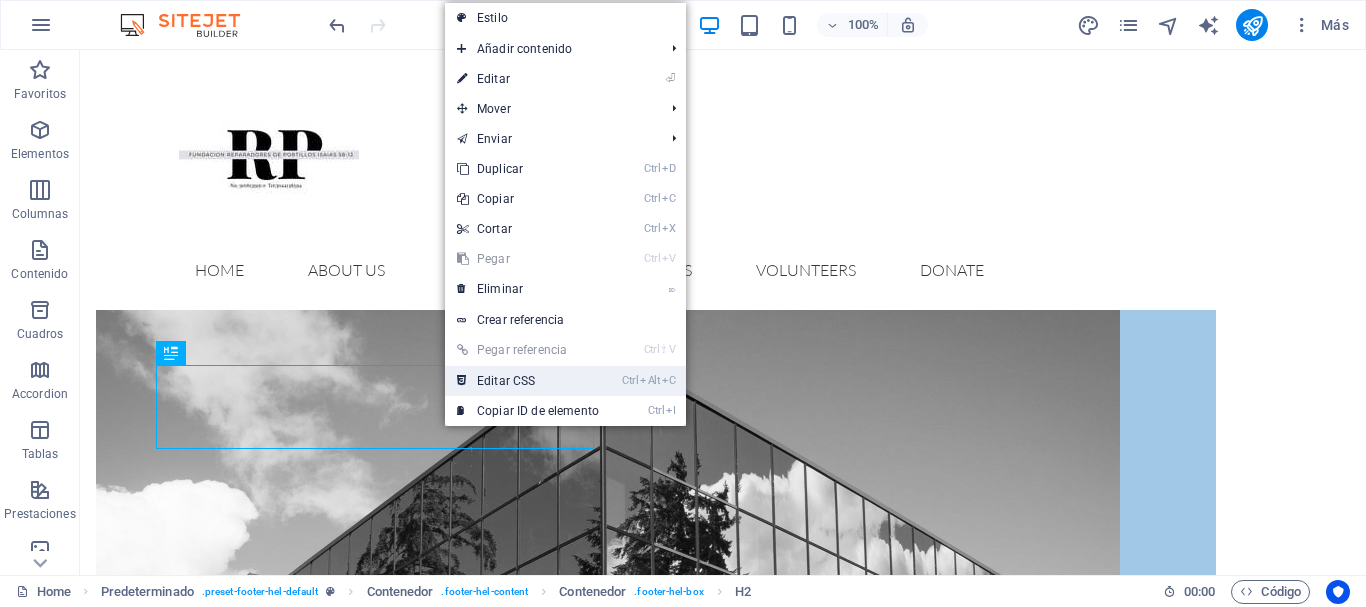 click on "Ctrl Alt C  Editar CSS" at bounding box center (528, 381) 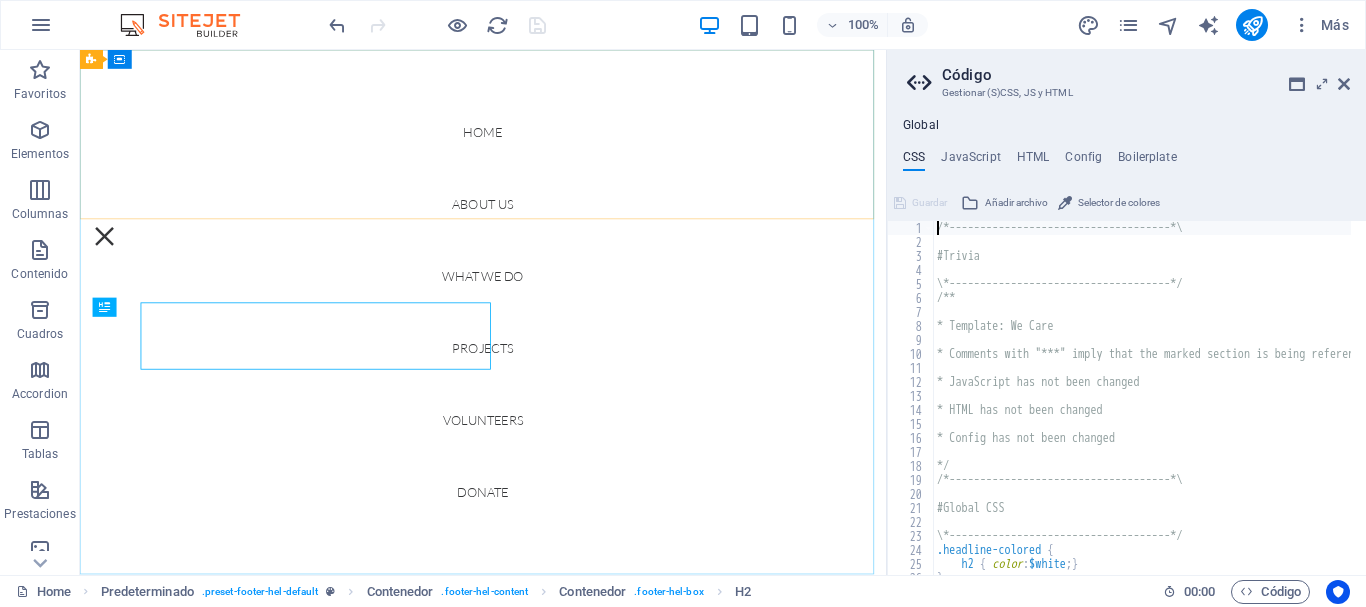 scroll, scrollTop: 1980, scrollLeft: 0, axis: vertical 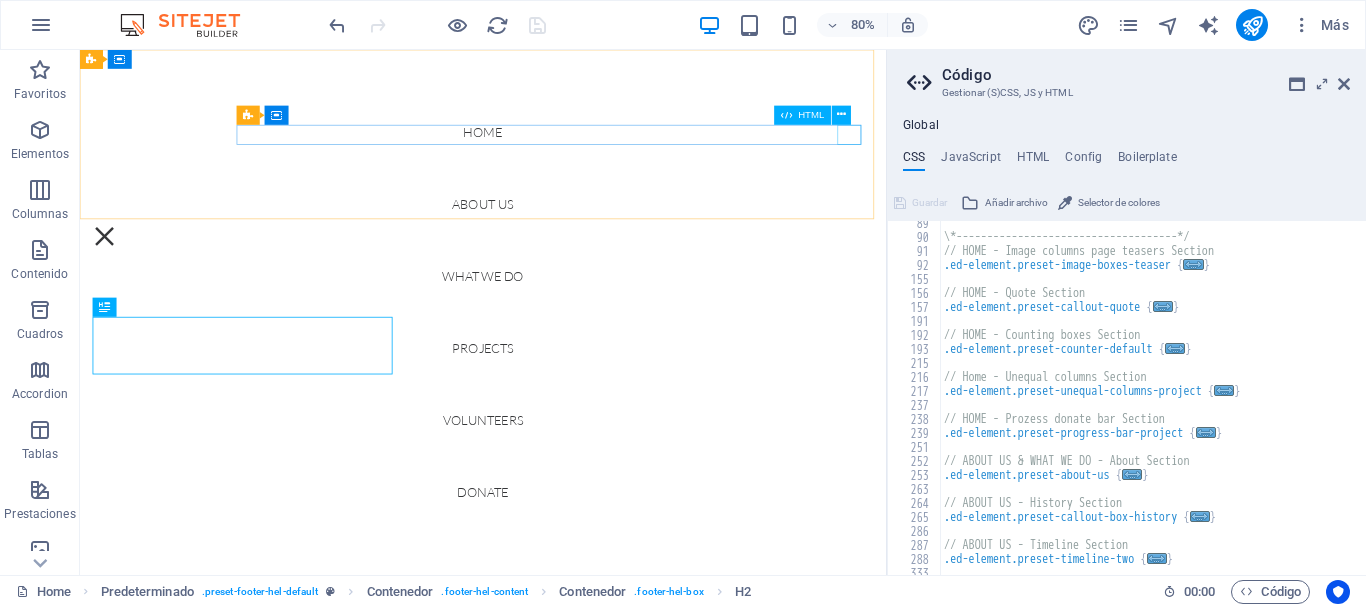 click at bounding box center [111, 283] 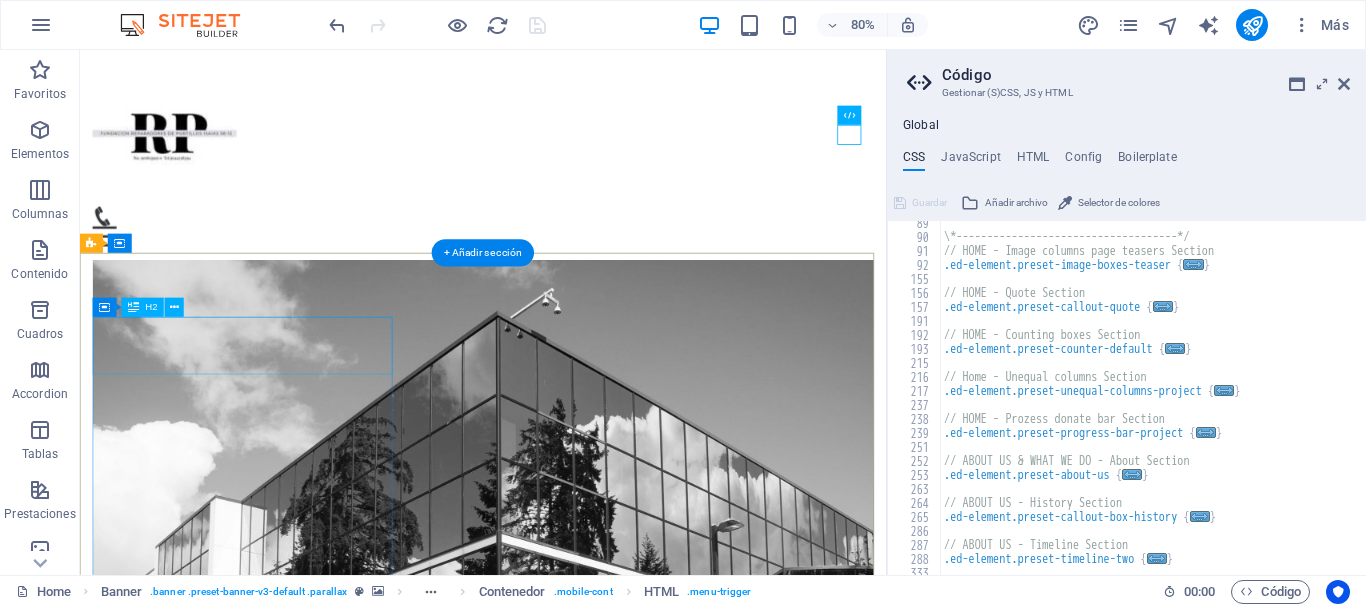 click on "Contact" at bounding box center (584, 4569) 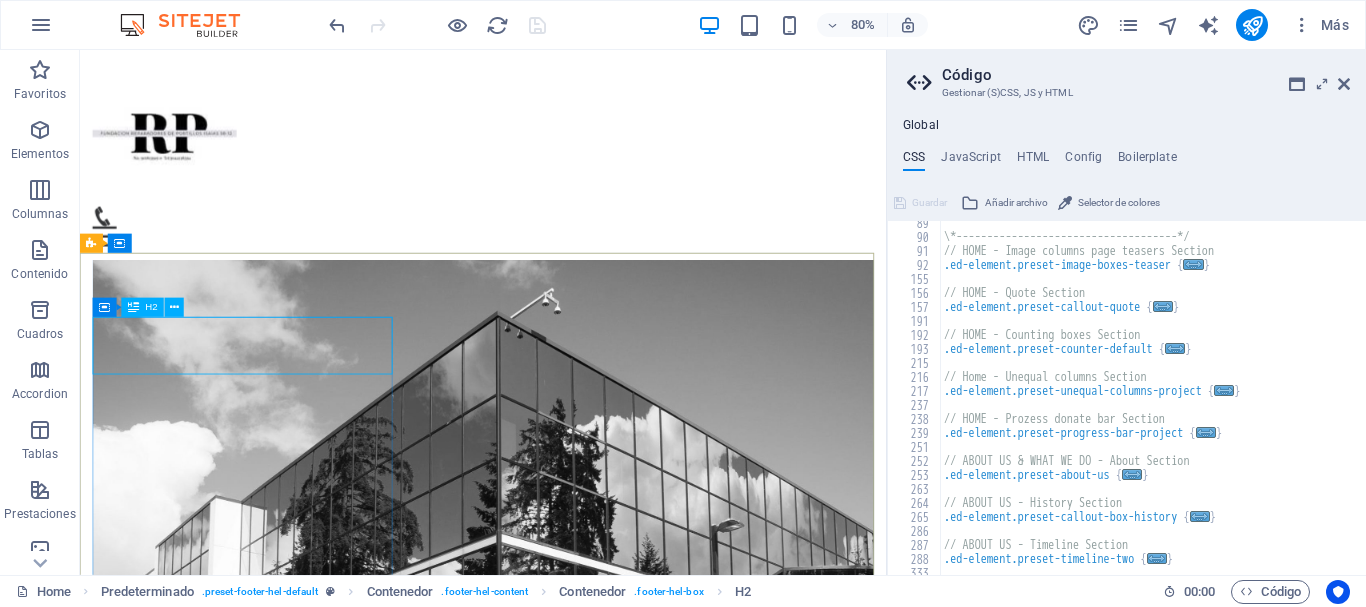 click on "H2" at bounding box center [143, 307] 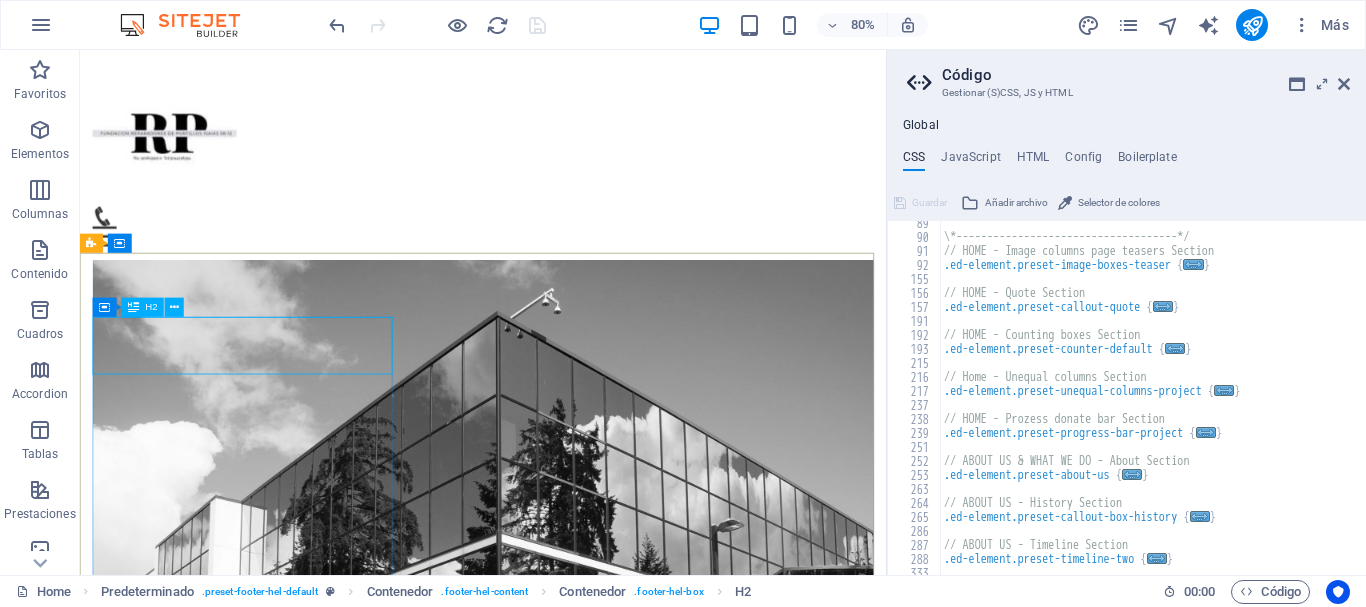 click at bounding box center [133, 307] 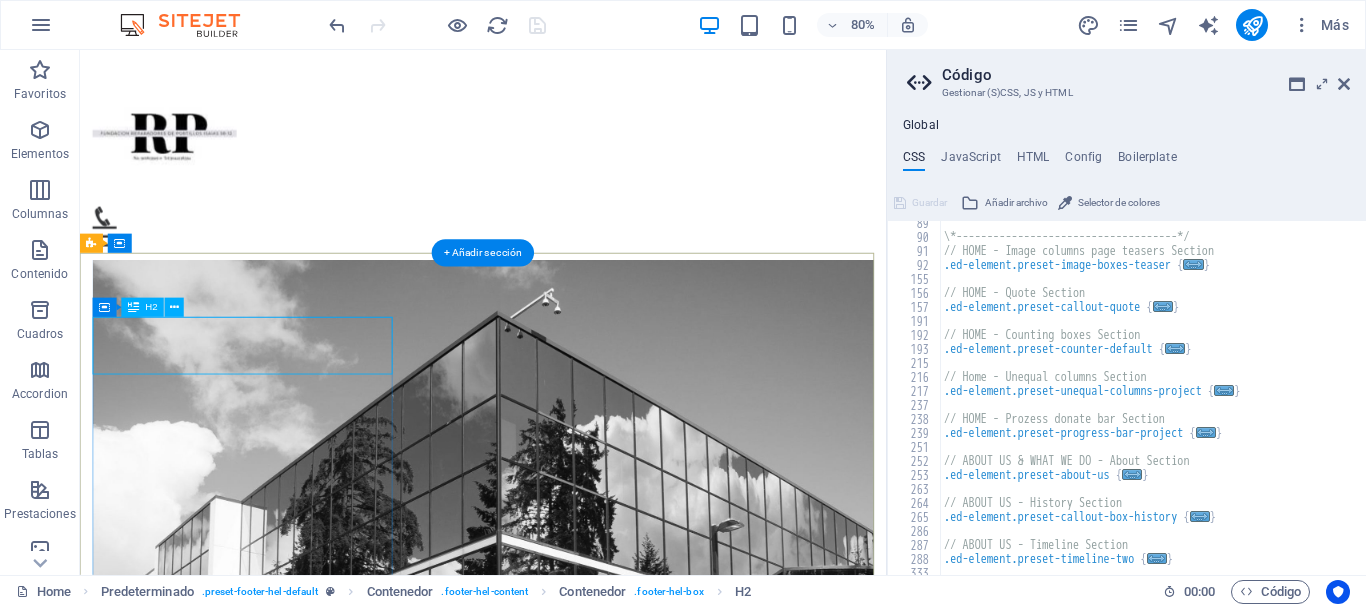 click on "Contact" at bounding box center (584, 4569) 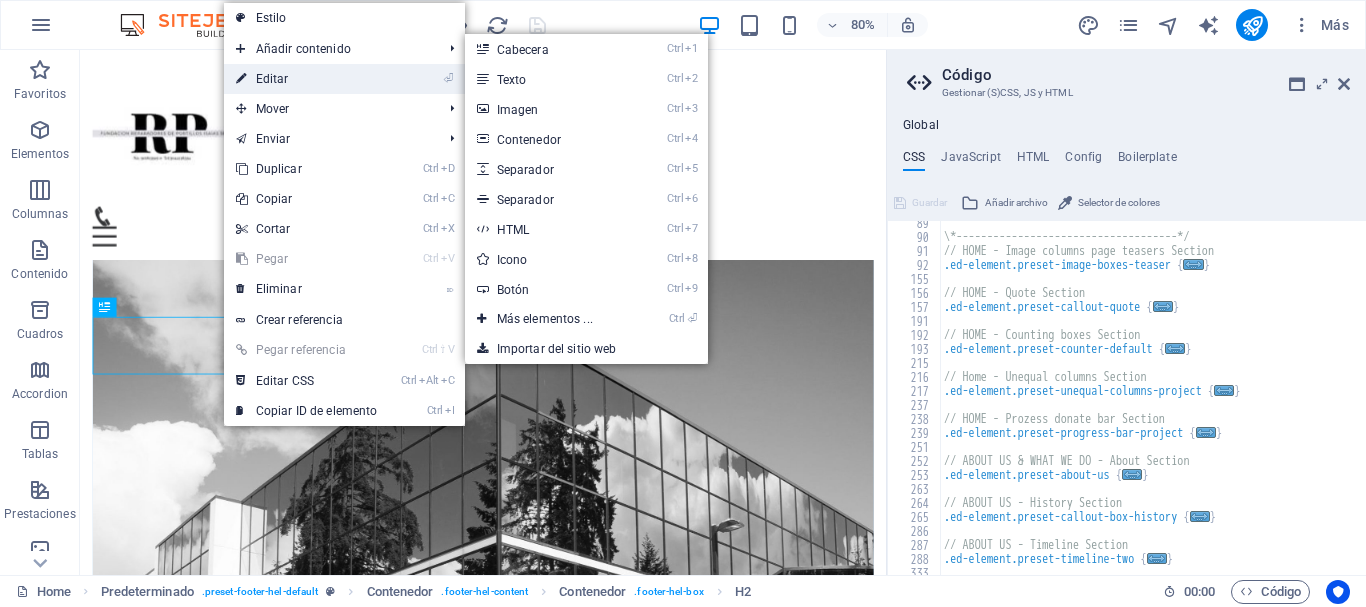 click on "⏎  Editar" at bounding box center [307, 79] 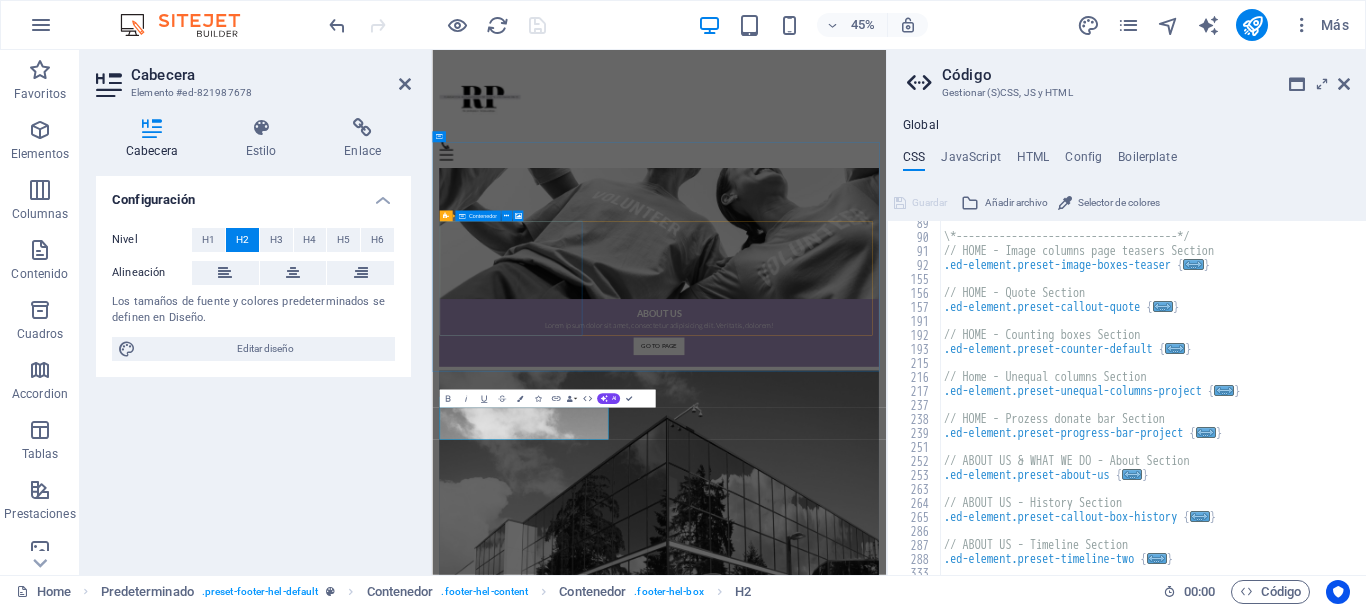 type 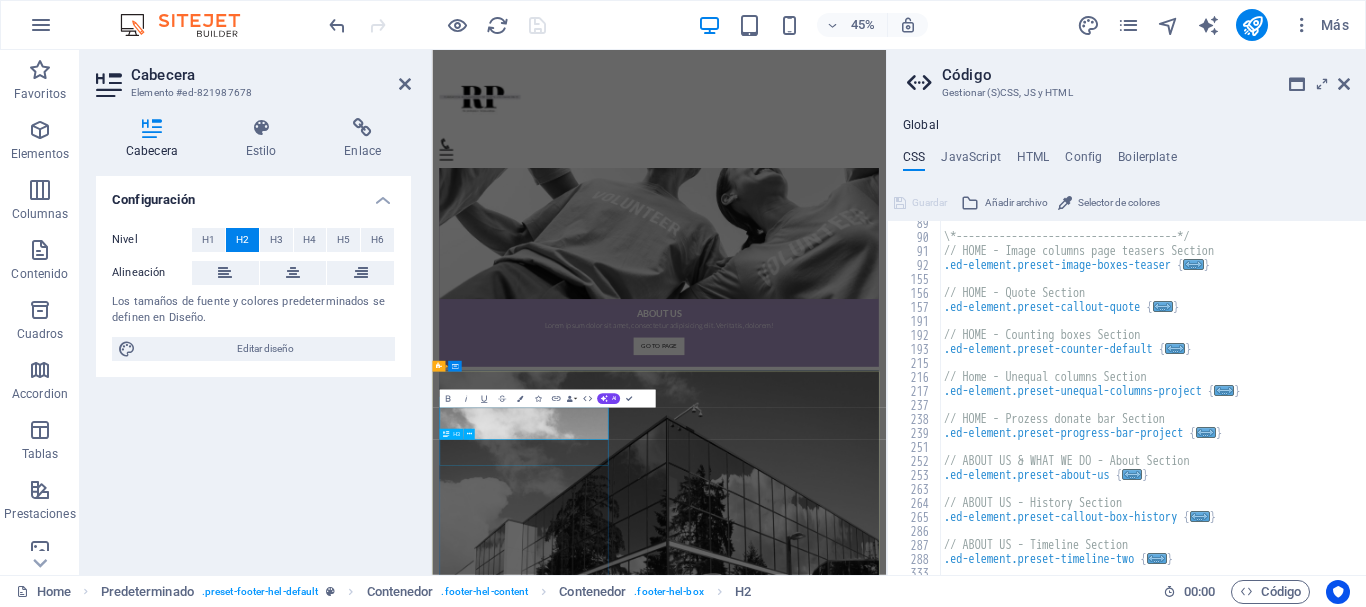 drag, startPoint x: 800, startPoint y: 934, endPoint x: 1080, endPoint y: 547, distance: 477.67038 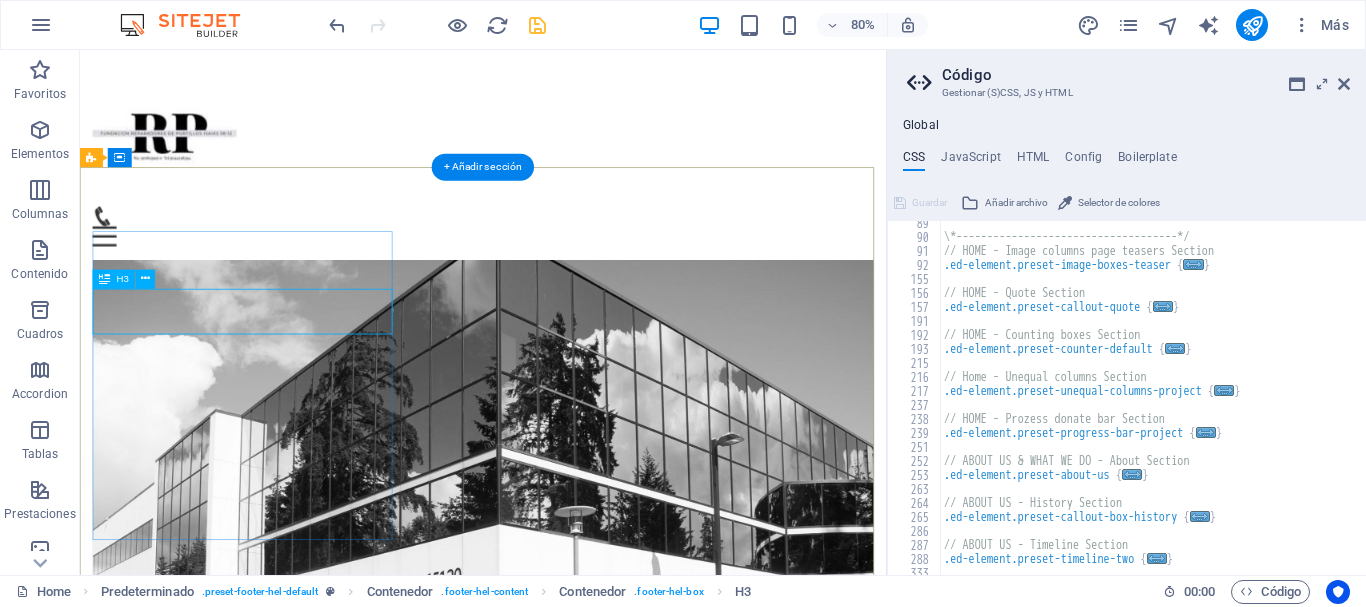 click on "Feel free to contact us if you have any questions regarding our projects" at bounding box center (584, 4513) 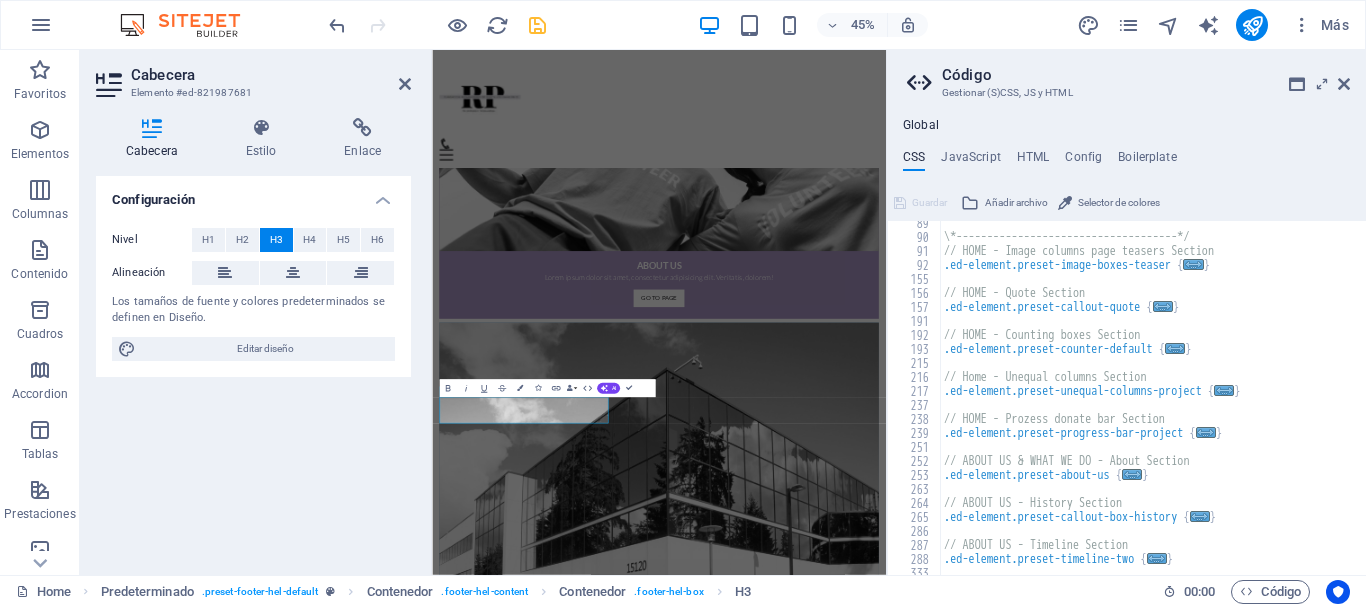 scroll, scrollTop: 2074, scrollLeft: 0, axis: vertical 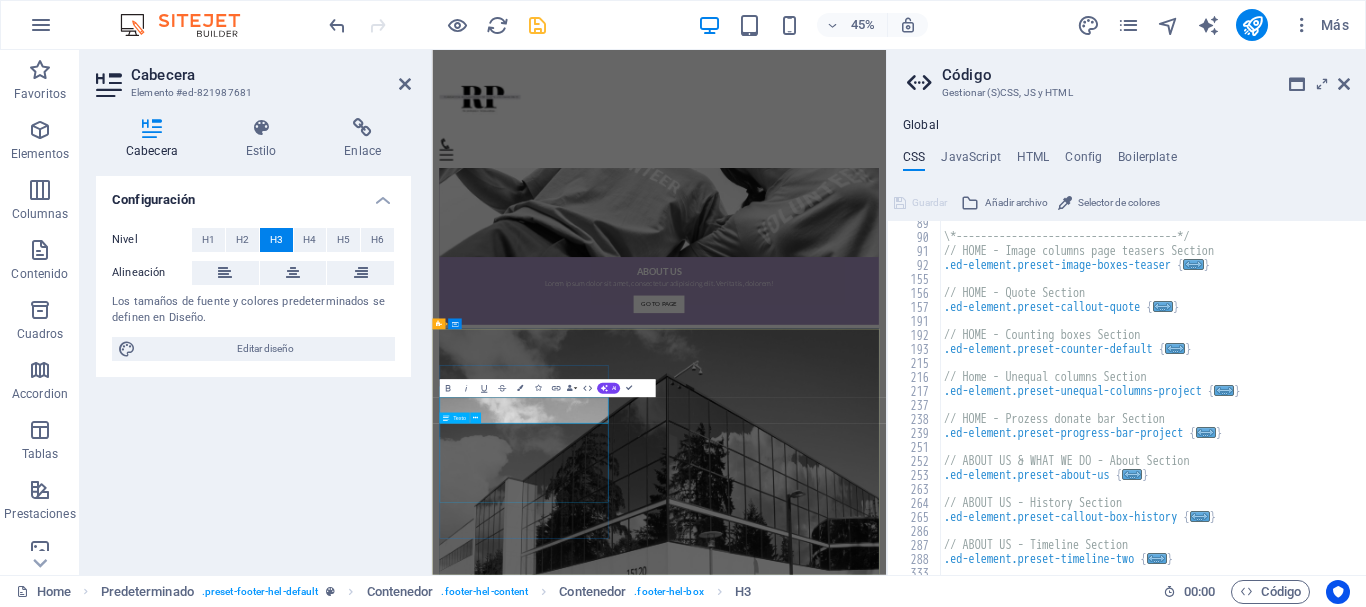 click on "FUNDACION REPARADORES DE PORTILLOS ISAIAS 58-12 Cra. 111 # 38-9 INTERIOR 101 , [CITY] [POSTAL_CODE] +57 [PHONE] reparadores@[EMAIL]" at bounding box center (936, 5256) 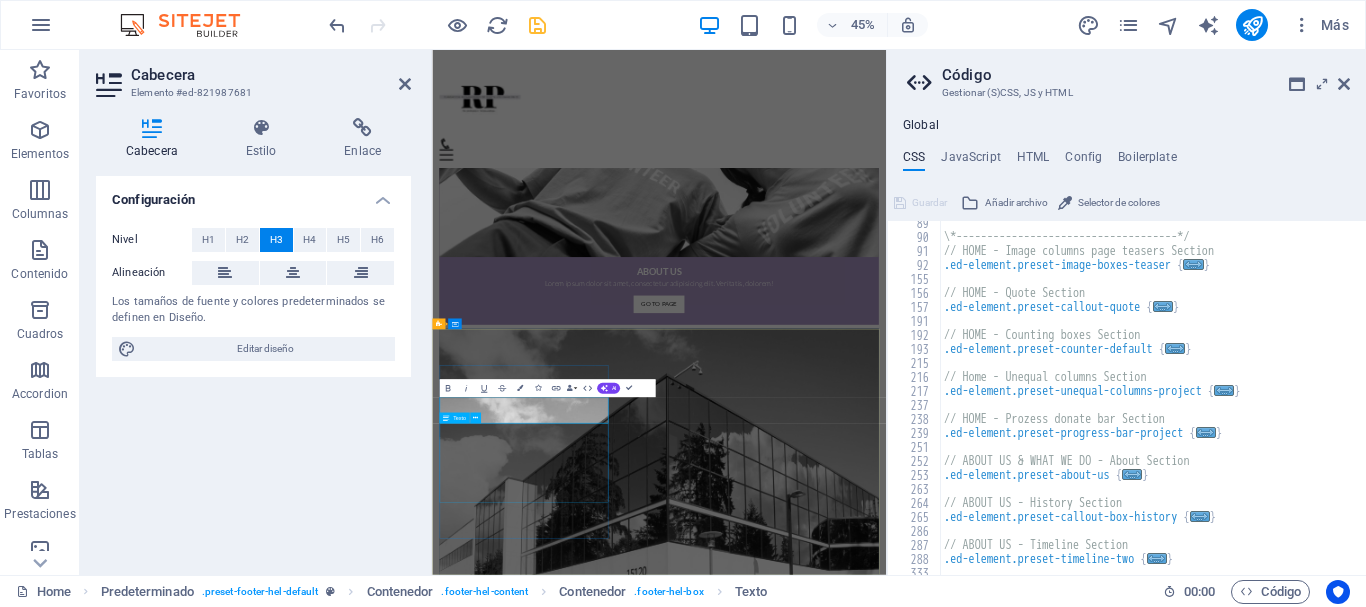 click on "Home About us What we do Projects Volunteers Donate Donate   and Help those in need. Let's build a better world together! Learn more About us Lorem ipsum dolor sit amet, consectetur adipisicing elit. Veritatis, dolorem!   Go to Page What we do Lorem ipsum dolor sit amet, consectetur adipisicing elit. Veritatis, dolorem!   Go to Page Projects Lorem ipsum dolor sit amet, consectetur adipisicing elit. Veritatis, dolorem!   Go to Page There is a lot that happens around the world we cannot control. We cannot stop earthquakes, we cannot prevent droughts, and we cannot prevent all conflict, but when we know where the hungry, the homeless and the sick exist, then we can help. - [PERSON]  455 Feeded  Homeless 85 build  Shelters  $ 122000 Money  Donated Our current Project Suelta el contenido aquí o  Añadir elementos  Pegar portapapeles New Shelter at the Brooklyn Bridge   Donate  for this Project $56.000   - Already donated 65%
Contacto FUNDACION REPARADORES DE PORTILLOS [LAST NAME] [NUMBER],  [CITY]" at bounding box center [936, 1869] 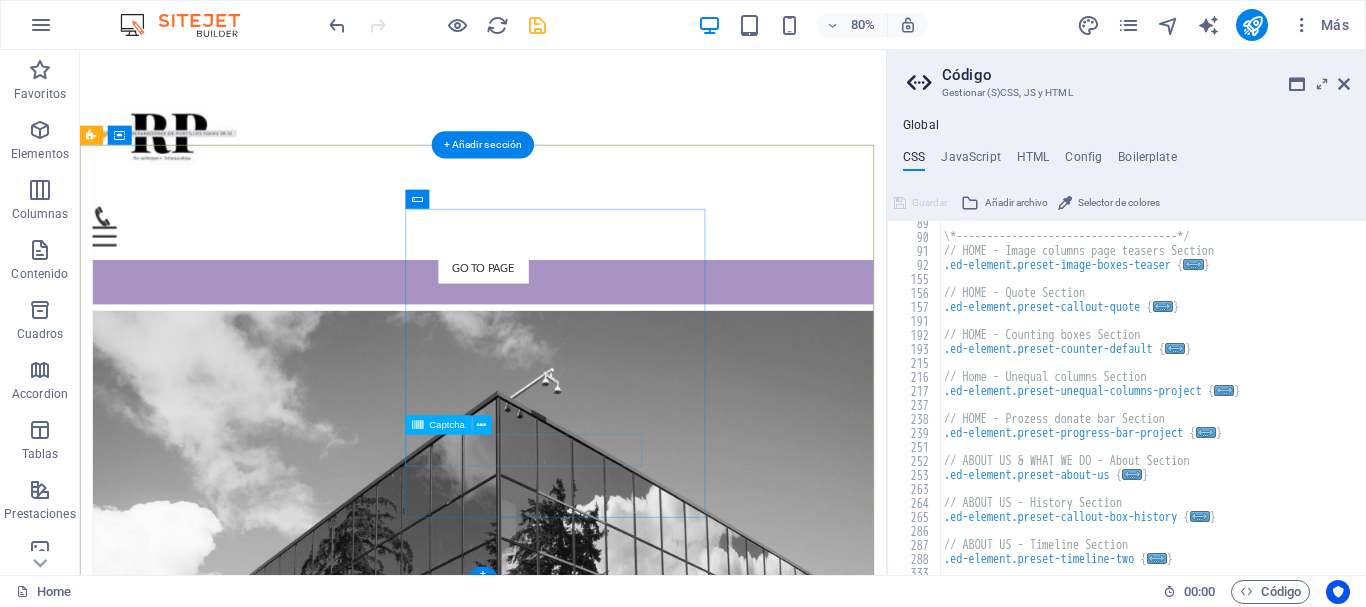 scroll, scrollTop: 2124, scrollLeft: 0, axis: vertical 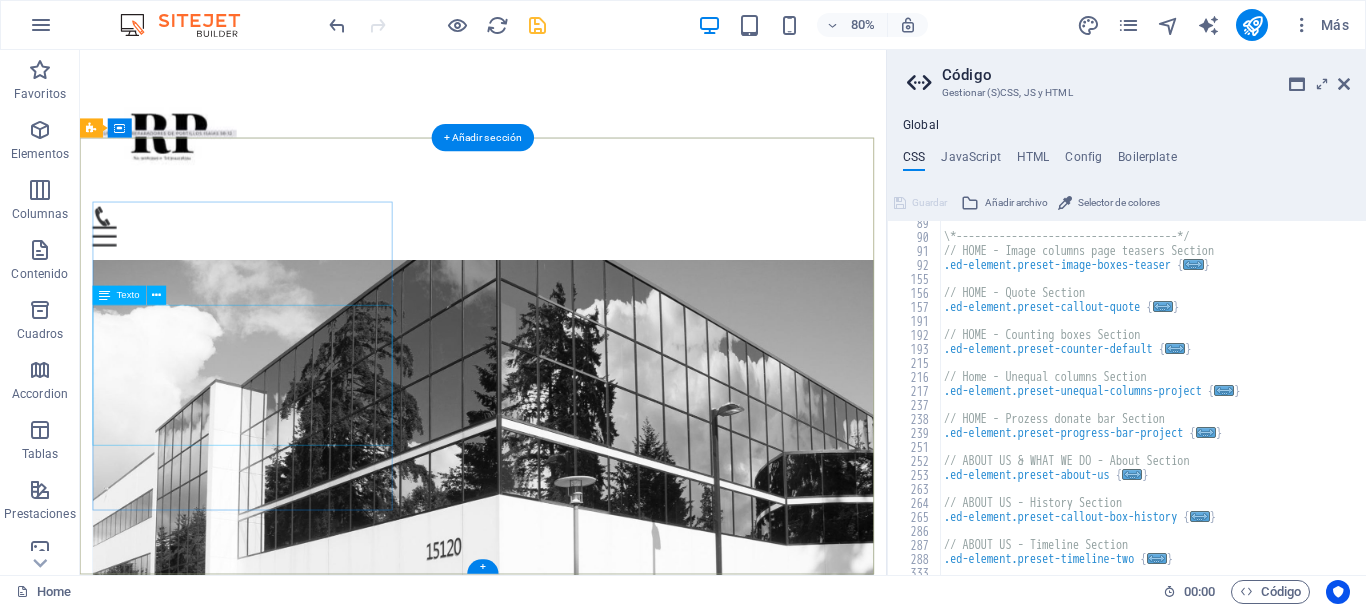 click on "FUNDACION REPARADORES DE PORTILLOS ISAIAS 58-12 Cra. 111 # 38-9 INTERIOR 101 , [CITY] [POSTAL_CODE] +57 [PHONE] reparadores@[EMAIL]" at bounding box center [584, 4567] 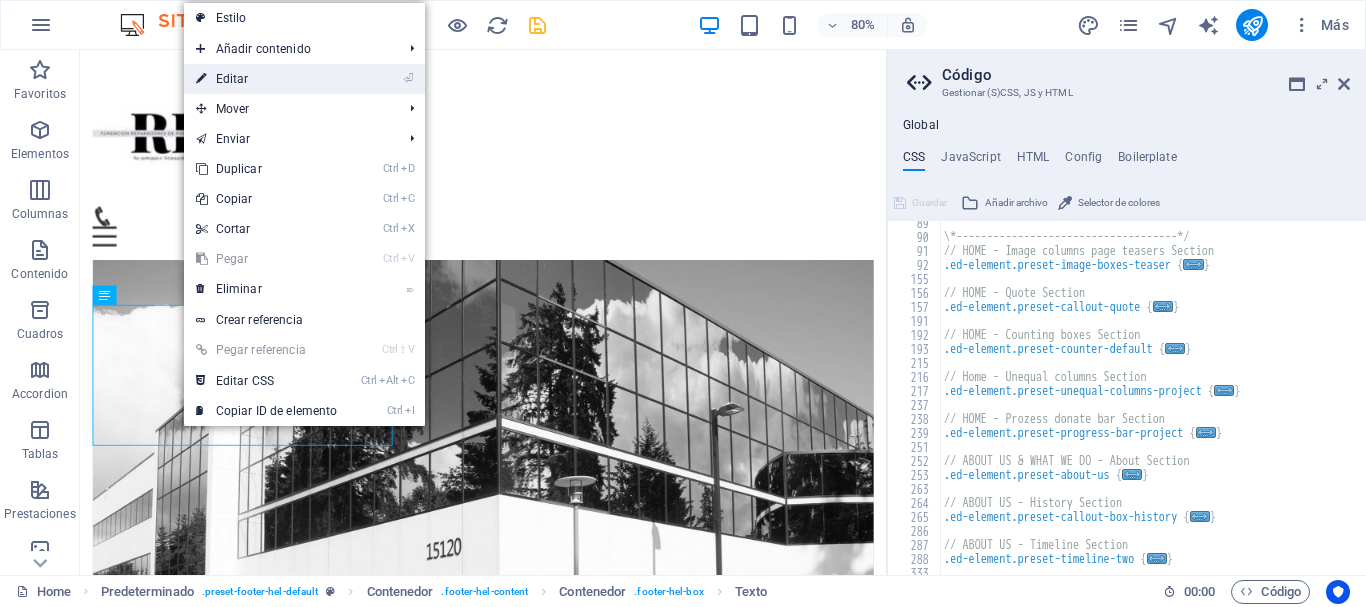 drag, startPoint x: 296, startPoint y: 77, endPoint x: 302, endPoint y: 575, distance: 498.03613 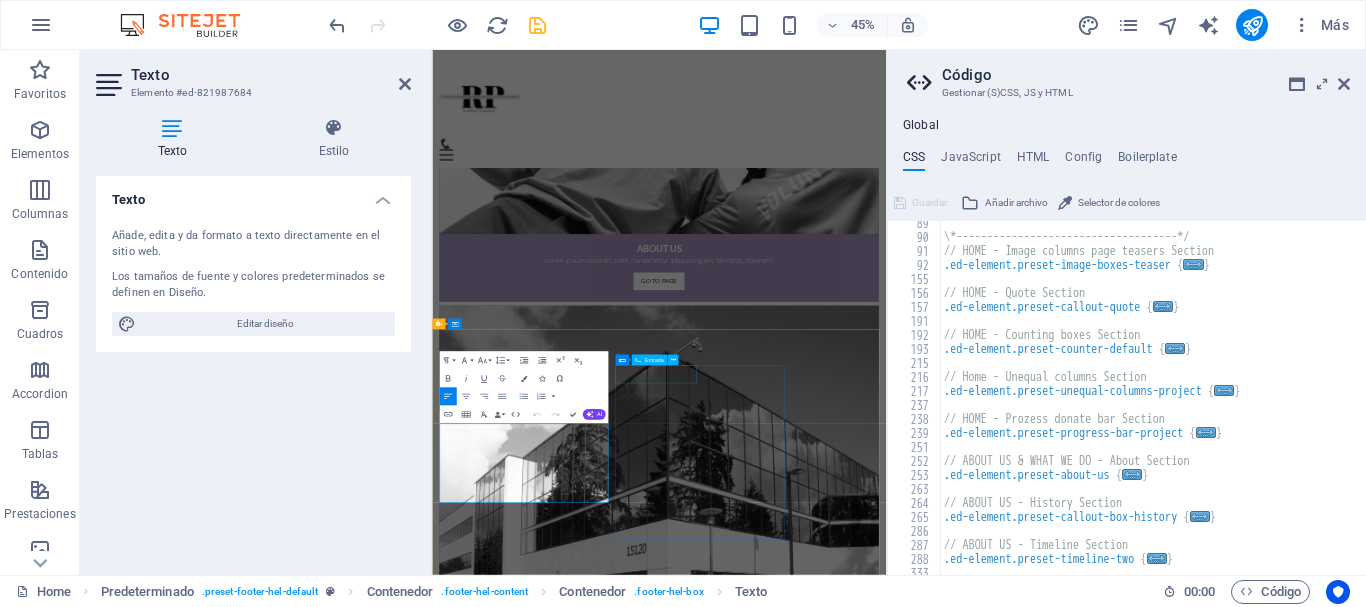 scroll, scrollTop: 2074, scrollLeft: 0, axis: vertical 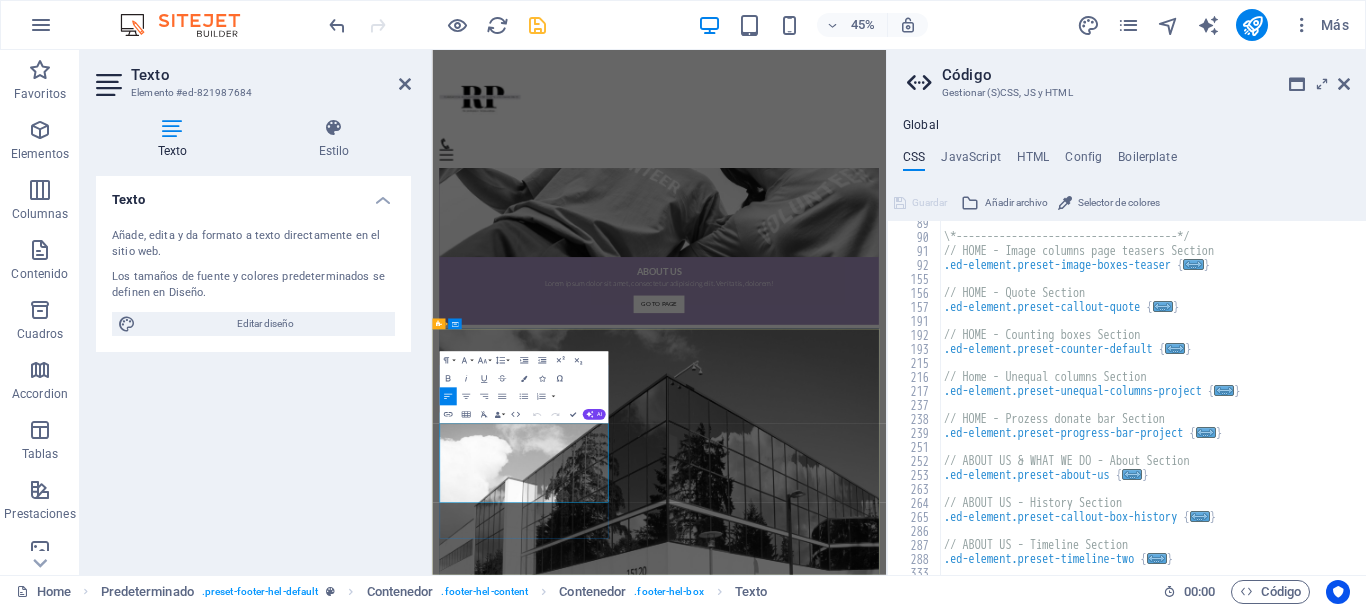 click on "FUNDACION REPARADORES DE PORTILLOS [LAST NAME] [NUMBER]" at bounding box center (949, 5192) 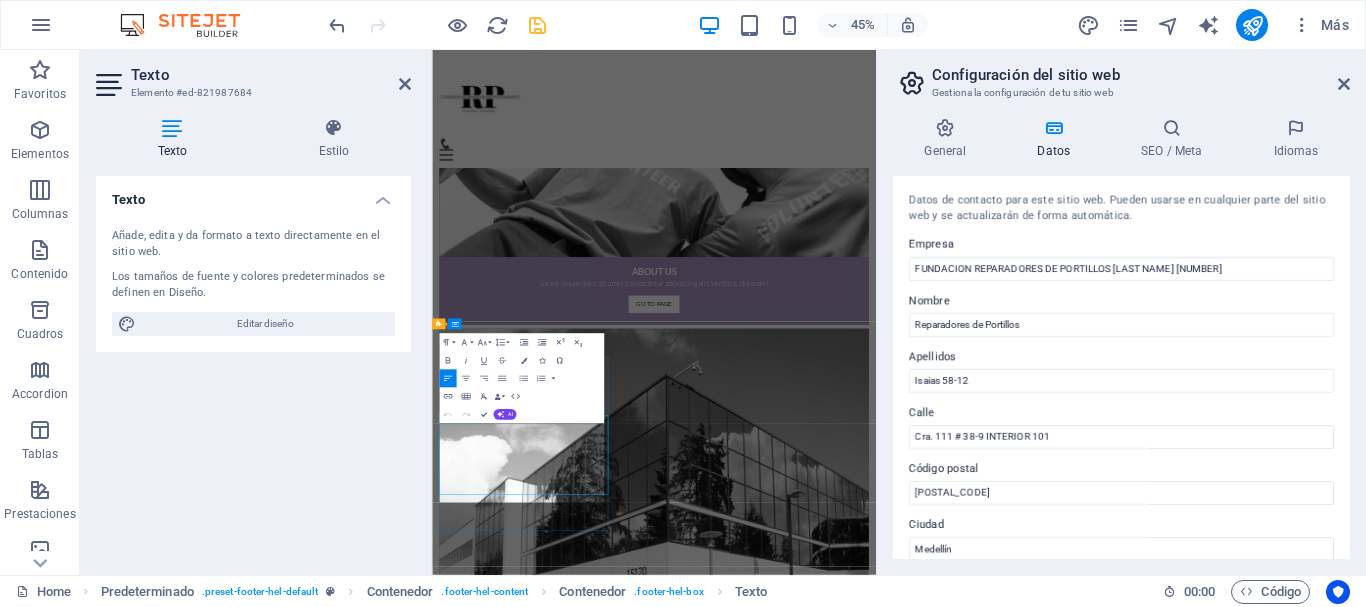 click on "Cra. 111 # 38-9 INTERIOR 101" at bounding box center [553, 5208] 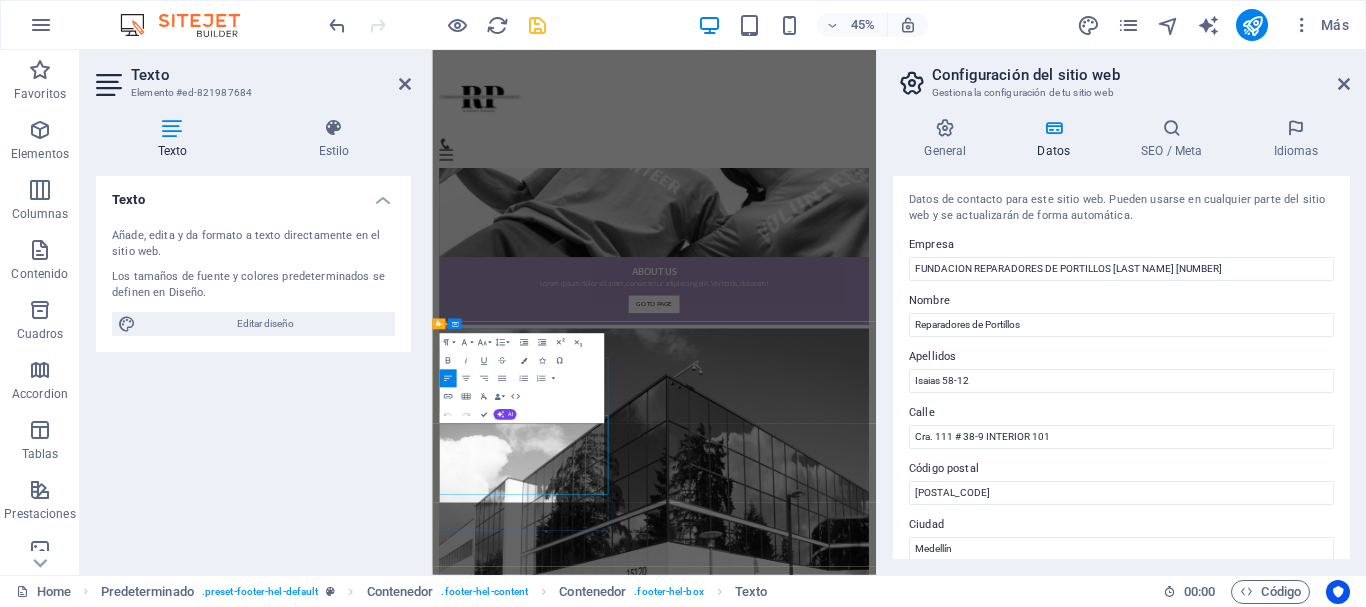 scroll, scrollTop: 2092, scrollLeft: 0, axis: vertical 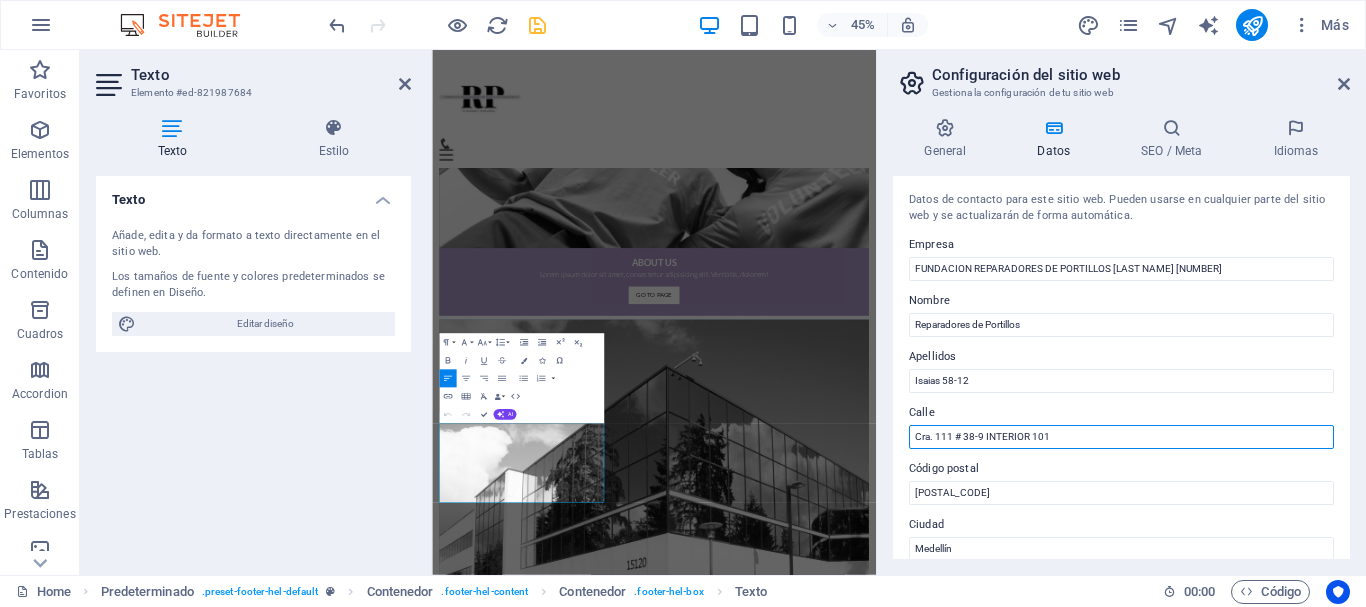 click on "Cra. 111 # 38-9 INTERIOR 101" at bounding box center (1121, 437) 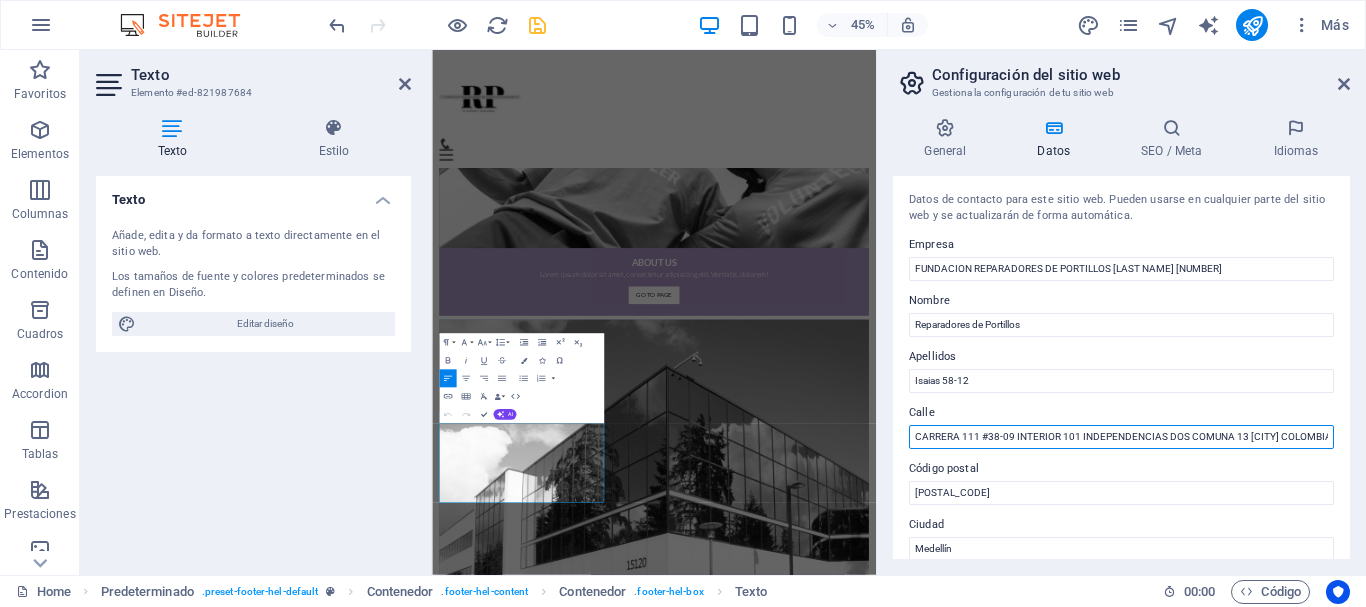 scroll, scrollTop: 0, scrollLeft: 22, axis: horizontal 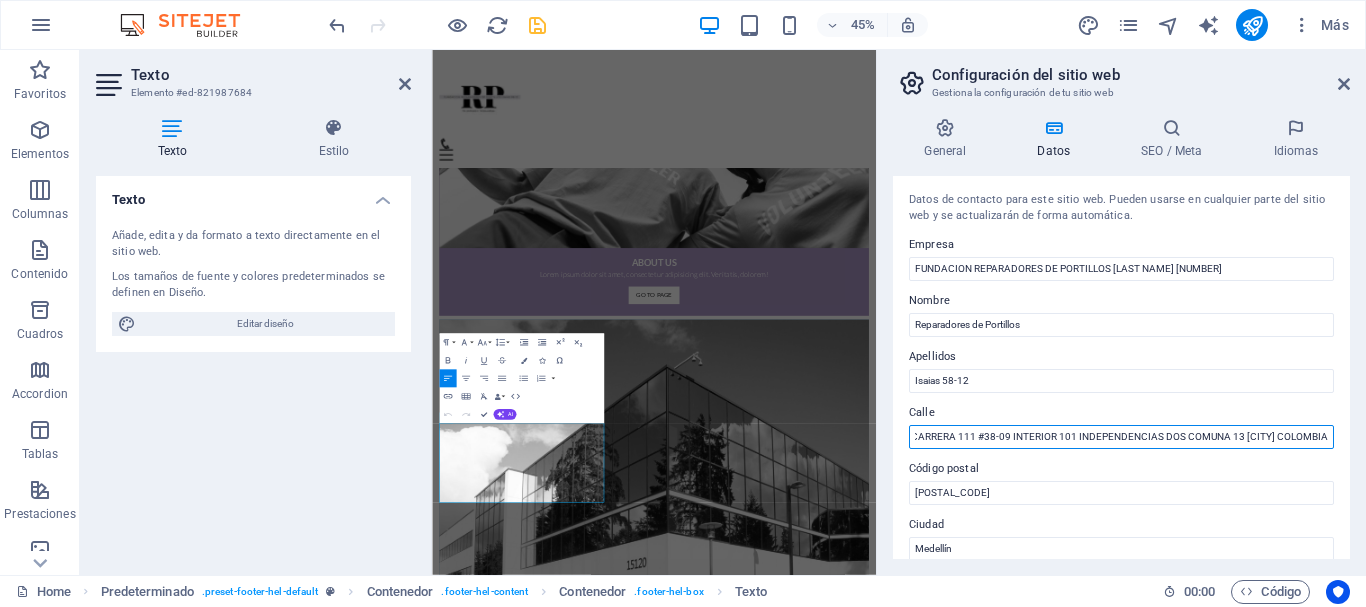 type on "CARRERA 111 #38-09 INTERIOR 101 INDEPENDENCIAS DOS COMUNA 13 [CITY] COLOMBIA" 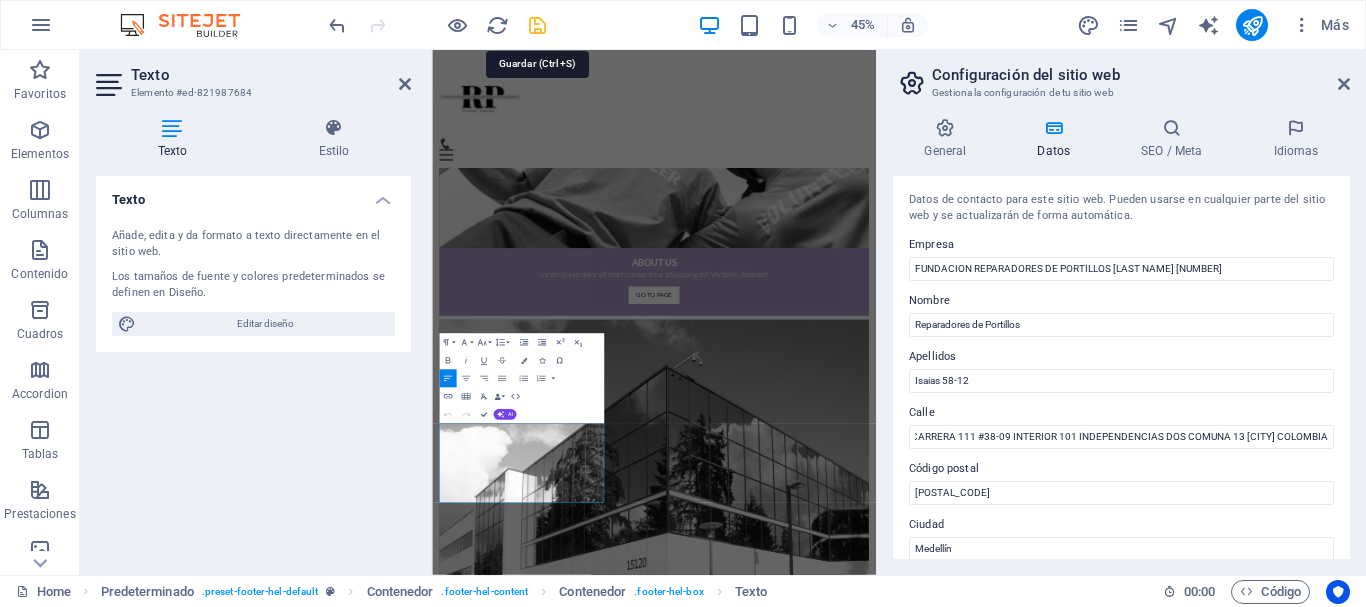 click at bounding box center [537, 25] 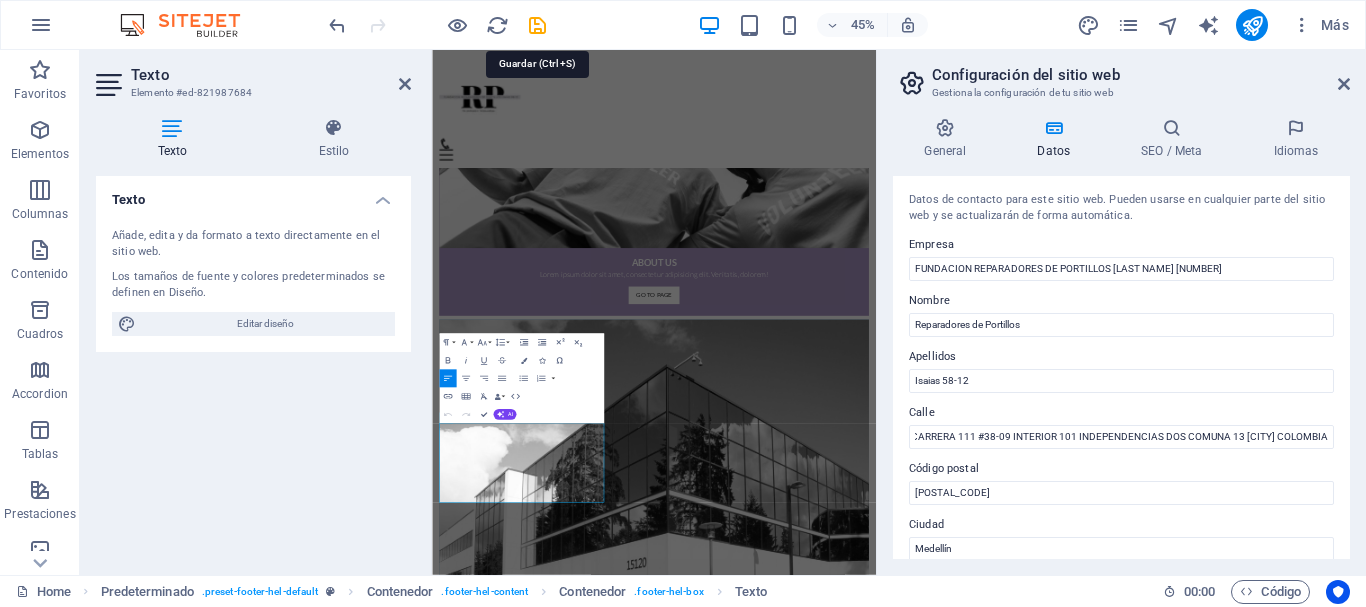 scroll, scrollTop: 0, scrollLeft: 0, axis: both 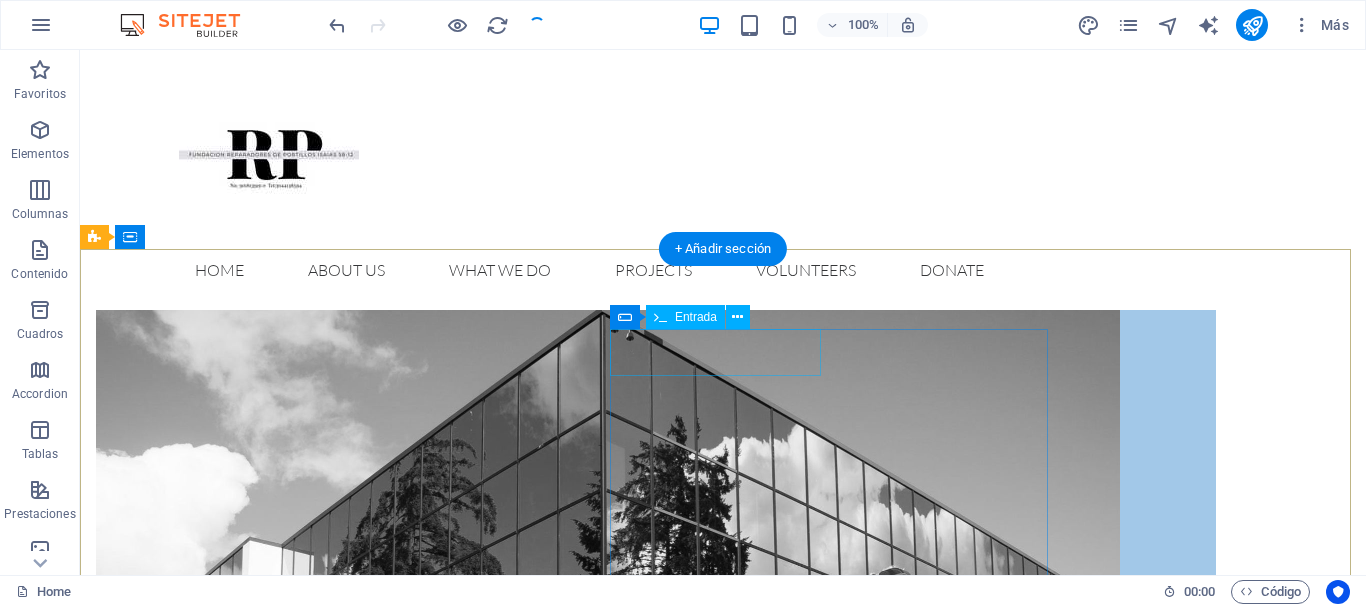 click 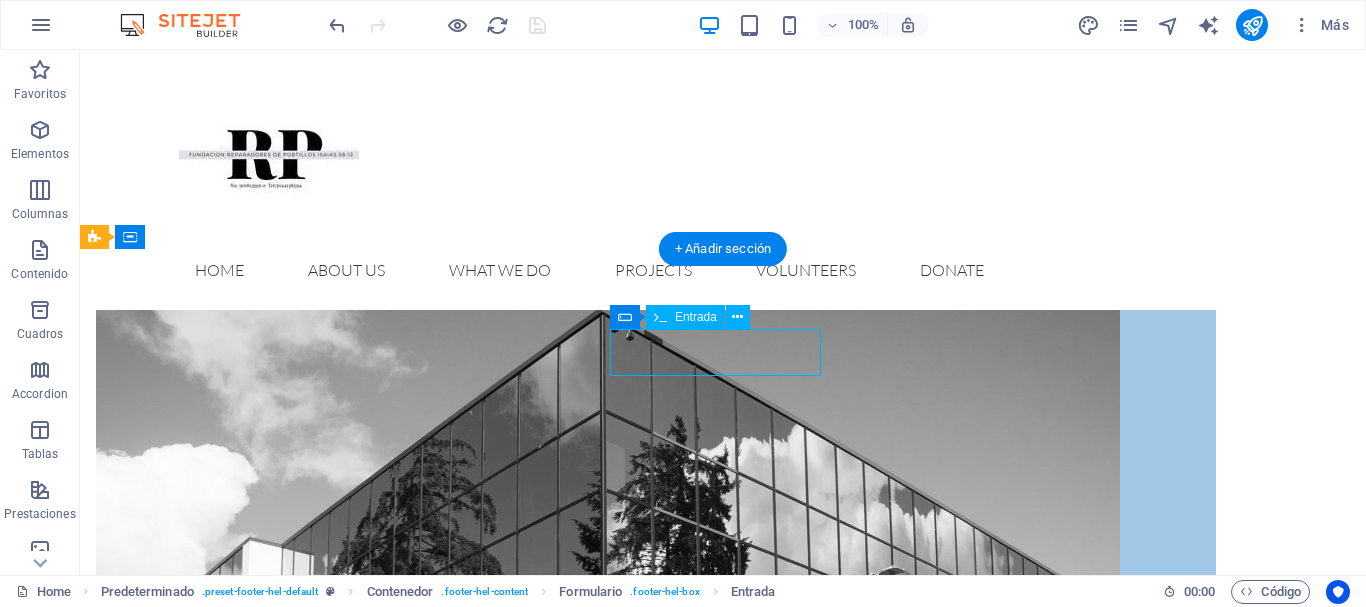 click 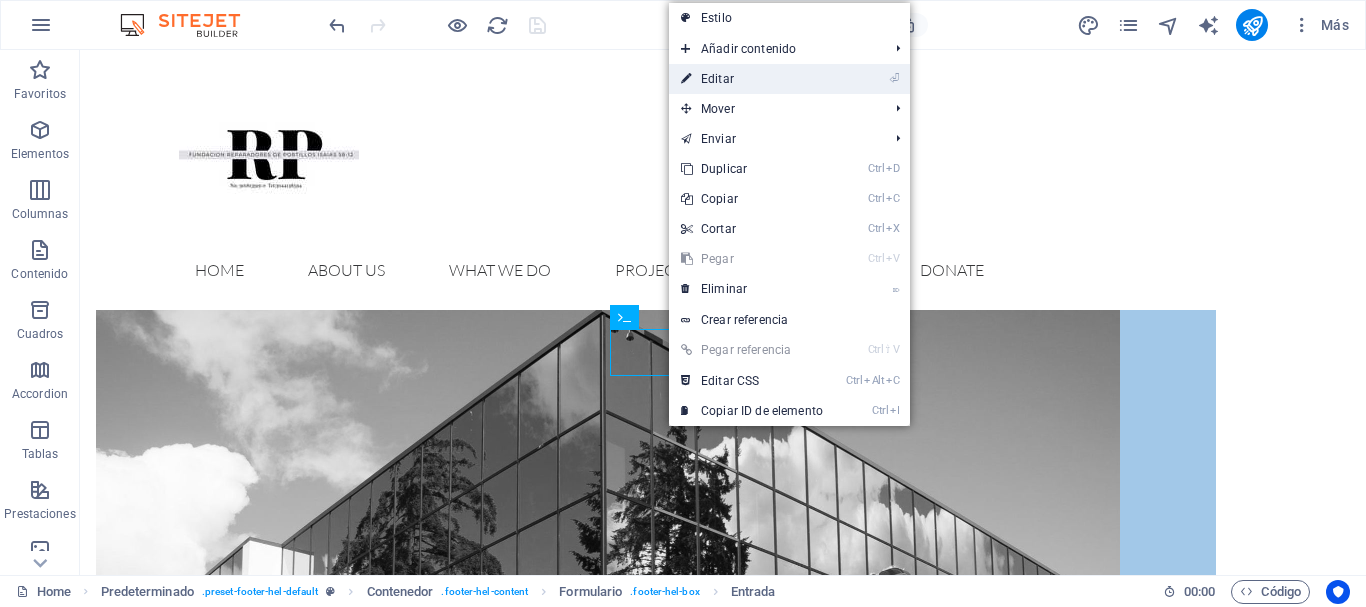 drag, startPoint x: 766, startPoint y: 77, endPoint x: 352, endPoint y: 33, distance: 416.3316 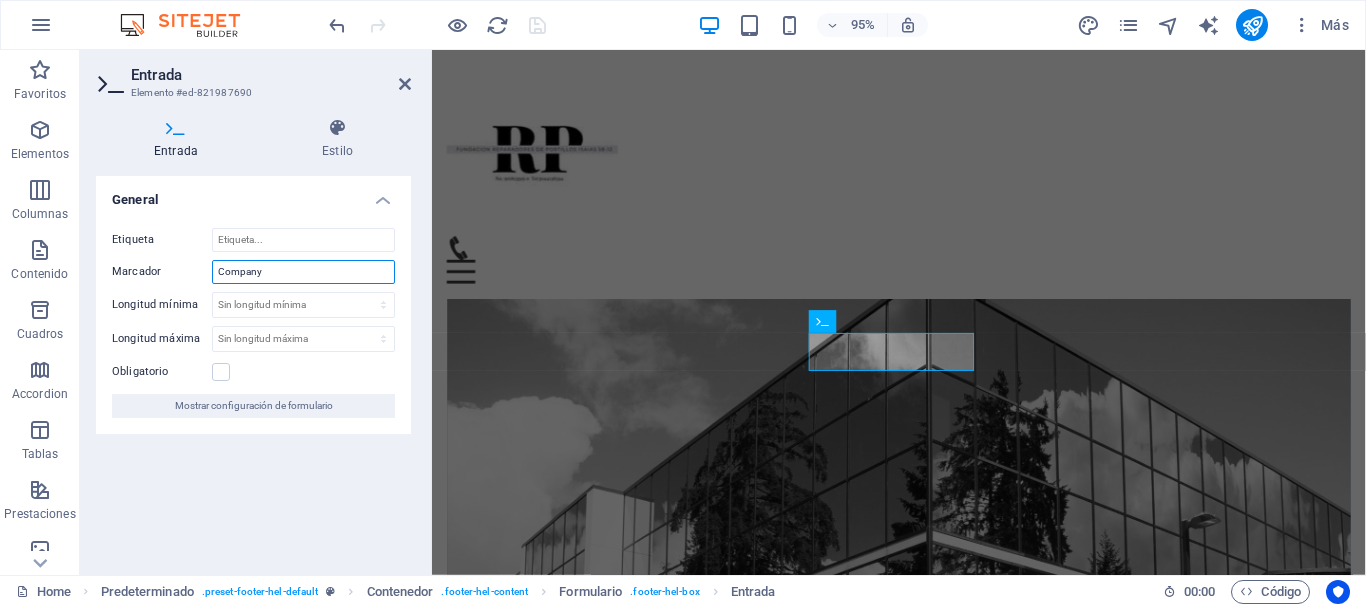 click on "Company" at bounding box center [303, 272] 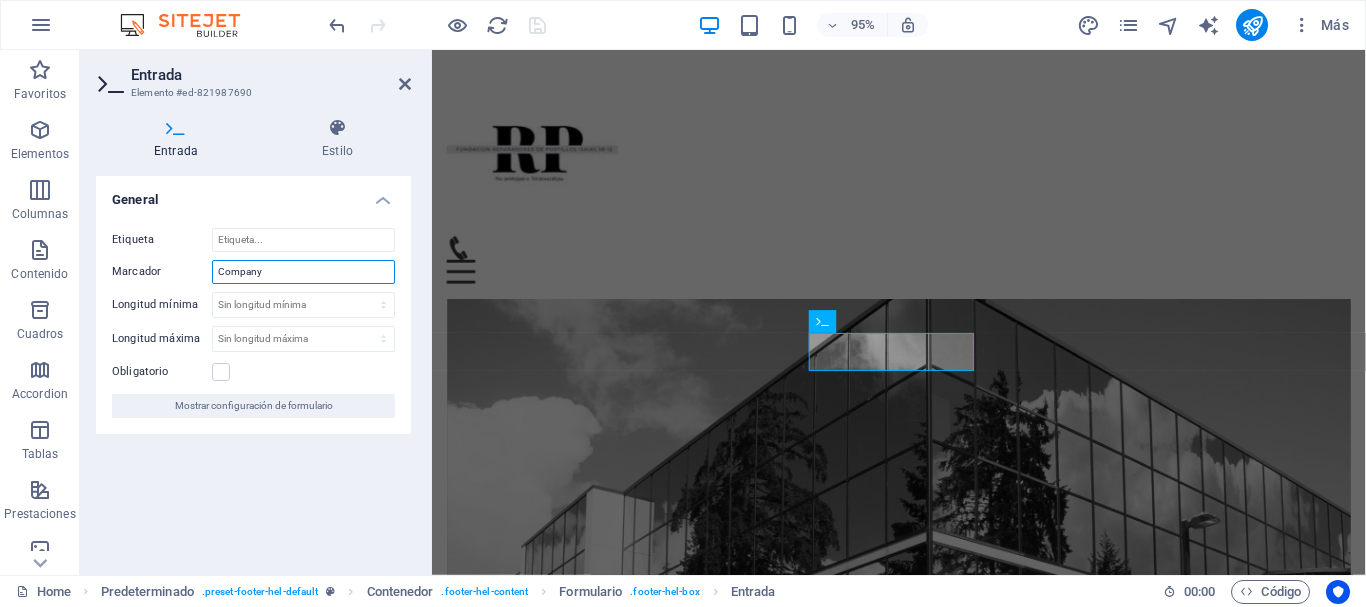 click on "Company" at bounding box center (303, 272) 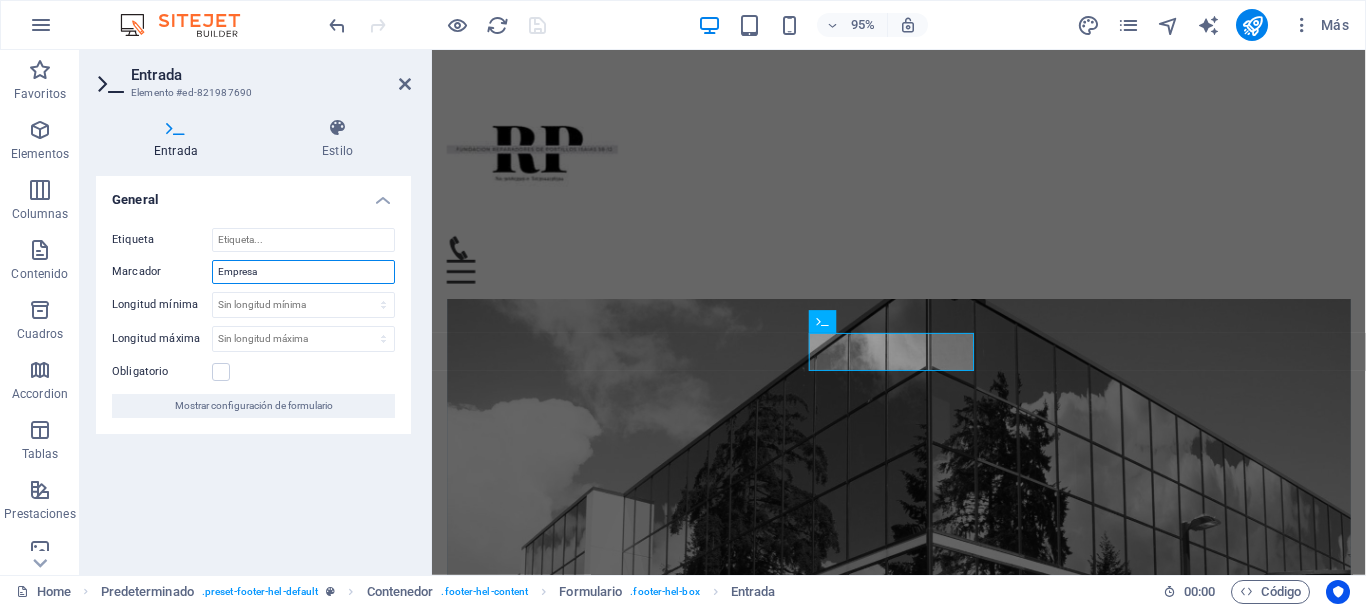 type on "Empresa" 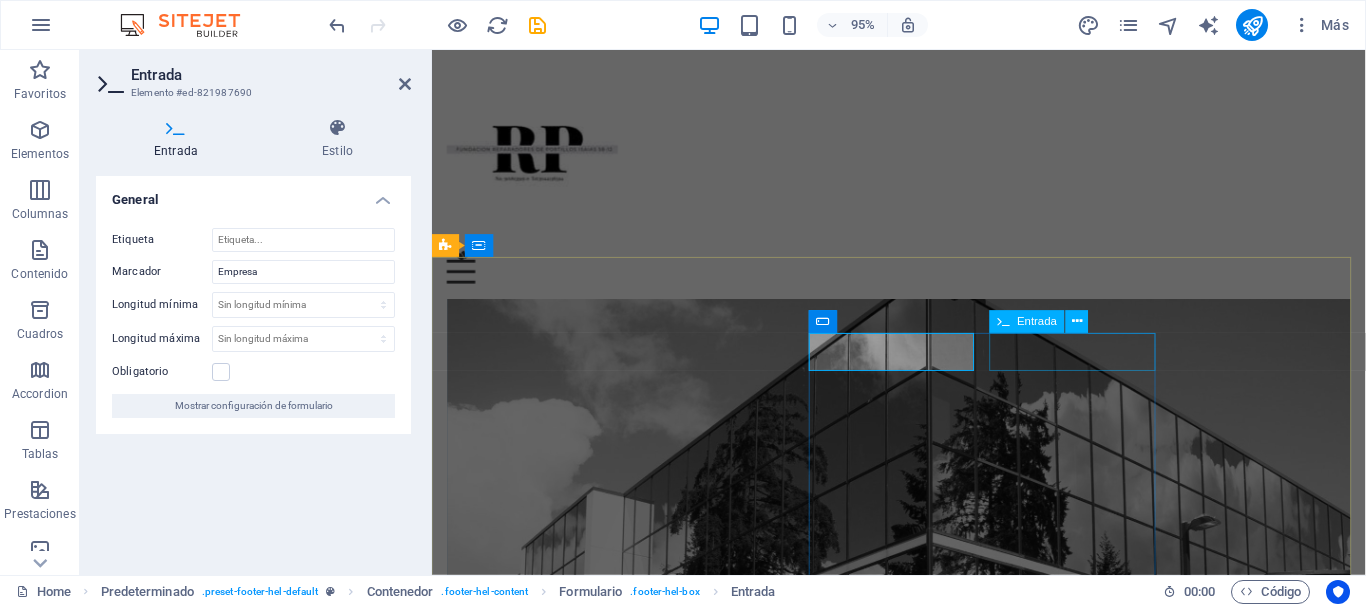 click 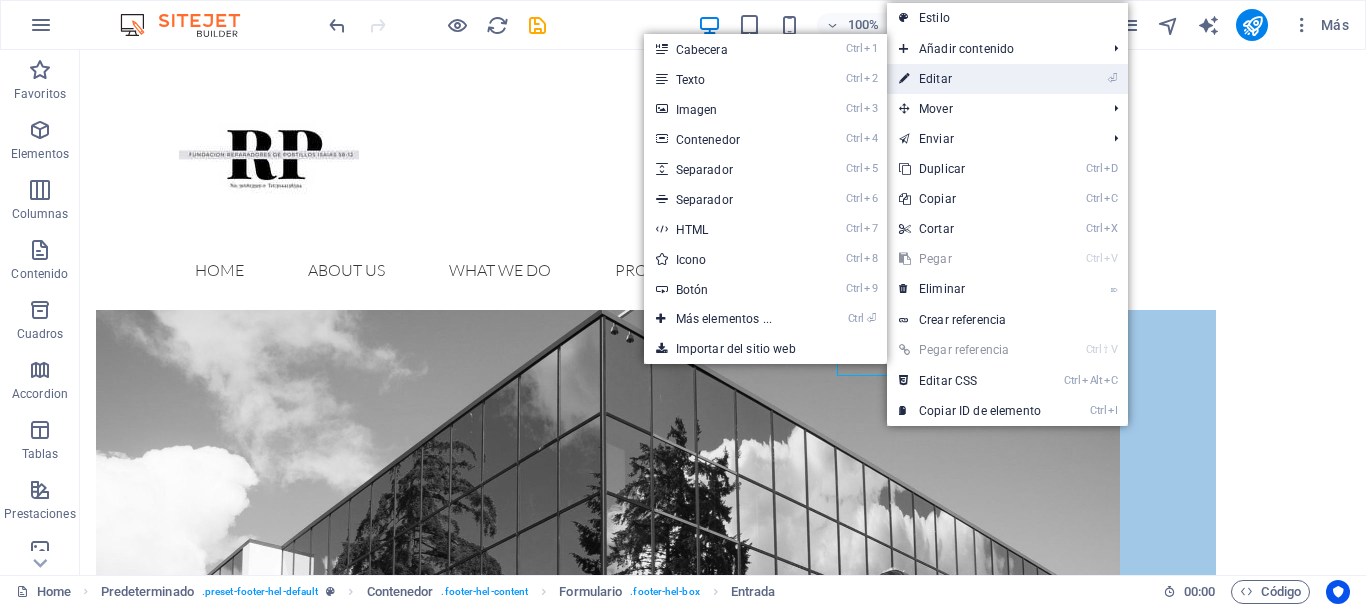 drag, startPoint x: 955, startPoint y: 69, endPoint x: 536, endPoint y: 39, distance: 420.0726 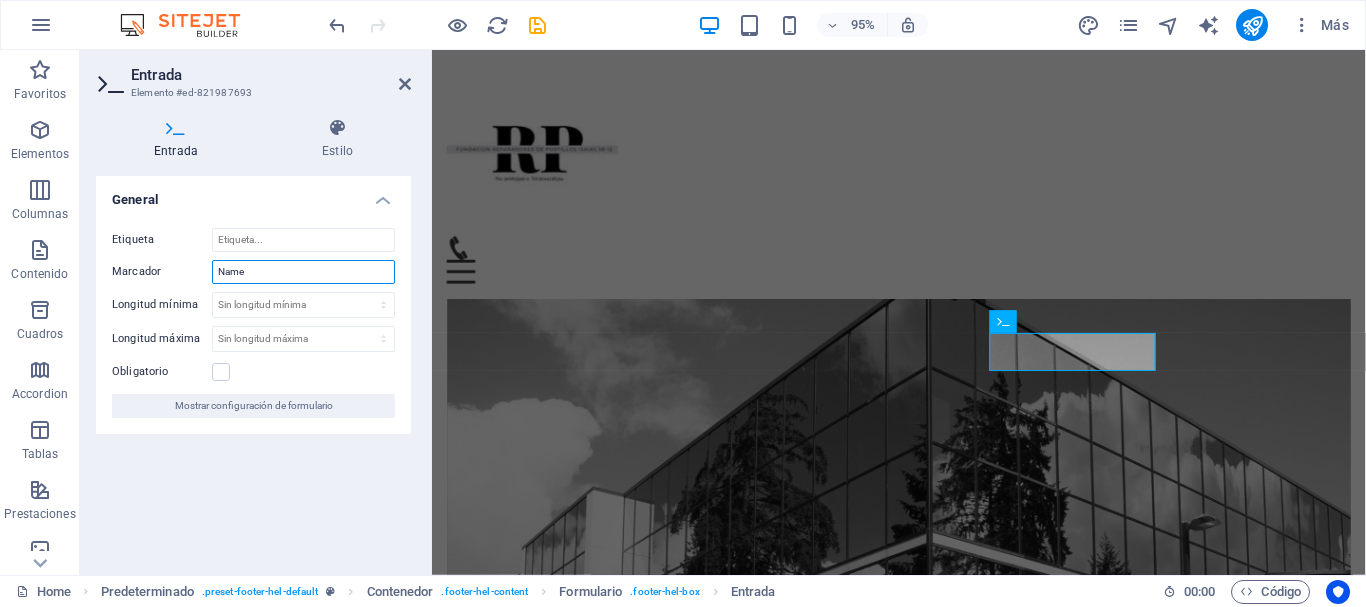 click on "Name" at bounding box center [303, 272] 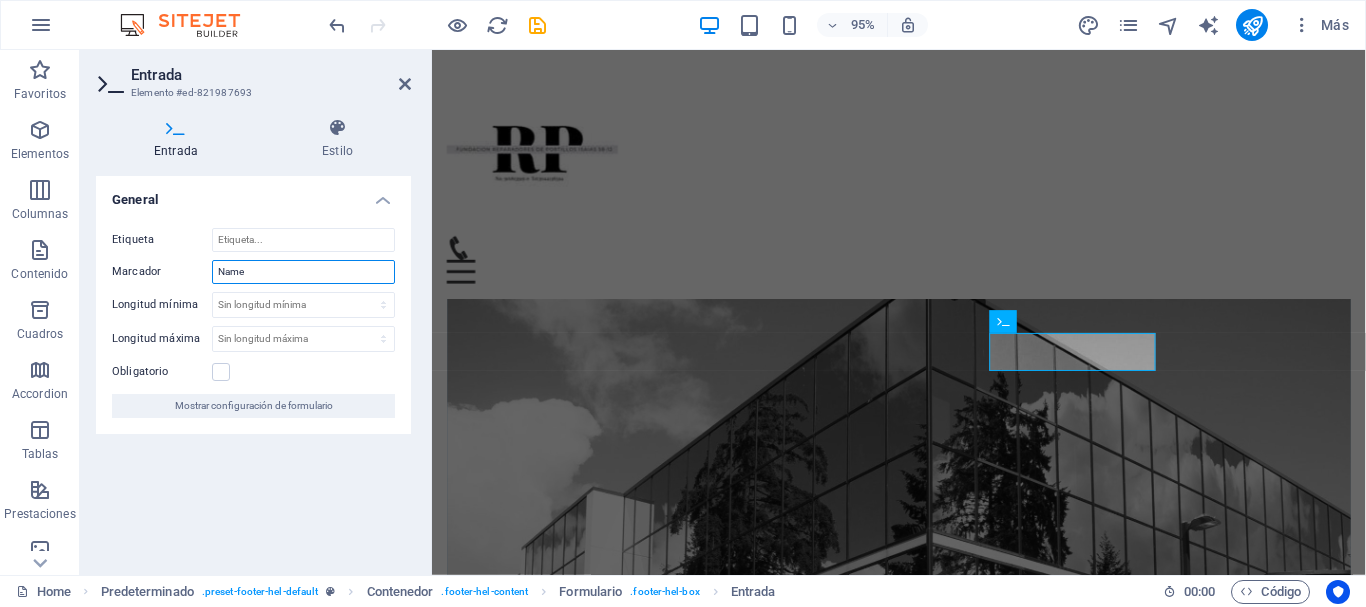 click on "Name" at bounding box center (303, 272) 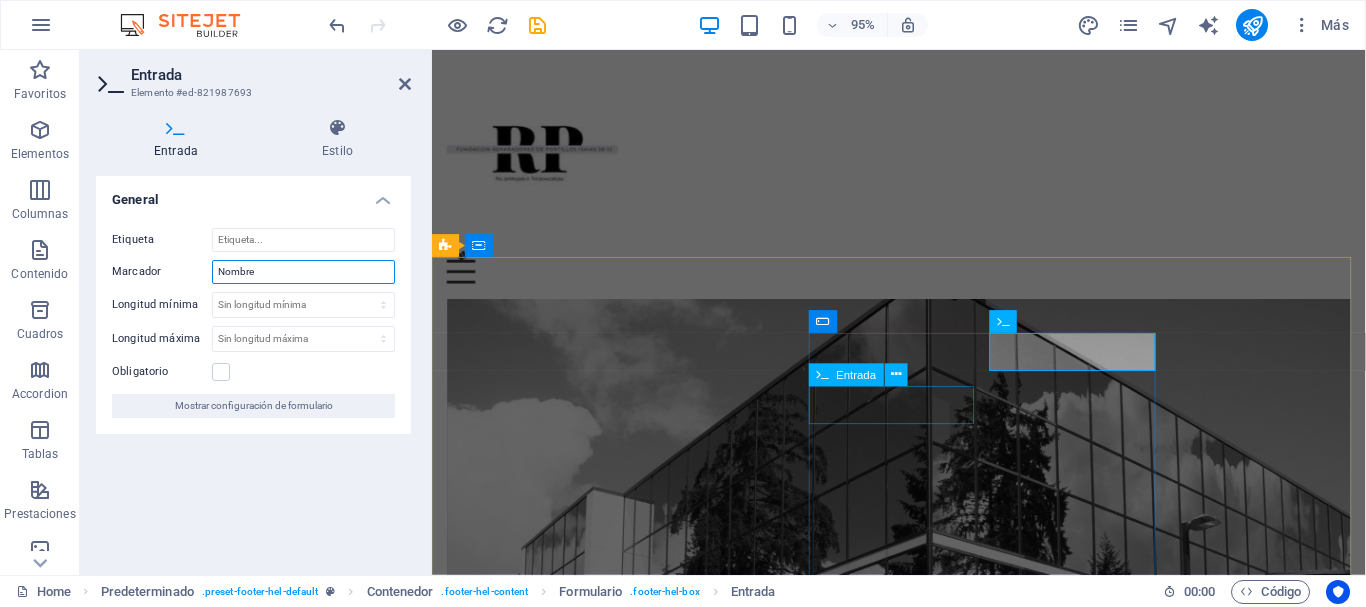 type on "Nombre" 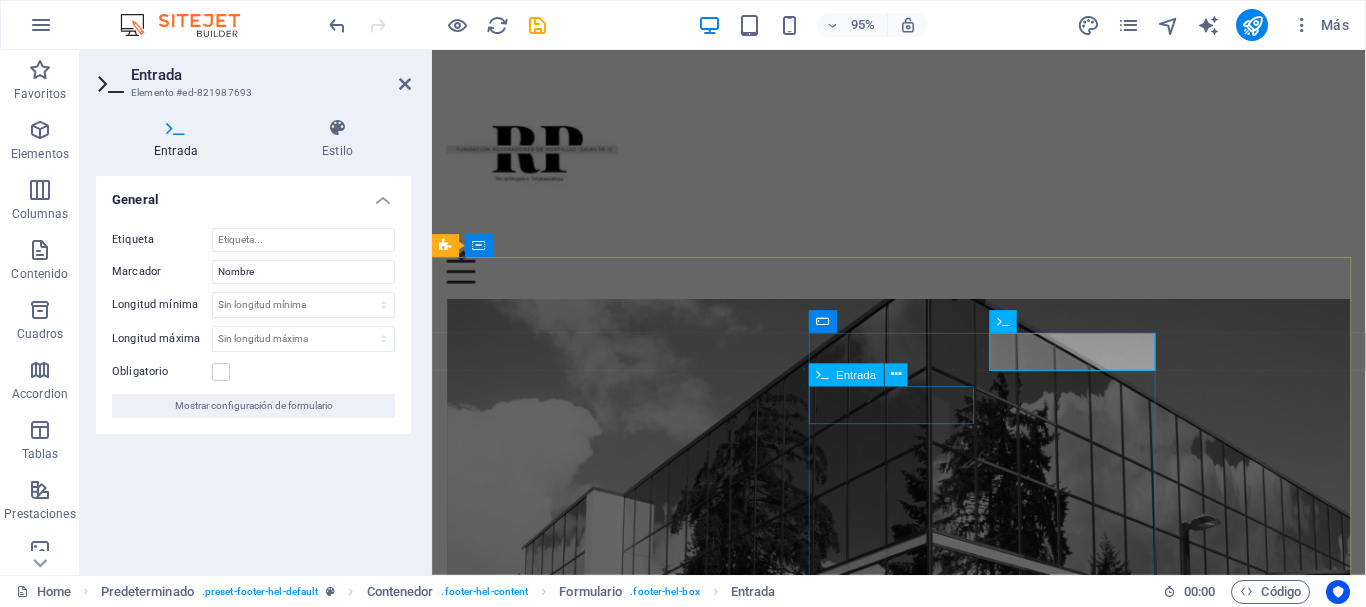 click 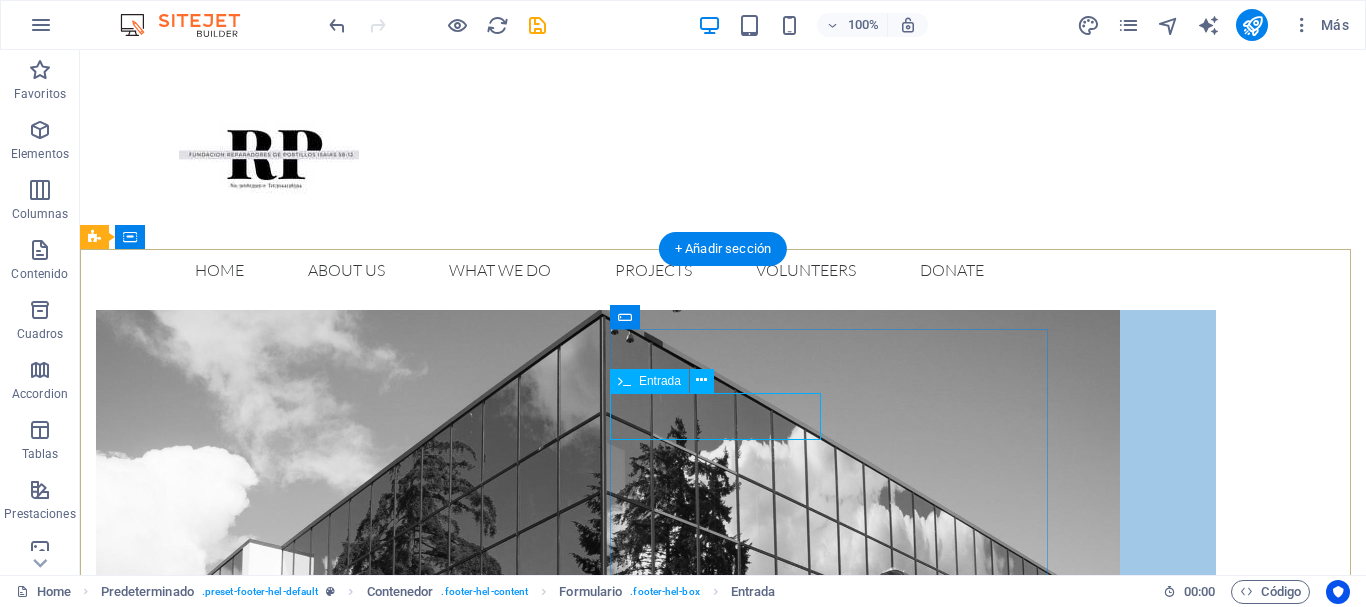 click 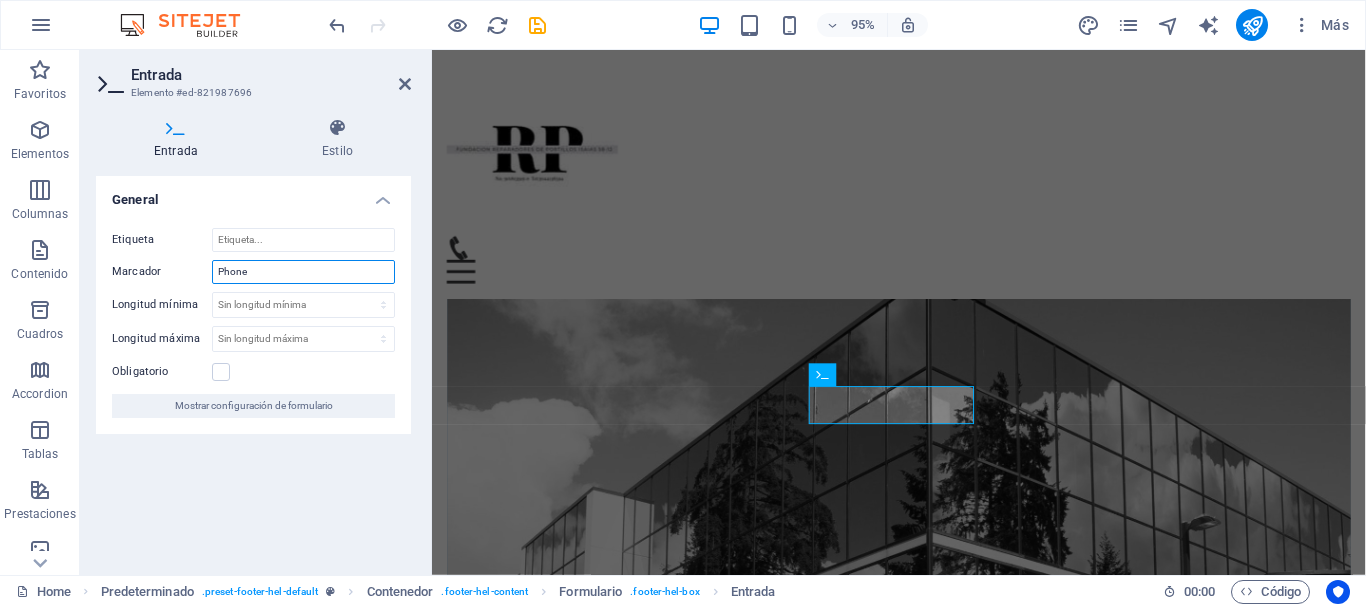 click on "Phone" at bounding box center [303, 272] 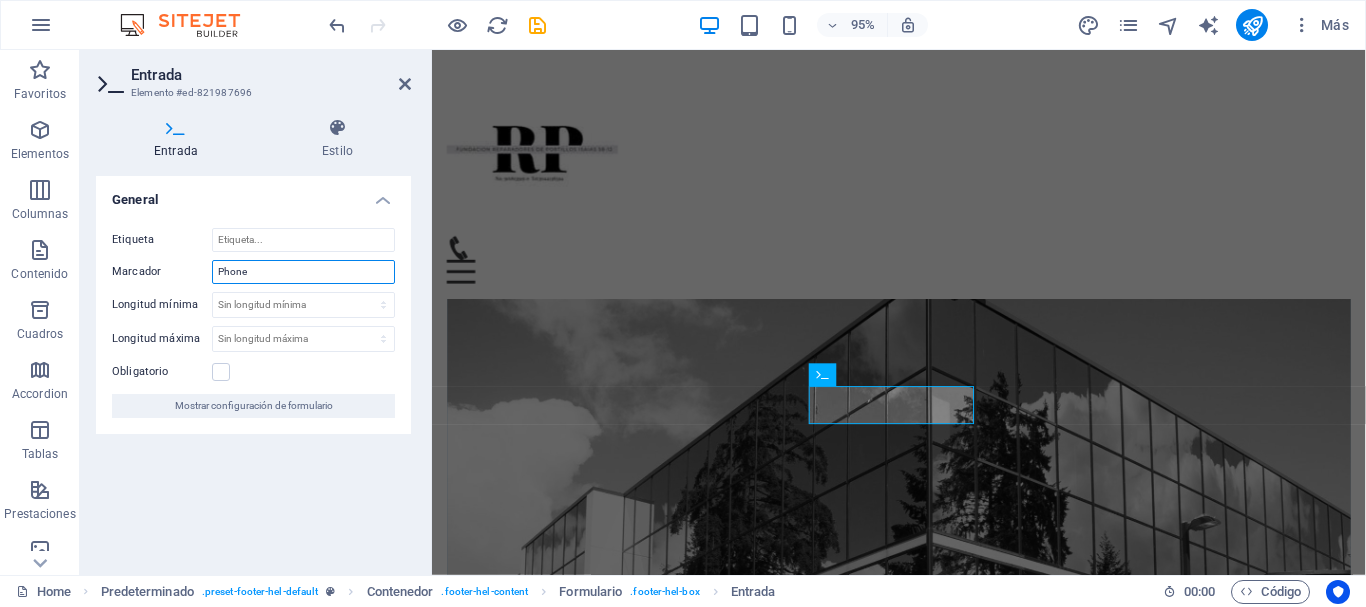 click on "Phone" at bounding box center [303, 272] 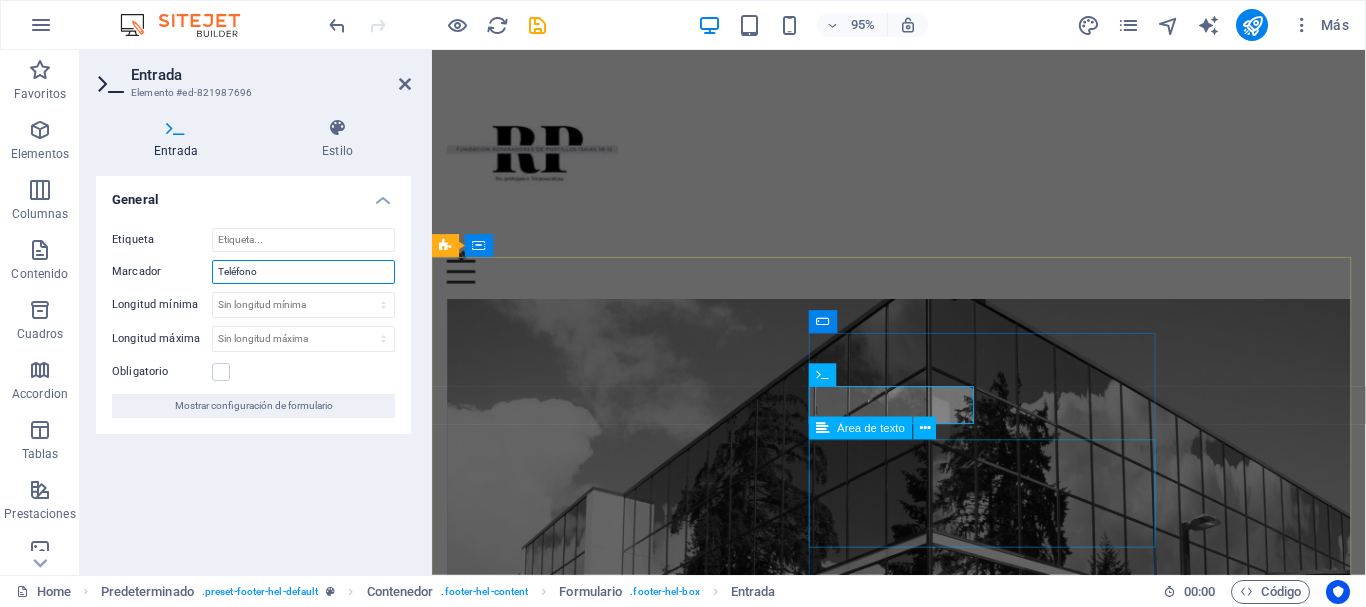type on "Teléfono" 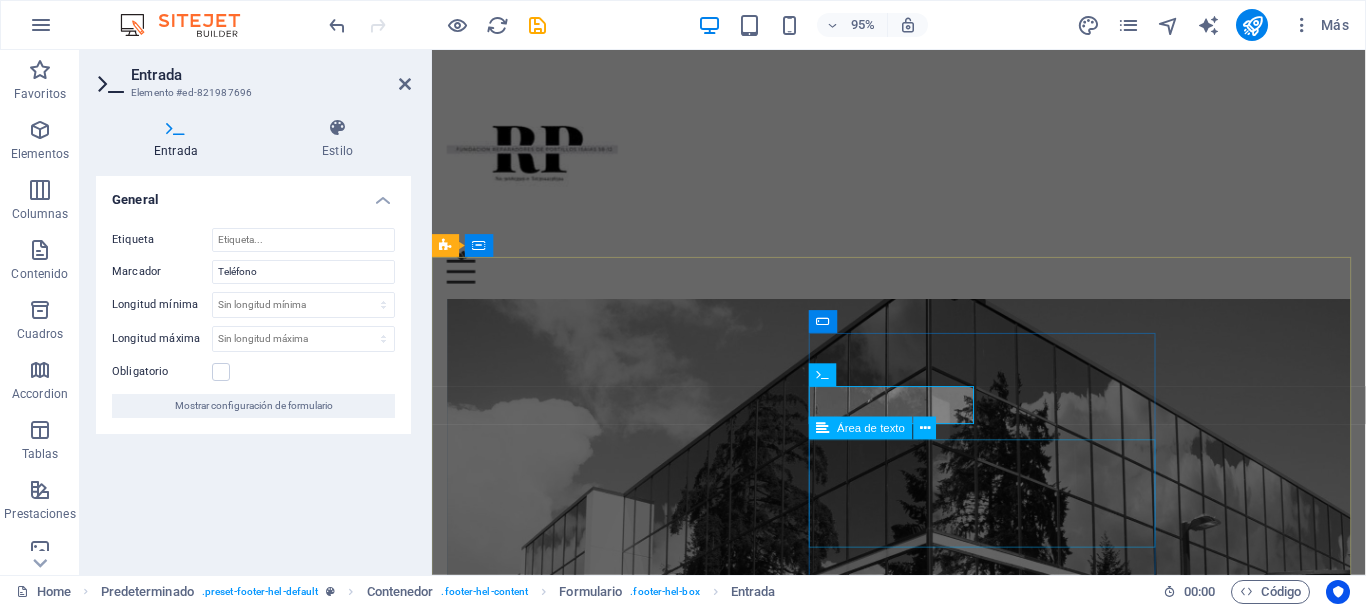 click 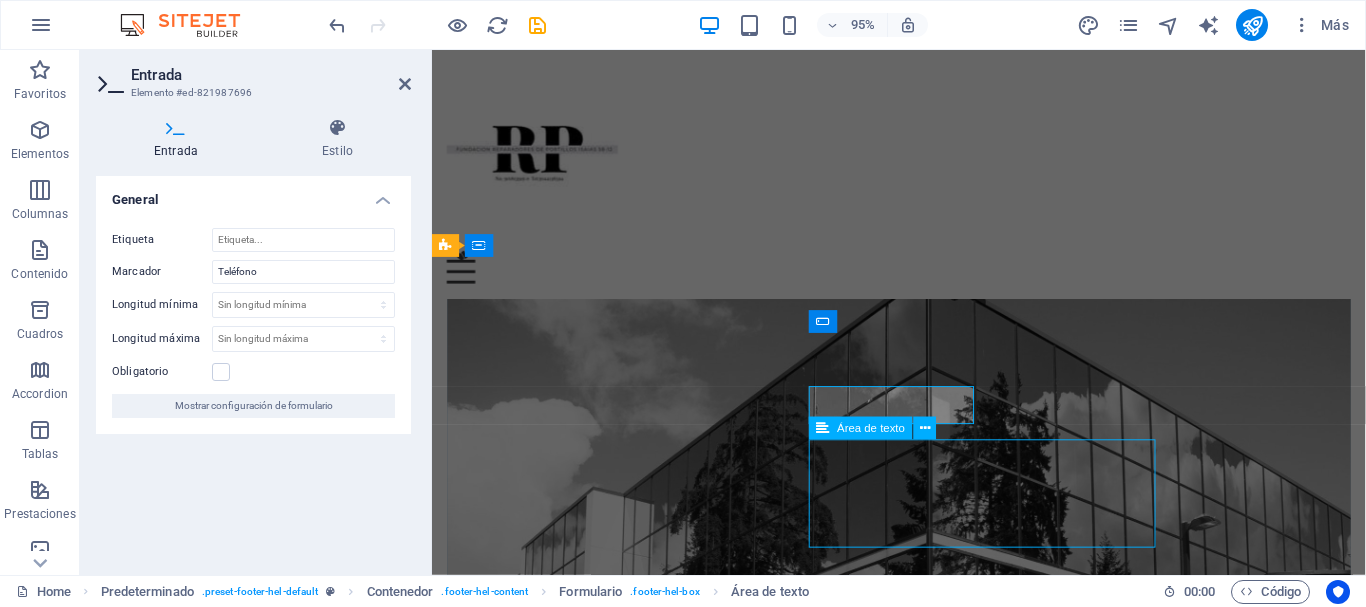 click 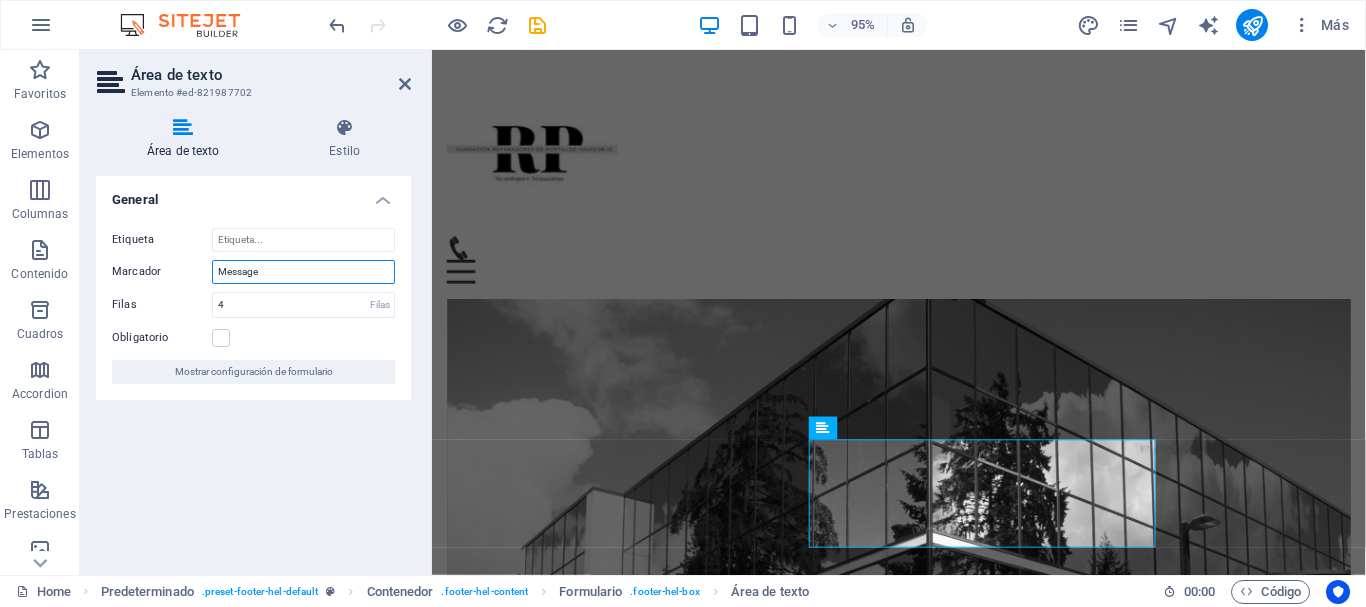 click on "Message" at bounding box center [303, 272] 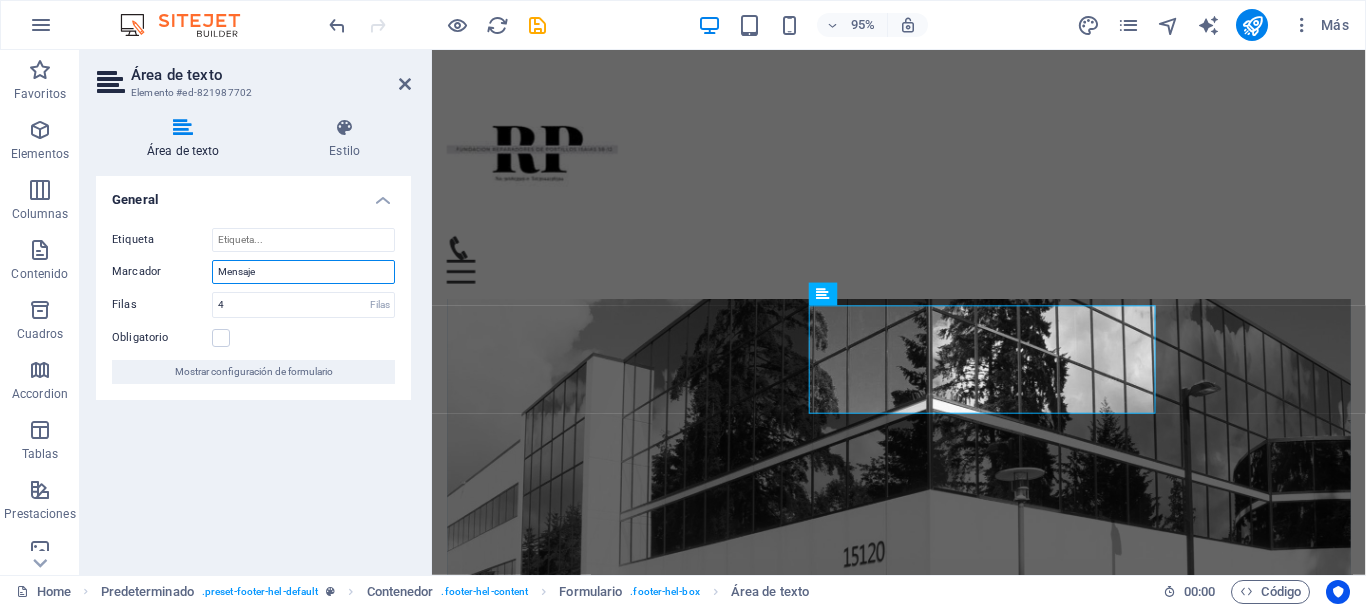 scroll, scrollTop: 2228, scrollLeft: 0, axis: vertical 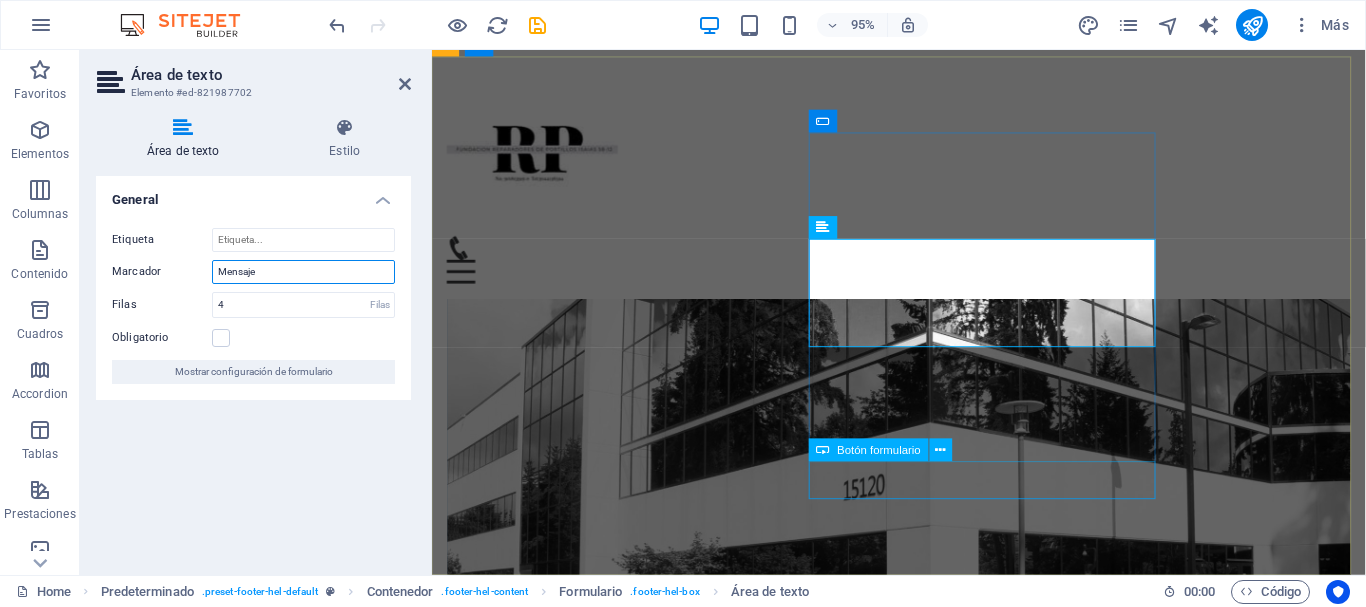 type on "Mensaje" 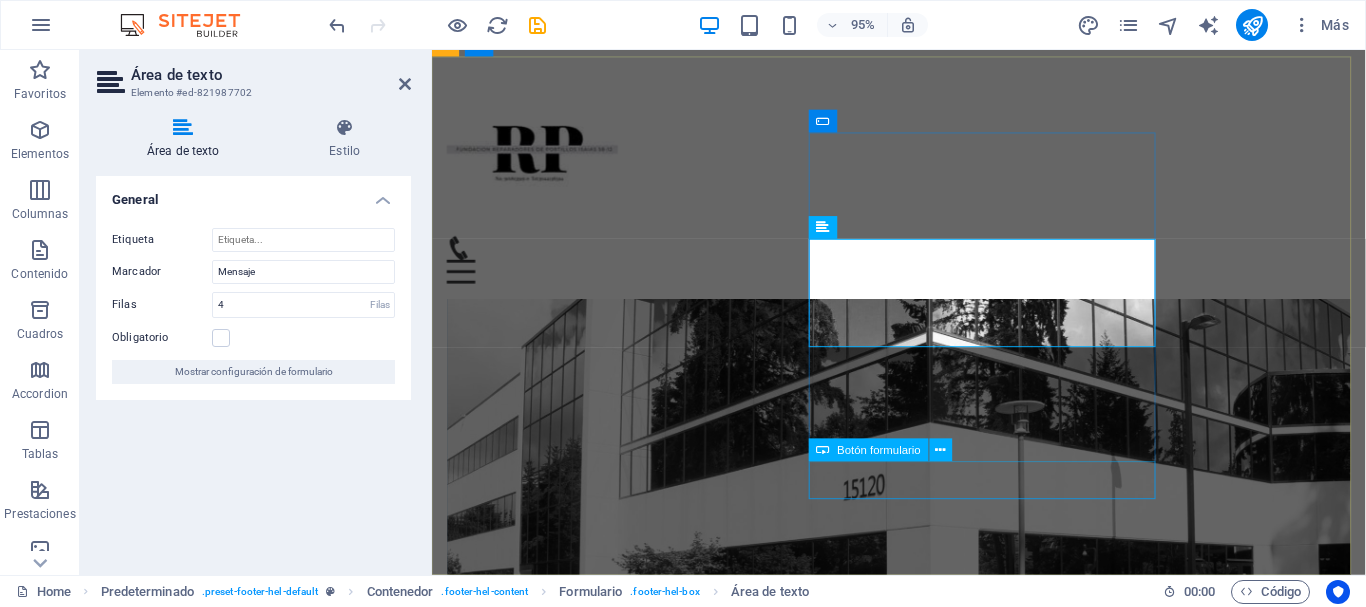 click on "Send" 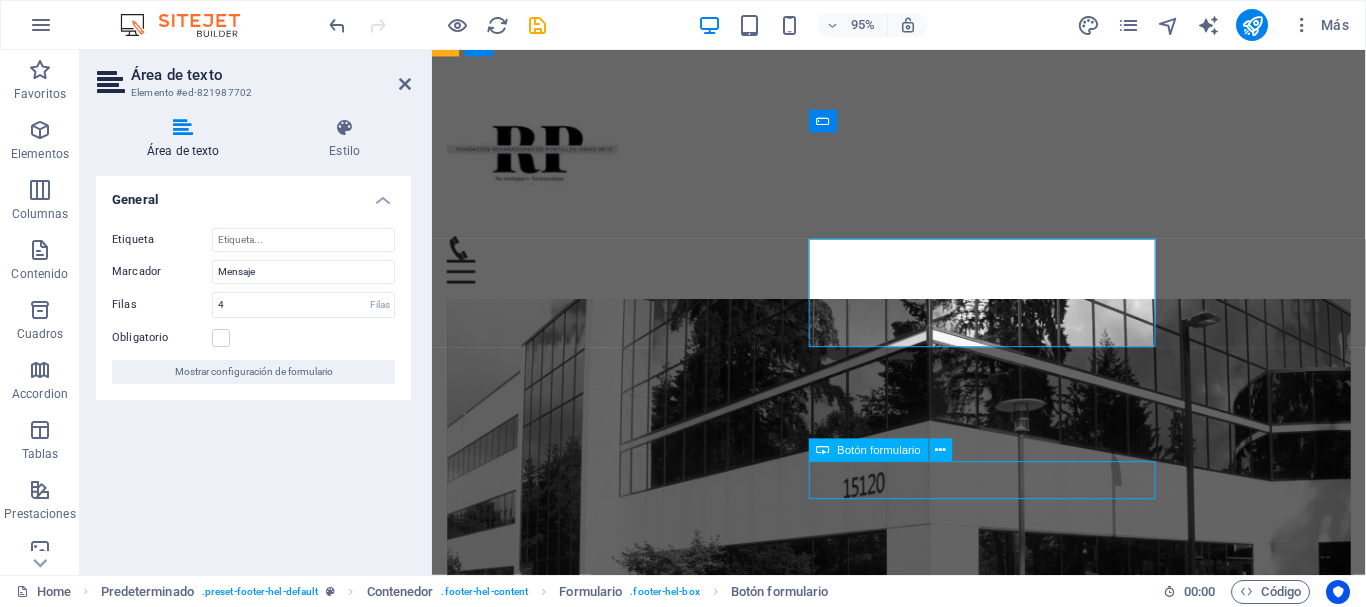scroll, scrollTop: 2216, scrollLeft: 0, axis: vertical 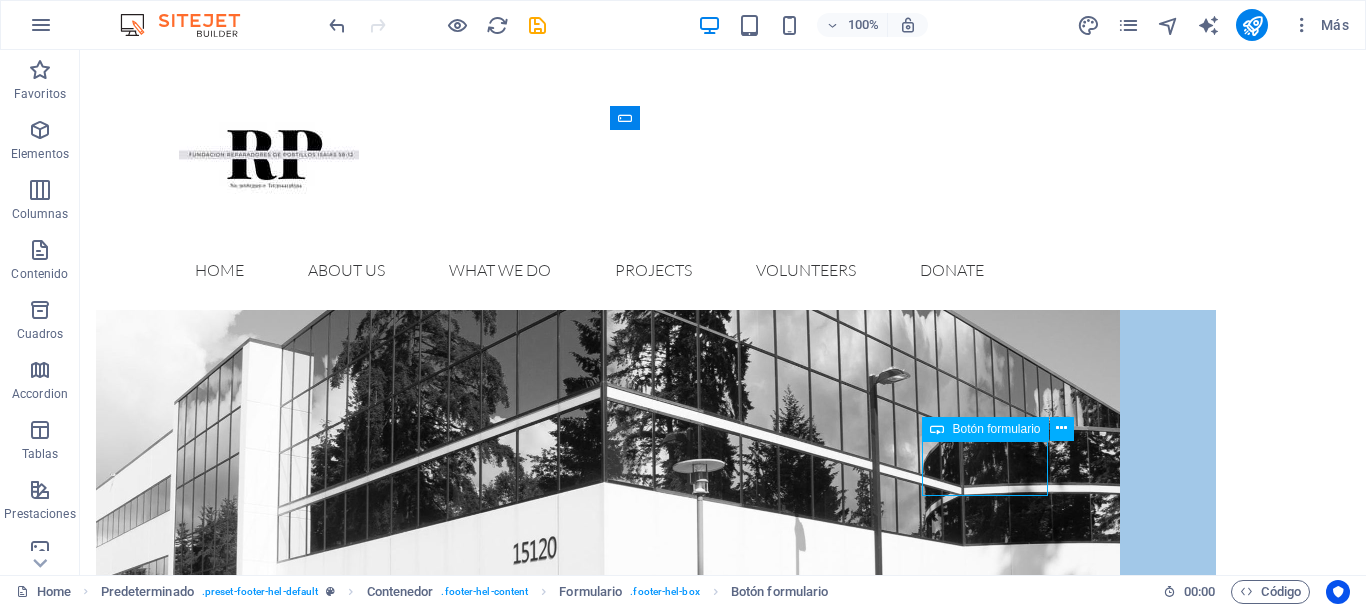 click on "Send" 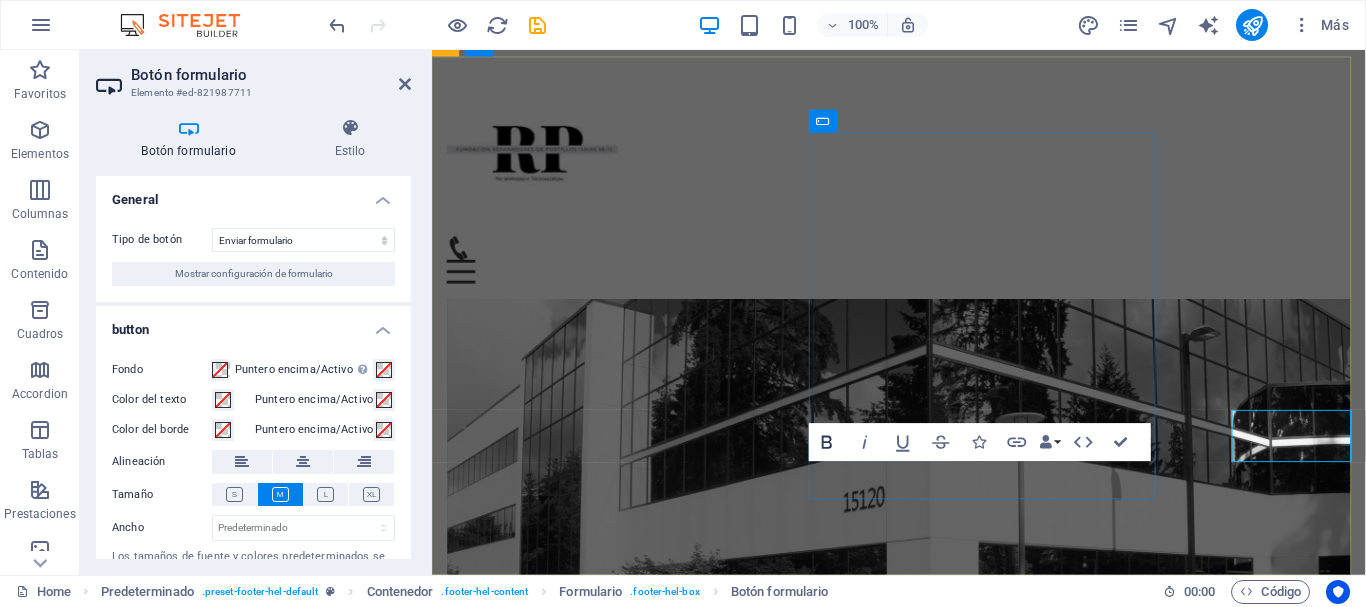 scroll, scrollTop: 2228, scrollLeft: 0, axis: vertical 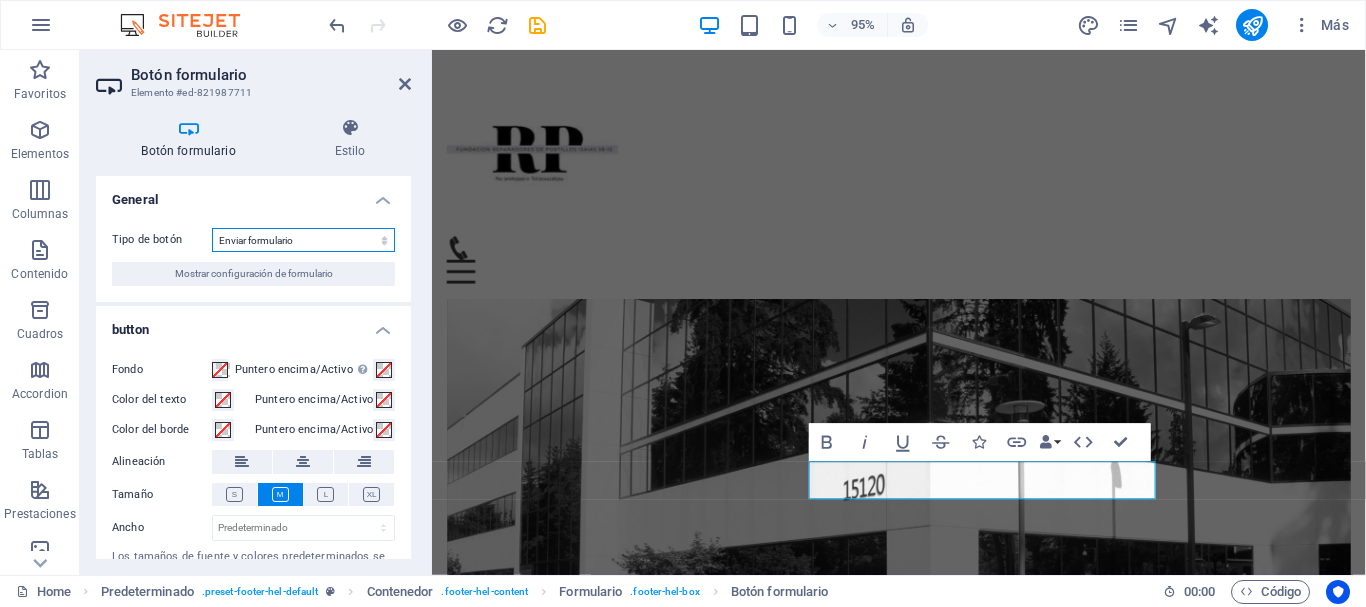 click on "Enviar formulario Restablecer formulario Ninguna acción" at bounding box center [303, 240] 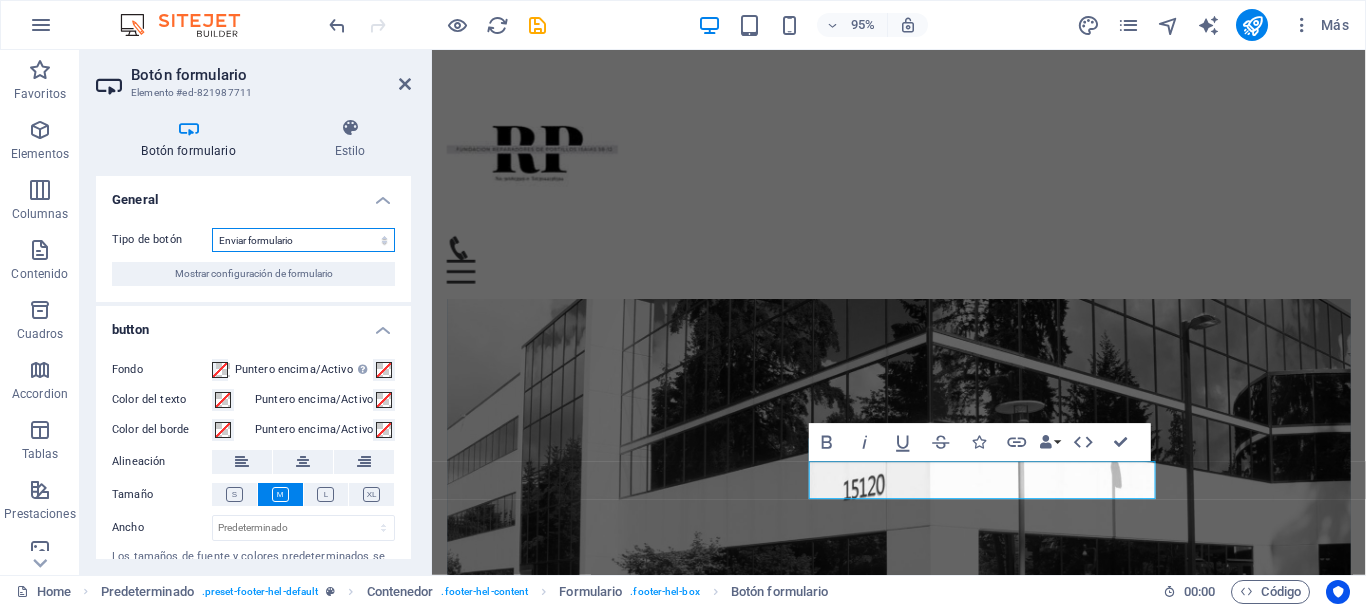 click on "Enviar formulario Restablecer formulario Ninguna acción" at bounding box center (303, 240) 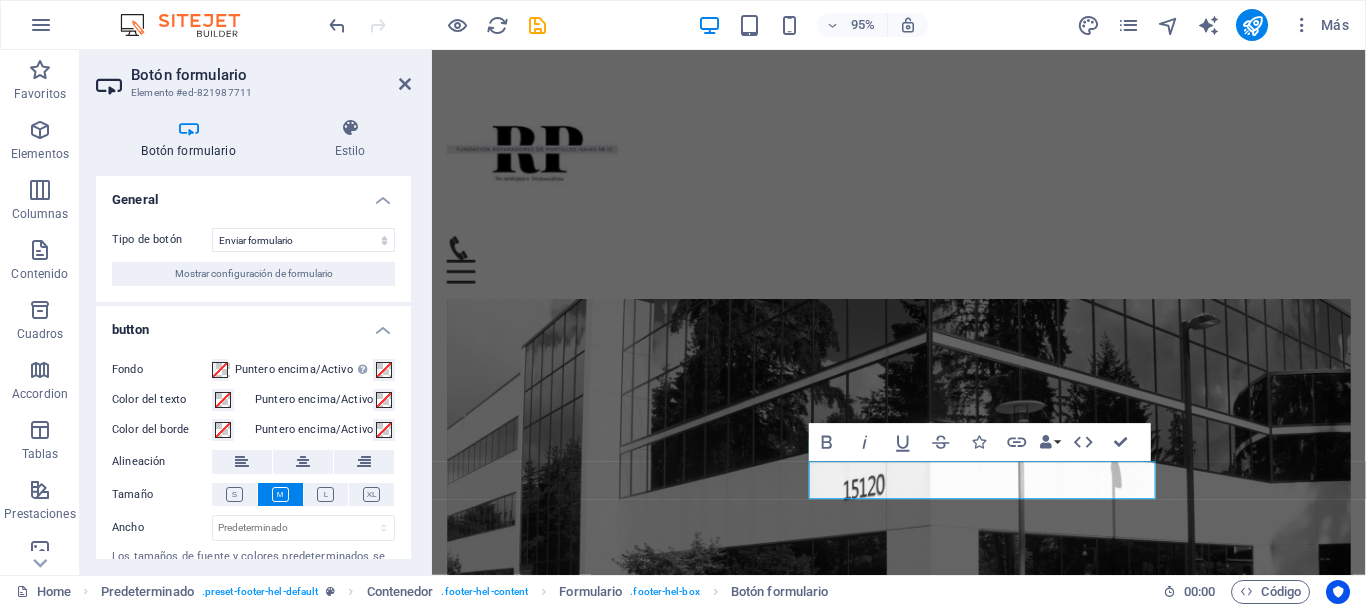 click on "Tipo de botón Enviar formulario Restablecer formulario Ninguna acción Mostrar configuración de formulario" at bounding box center (253, 257) 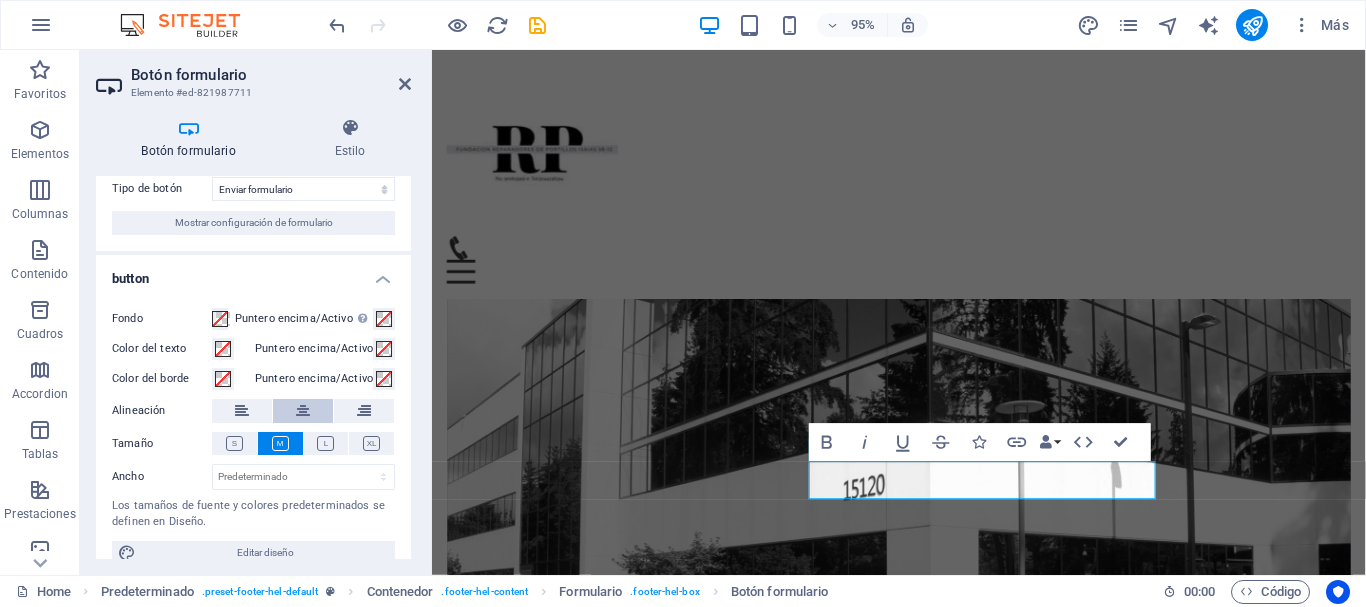 scroll, scrollTop: 73, scrollLeft: 0, axis: vertical 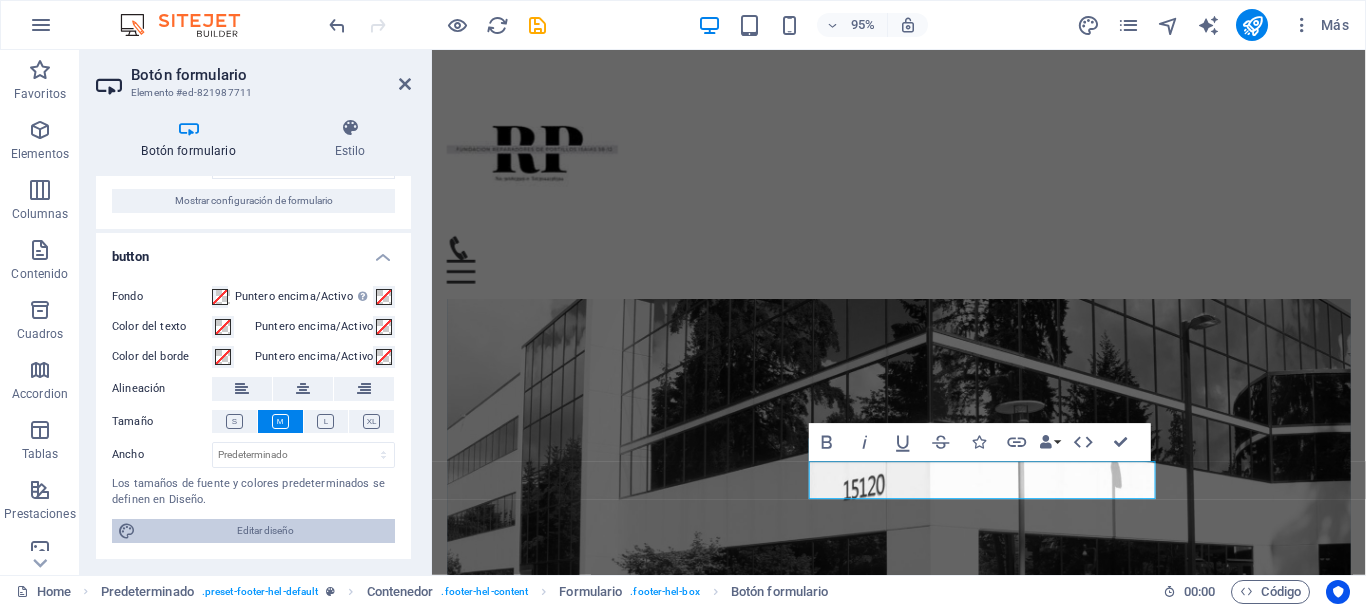 click on "Editar diseño" at bounding box center (265, 531) 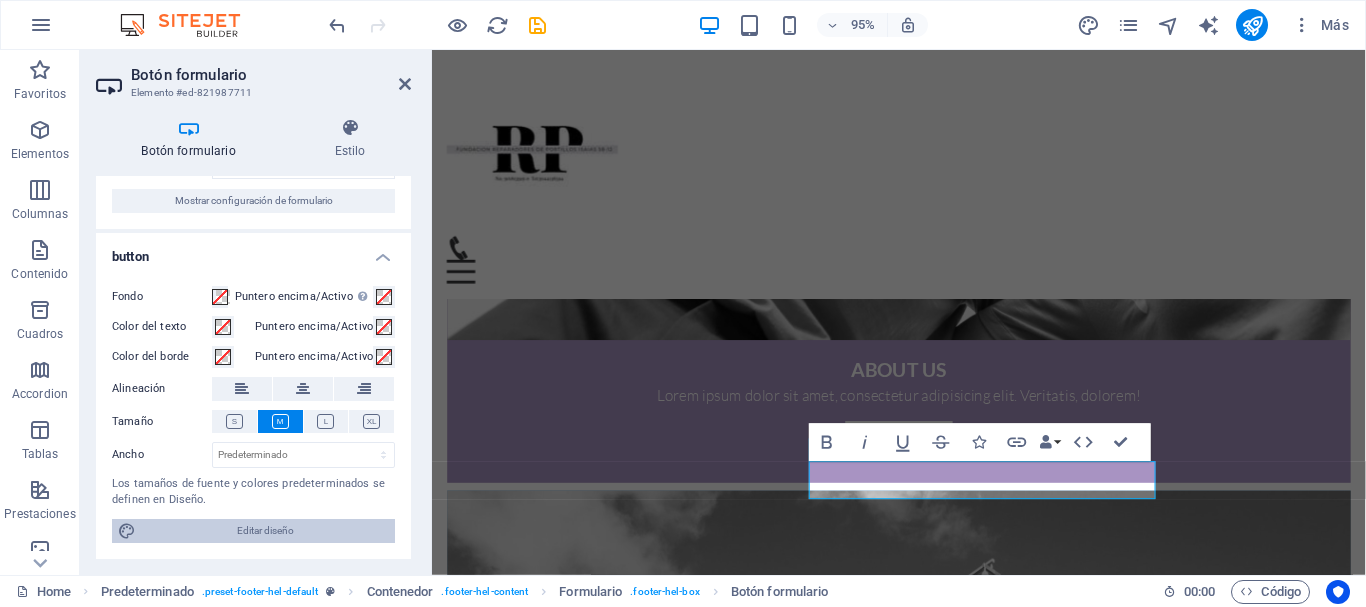 select on "rem" 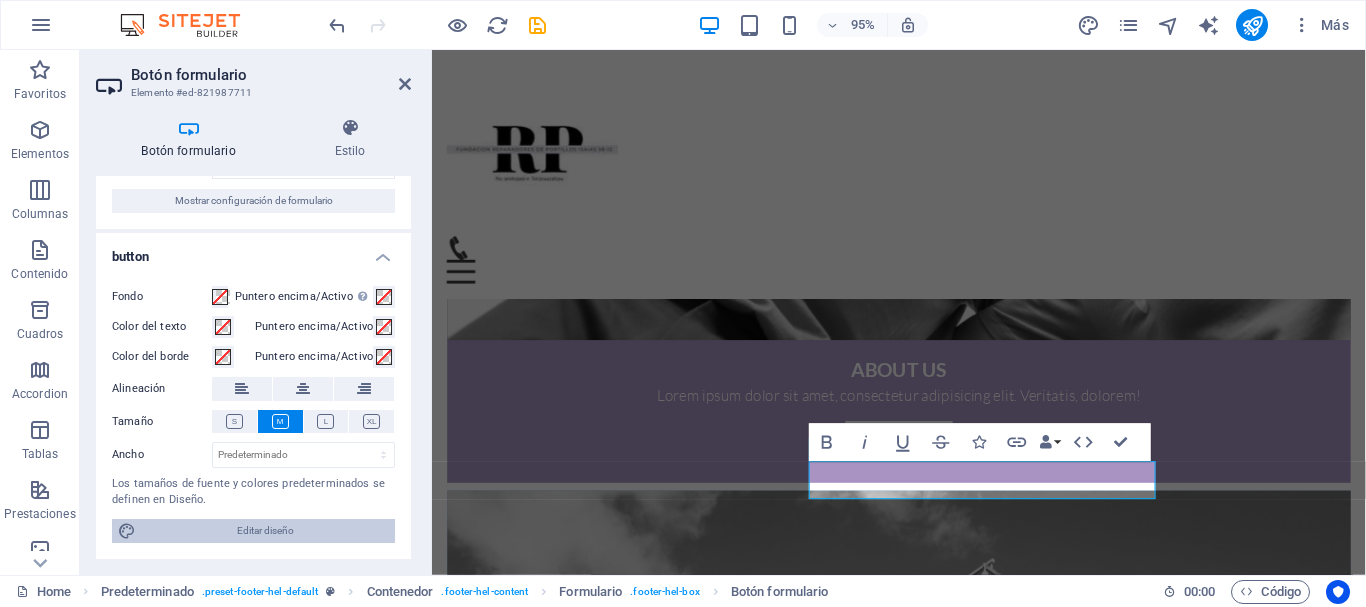 select on "300" 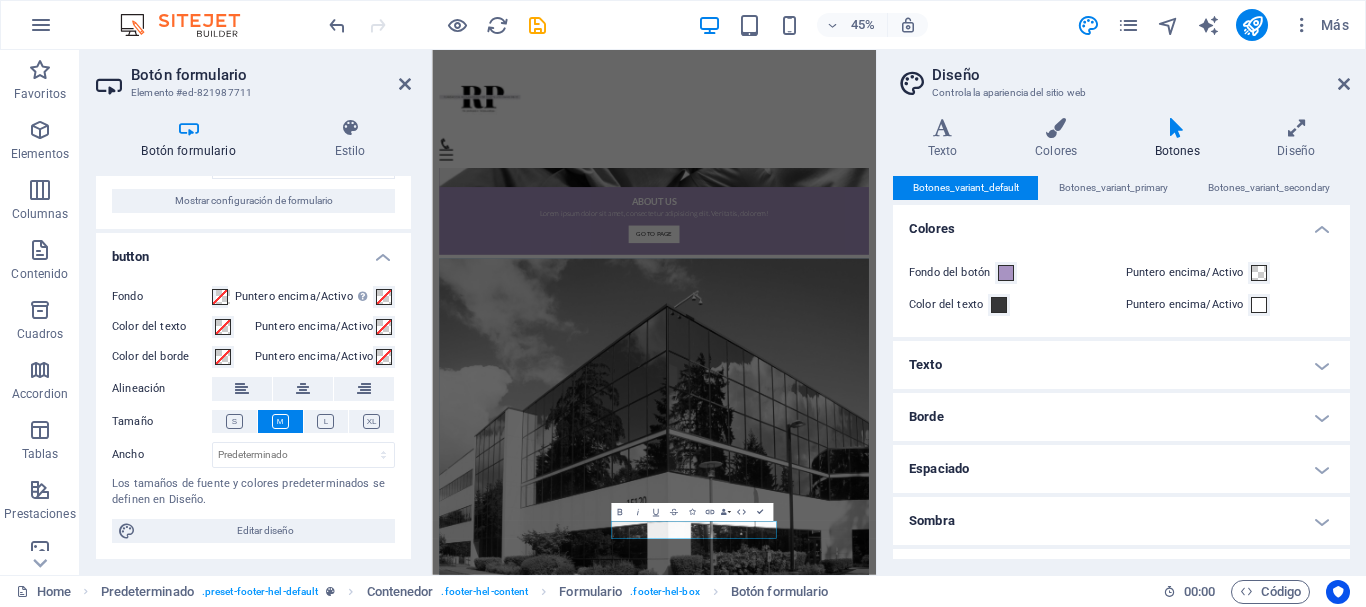 scroll, scrollTop: 2092, scrollLeft: 0, axis: vertical 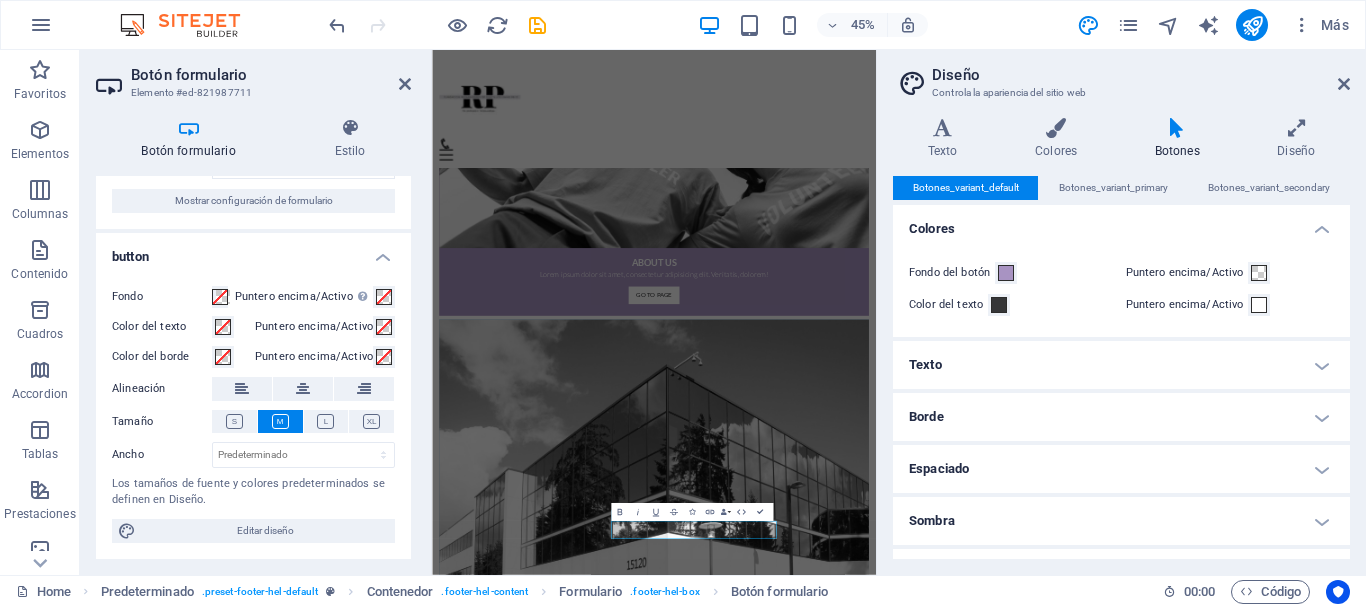 click on "Texto" at bounding box center (1121, 365) 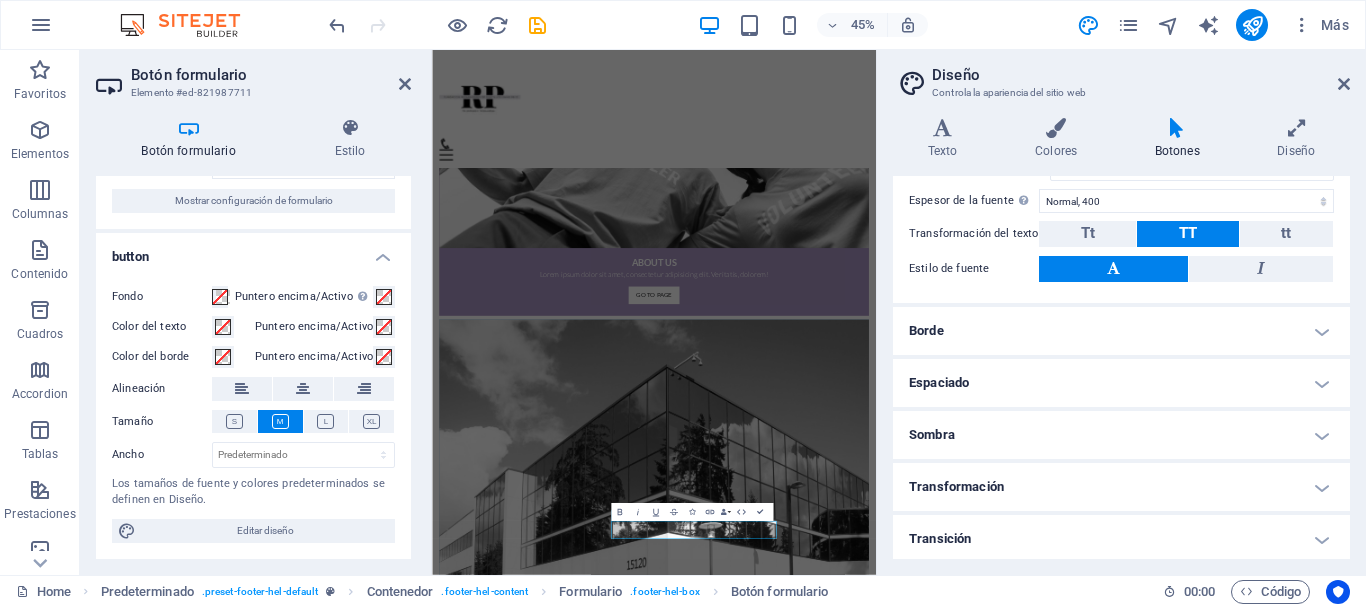 scroll, scrollTop: 379, scrollLeft: 0, axis: vertical 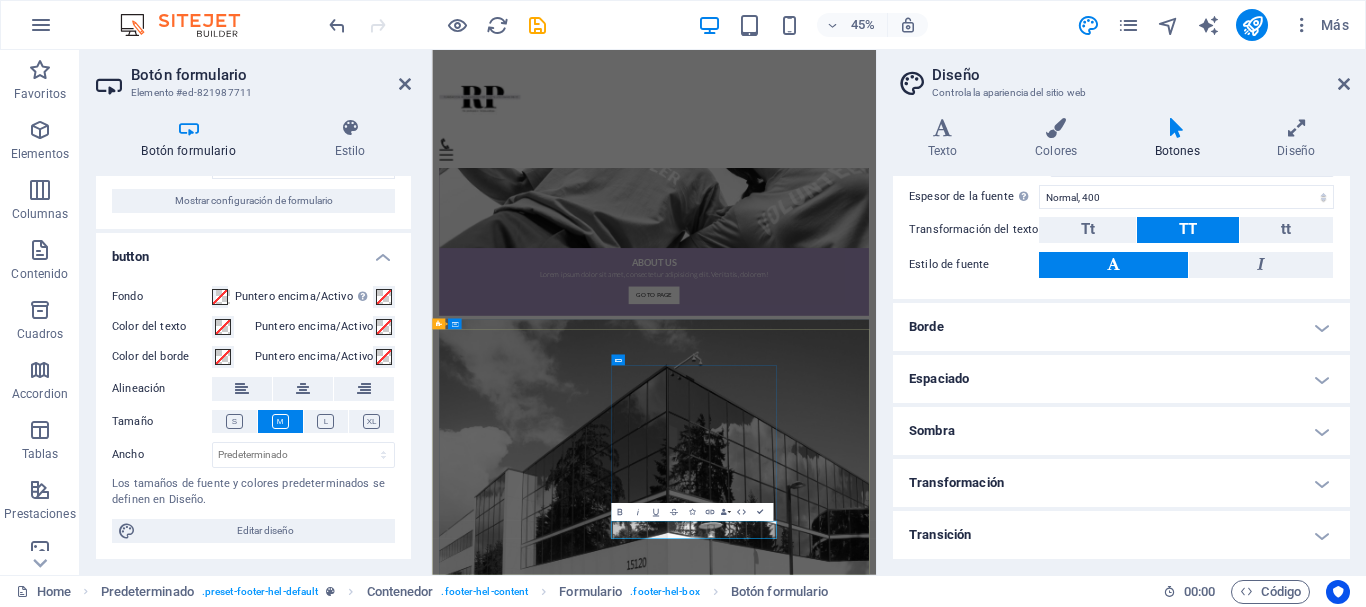 click on "Send" 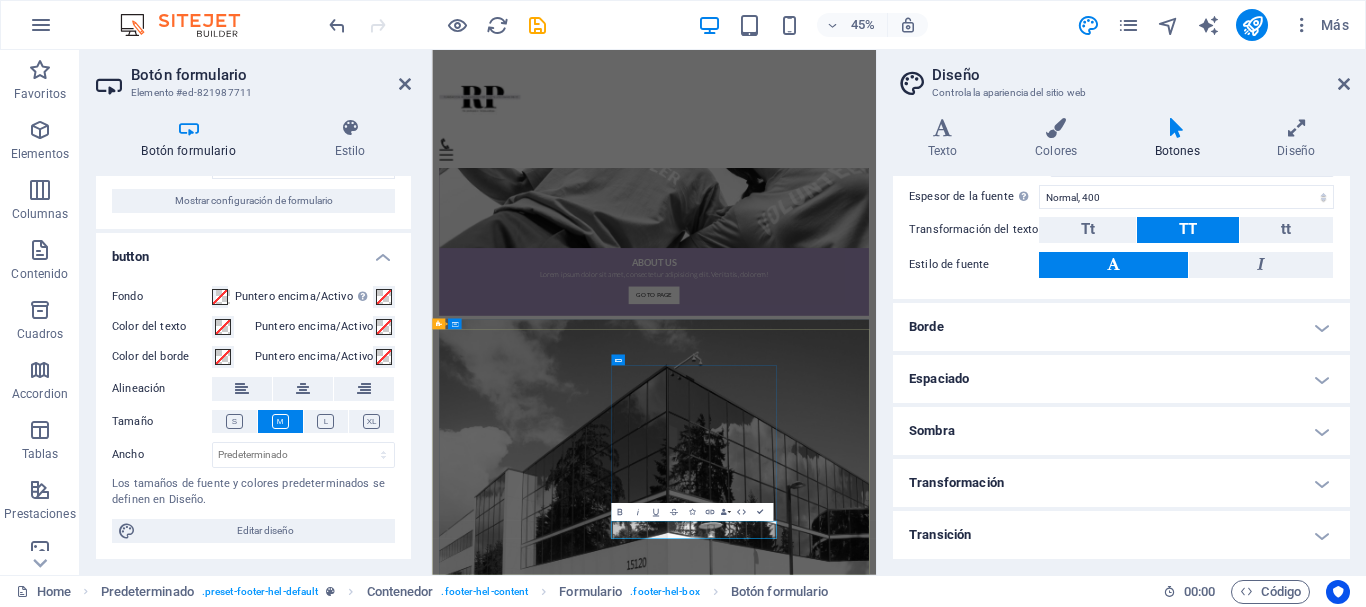 click on "Send" 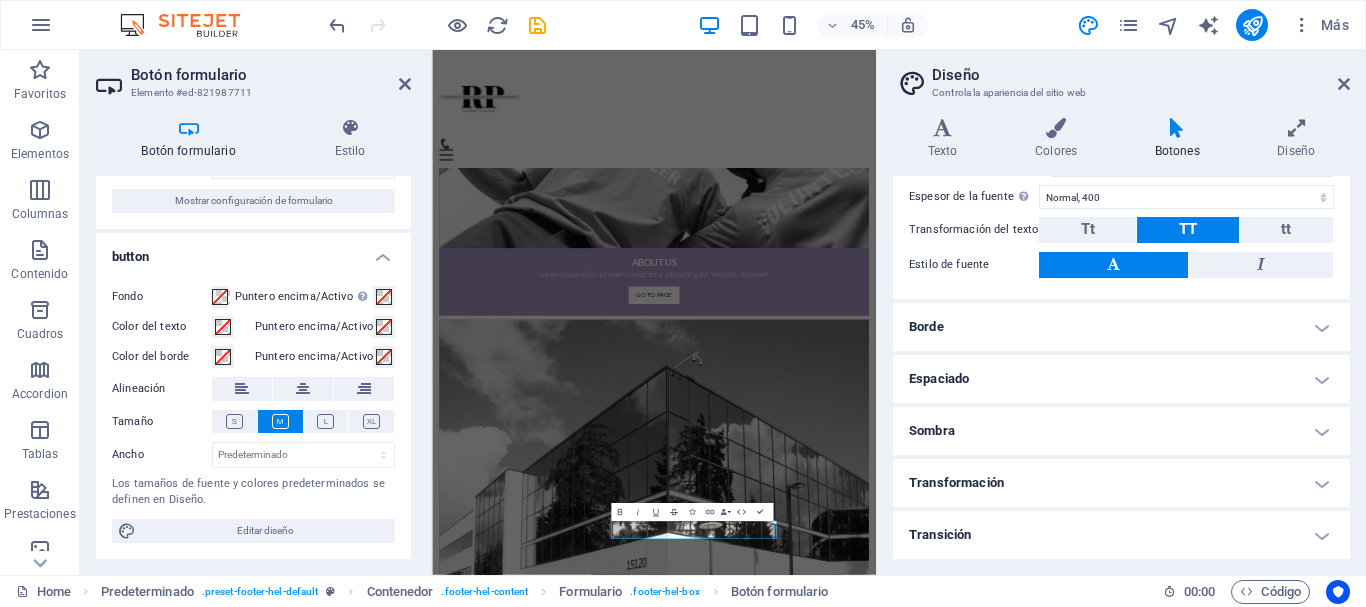 type on "Send" 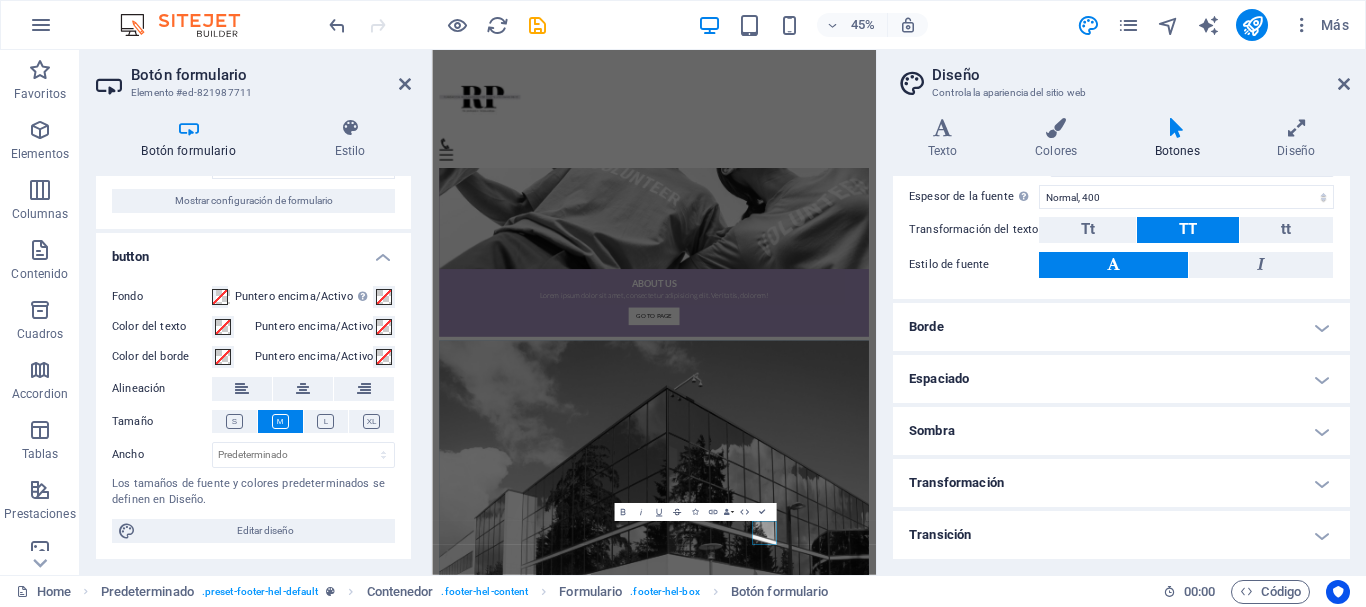 scroll, scrollTop: 2092, scrollLeft: 0, axis: vertical 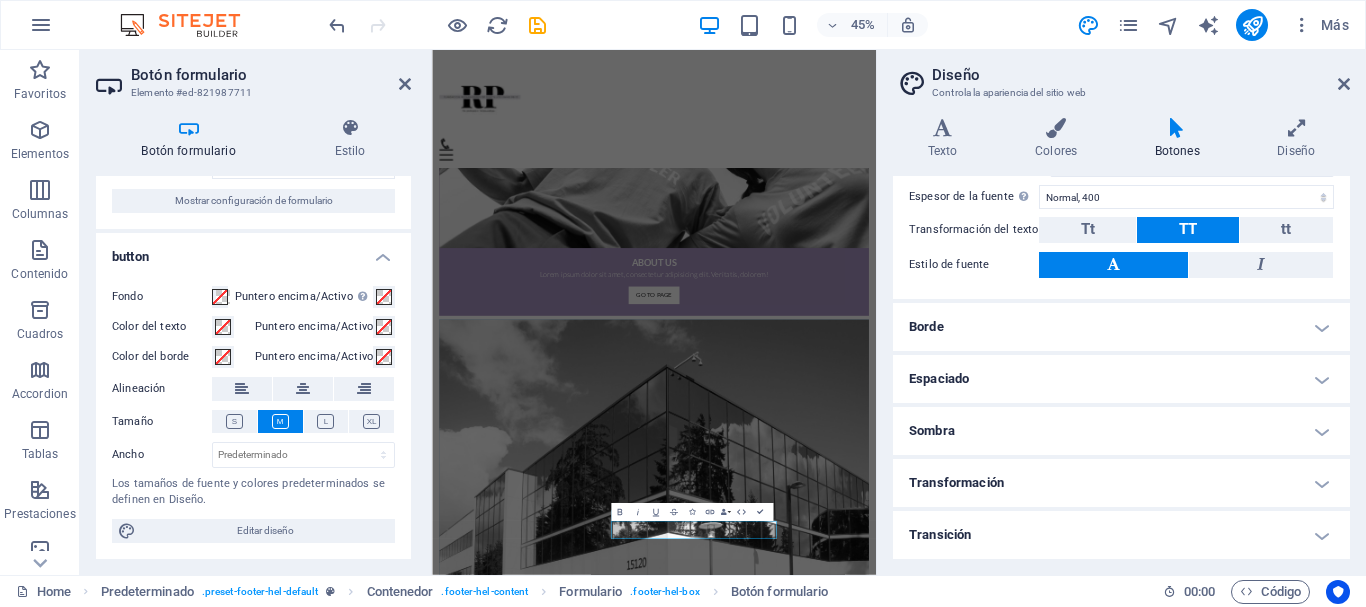 click on "Botón formulario Elemento #ed-821987711" at bounding box center [253, 76] 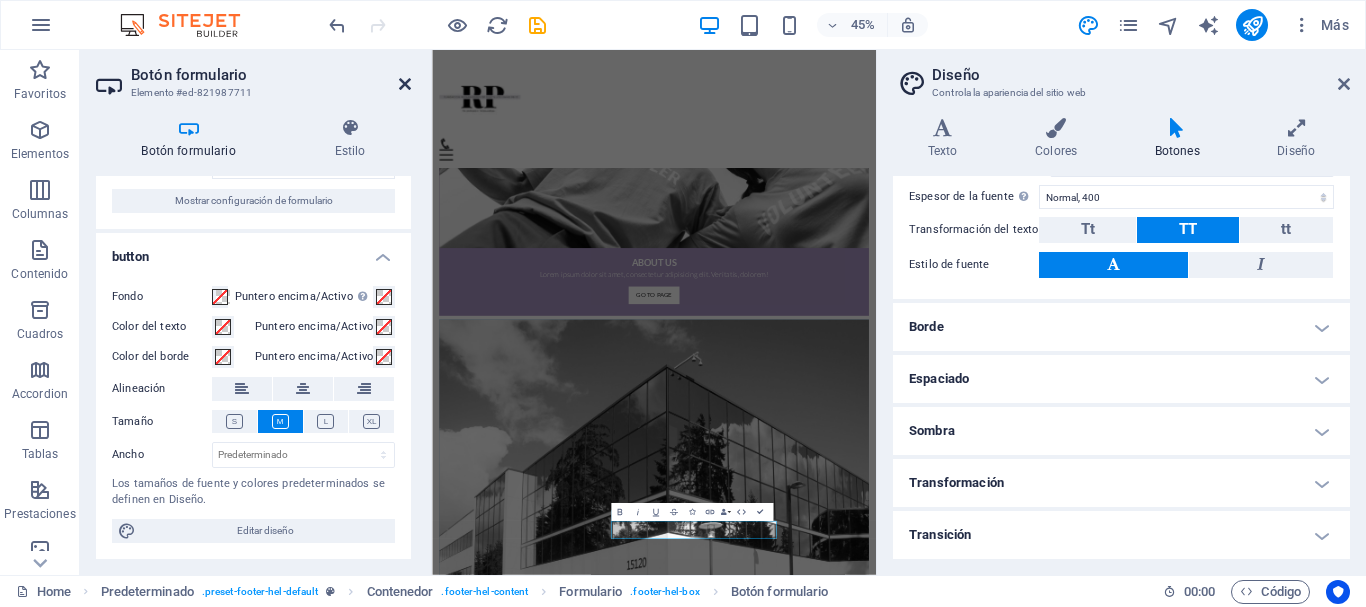 click at bounding box center (405, 84) 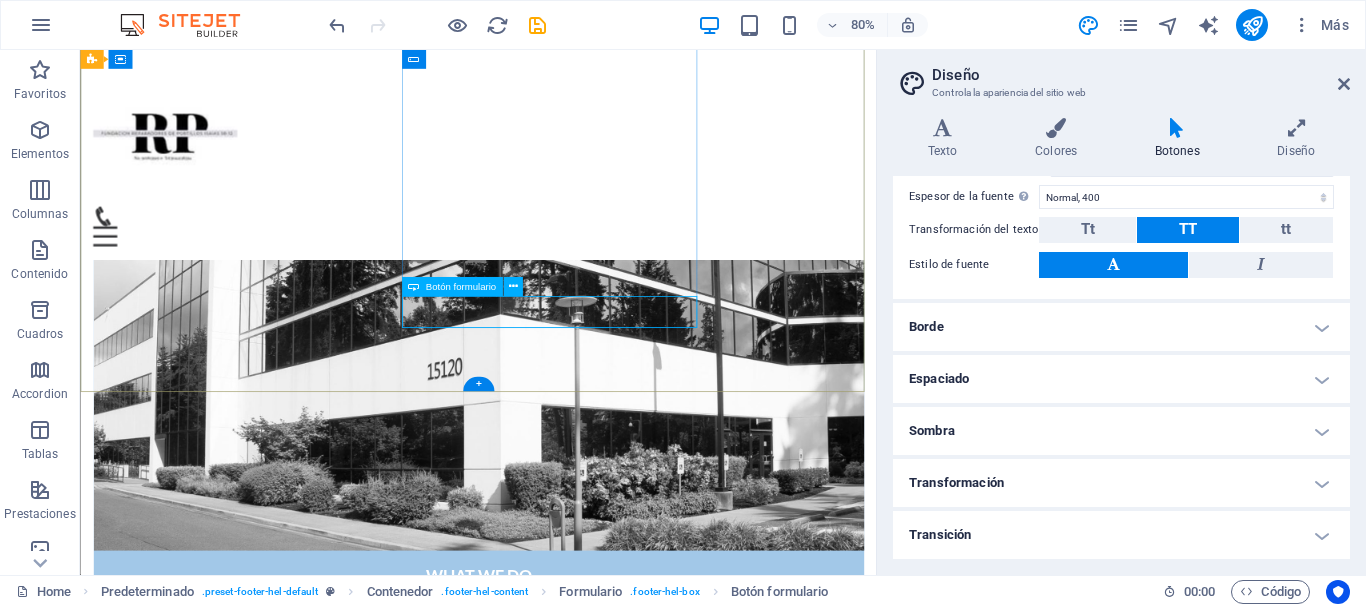 scroll, scrollTop: 2121, scrollLeft: 0, axis: vertical 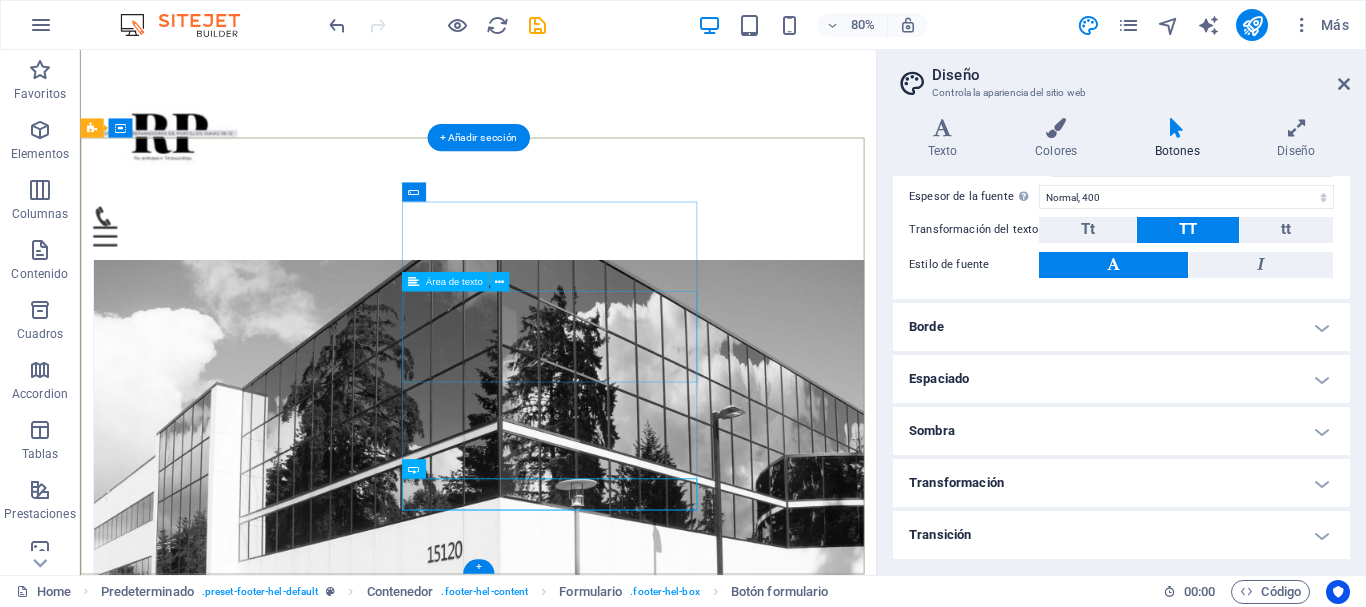 click on "I have read and understand the privacy policy. ¿Ilegible? Cargar nuevo Enviar" 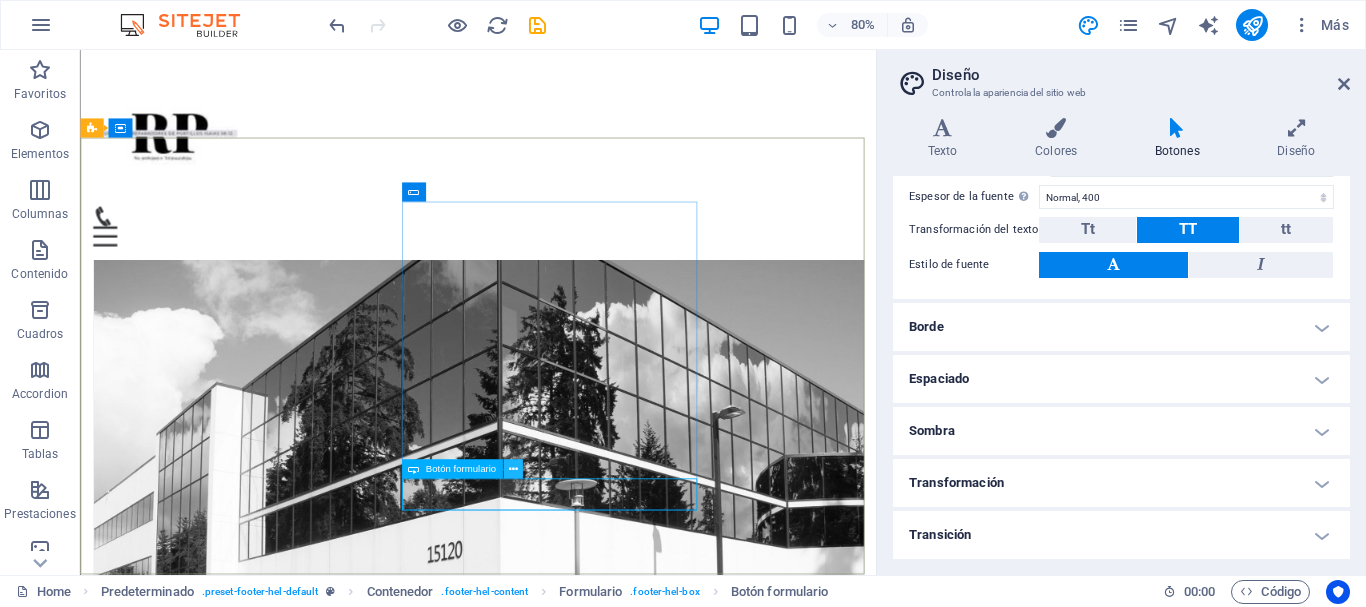 click at bounding box center (512, 469) 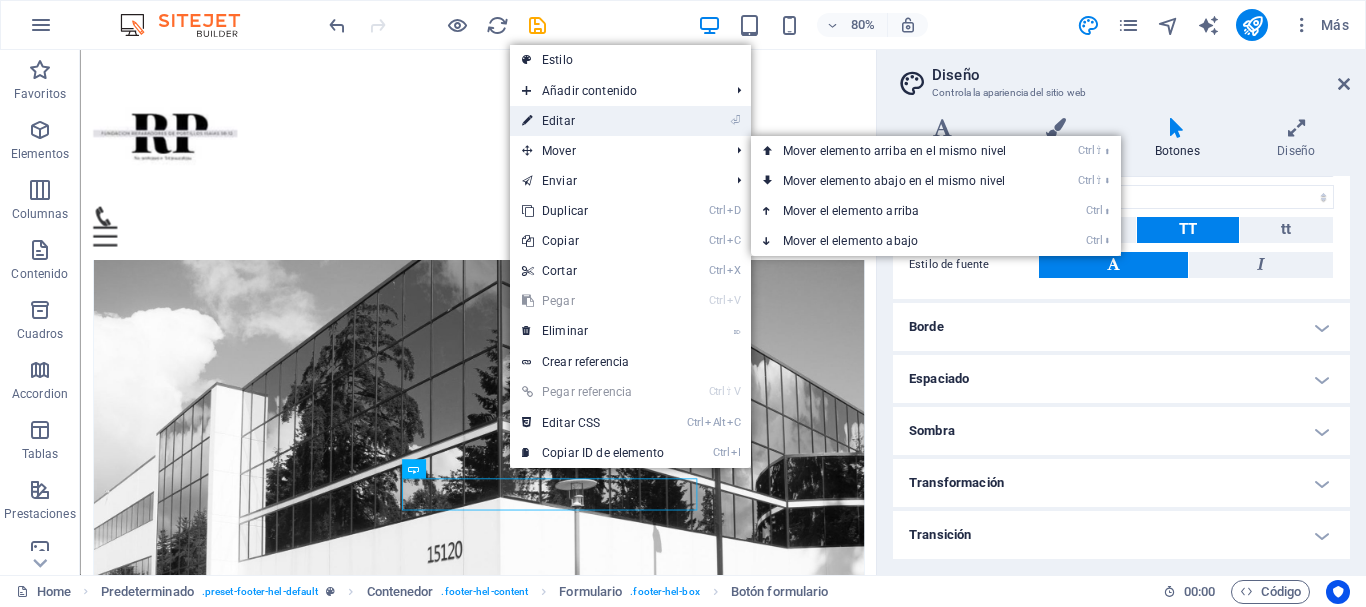 click on "⏎  Editar" at bounding box center [593, 121] 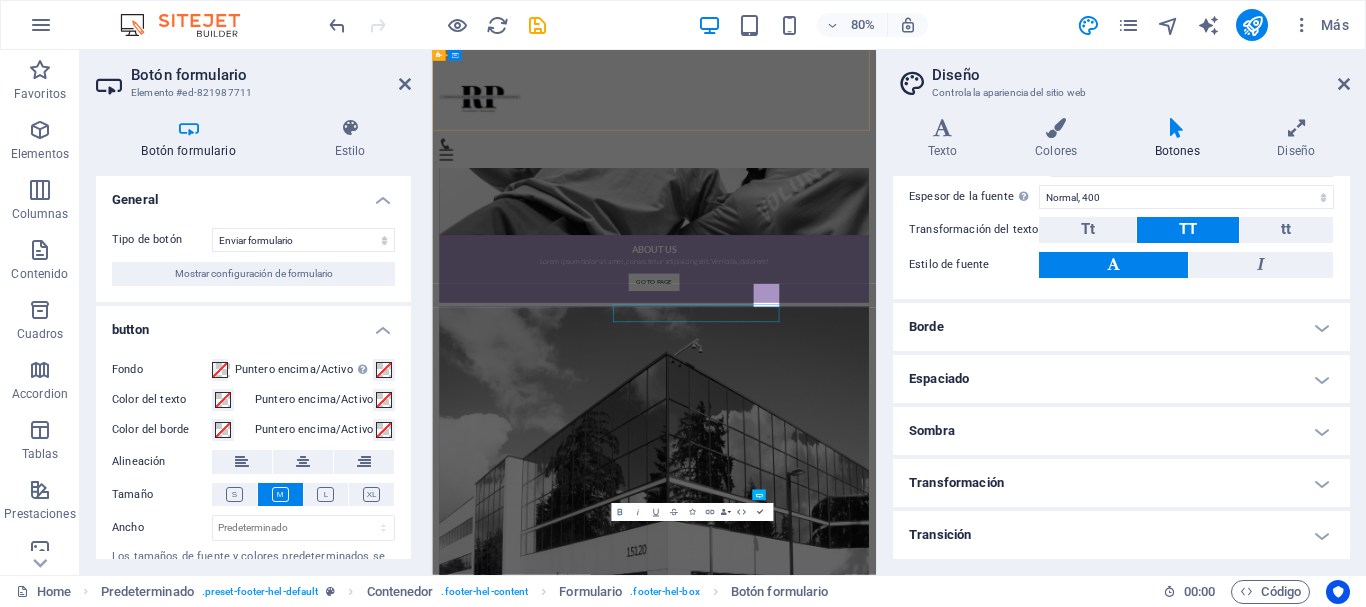 scroll, scrollTop: 2092, scrollLeft: 0, axis: vertical 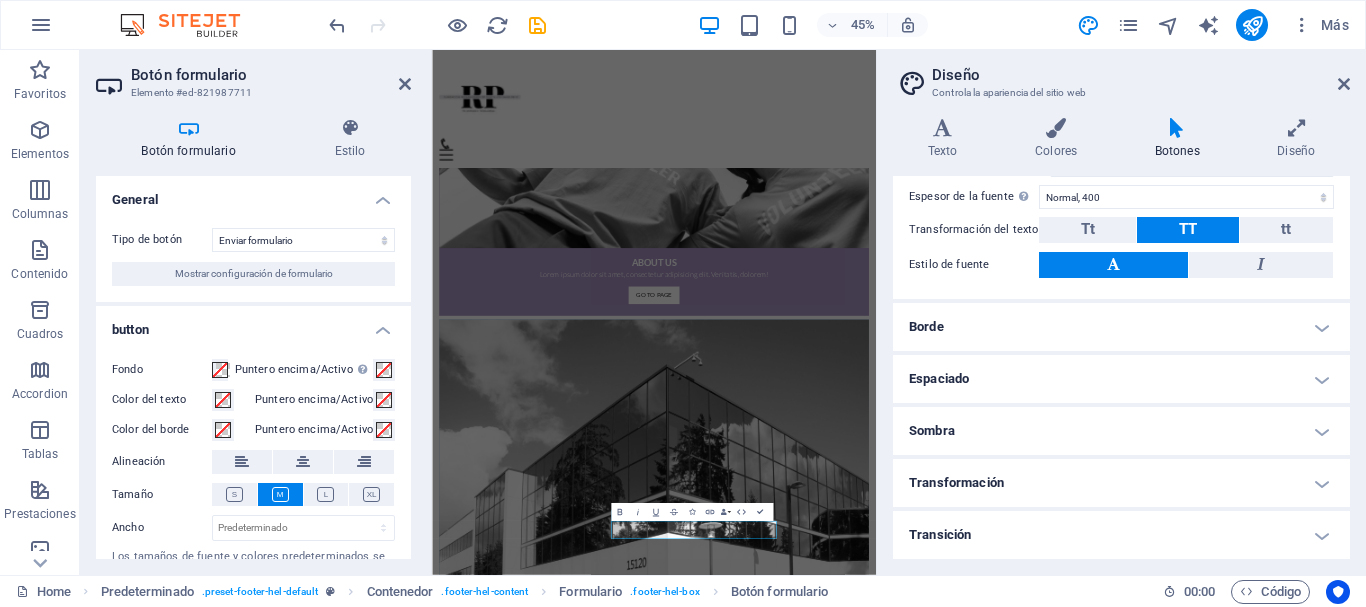 click on "Botón formulario" at bounding box center (192, 139) 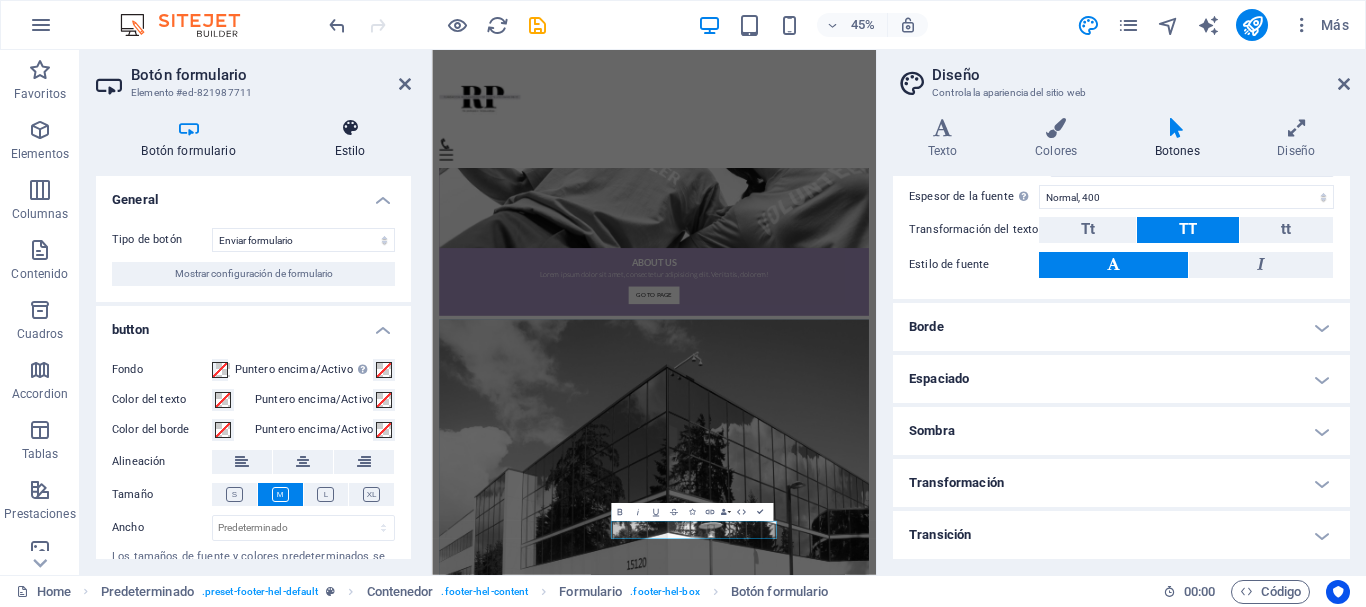 click on "Estilo" at bounding box center (350, 139) 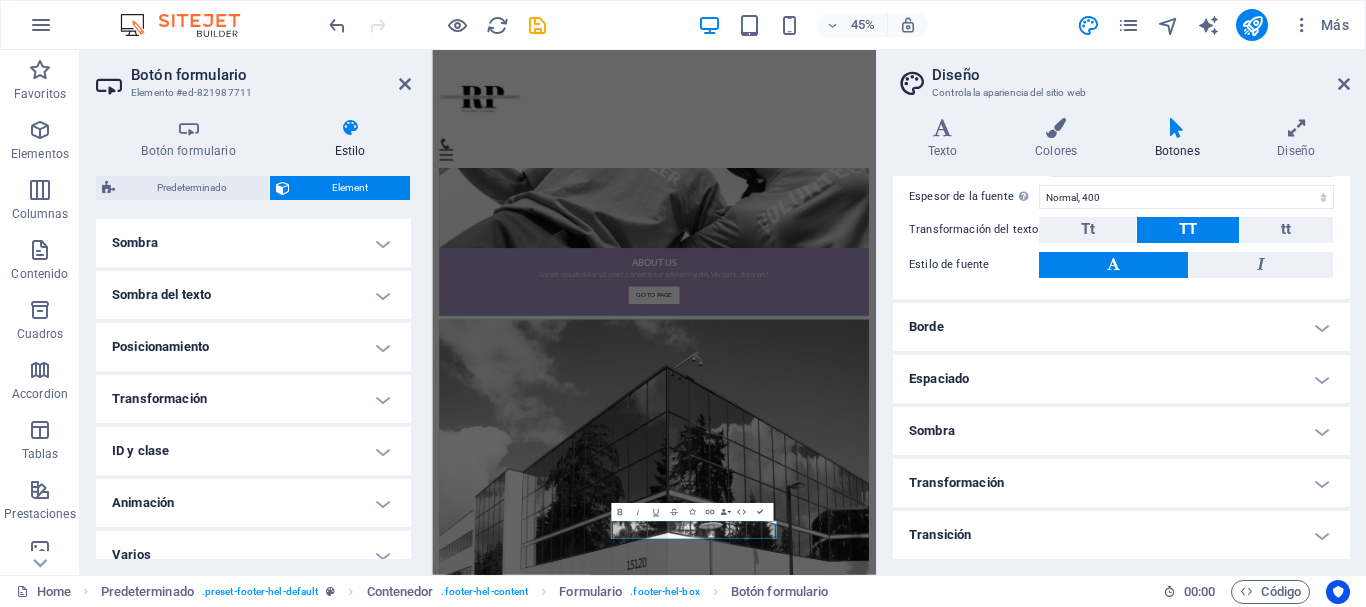 scroll, scrollTop: 520, scrollLeft: 0, axis: vertical 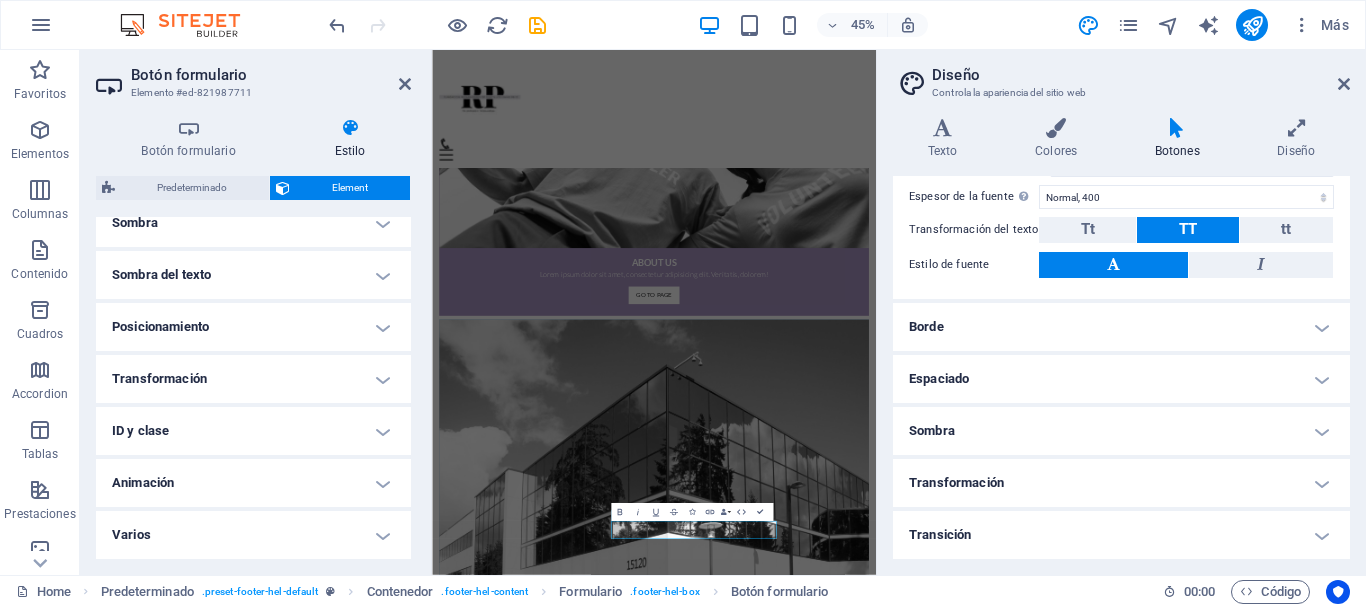 click on "Varios" at bounding box center [253, 535] 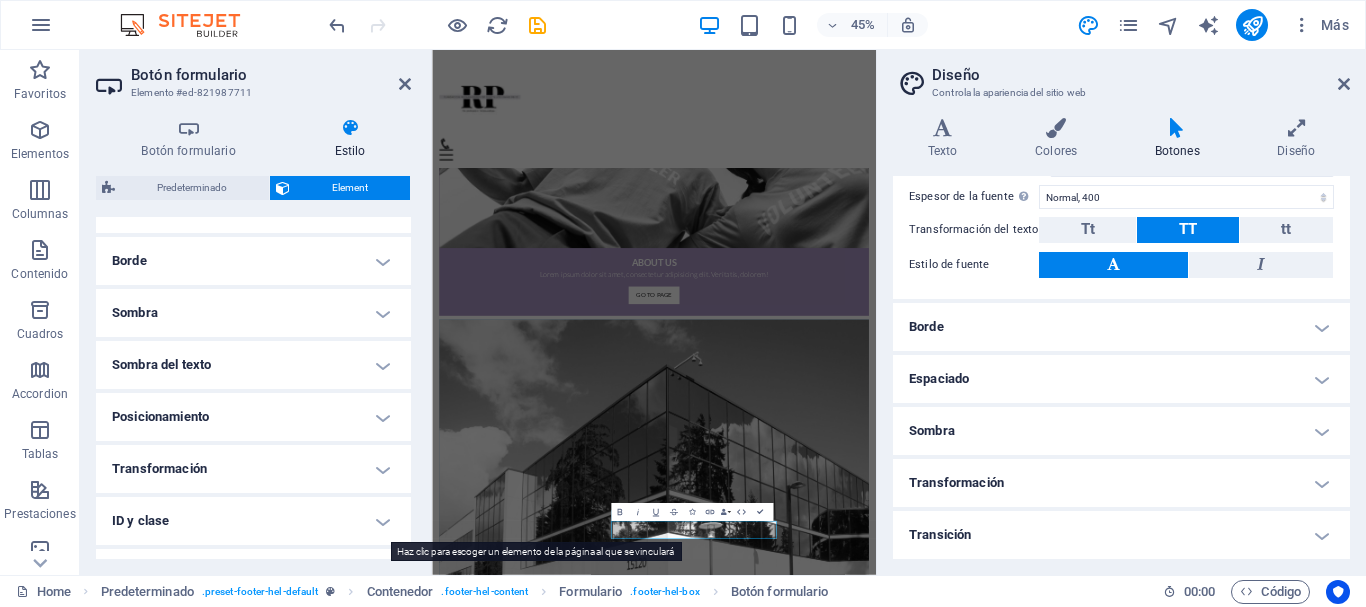 scroll, scrollTop: 244, scrollLeft: 0, axis: vertical 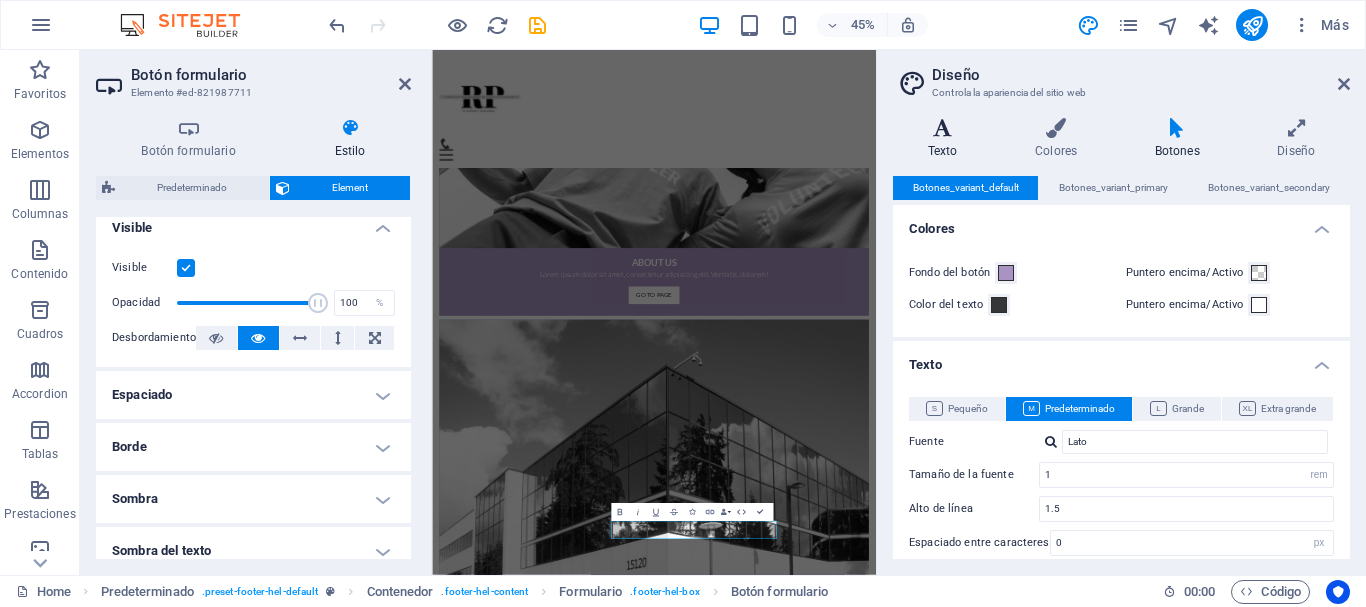 click on "Texto" at bounding box center [946, 139] 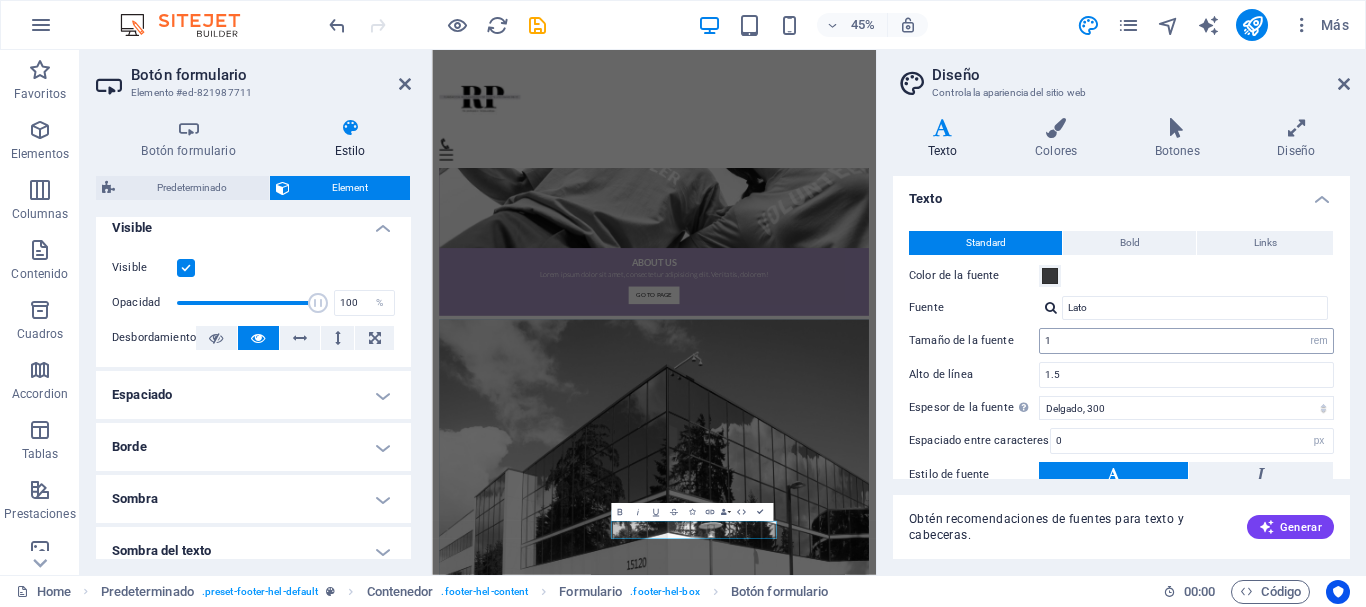 scroll, scrollTop: 0, scrollLeft: 0, axis: both 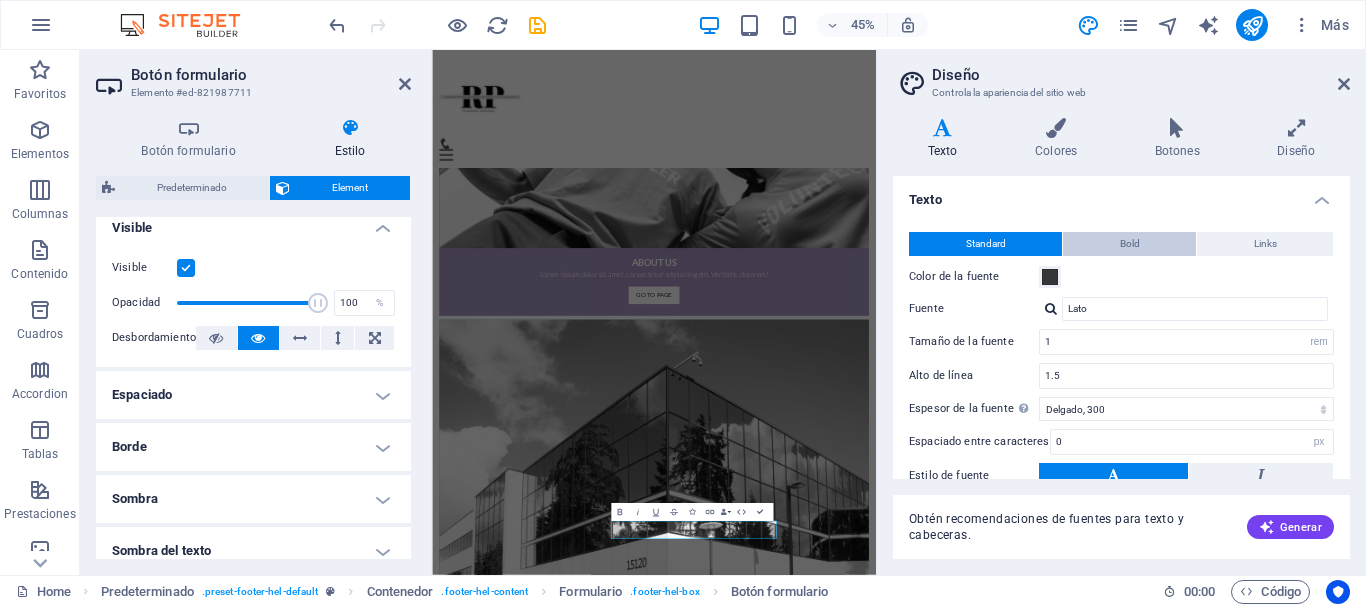 click on "Bold" at bounding box center (1129, 244) 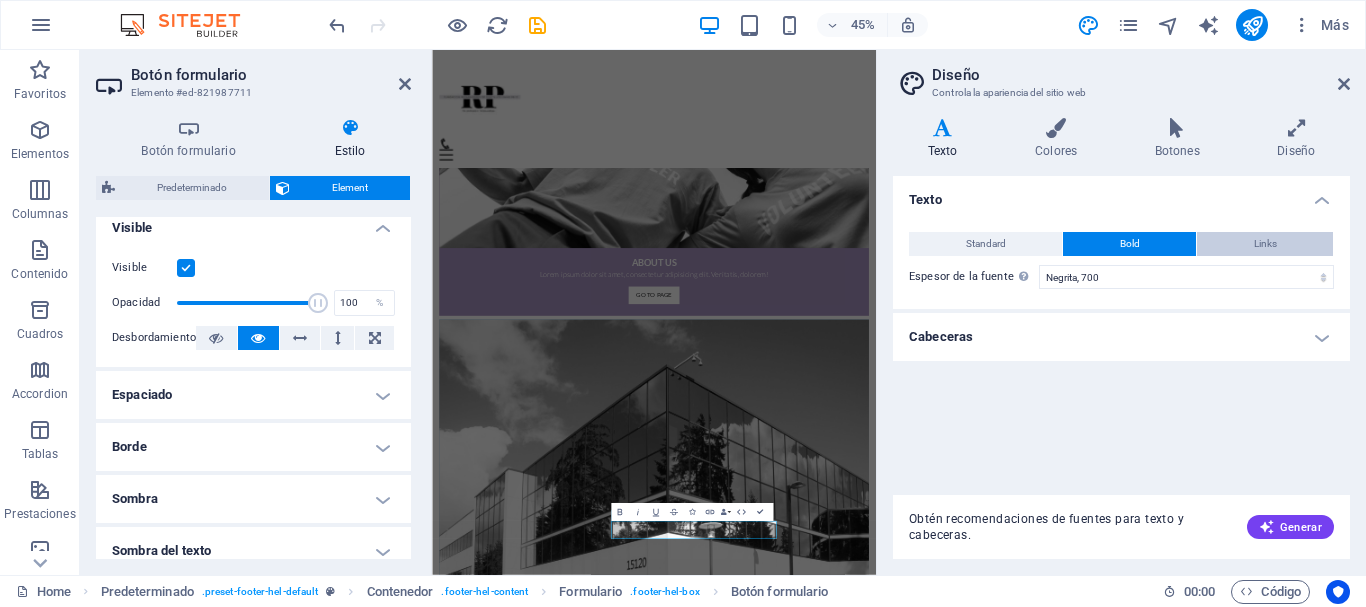 click on "Links" at bounding box center (1265, 244) 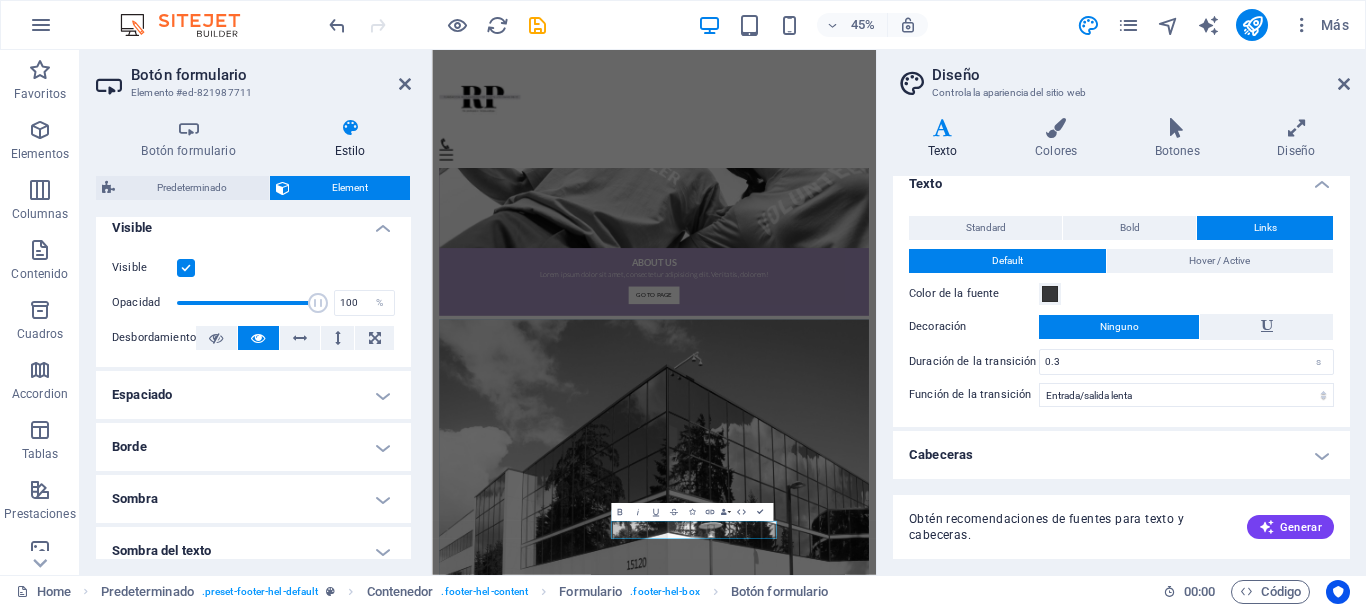scroll, scrollTop: 0, scrollLeft: 0, axis: both 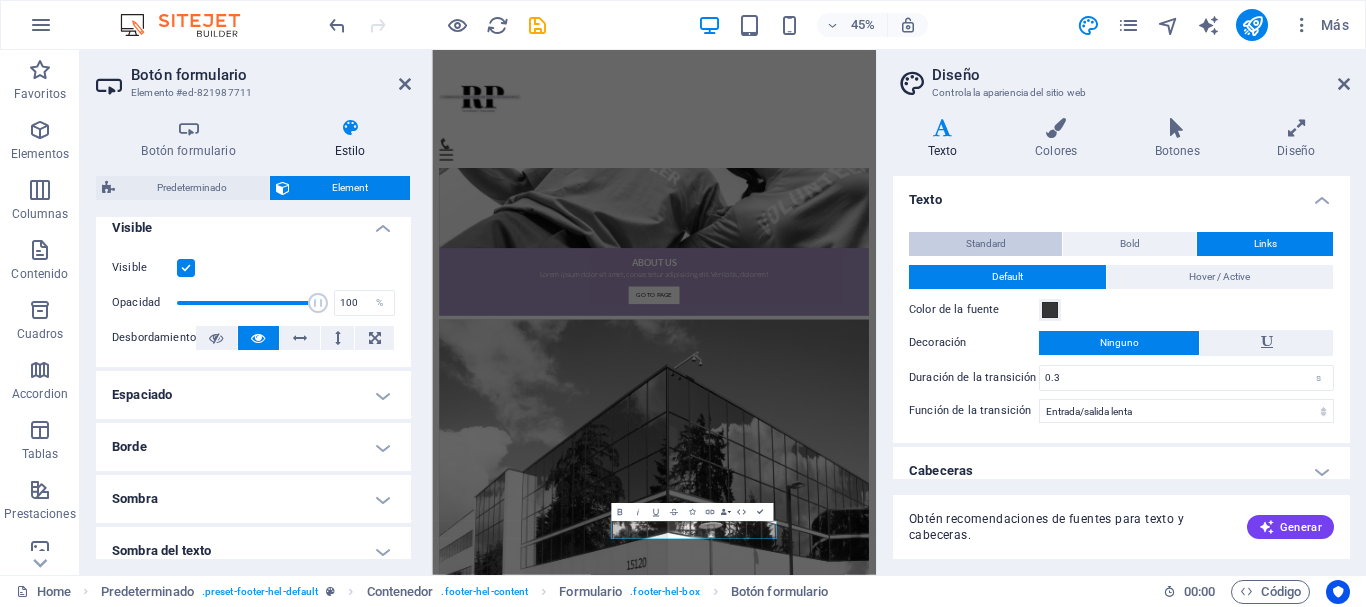 click on "Standard" at bounding box center [986, 244] 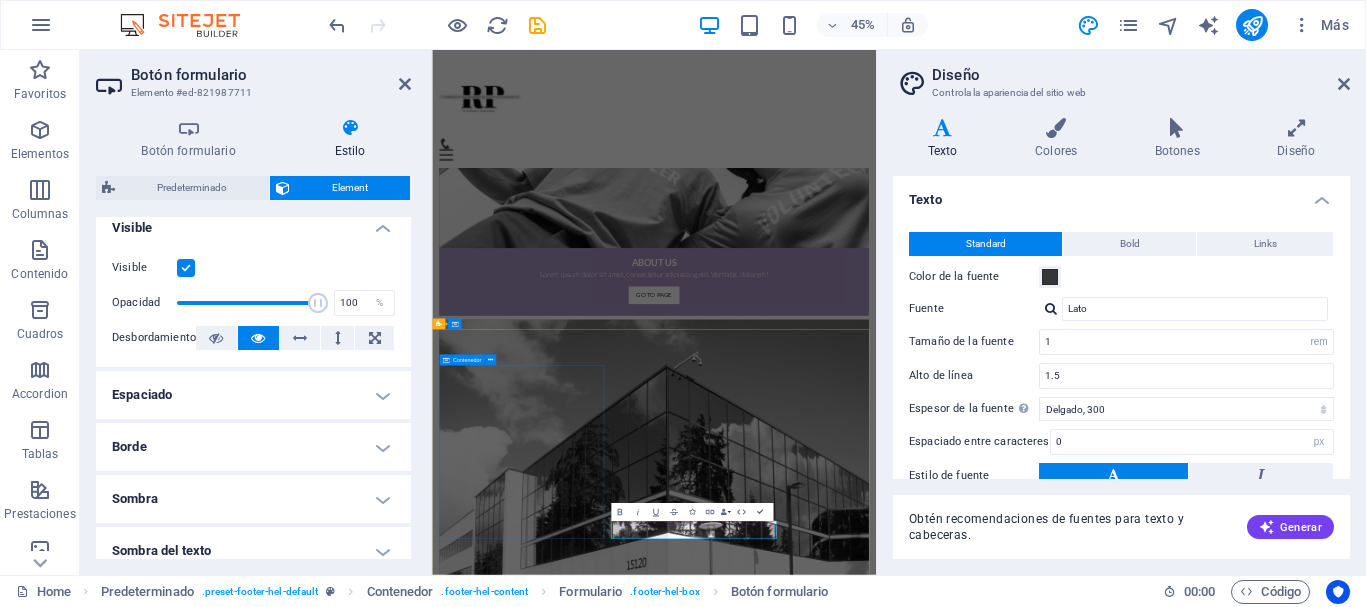 click on "Contacto Feel free to contact us if you have any questions regarding our projects FUNDACION REPARADORES DE PORTILLOS ISAIAS 58-12 CARRERA 111 #38-09 INTERIOR 101 INDEPENDENCIAS DOS COMUNA 13 [CITY] [COUNTRY] , [CITY] 050013 +57 [PHONE] [EMAIL] Legal Notice | Privacy" at bounding box center [925, 5172] 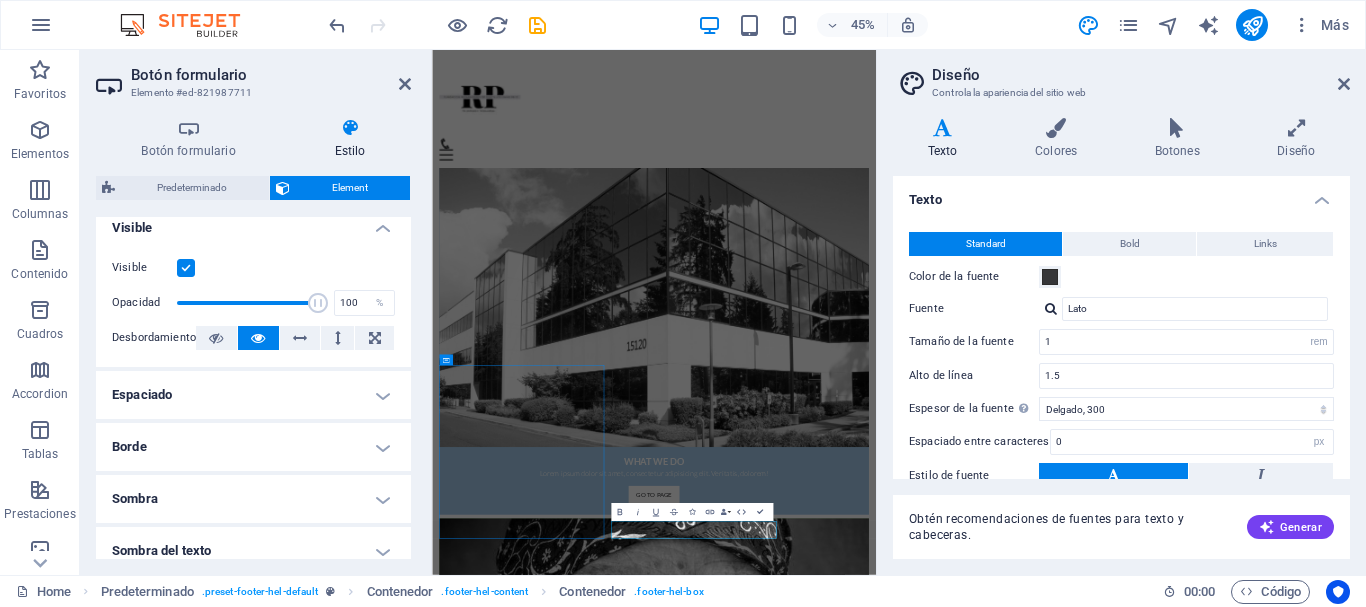 scroll, scrollTop: 2176, scrollLeft: 0, axis: vertical 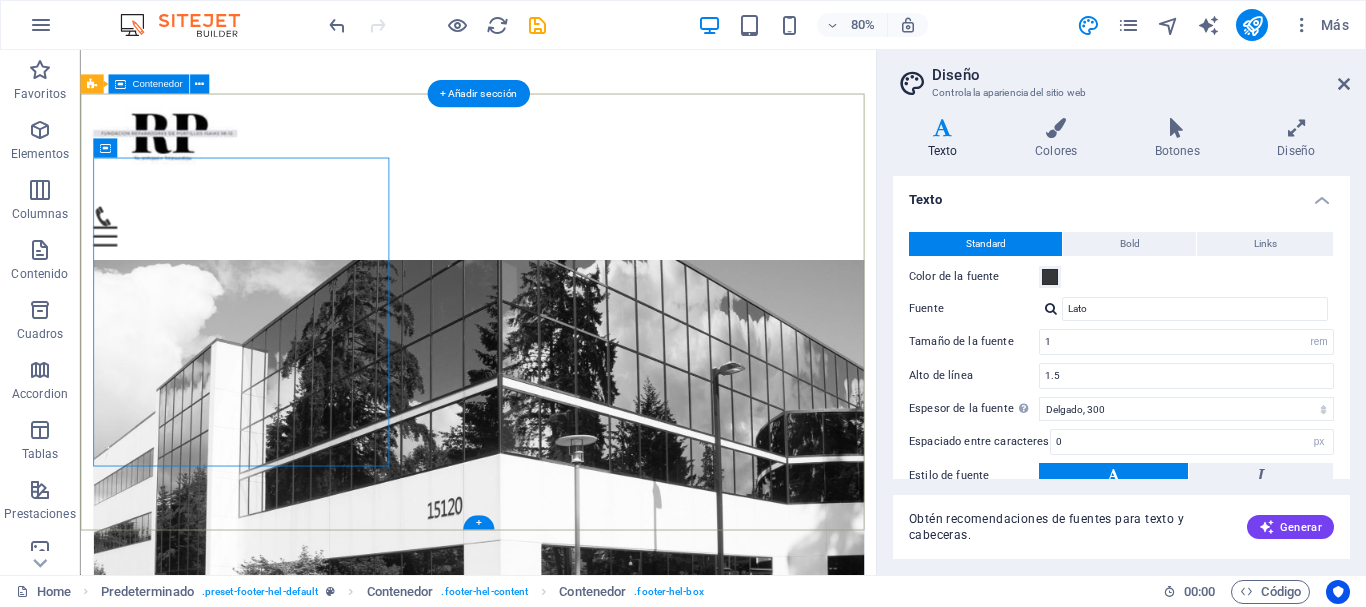 click on "Contacto Feel free to contact us if you have any questions regarding our projects FUNDACION REPARADORES DE PORTILLOS ISAIAS 58-12 CARRERA 111 #38-09 INTERIOR 101 INDEPENDENCIAS DOS COMUNA 13 [CITY] [COUNTRY] , [CITY] 050013 +57 [PHONE] [EMAIL] Legal Notice | Privacy I have read and understand the privacy policy. ¿Ilegible? Cargar nuevo Enviar" at bounding box center (577, 4630) 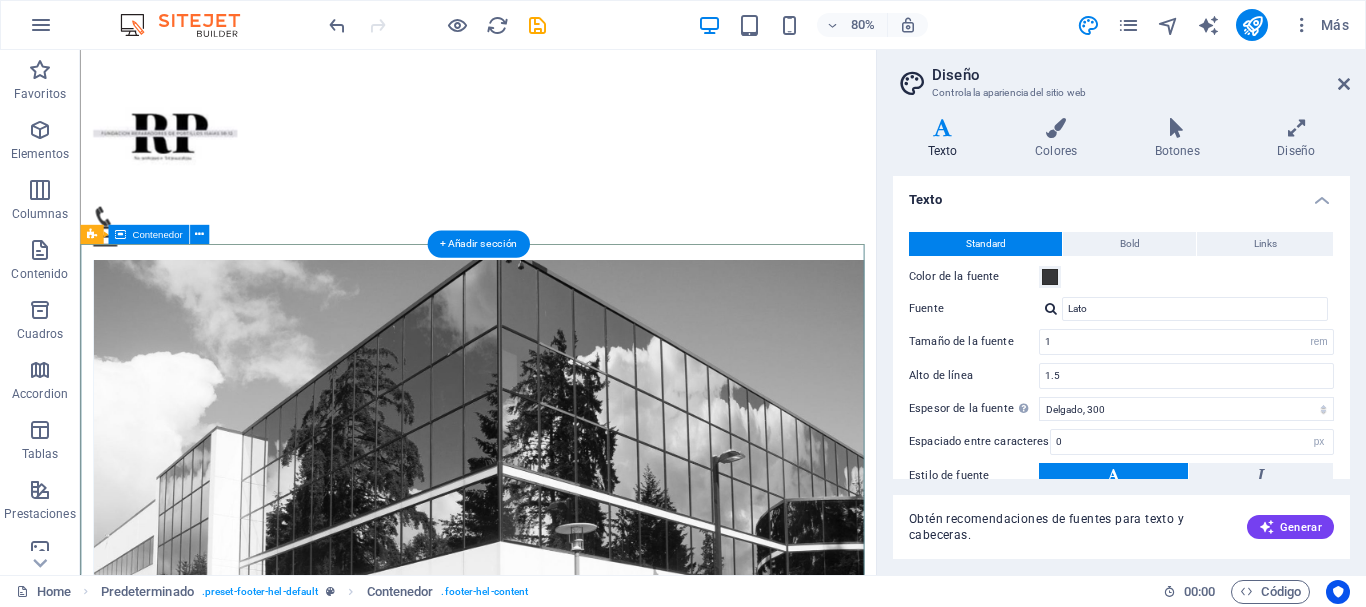 scroll, scrollTop: 2121, scrollLeft: 0, axis: vertical 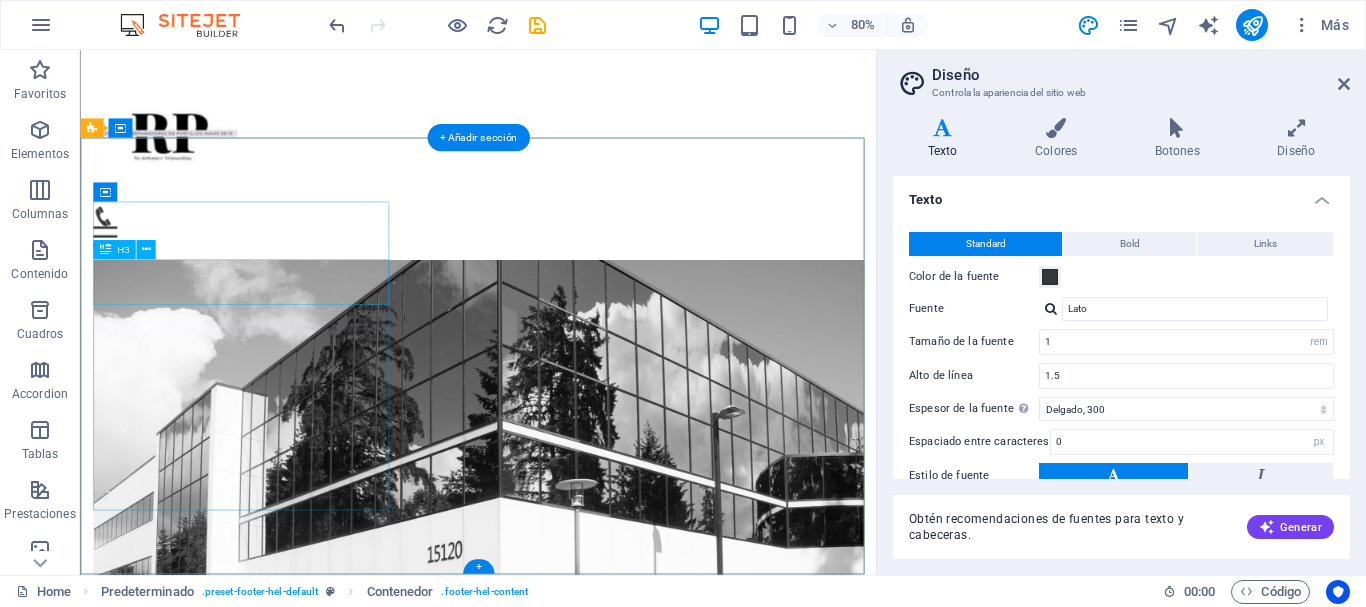 click on "Feel free to contact us if you have any questions regarding our projects" at bounding box center (577, 4469) 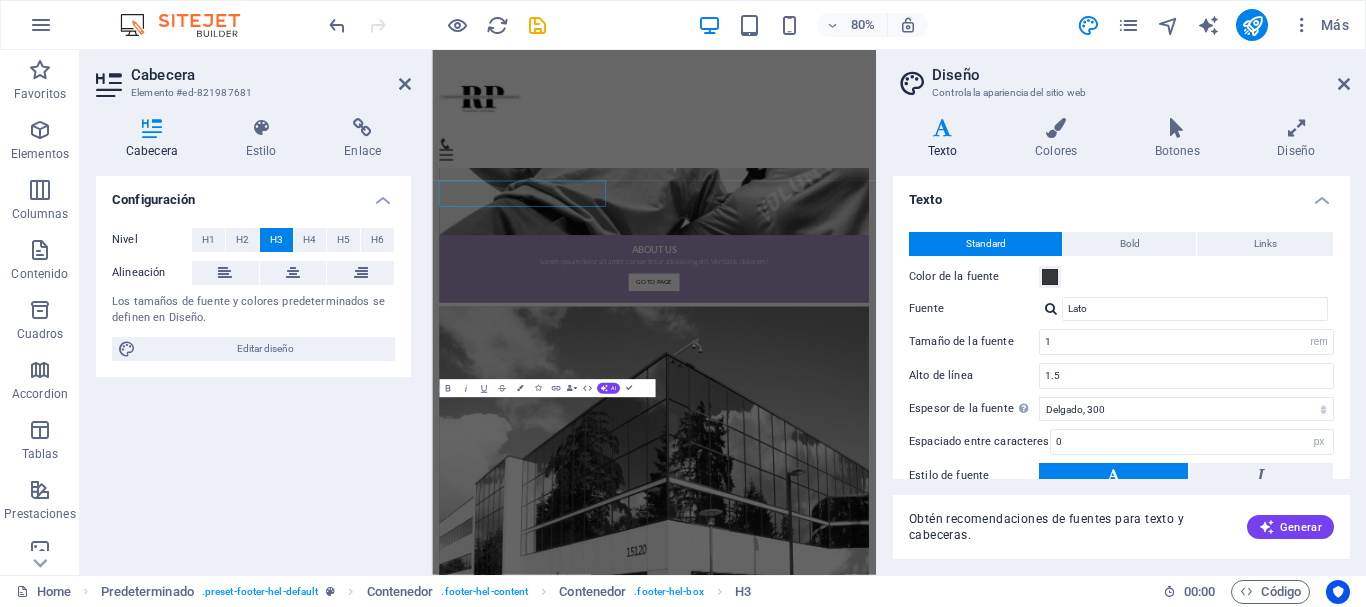 scroll, scrollTop: 2092, scrollLeft: 0, axis: vertical 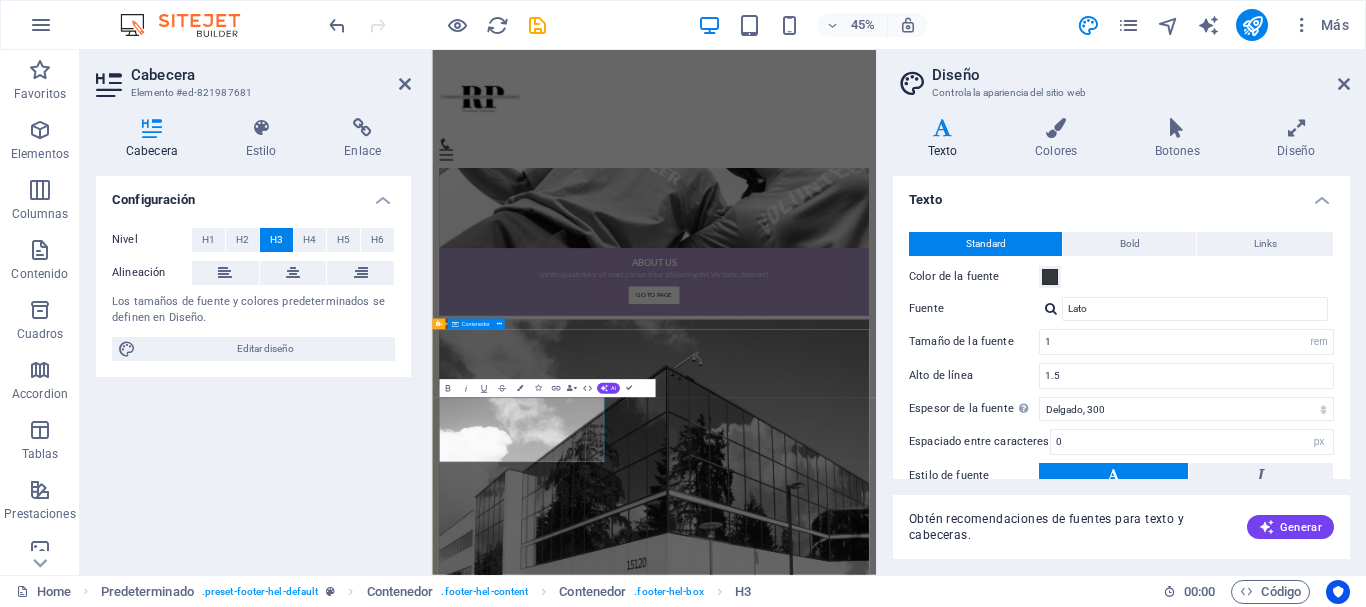 click on "Contacto Isaías 58:12 dice: "Y los tuyos edificarán las ruinas antiguas; los cimientos de generación y generación levantarás, y serás llamado reparador de portillos, restaurador de calzadas para habitar". FUNDACION REPARADORES DE PORTILLOS ISAIAS 58-12 CARRERA 111 #38-09 INTERIOR 101 INDEPENDENCIAS DOS COMUNA 13 [CITY] COLOMBIA , [CITY] [POSTAL_CODE] +57 [PHONE] reparadores@[EMAIL] Legal Notice | Privacy I have read and understand the privacy policy. ¿Ilegible? Cargar nuevo Enviar" at bounding box center [925, 5361] 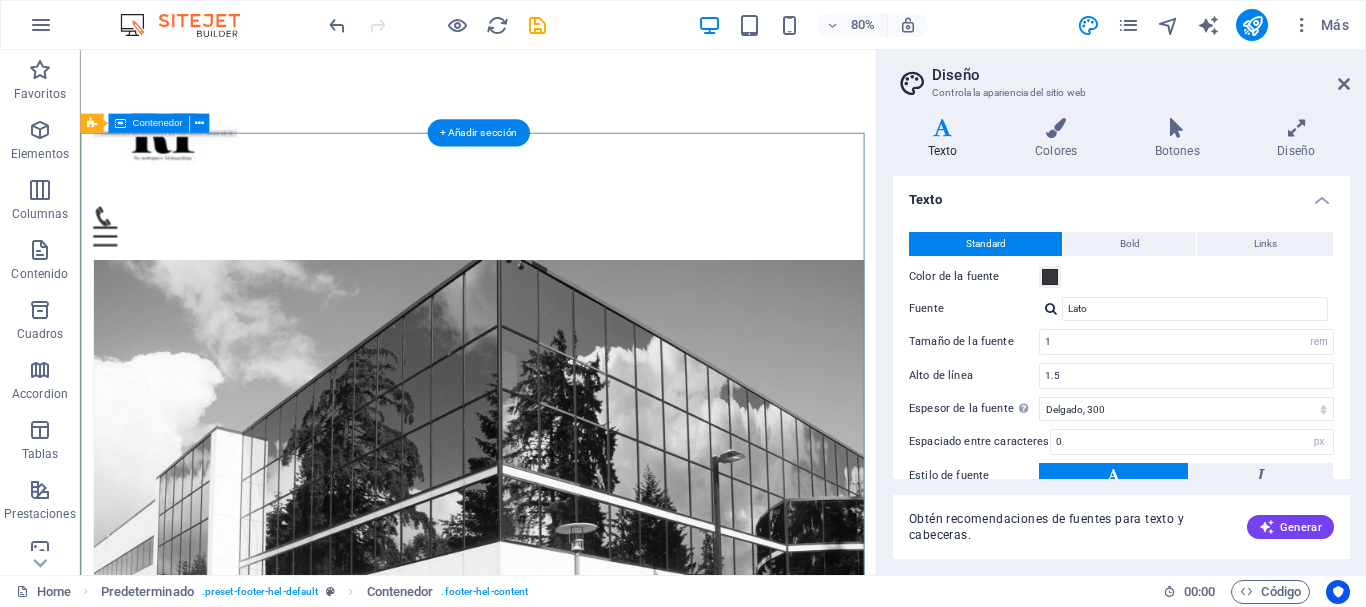 scroll, scrollTop: 2127, scrollLeft: 0, axis: vertical 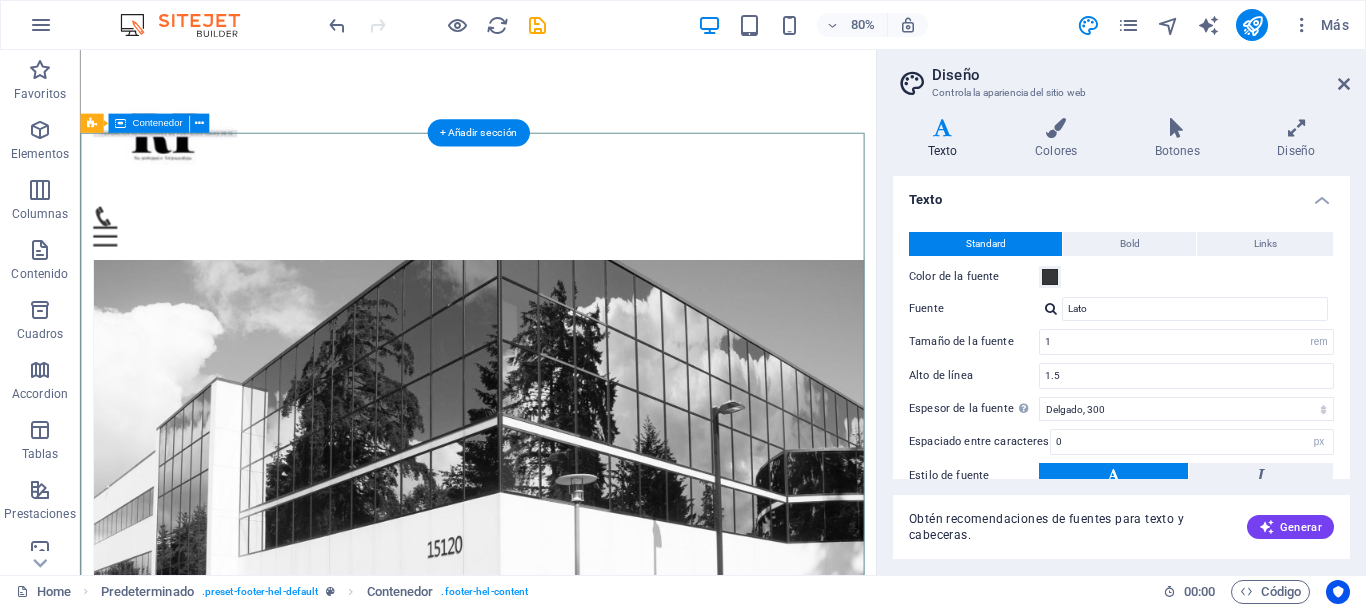 click on "Contacto Isaías 58:12 dice: "Y los tuyos edificarán las ruinas antiguas; los cimientos de generación y generación levantarás, y serás llamado reparador de portillos, restaurador de calzadas para habitar". FUNDACION REPARADORES DE PORTILLOS ISAIAS 58-12 CARRERA 111 #38-09 INTERIOR 101 INDEPENDENCIAS DOS COMUNA 13 [CITY] COLOMBIA , [CITY] [POSTAL_CODE] +57 [PHONE] reparadores@[EMAIL] Legal Notice | Privacy I have read and understand the privacy policy. ¿Ilegible? Cargar nuevo Enviar" at bounding box center (577, 4693) 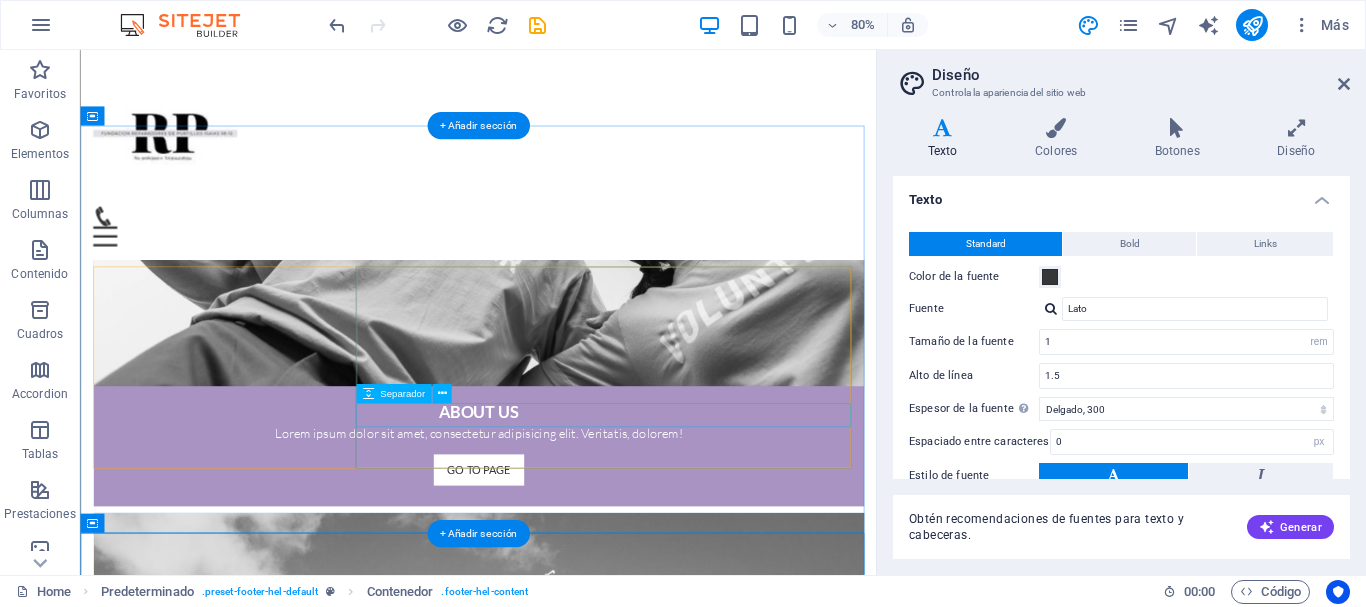 scroll, scrollTop: 1527, scrollLeft: 0, axis: vertical 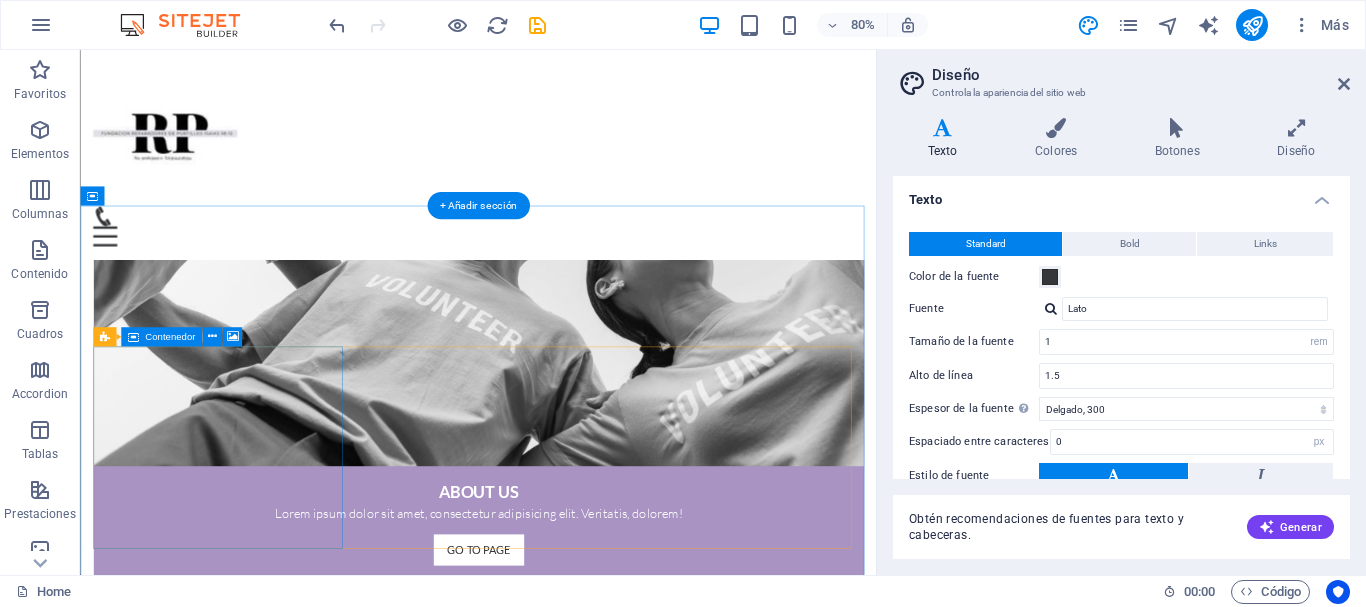 click on "Añadir elementos" at bounding box center (506, 4516) 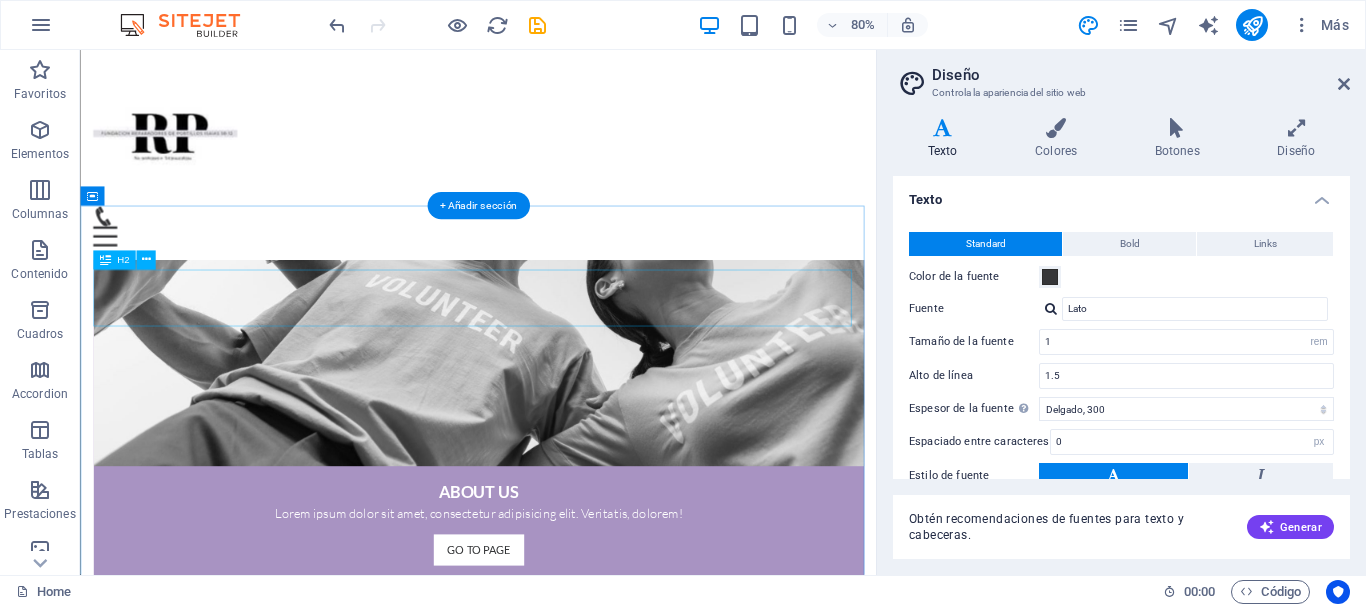 click on "Our current Project" at bounding box center [577, 4100] 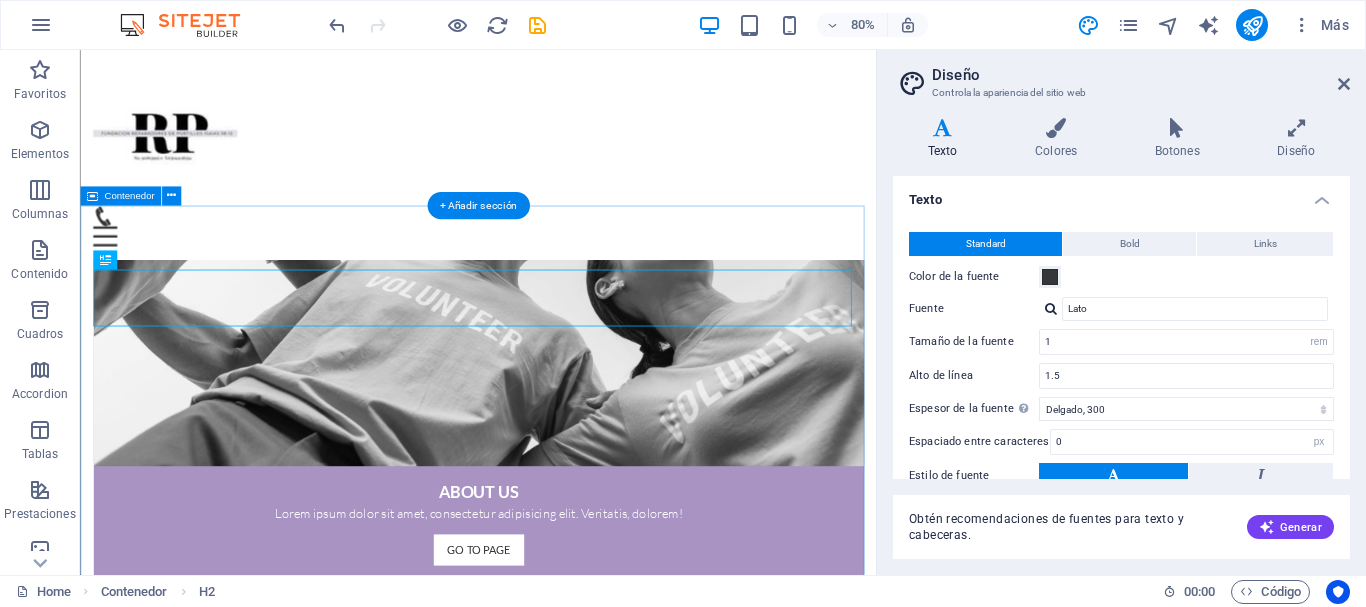 click on "Our current Project Suelta el contenido aquí o Añadir elementos Pegar portapapeles New Shelter at the Brooklyn Bridge Lorem ipsum dolor sit amet, consetetur sadipscing elitr, sed diam nonumy eirmod tempor invidunt ut labore et dolore magna aliquyam erat, sed diam voluptua. At vero eos et accusam et justo duo dolores et ea rebum. Donate for this Project $56.000 - Already donated 65%" at bounding box center (577, 4441) 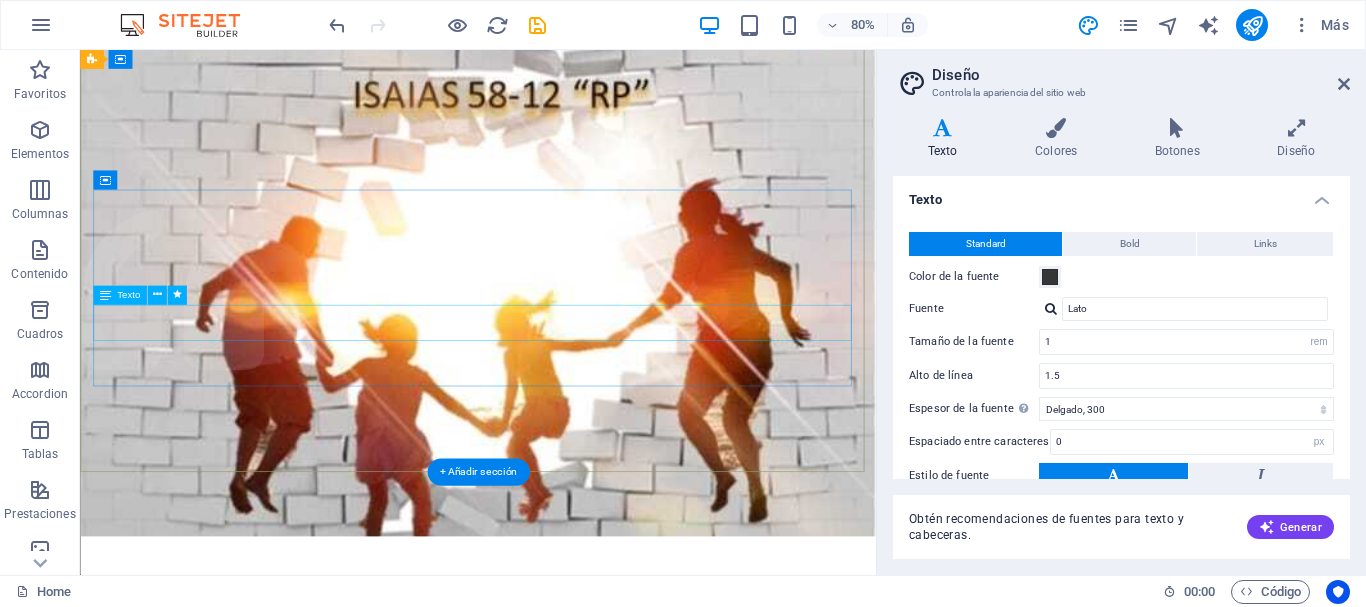 scroll, scrollTop: 0, scrollLeft: 0, axis: both 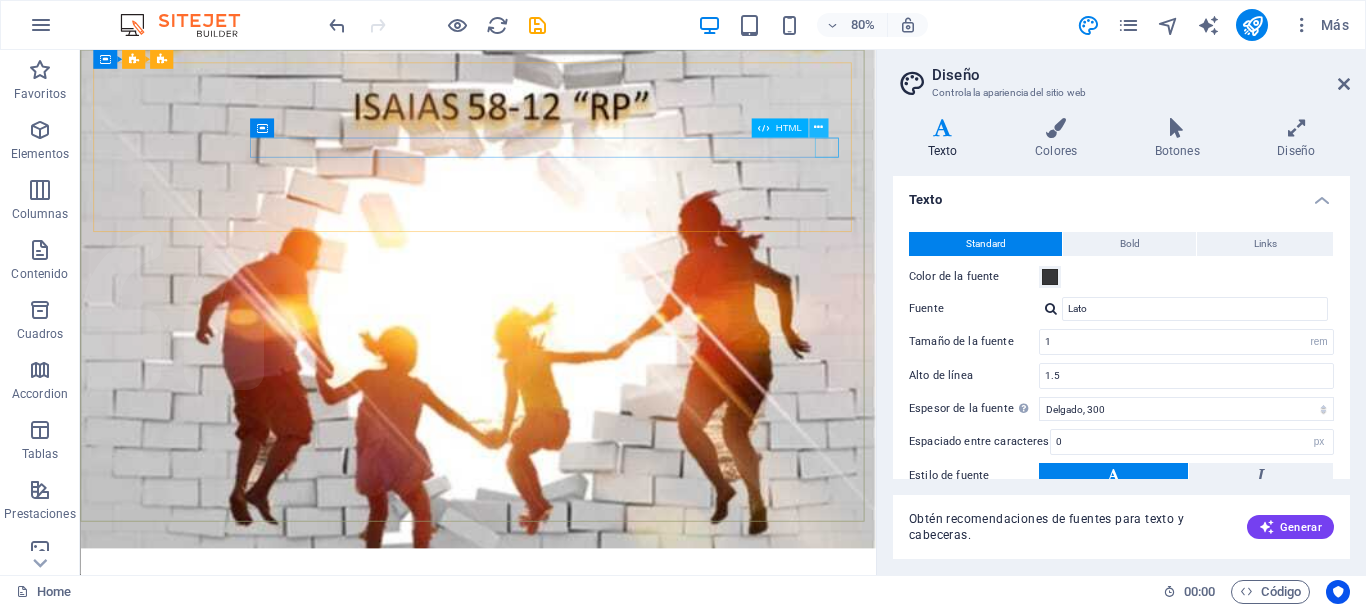 click at bounding box center (818, 128) 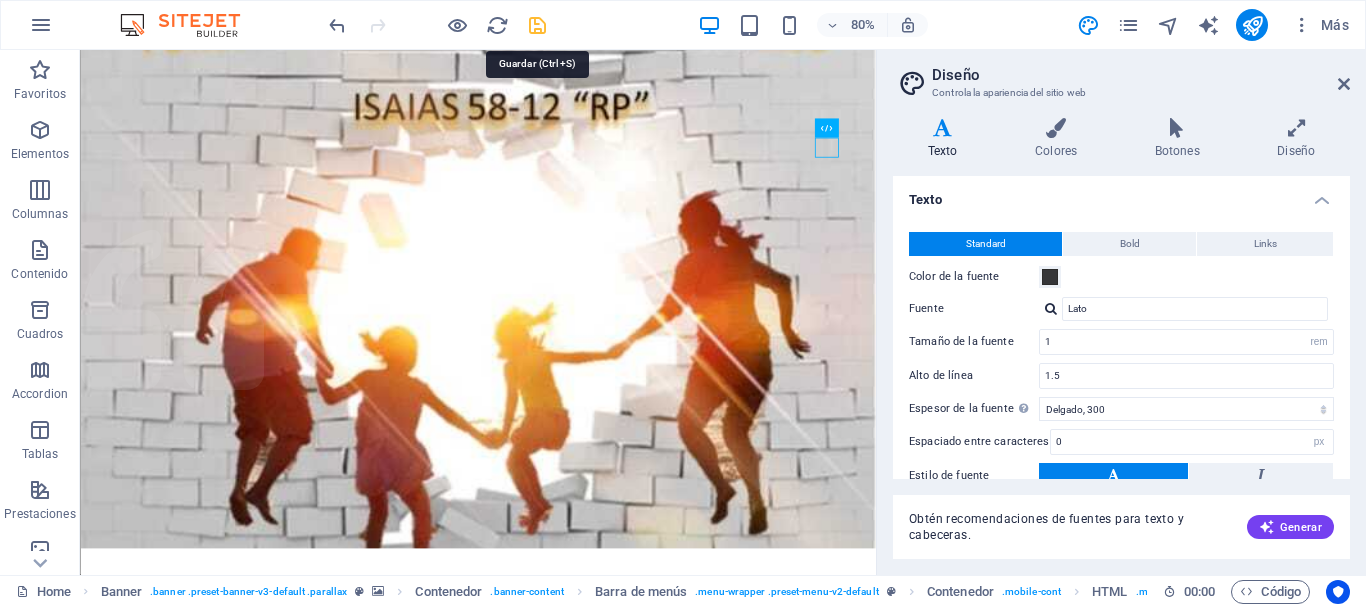 click at bounding box center [537, 25] 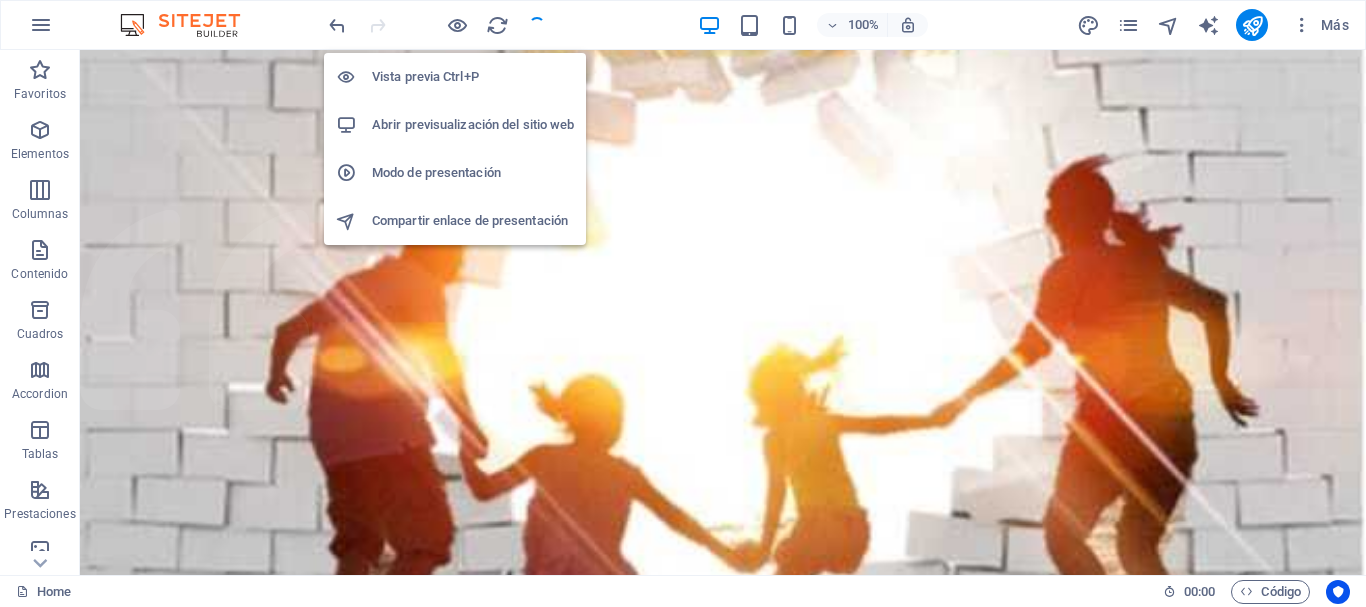 click on "Vista previa Ctrl+P" at bounding box center (473, 77) 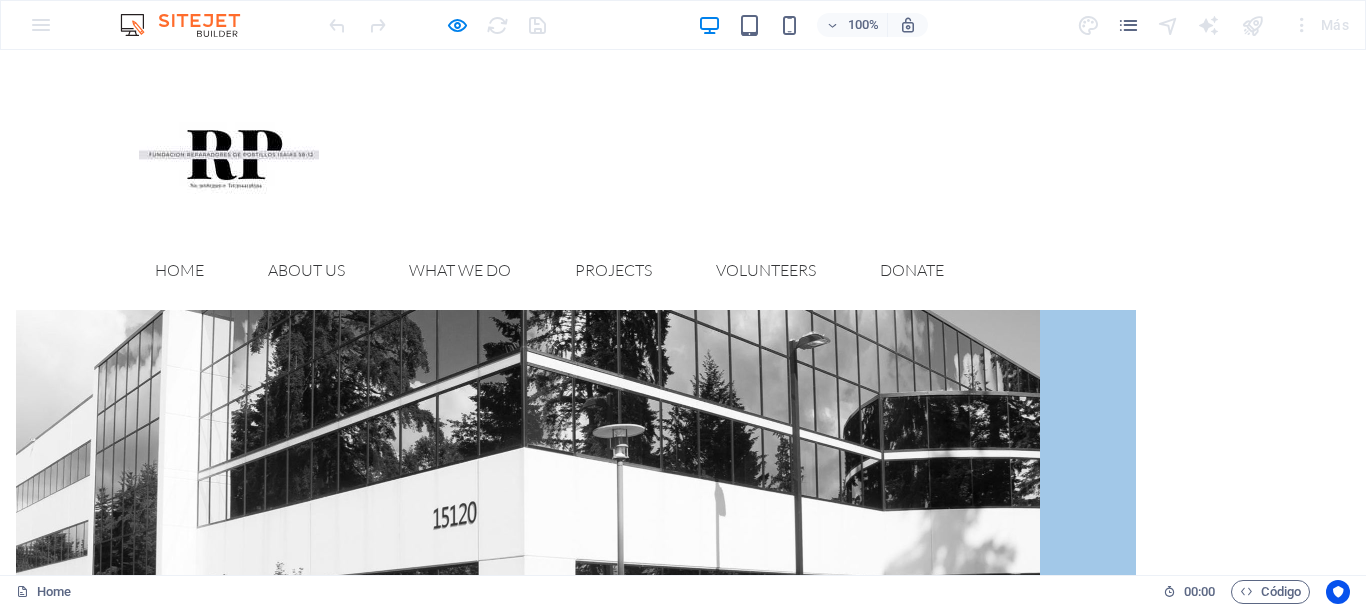 scroll, scrollTop: 2273, scrollLeft: 0, axis: vertical 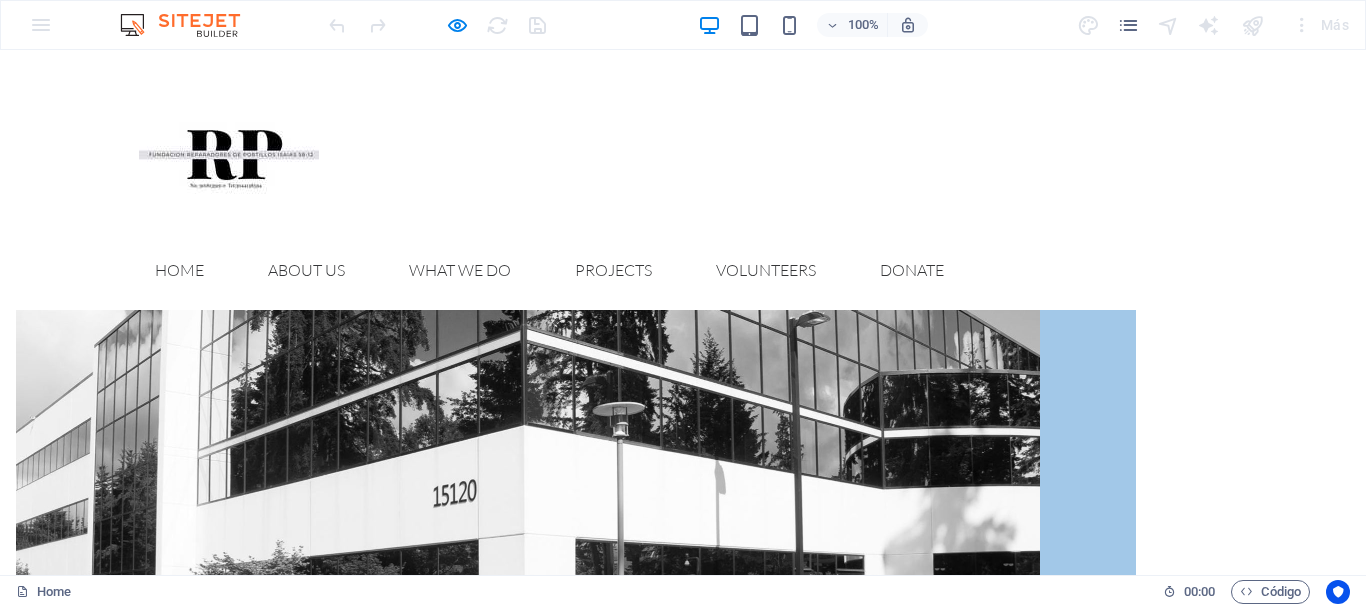 click on "I have read and understand the privacy policy." 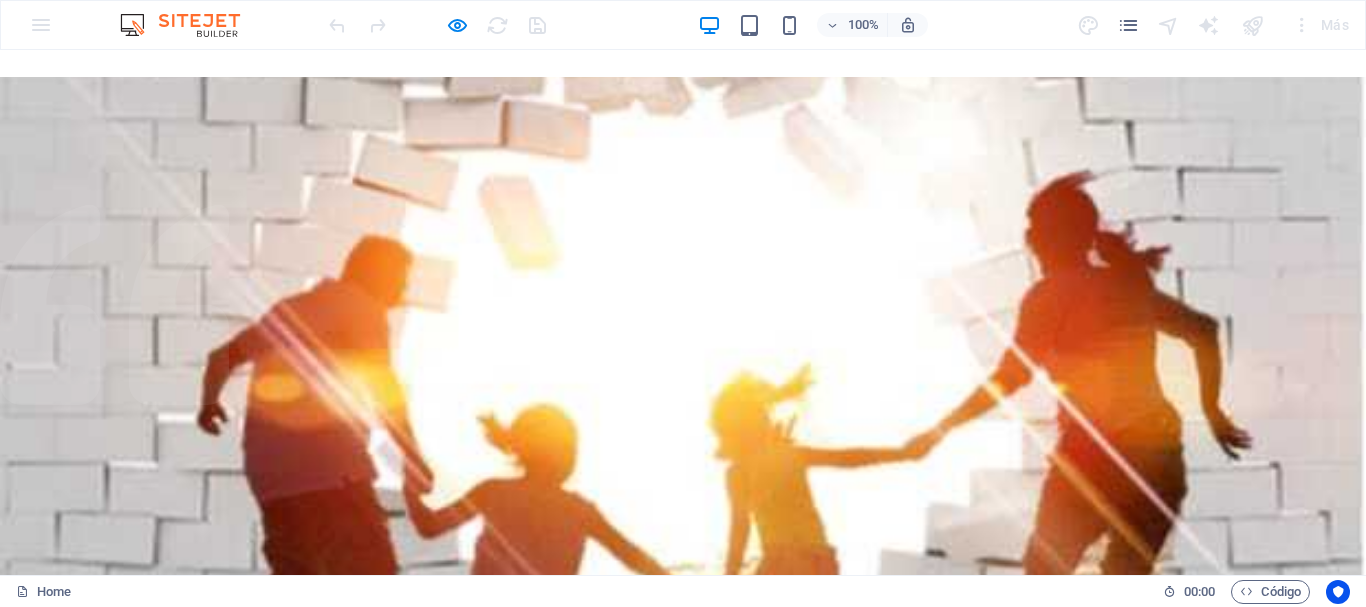 scroll, scrollTop: 0, scrollLeft: 0, axis: both 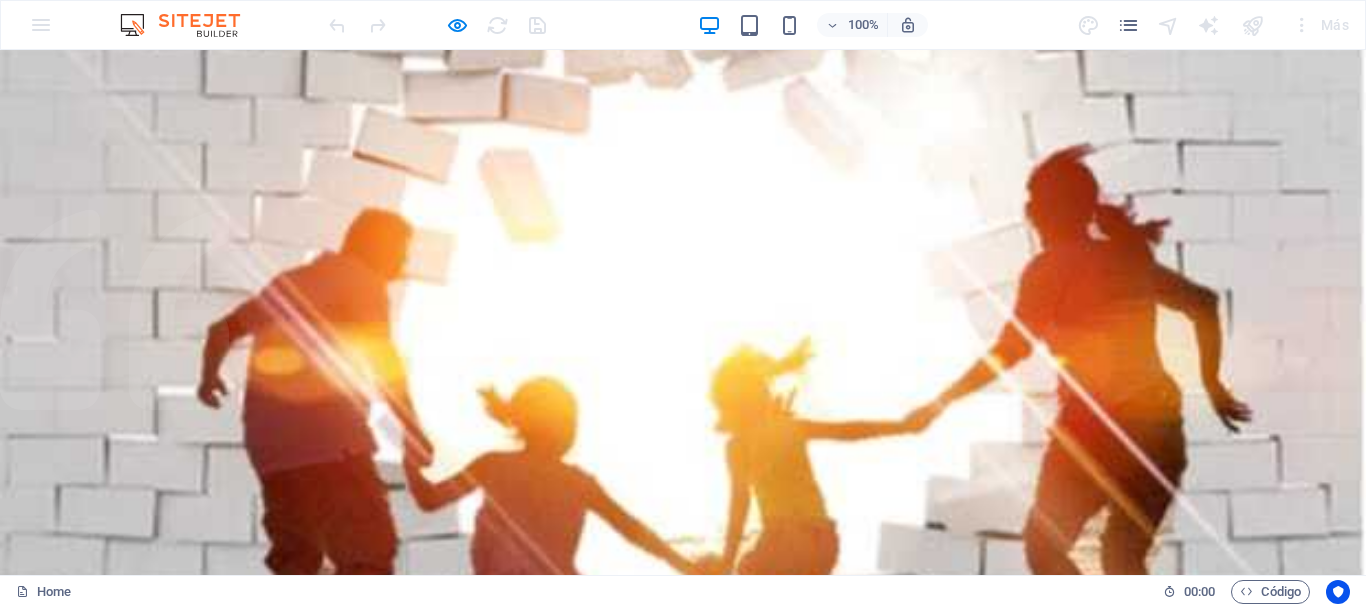 type on "368" 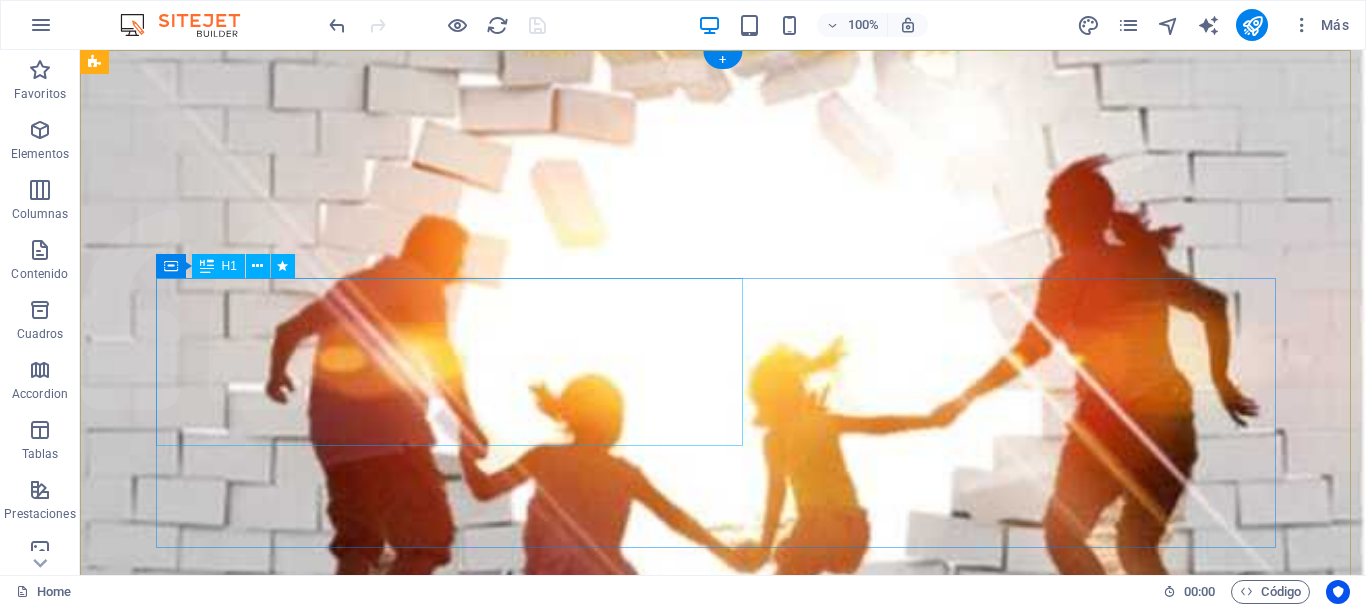 click on "Donate   and Help those in need." at bounding box center (723, 967) 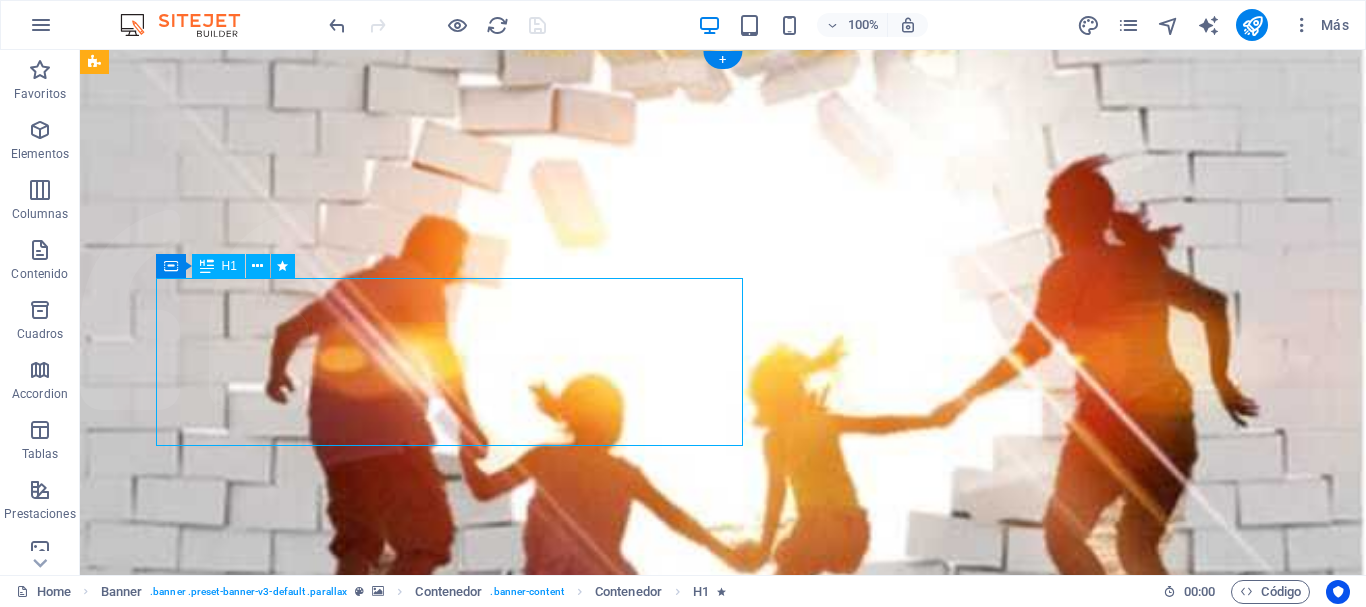 click on "Donate   and Help those in need." at bounding box center (723, 967) 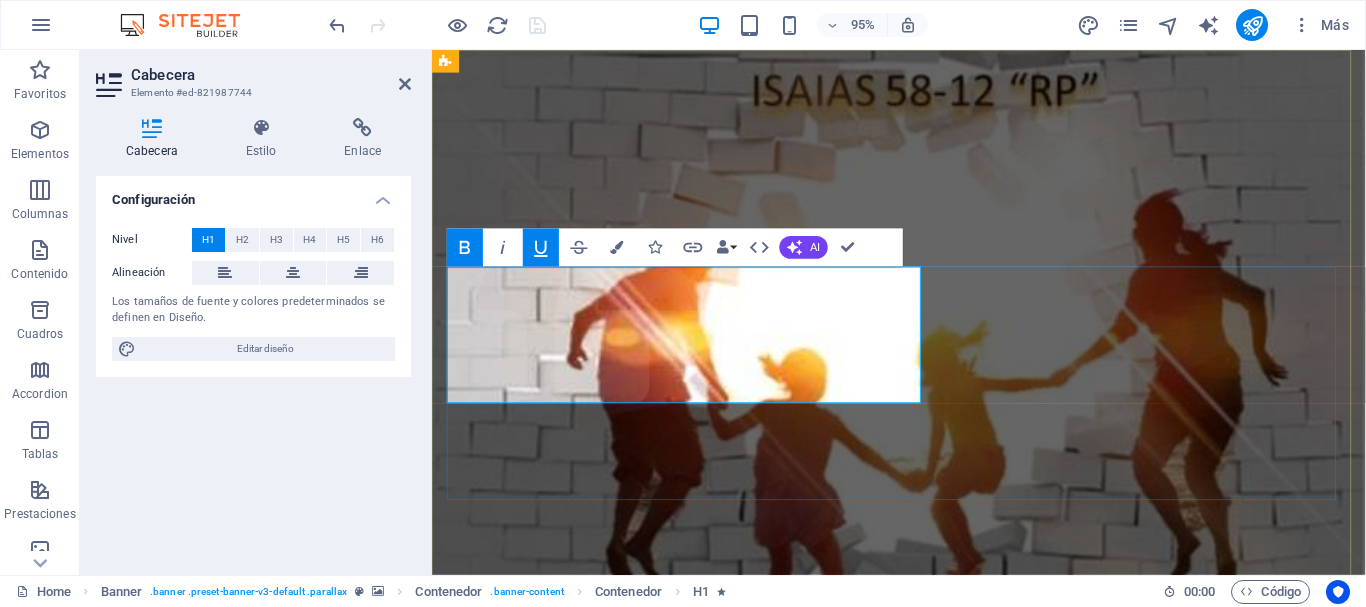 drag, startPoint x: 937, startPoint y: 322, endPoint x: 977, endPoint y: 277, distance: 60.207973 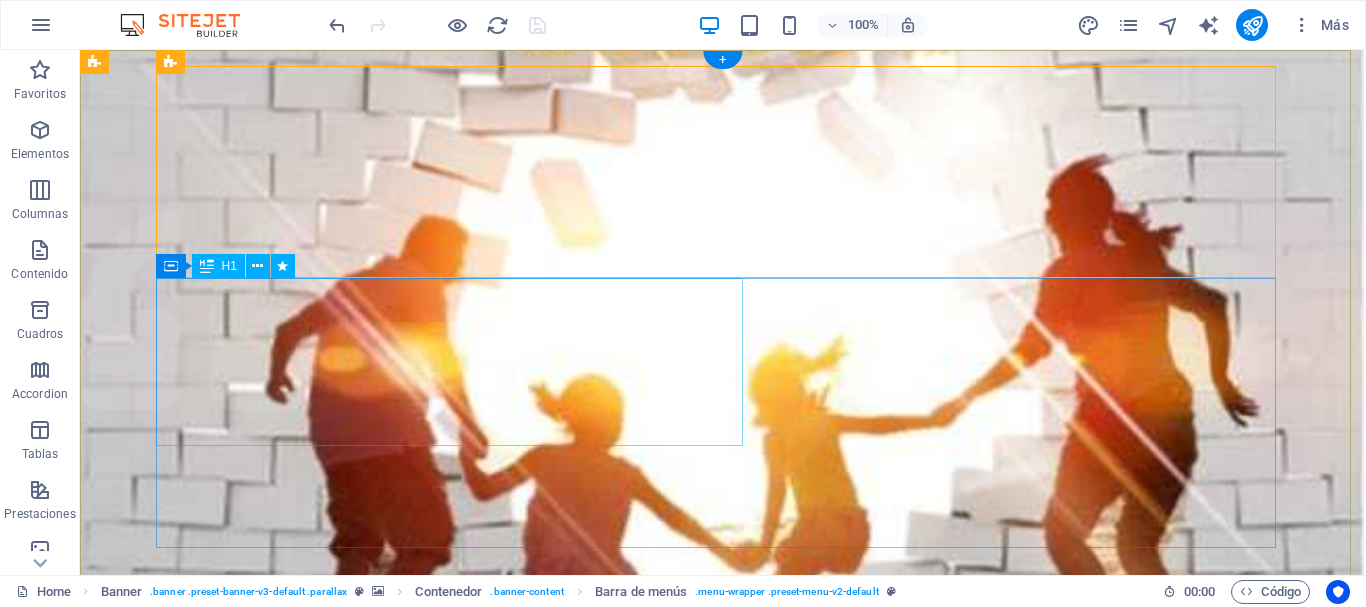 click on "Donate   and Help those in need." at bounding box center [723, 967] 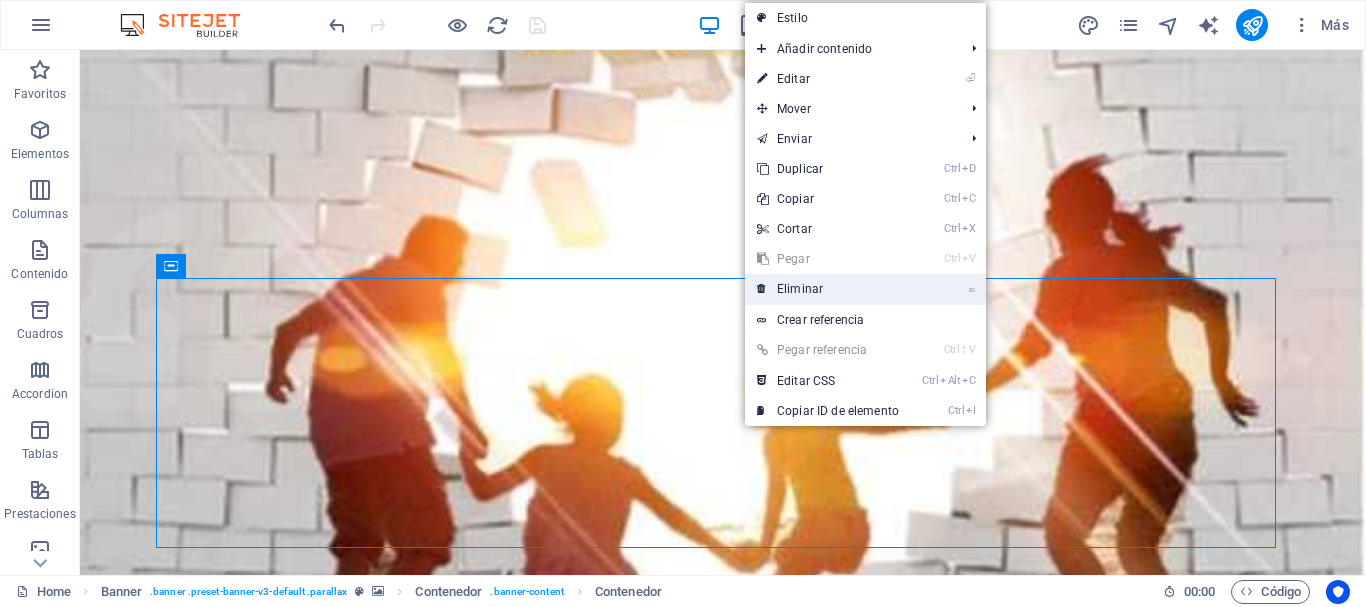 click on "⌦  Eliminar" at bounding box center (828, 289) 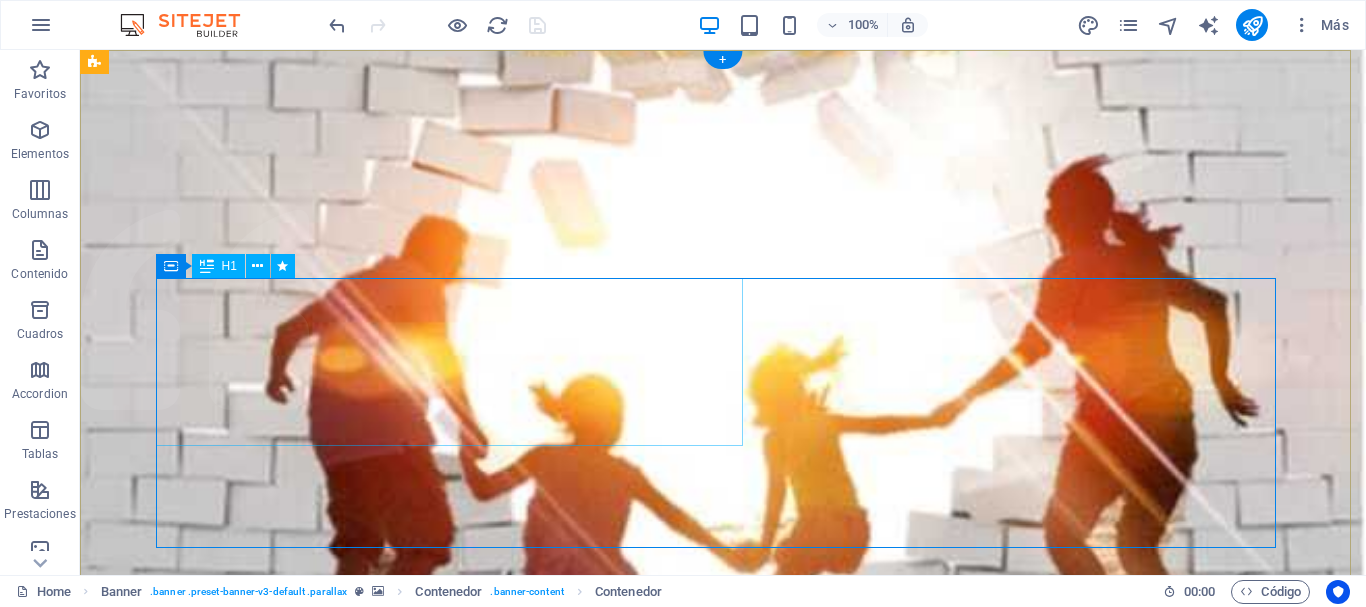 click on "Donate   and Help those in need." at bounding box center [723, 967] 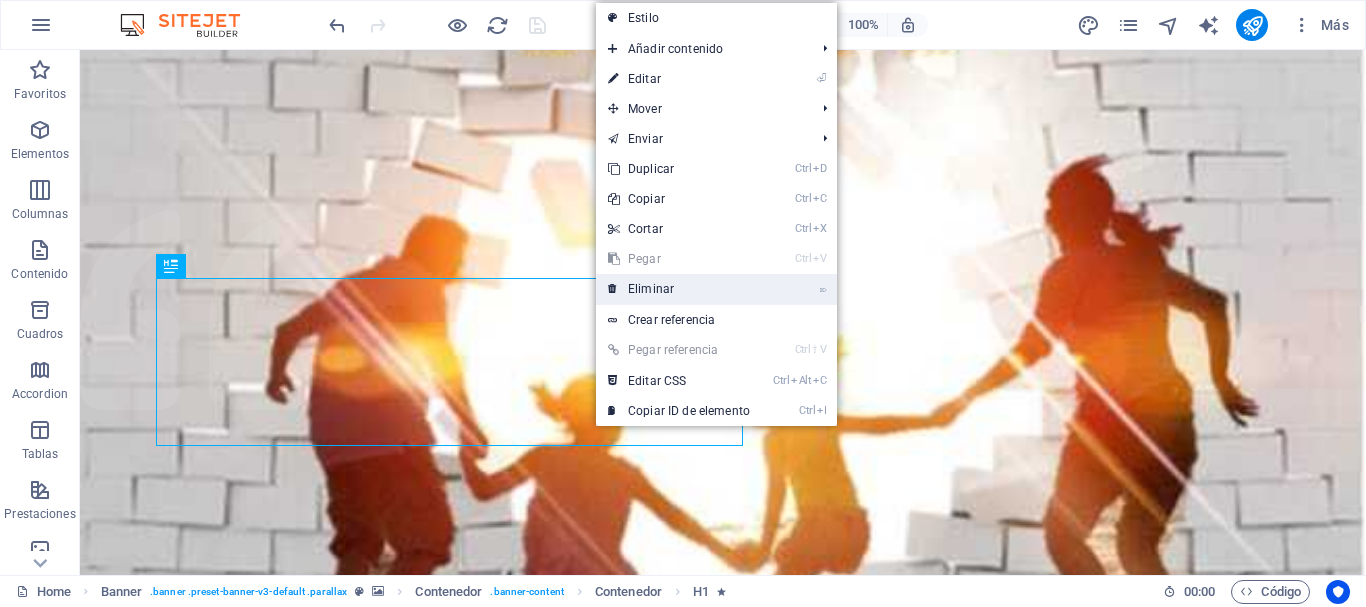 click at bounding box center [613, 289] 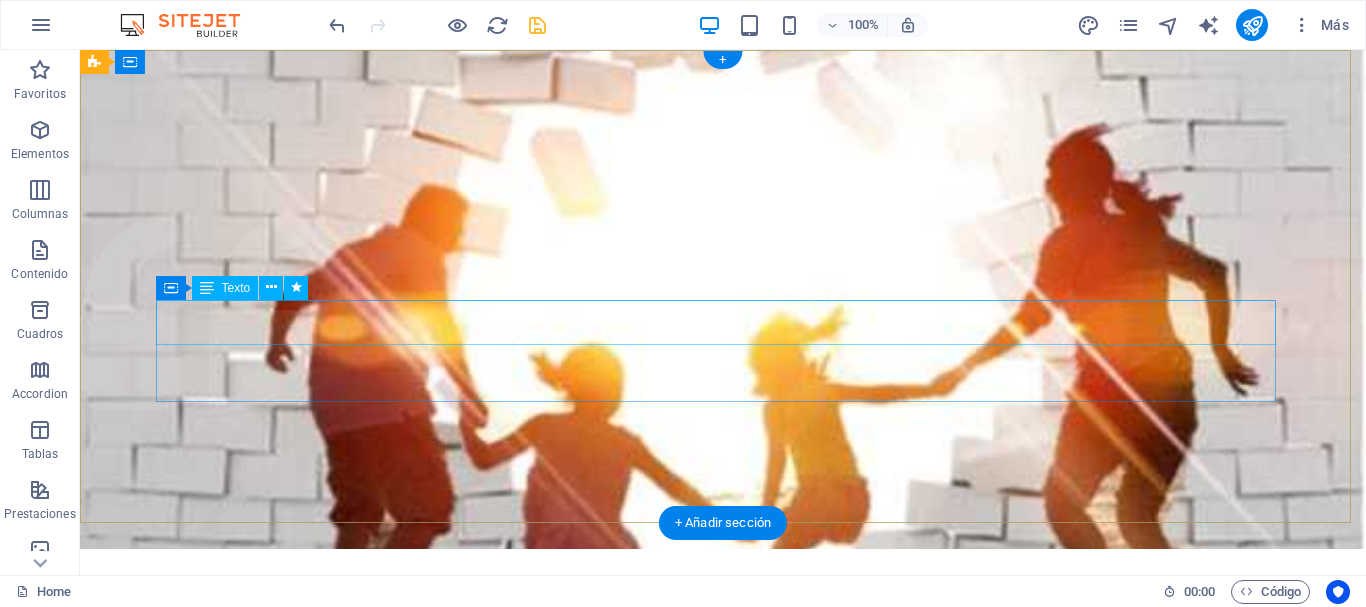 click on "Let's build a better world together!" at bounding box center (723, 847) 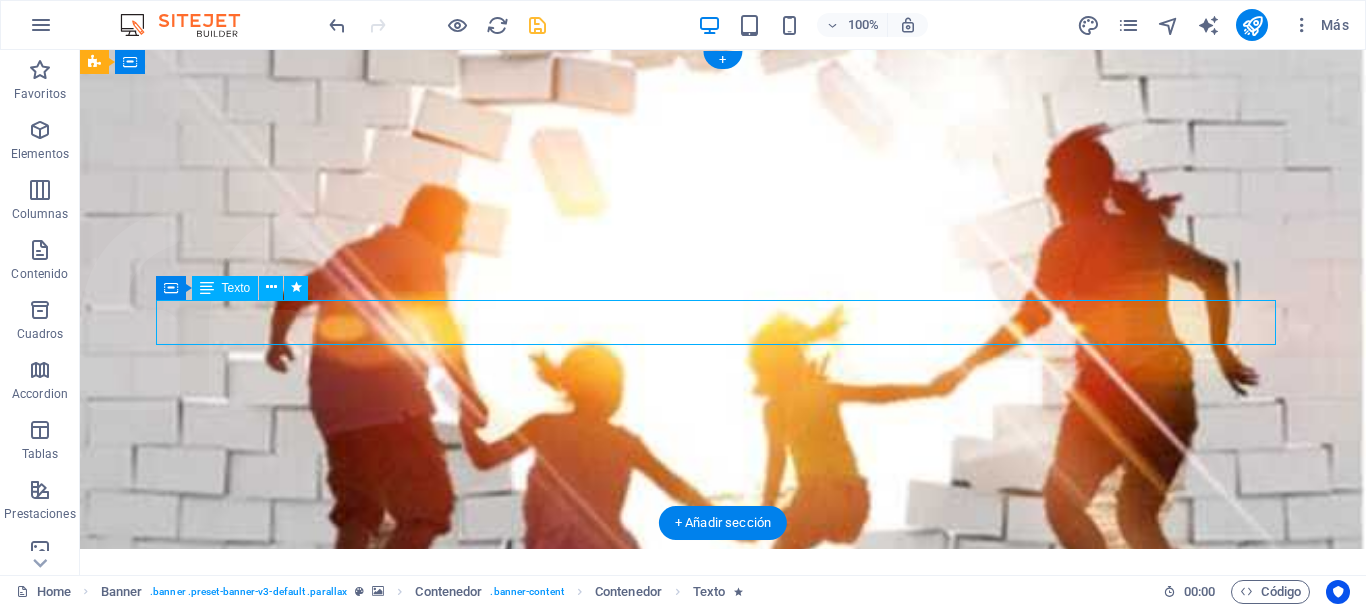 click on "Let's build a better world together!" at bounding box center [723, 847] 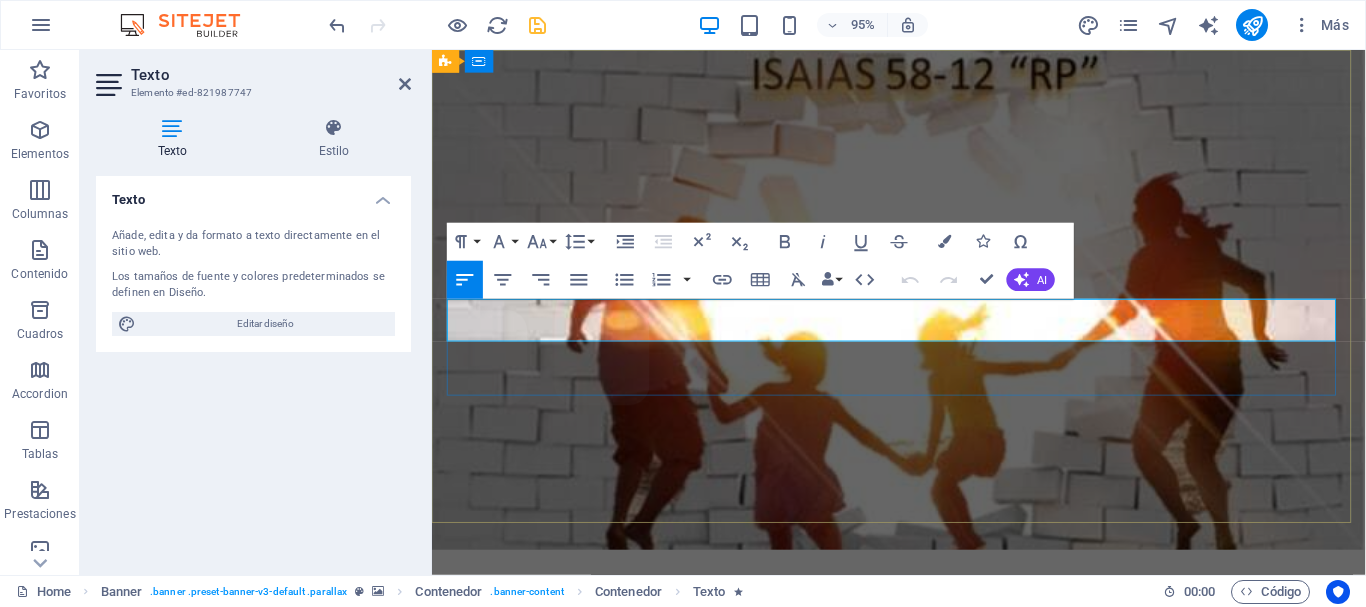 click on "Let's build a better world together!" at bounding box center (923, 876) 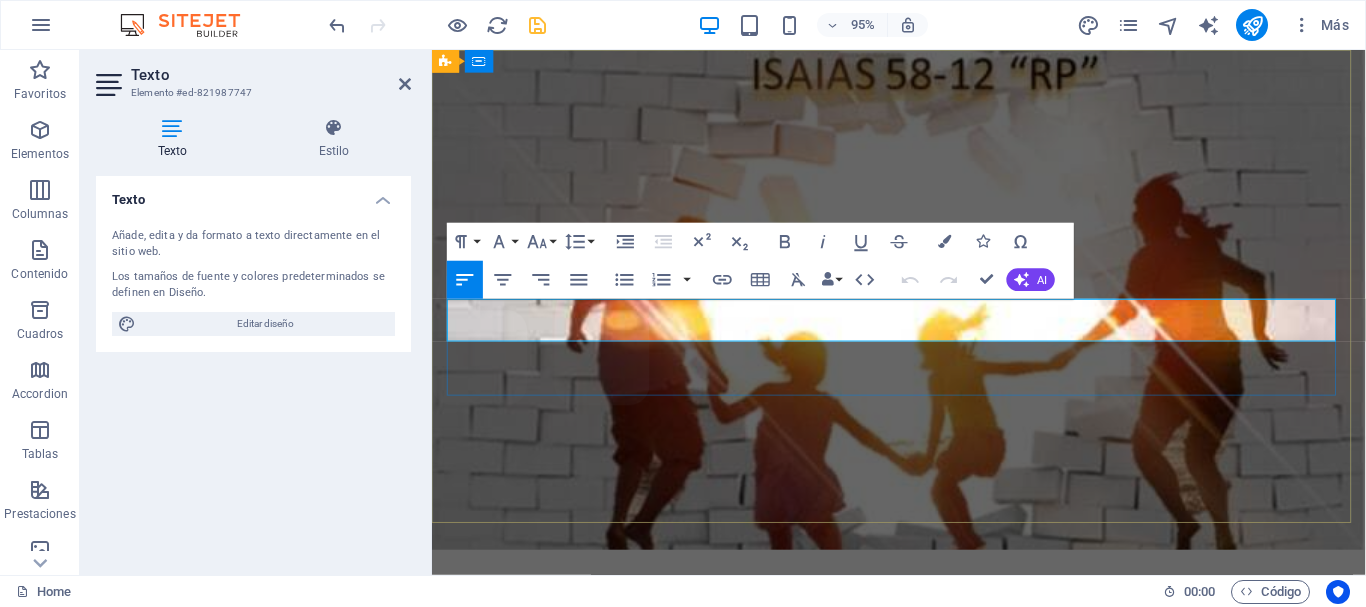 click on "Let's build a better world together!" at bounding box center [669, 876] 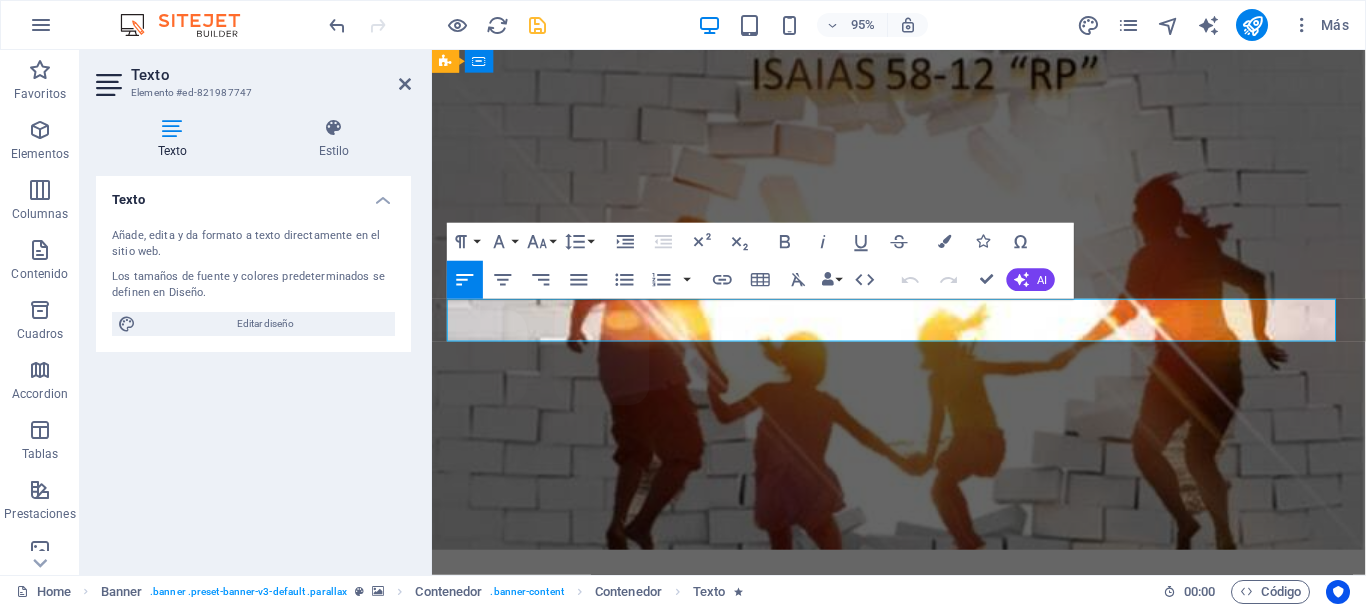 click on "Let's build a better world together!" at bounding box center (669, 876) 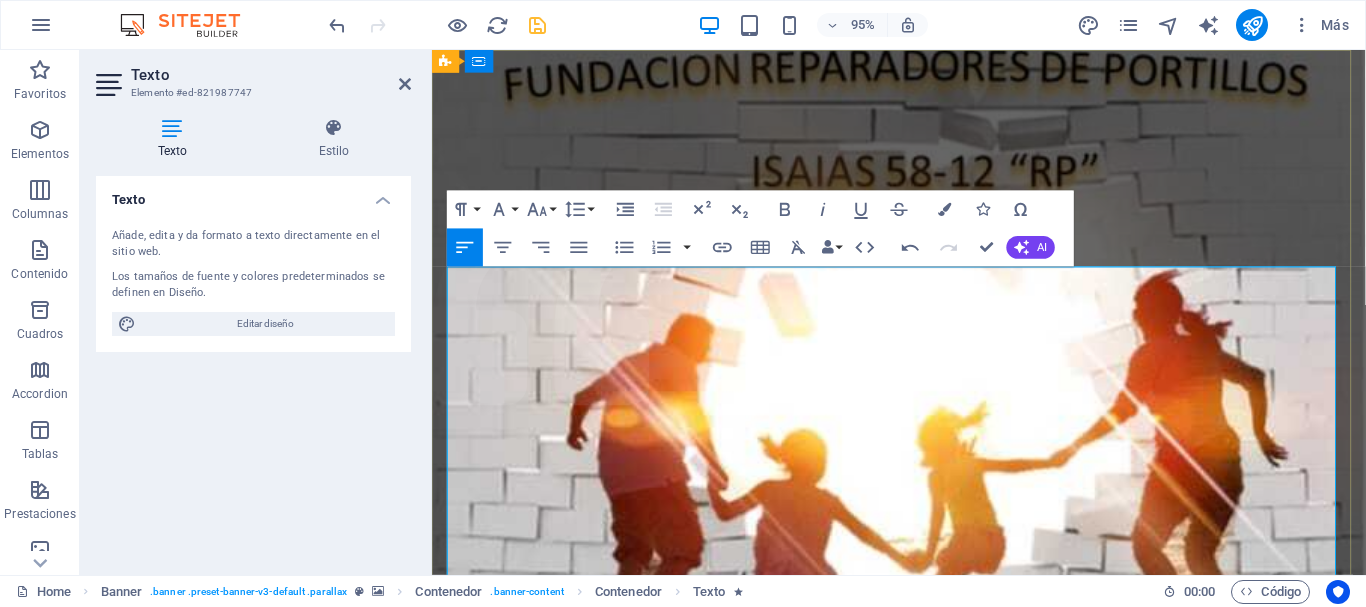 click on "Abre tu boca por el mundo en el juicio de todos los desvalidos. Abre tu boca, juzga con justicia, y defiende la causa del pobre y del menesteroso." at bounding box center [920, 1226] 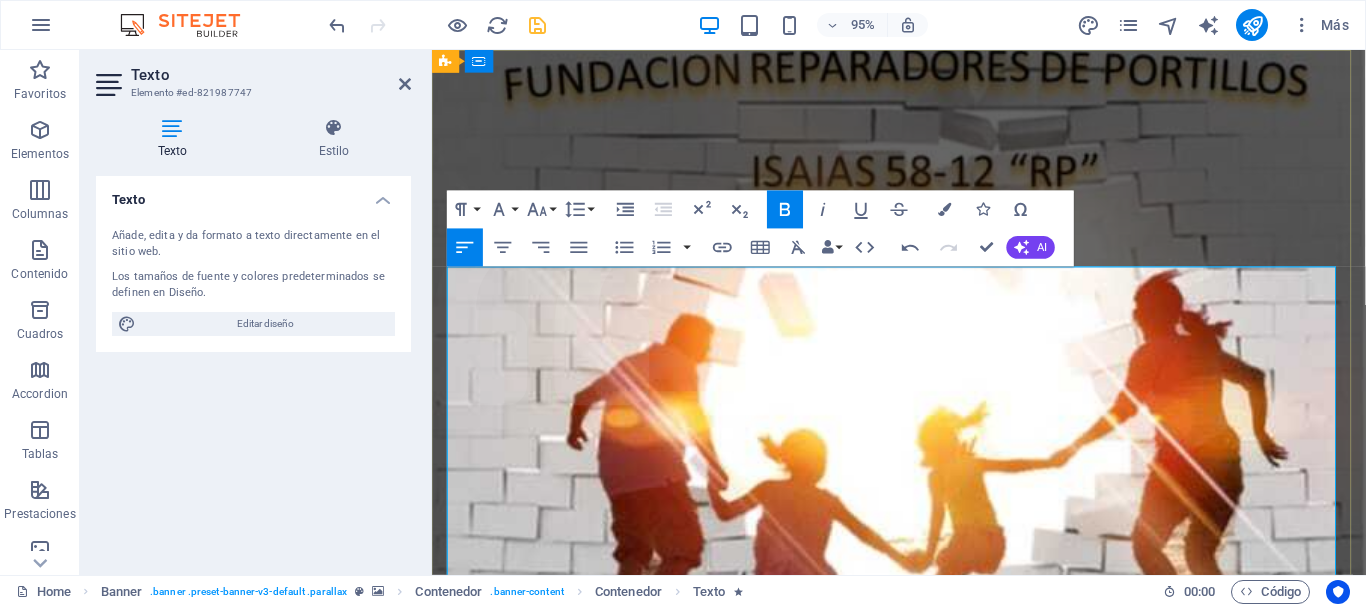 click on "Abre tu boca por el mundo en el juicio de todos los desvalidos. Abre tu boca, juzga con justicia, y defiende la causa del pobre y del menesteroso." at bounding box center [920, 1226] 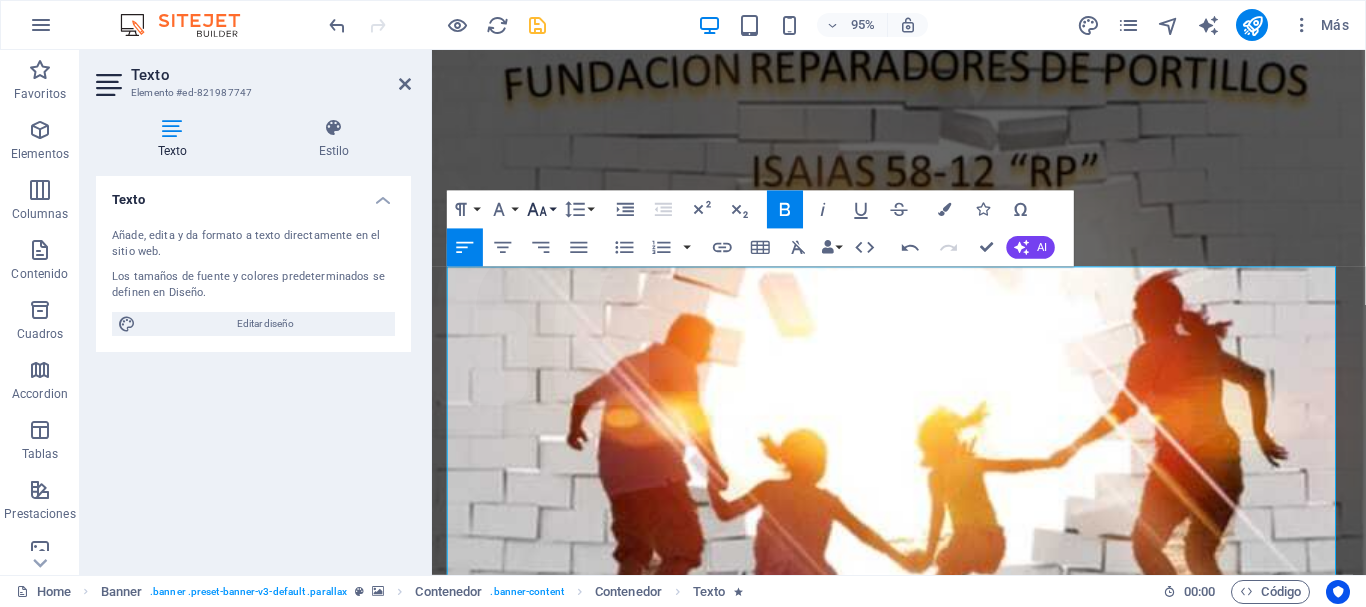 click on "Font Size" at bounding box center (541, 210) 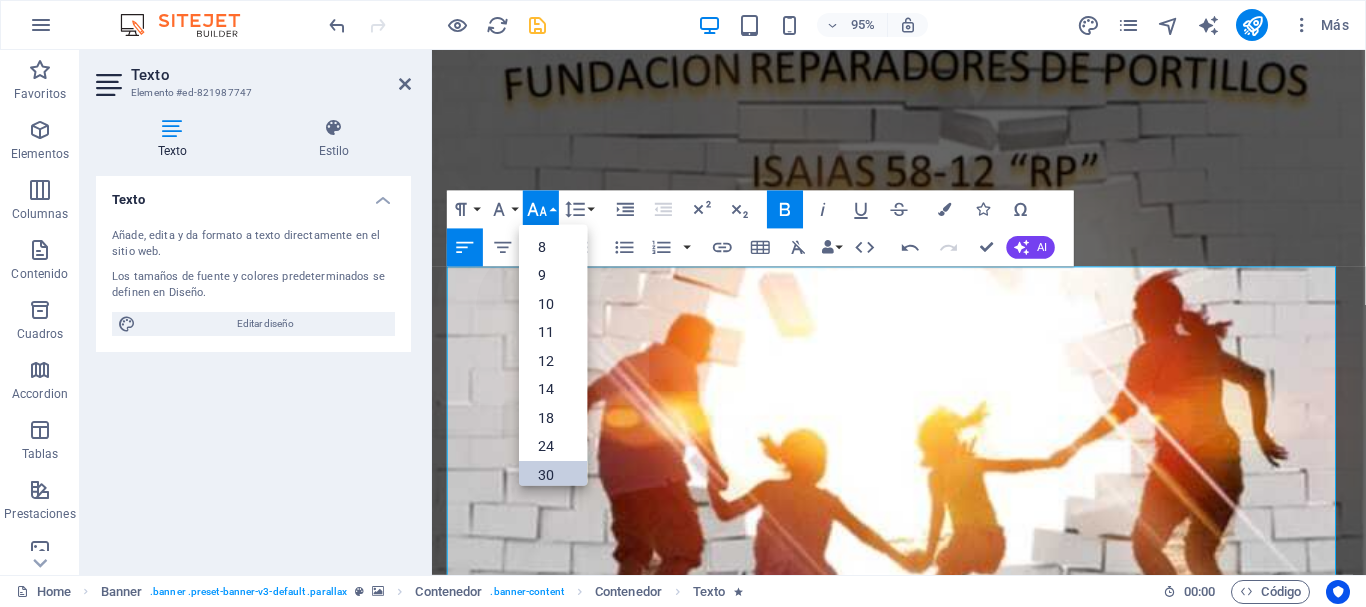 click on "30" at bounding box center (553, 474) 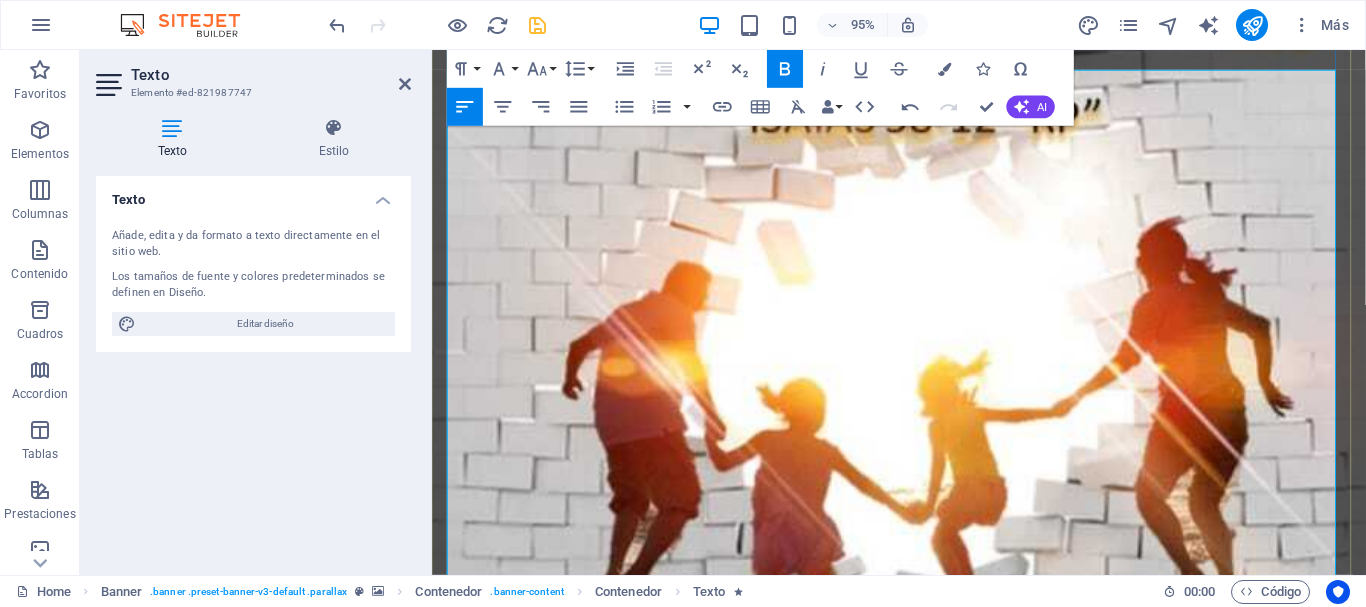scroll, scrollTop: 100, scrollLeft: 0, axis: vertical 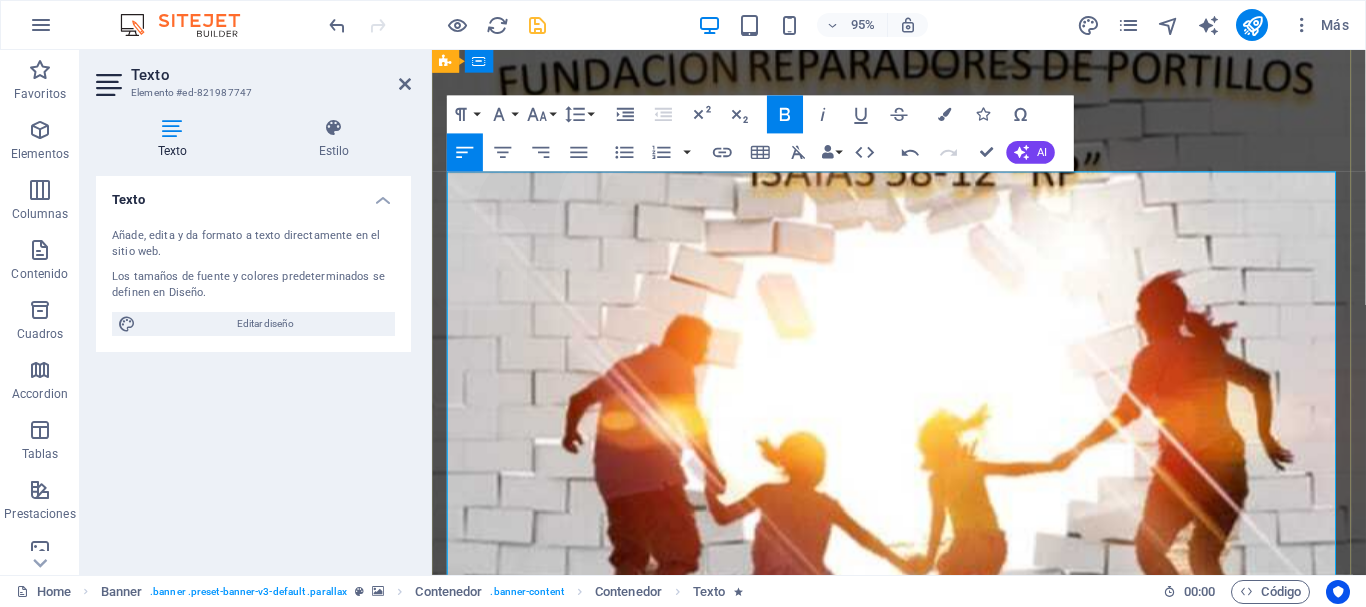 drag, startPoint x: 964, startPoint y: 480, endPoint x: 467, endPoint y: 455, distance: 497.6284 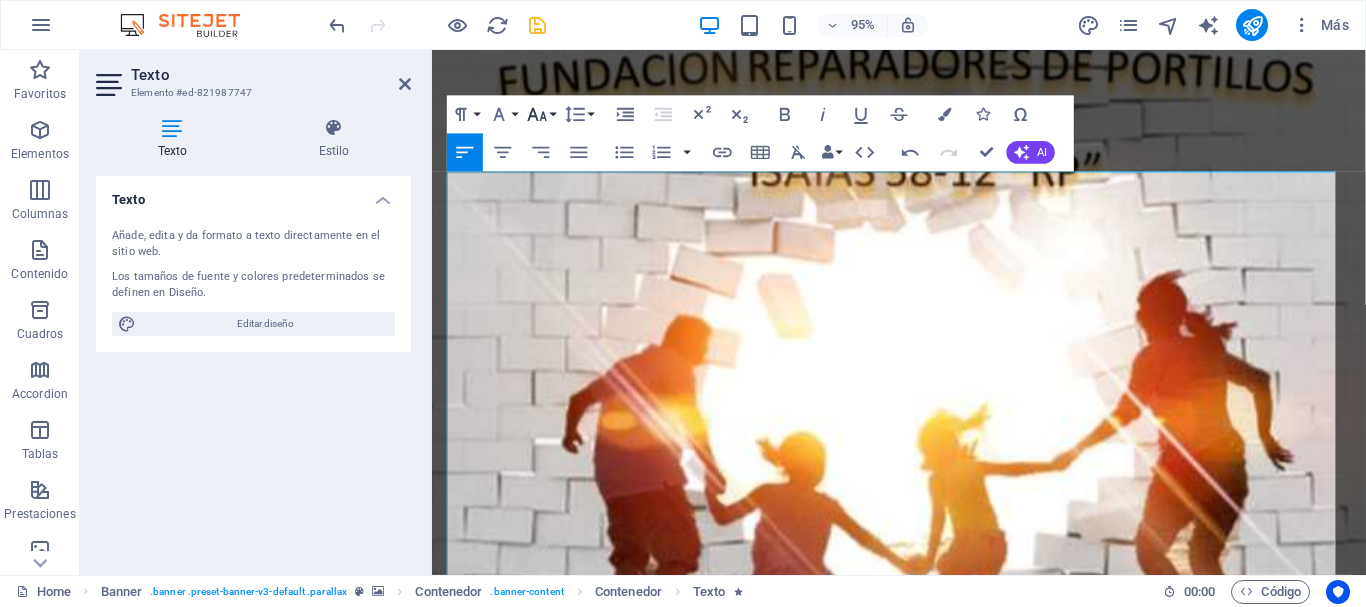 click on "Font Size" at bounding box center [541, 115] 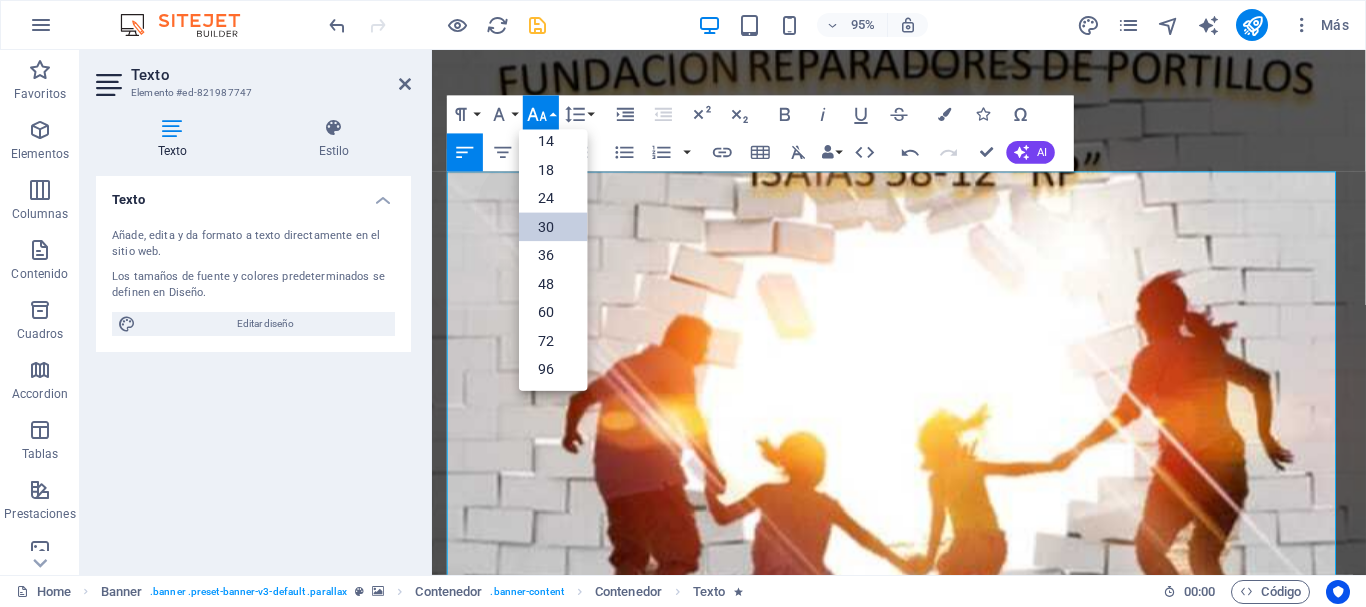 scroll, scrollTop: 161, scrollLeft: 0, axis: vertical 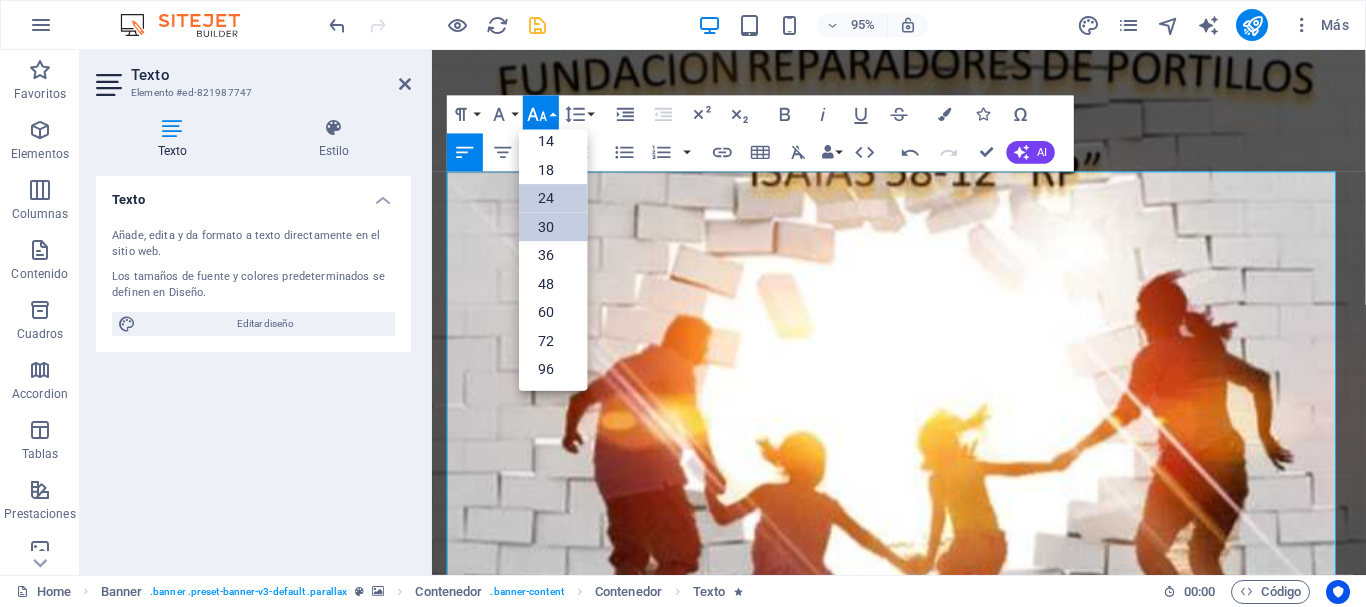 click on "24" at bounding box center (553, 198) 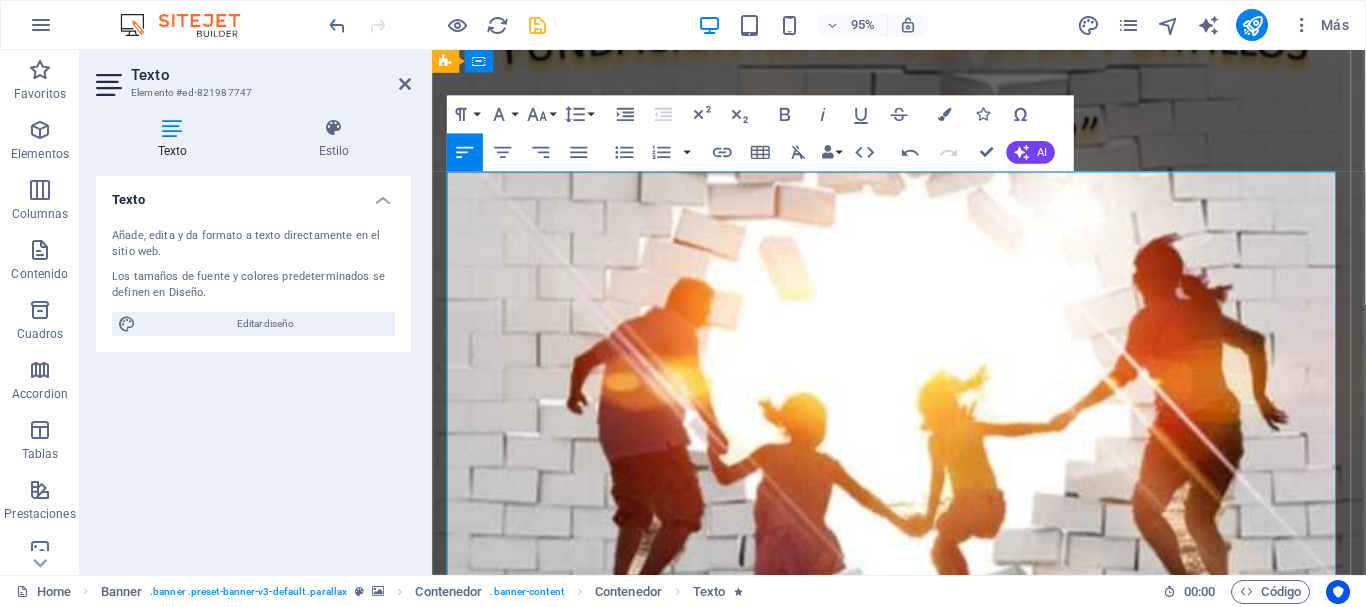 click on "[PERSON] 58:12 dice: "Y los tuyos edificarán las ruinas antiguas; los cimientos de generación y generación levantarás, y serás llamado reparador de portillos, restaurador de calzadas para habitar"." at bounding box center (911, 1333) 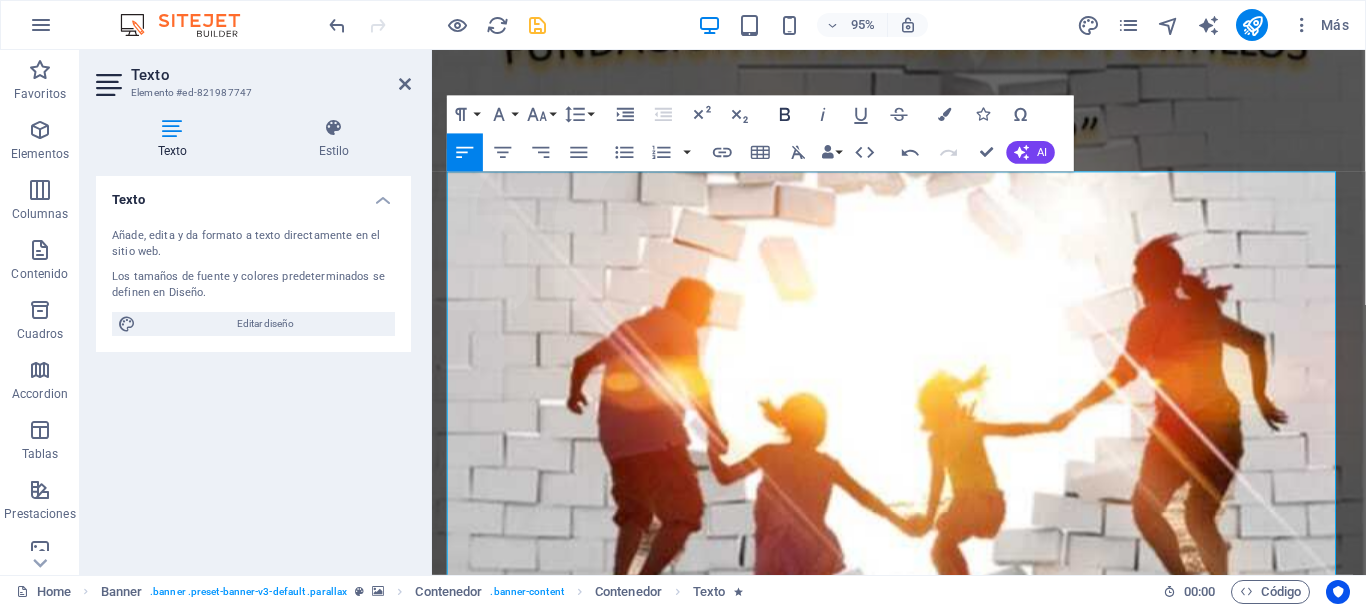 click 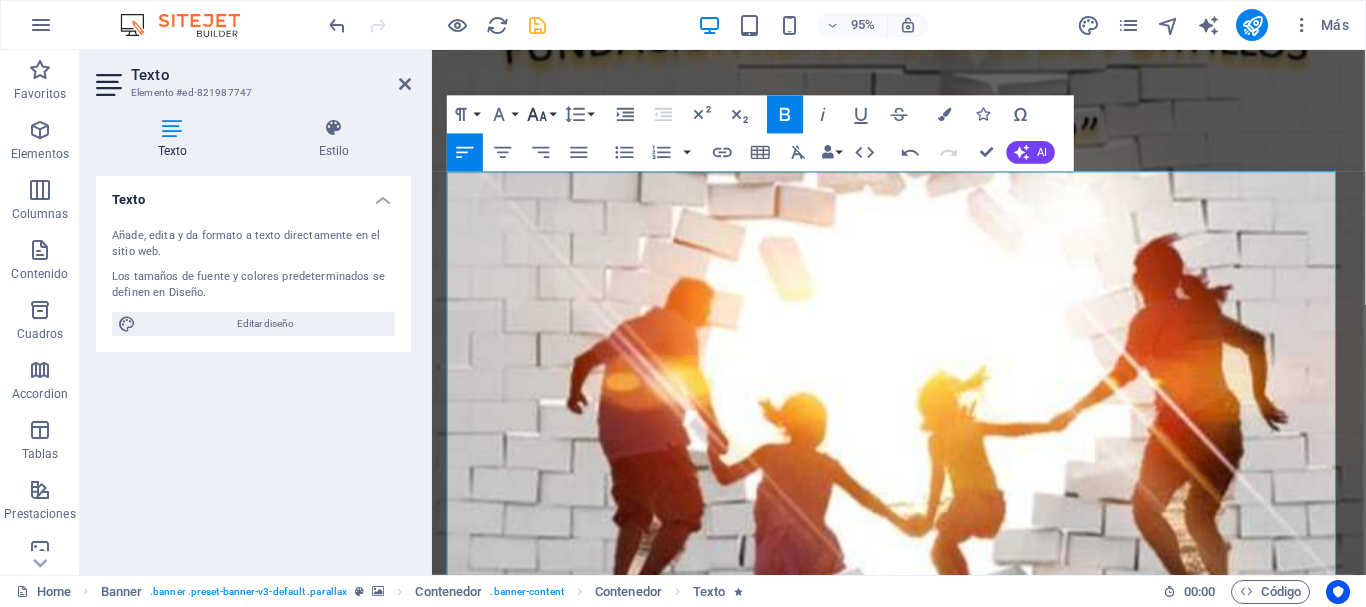 click on "Font Size" at bounding box center [541, 115] 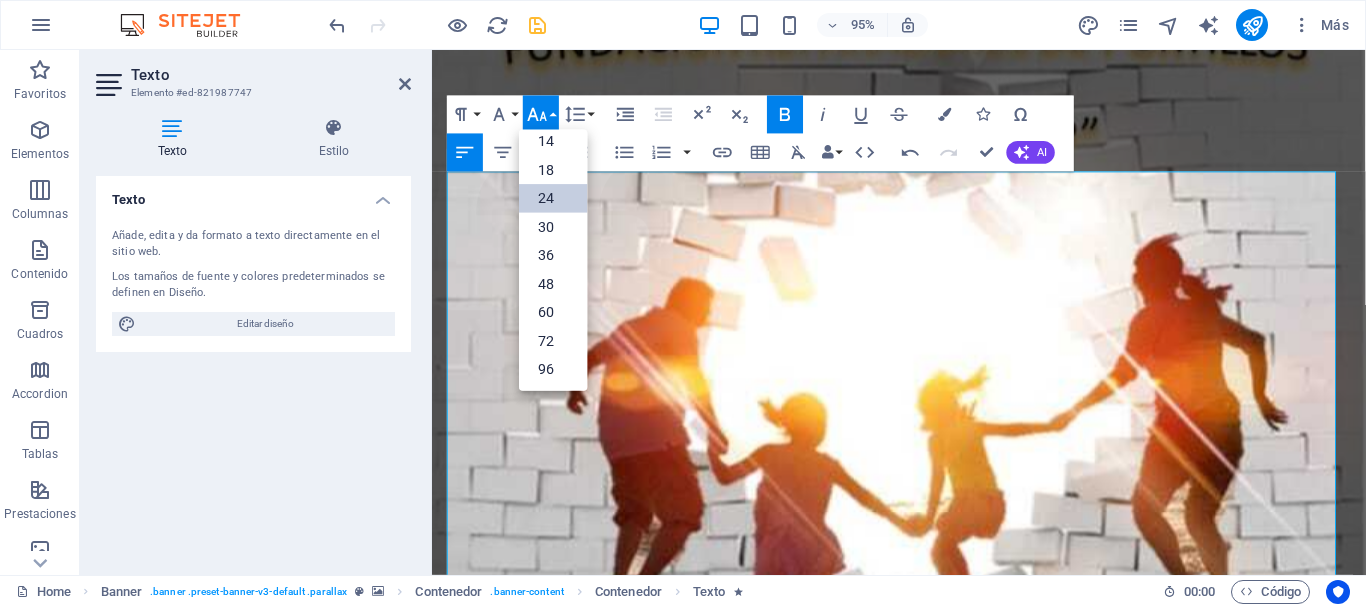 scroll, scrollTop: 161, scrollLeft: 0, axis: vertical 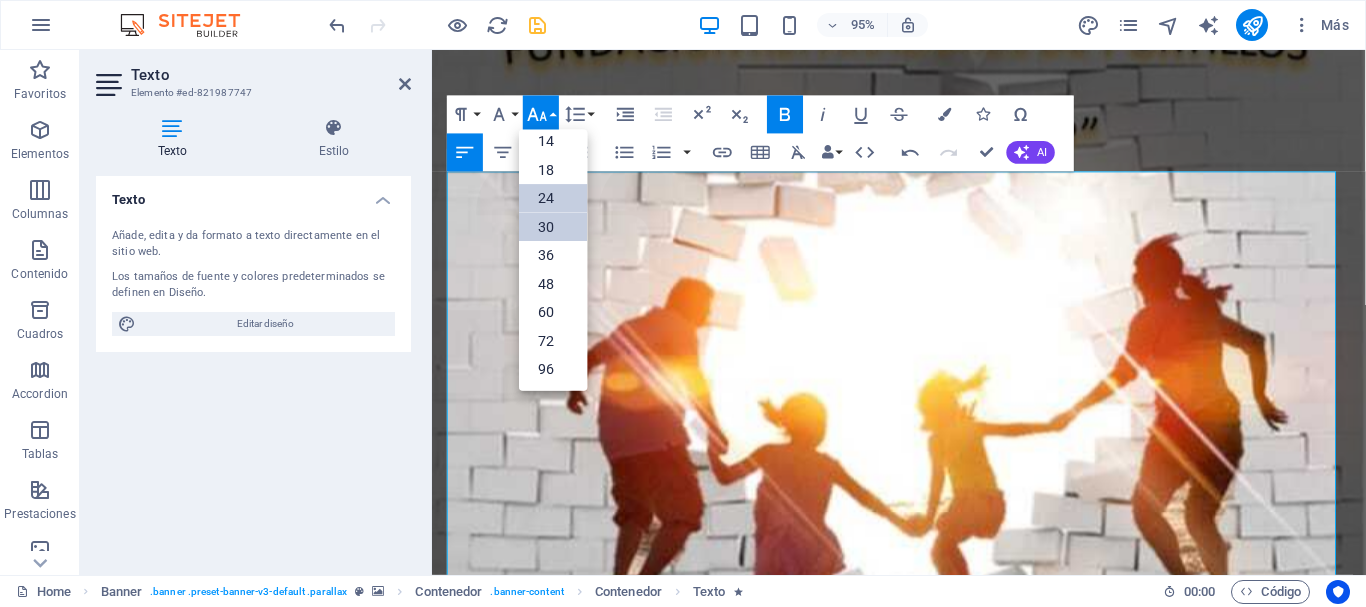click on "30" at bounding box center (553, 226) 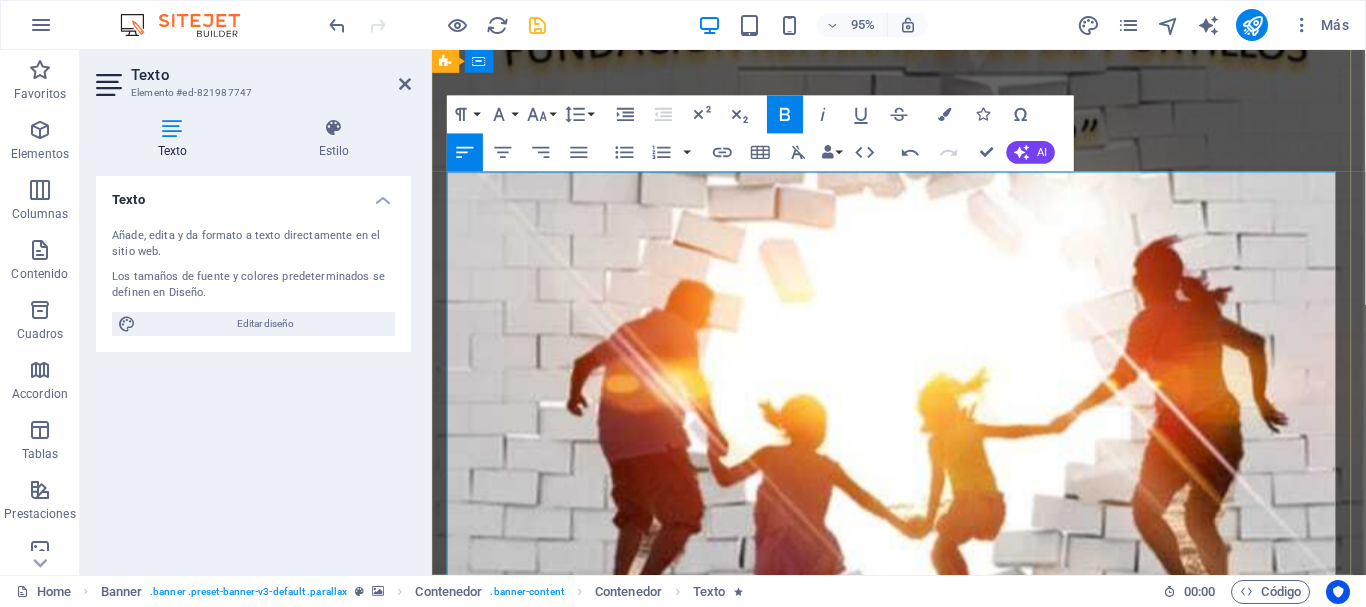click on "Abre tu boca por el mundo en el juicio de todos los desvalidos. Abre tu boca, juzga con justicia, y defiende la causa del pobre y del menesteroso.          Proverbios: 31;08-09" at bounding box center [923, 1129] 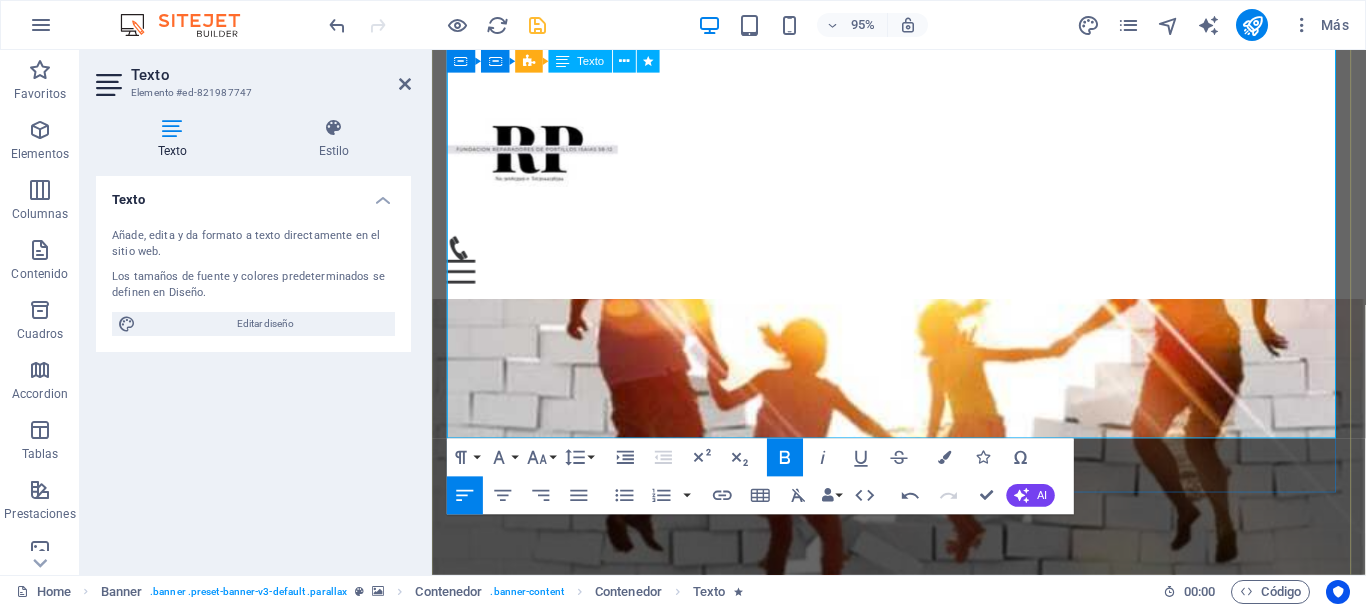 scroll, scrollTop: 400, scrollLeft: 0, axis: vertical 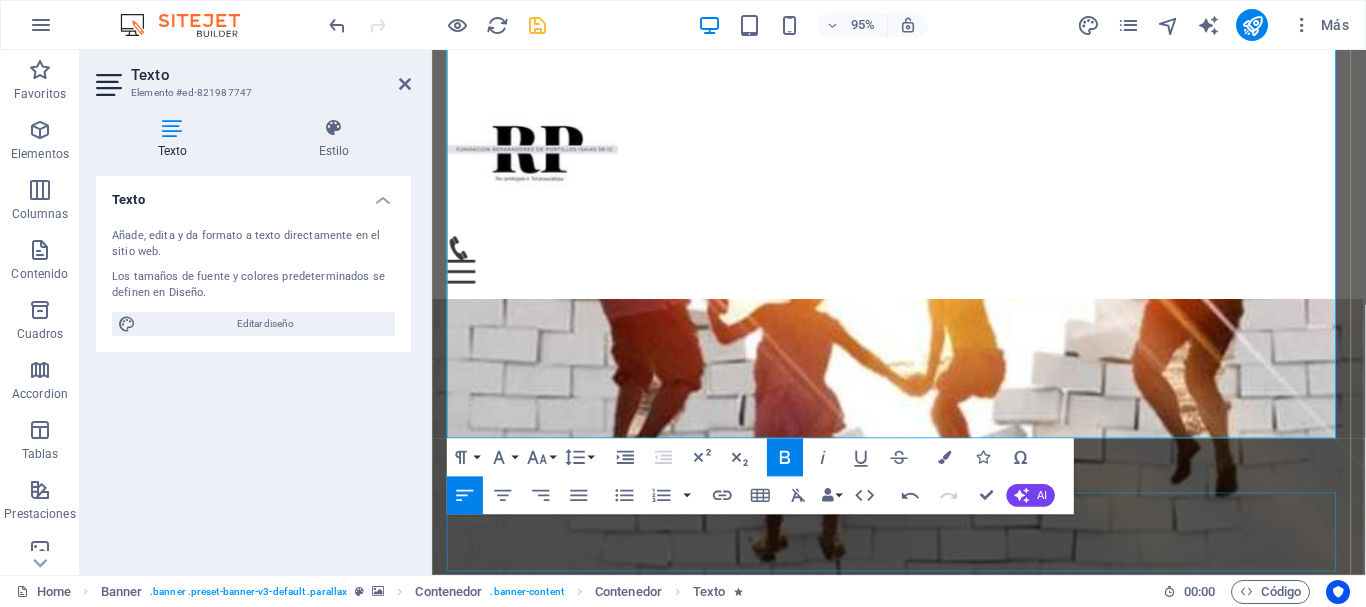 click at bounding box center (923, 1443) 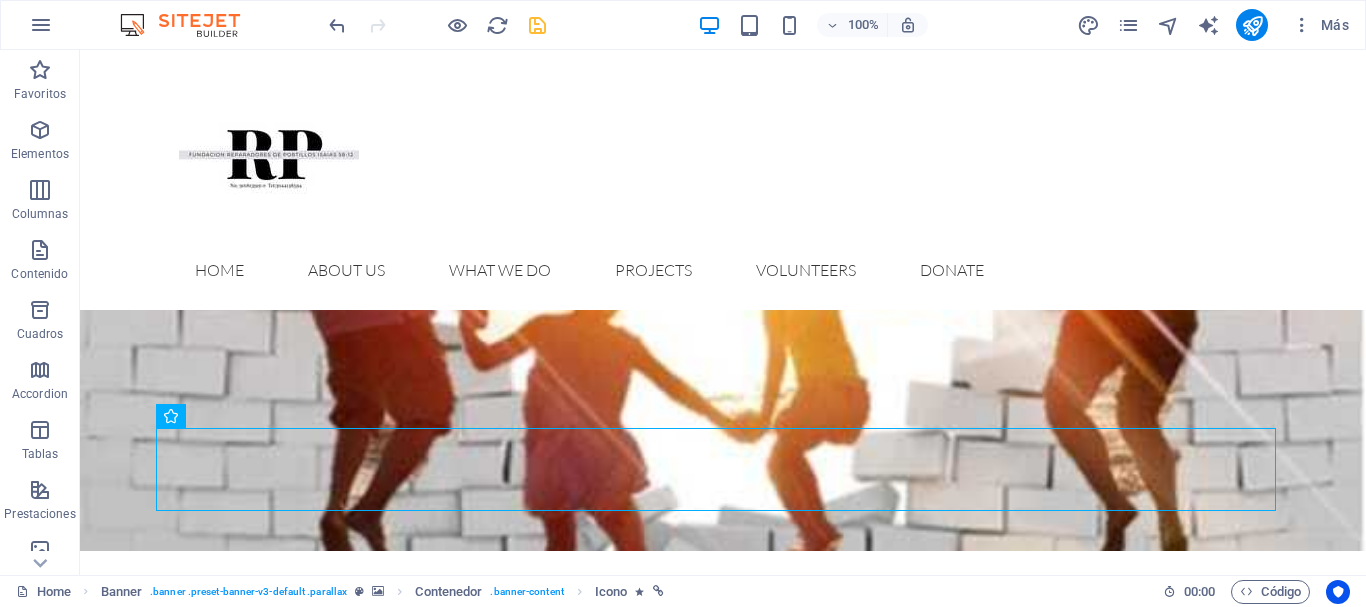 click at bounding box center [437, 25] 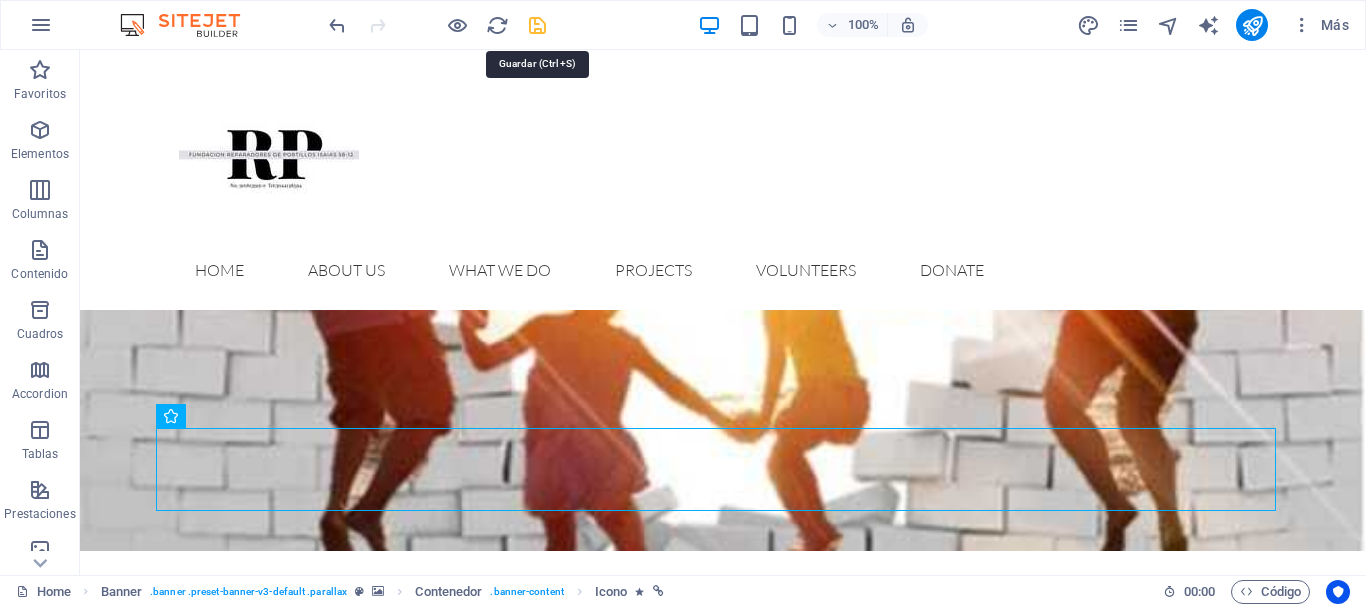 click at bounding box center [537, 25] 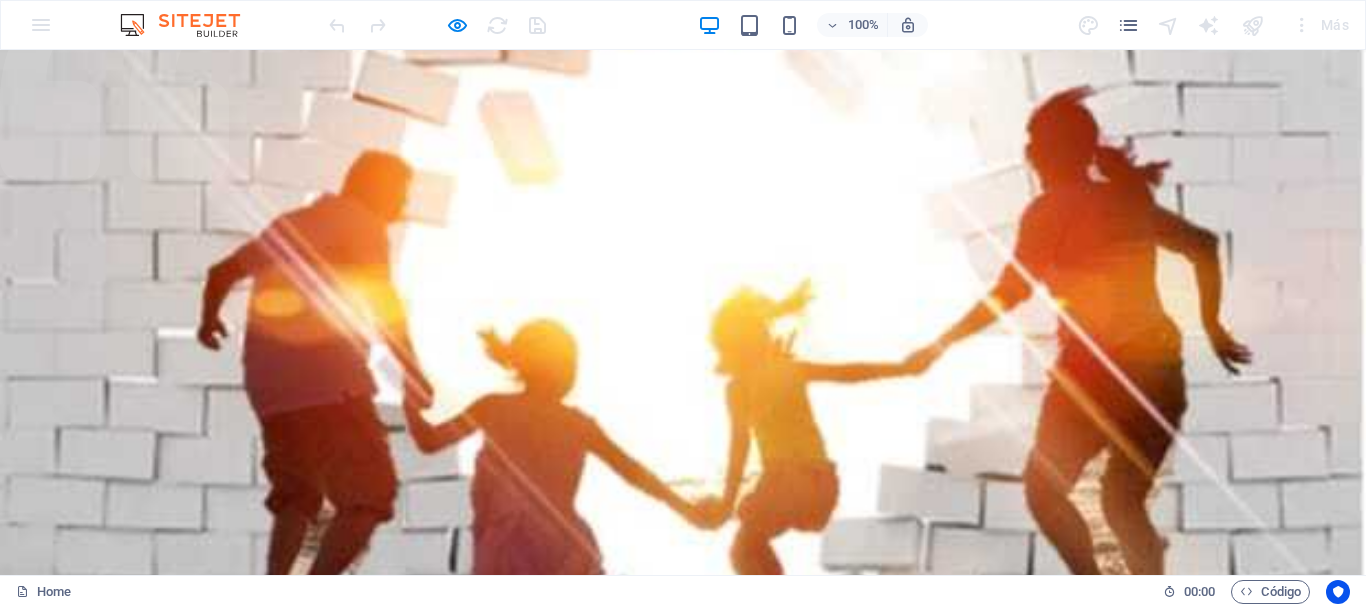 scroll, scrollTop: 200, scrollLeft: 0, axis: vertical 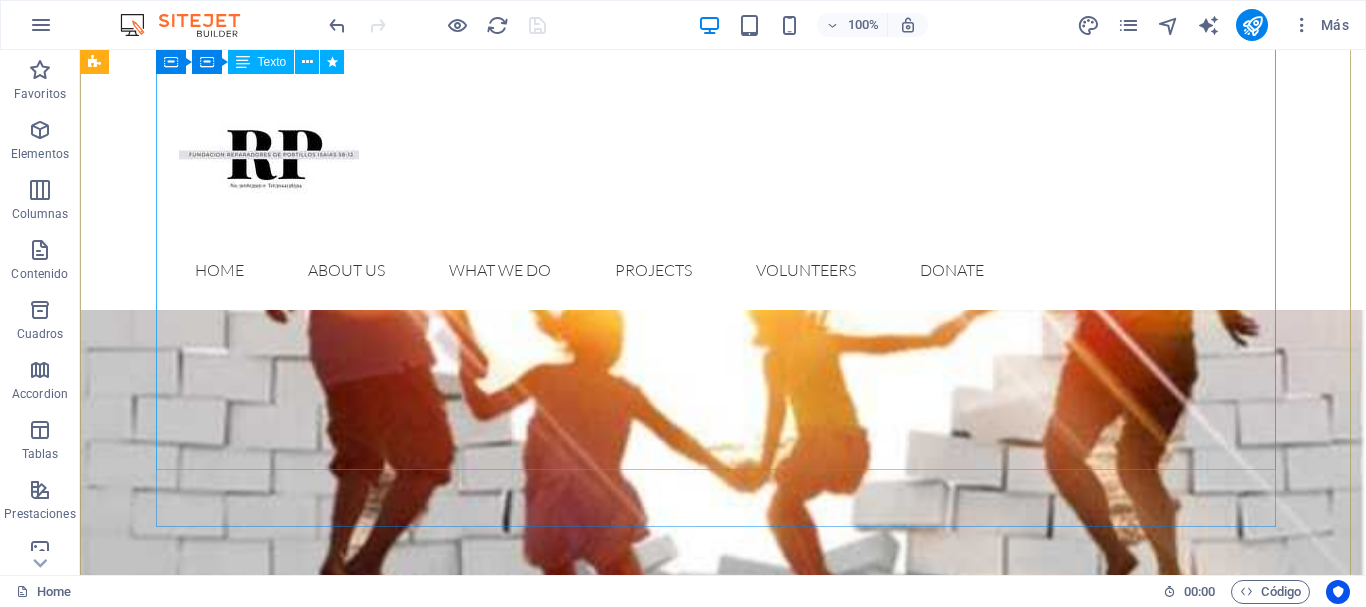 click on "Abre tu boca por el mundo en el juicio de todos los desvalidos. Abre tu boca, juzga con justicia, y defiende la causa del pobre y del menesteroso. Proverbios: 31;08-09 Isaías 58:12 dice: "Y los tuyos edificarán las ruinas antiguas; los cimientos de generación y generación levantarás, y serás llamado reparador de portillos, restaurador de calzadas para habitar". En este versículo, Dios le dice a su pueblo que reconstruirá las ruinas antiguas y levantará los cimientos de generaciones pasadas. A cambio, Dios les dará el reconocimiento de "reparadores de muros caídos" y "reconstructores de casas en ruinas". El versículo enfatiza que aquellos que son genuinos en su fe no solo restaurarán lo que se ha roto, sino que también dejarán un legado duradero de justicia para las generaciones futuras." at bounding box center [723, 1004] 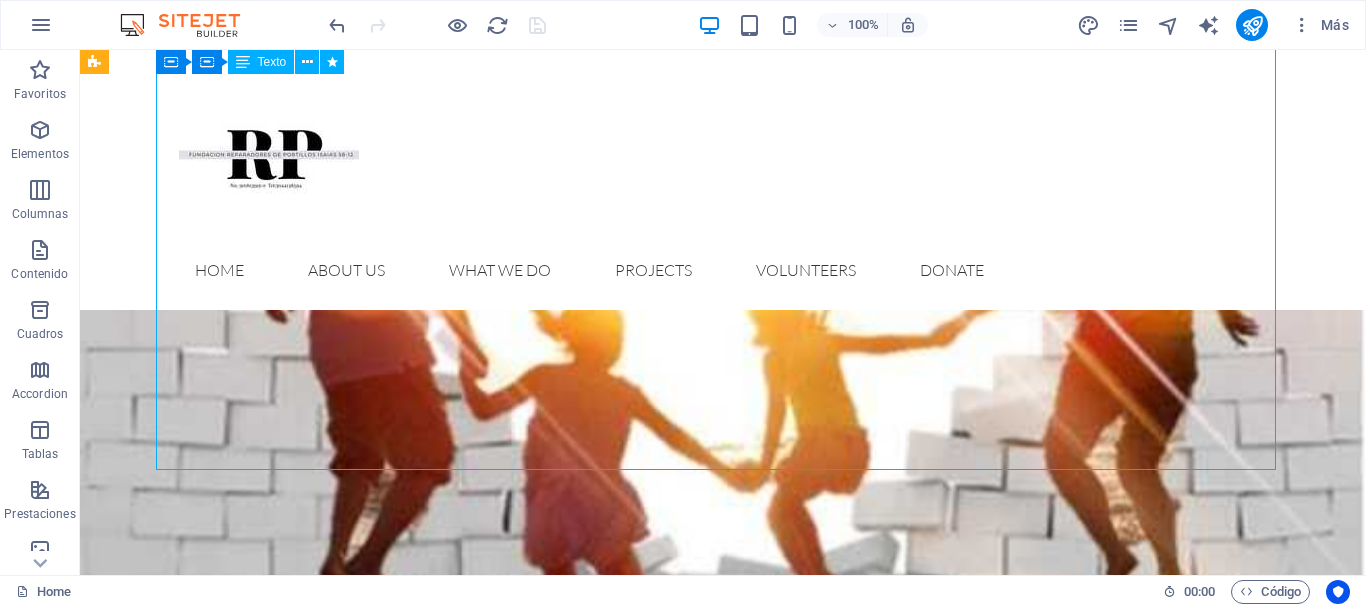 click on "Abre tu boca por el mundo en el juicio de todos los desvalidos. Abre tu boca, juzga con justicia, y defiende la causa del pobre y del menesteroso. Proverbios: 31;08-09 Isaías 58:12 dice: "Y los tuyos edificarán las ruinas antiguas; los cimientos de generación y generación levantarás, y serás llamado reparador de portillos, restaurador de calzadas para habitar". En este versículo, Dios le dice a su pueblo que reconstruirá las ruinas antiguas y levantará los cimientos de generaciones pasadas. A cambio, Dios les dará el reconocimiento de "reparadores de muros caídos" y "reconstructores de casas en ruinas". El versículo enfatiza que aquellos que son genuinos en su fe no solo restaurarán lo que se ha roto, sino que también dejarán un legado duradero de justicia para las generaciones futuras." at bounding box center [723, 1004] 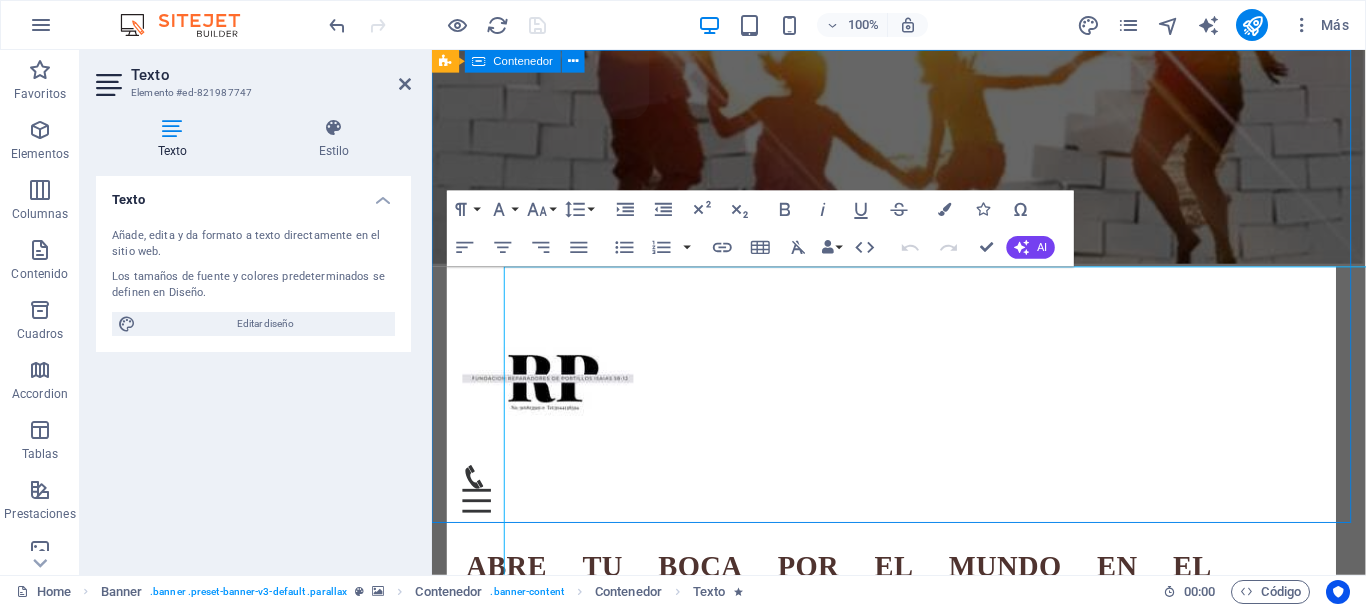 scroll, scrollTop: 0, scrollLeft: 0, axis: both 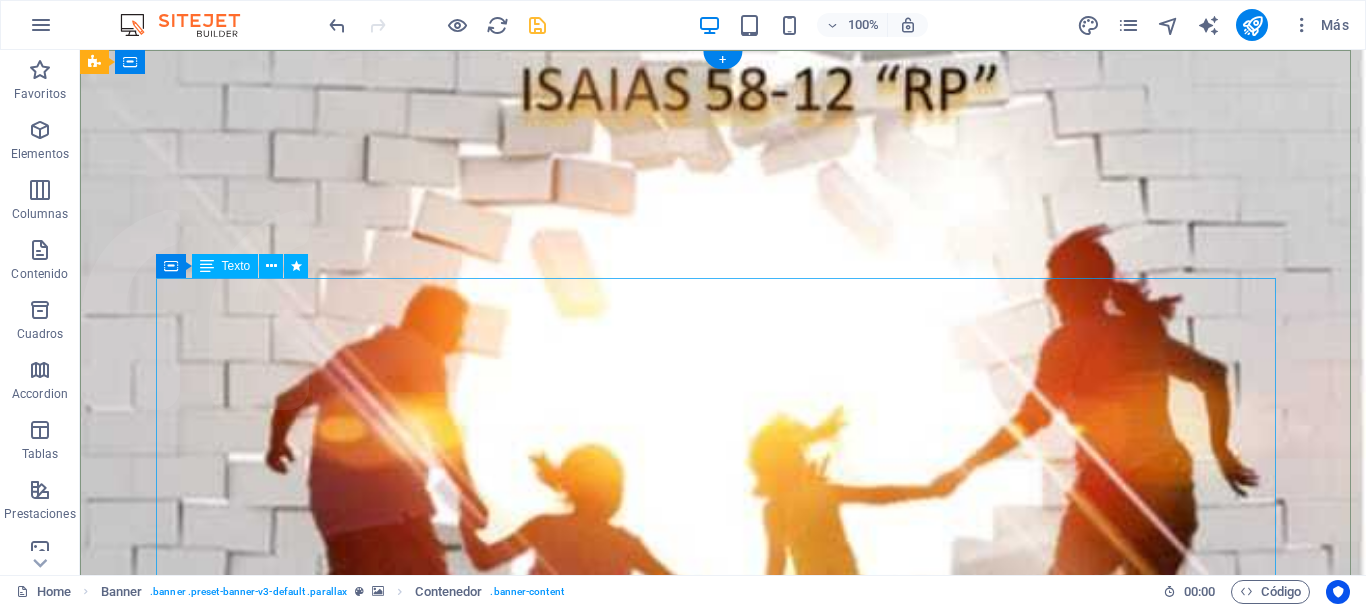 click on "Abre tu boca por el mundo en el juicio de todos los desvalidos. Abre tu boca, juzga con justicia, y defiende la causa del pobre y del menesteroso. Proverbios: 31;08-09 Isaías 58:12 dice: "Y los tuyos edificarán las ruinas antiguas; los cimientos de generación y generación levantarás, y serás llamado reparador de portillos, restaurador de calzadas para habitar". En este versículo, Dios le dice a su pueblo que reconstruirá las ruinas antiguas y levantará los cimientos de generaciones pasadas. A cambio, Dios les dará el reconocimiento de "reparadores de muros caídos" y "reconstructores de casas en ruinas". El versículo enfatiza que aquellos que son genuinos en su fe no solo restaurarán lo que se ha roto, sino que también dejarán un legado duradero de justicia para las generaciones futuras." at bounding box center (723, 1353) 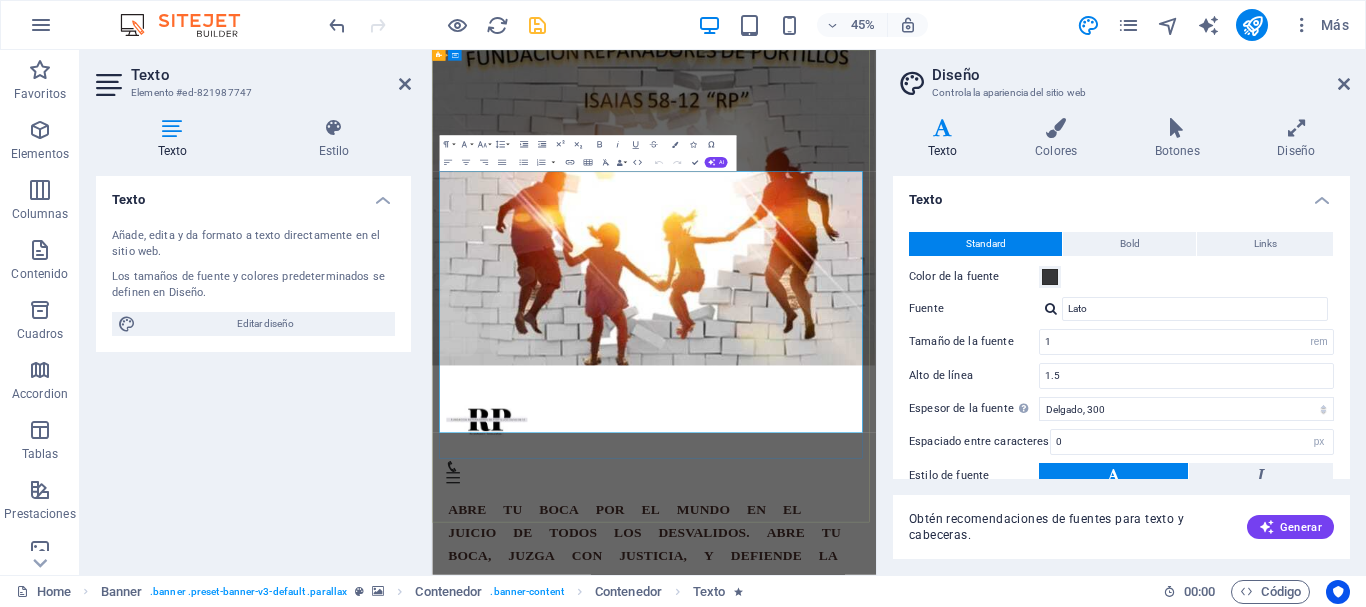click on "Abre tu boca por el mundo en el juicio de todos los desvalidos. Abre tu boca, juzga con justicia, y defiende la causa del pobre y del menesteroso." at bounding box center (904, 1173) 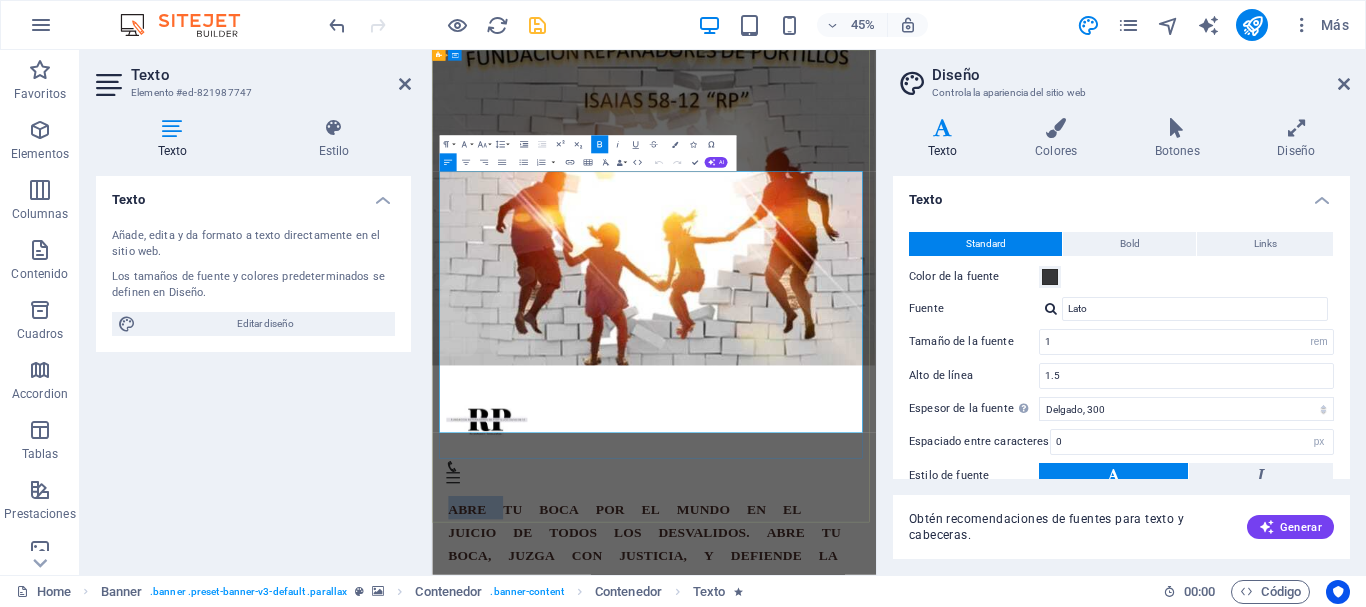 click on "Abre tu boca por el mundo en el juicio de todos los desvalidos. Abre tu boca, juzga con justicia, y defiende la causa del pobre y del menesteroso." at bounding box center [904, 1173] 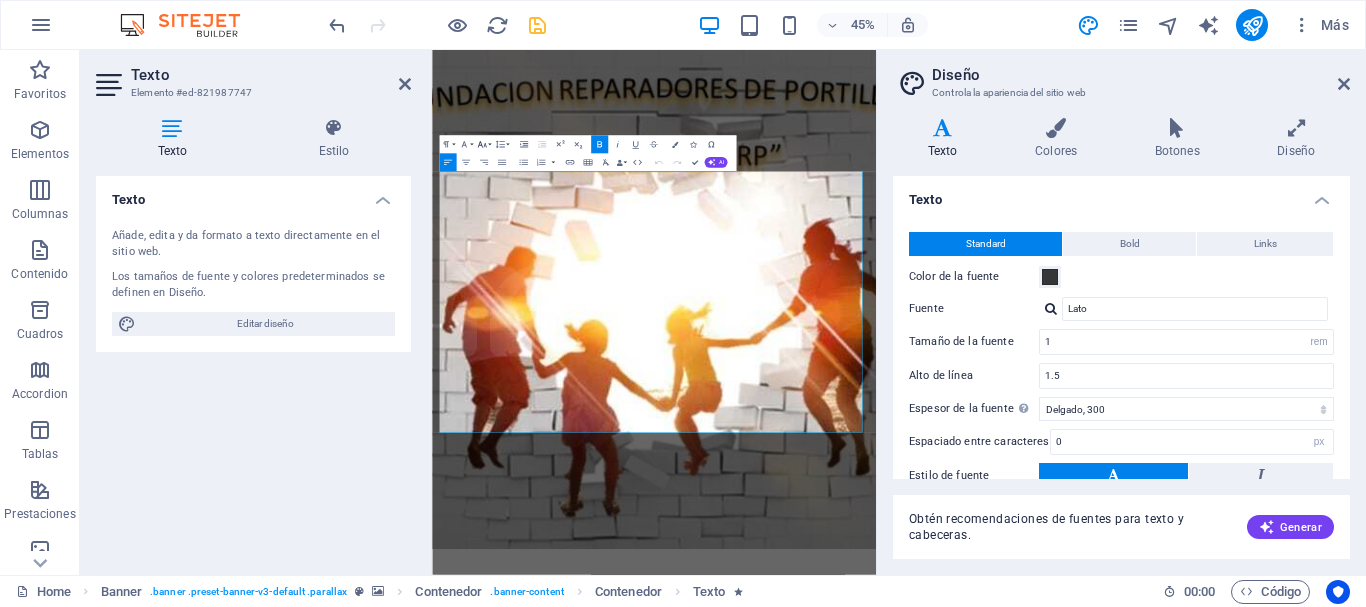 click 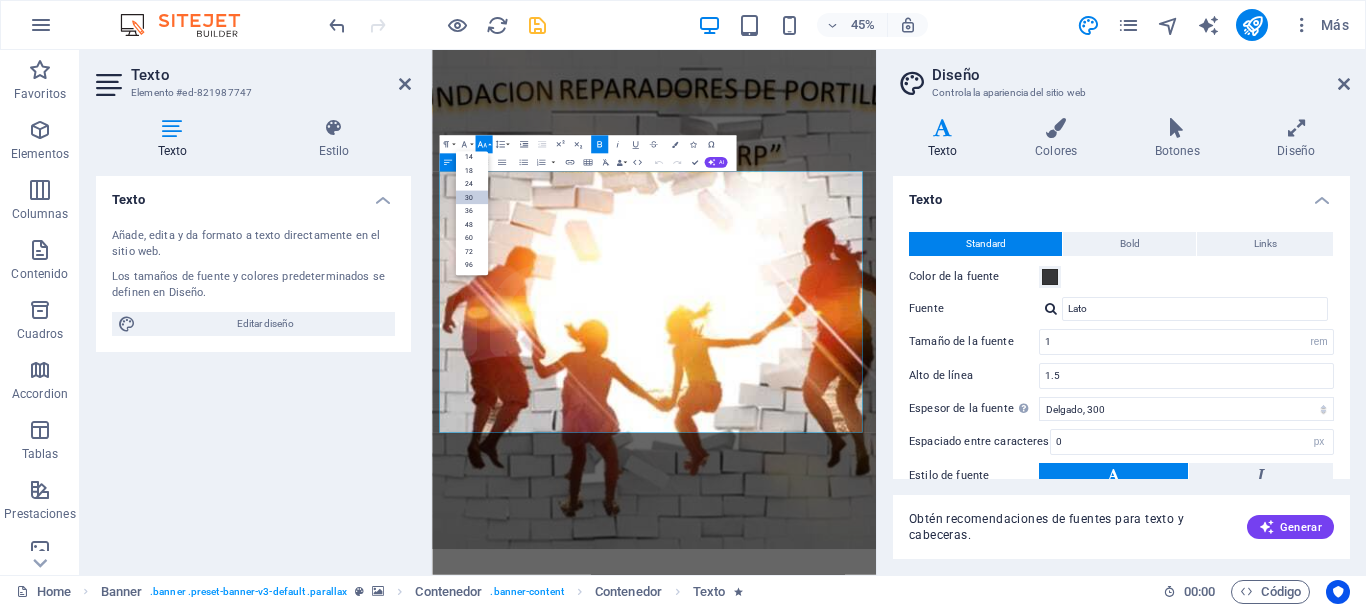 scroll, scrollTop: 161, scrollLeft: 0, axis: vertical 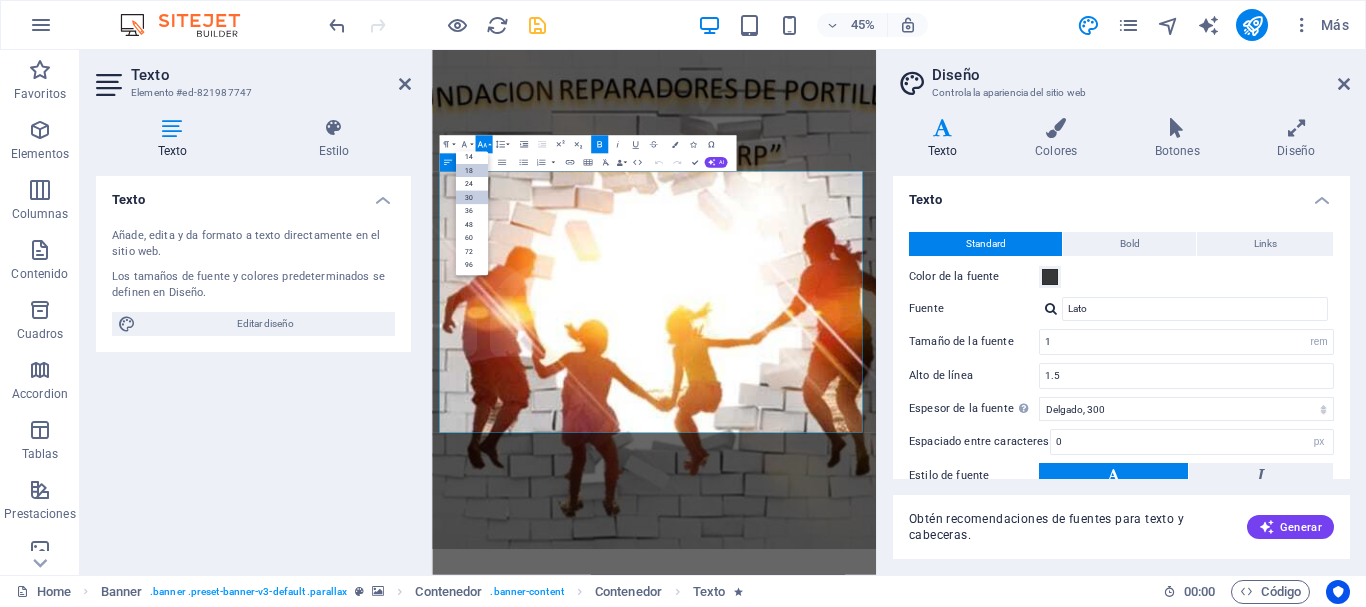 click on "18" at bounding box center [471, 171] 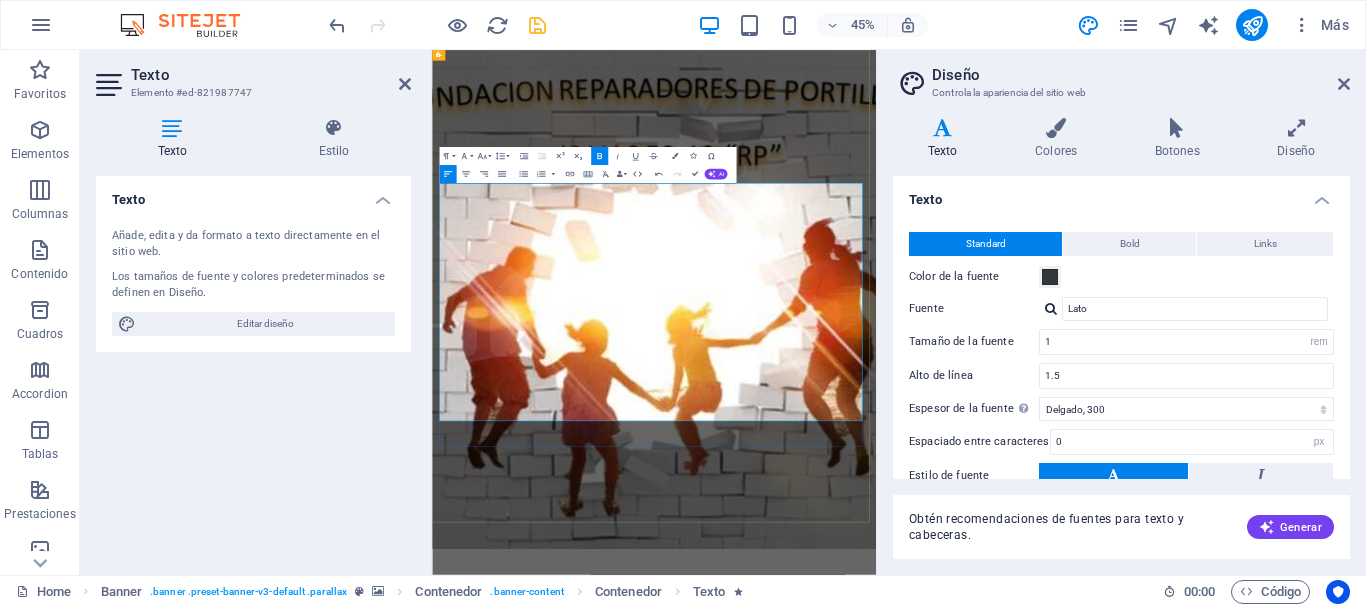 click on ""Y los tuyos edificarán las ruinas antiguas; los cimientos de generación y generación levantarás, y serás llamado reparador de portillos, restaurador de calzadas para habitar"." at bounding box center [911, 1691] 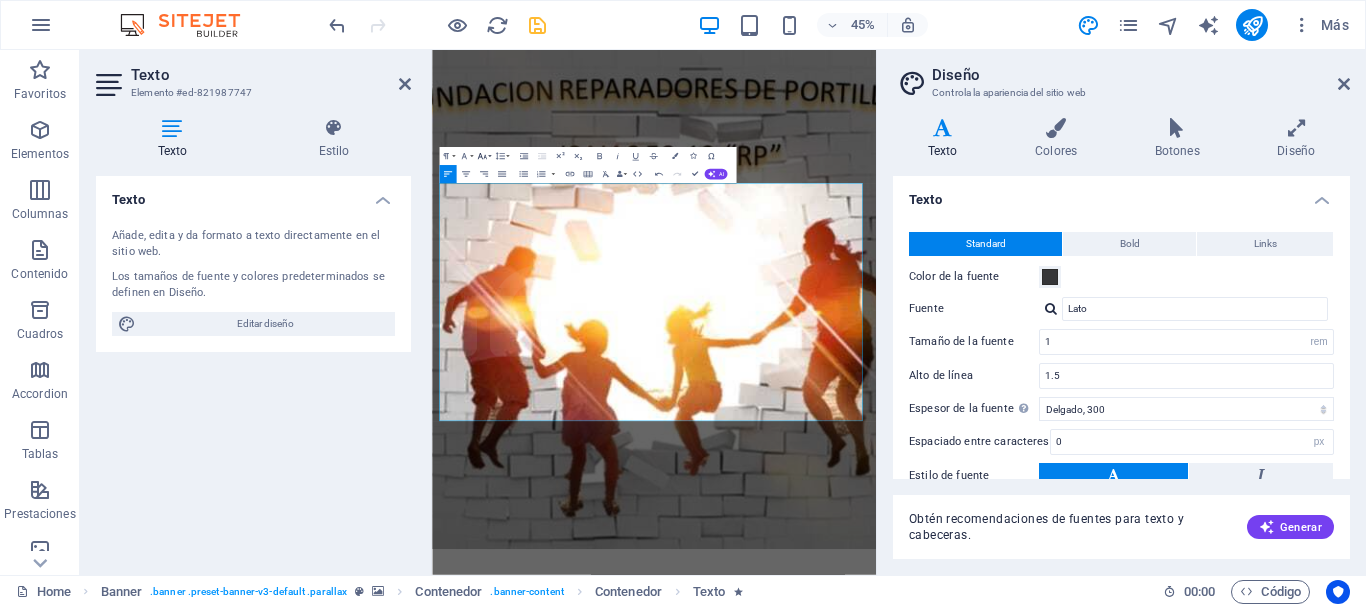 click on "Font Size" at bounding box center [483, 156] 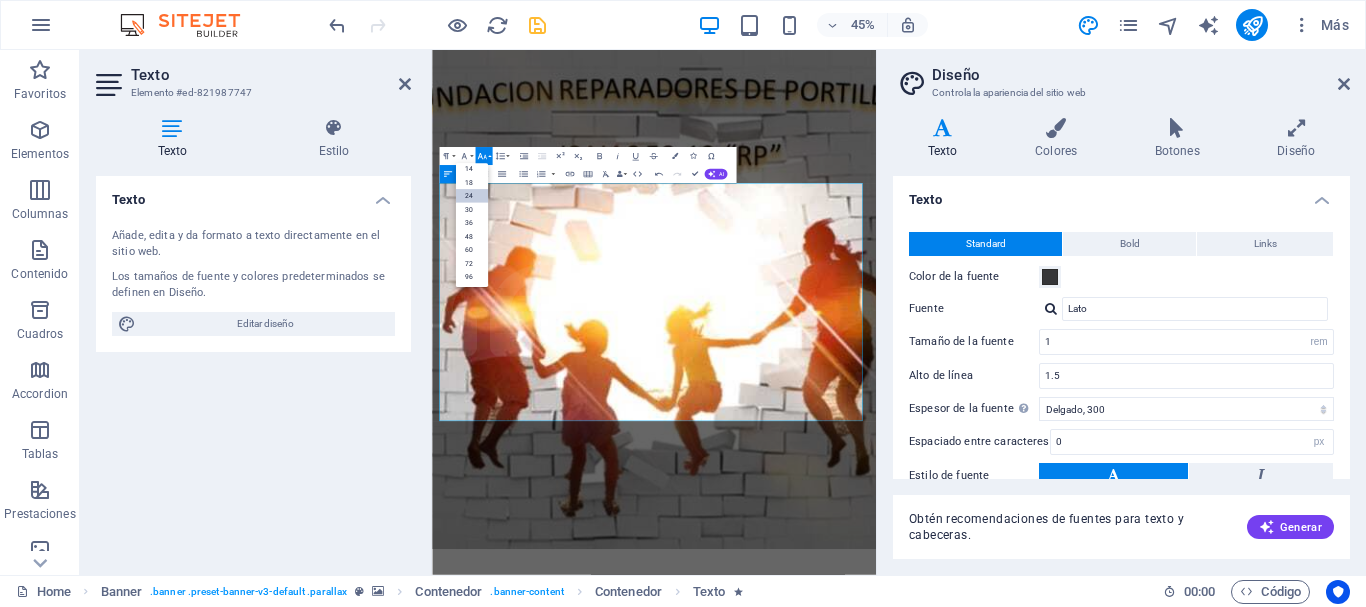 scroll, scrollTop: 161, scrollLeft: 0, axis: vertical 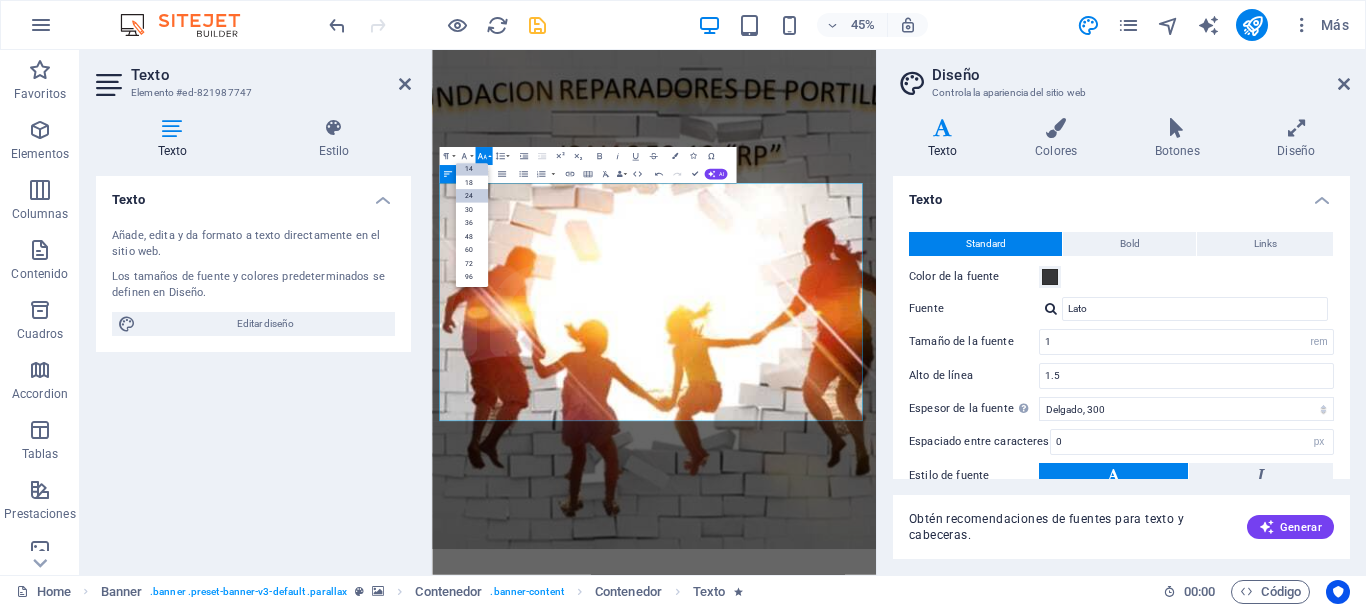 click on "14" at bounding box center (471, 169) 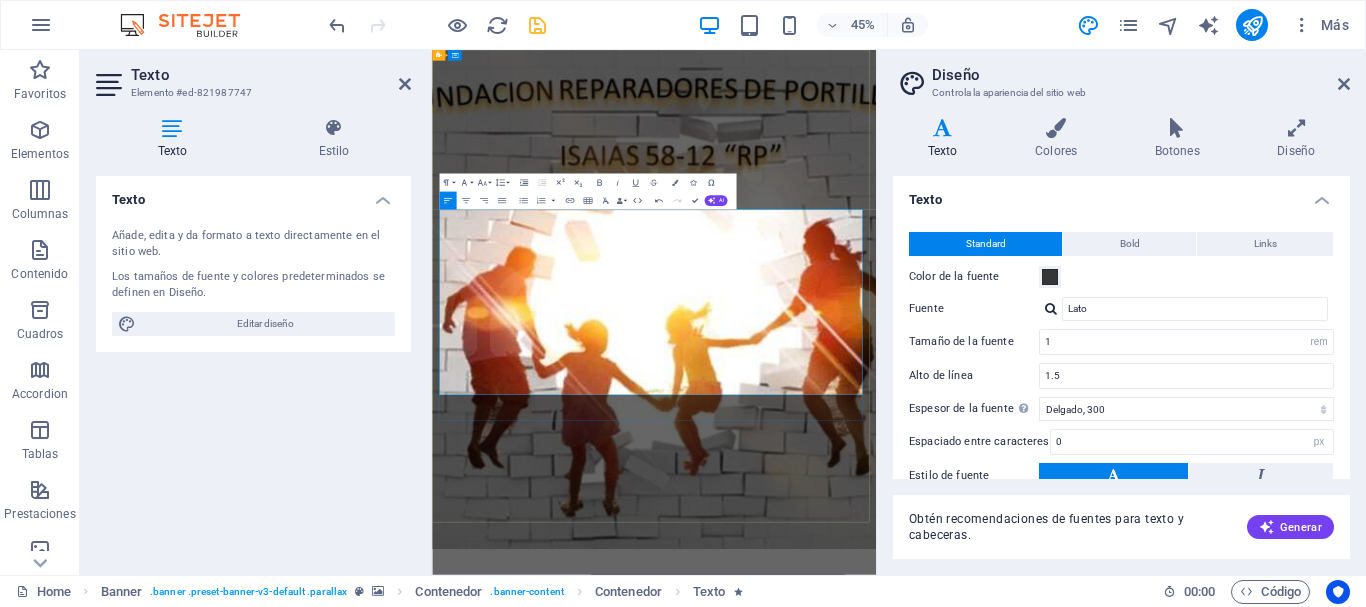 click on "Isaías 58:12 dice:" at bounding box center [651, 1651] 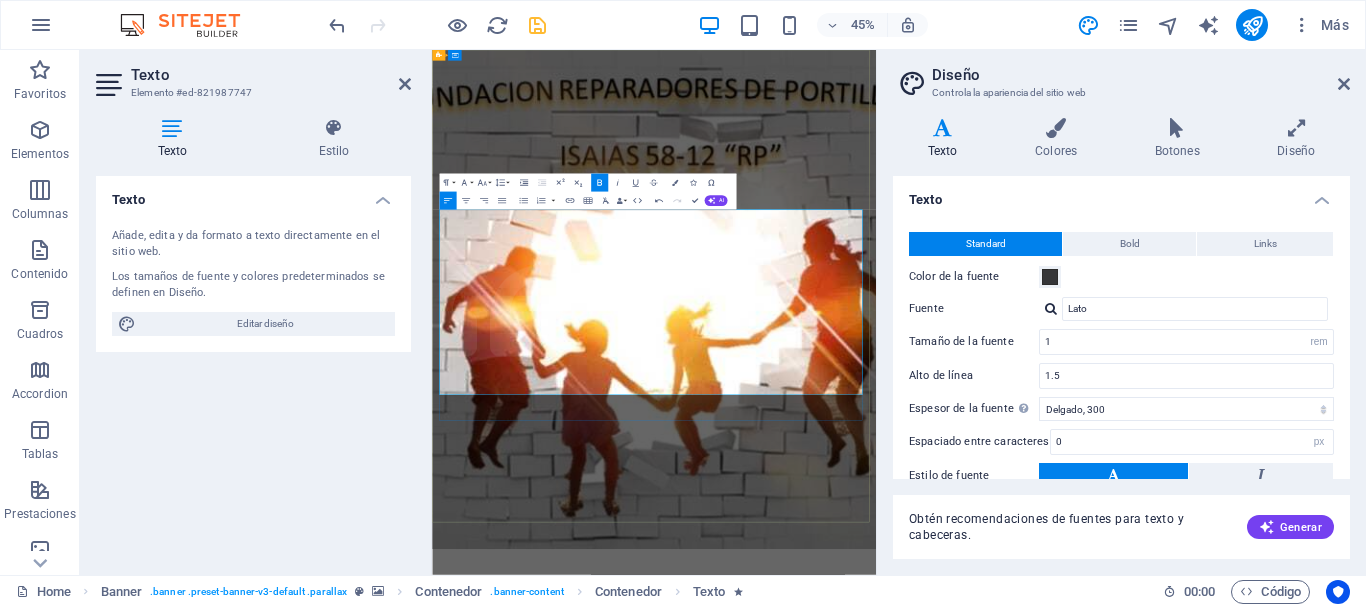 click on "Isaías 58:12 dice:" at bounding box center (651, 1651) 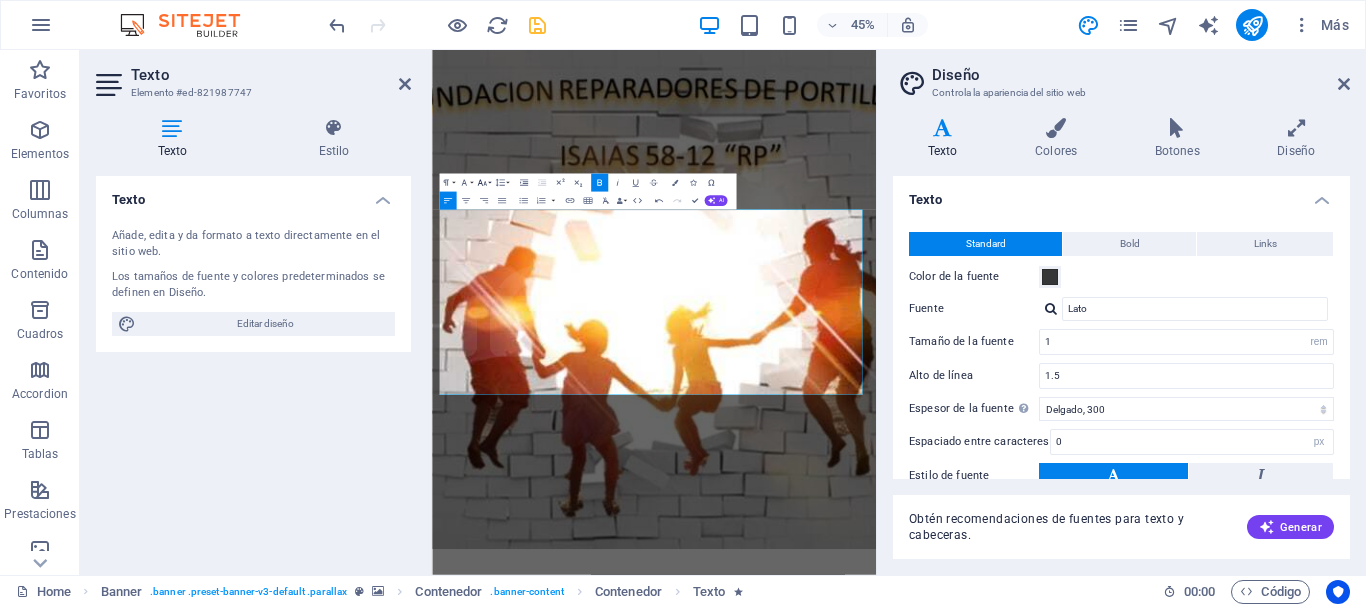 click 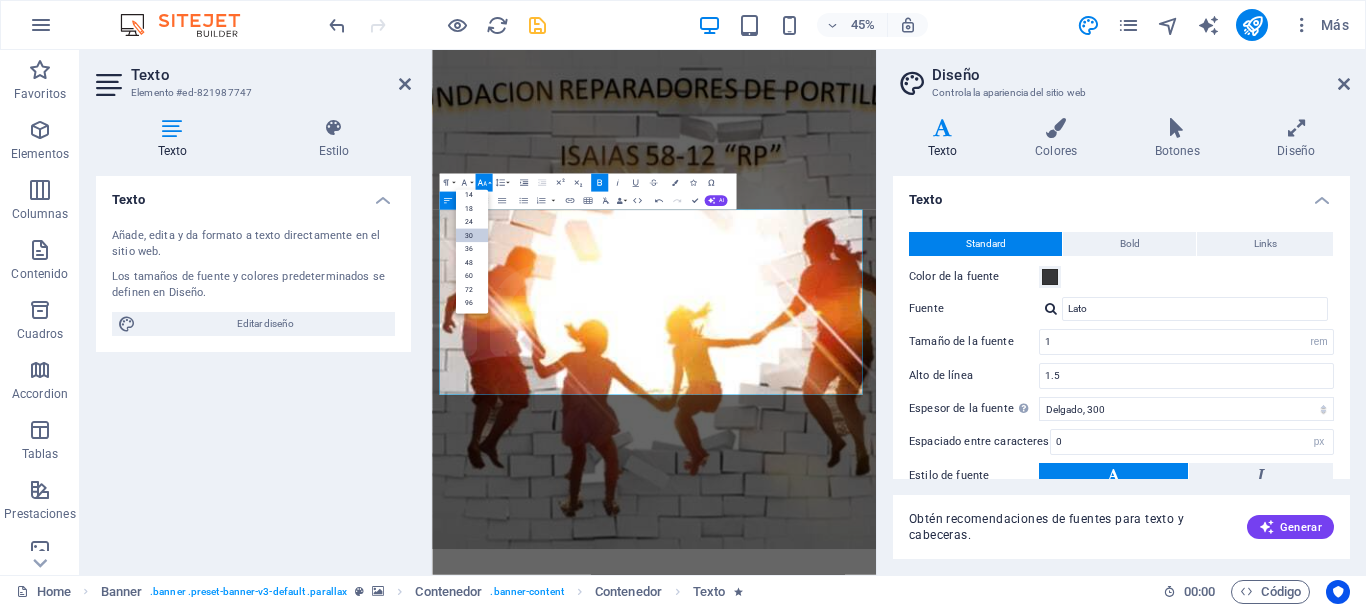 scroll, scrollTop: 161, scrollLeft: 0, axis: vertical 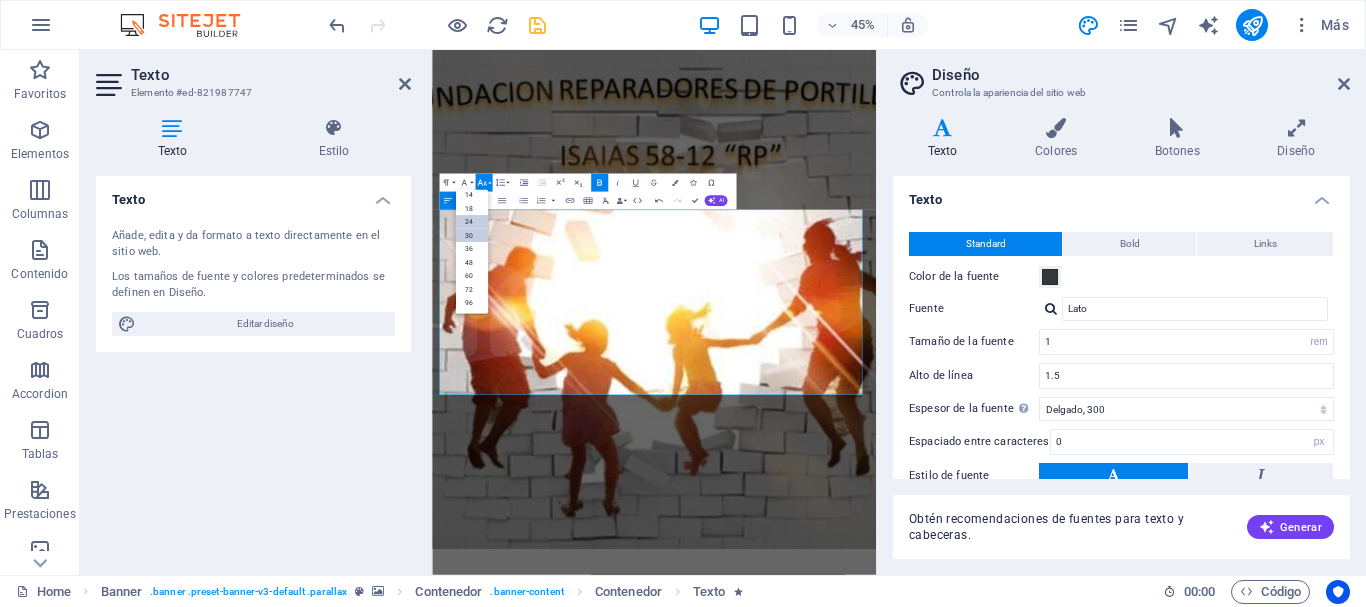 click on "24" at bounding box center (471, 223) 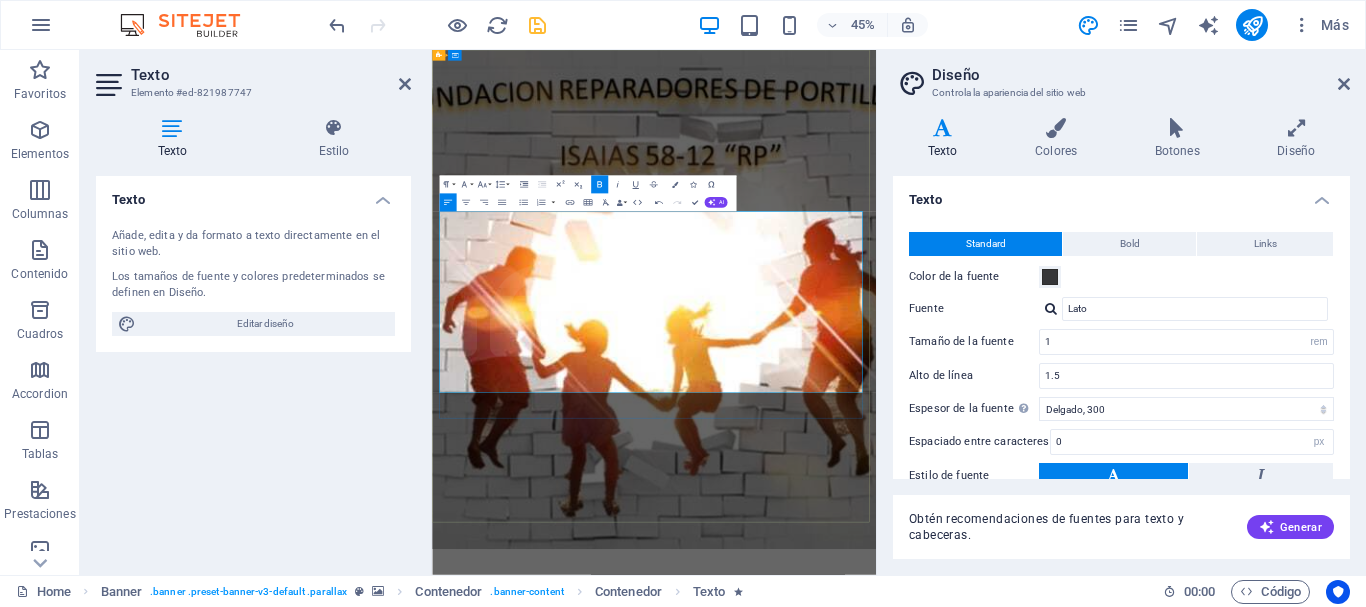 click on "Abre tu boca por el mundo en el juicio de todos los desvalidos. Abre tu boca, juzga con justicia, y defiende la causa del pobre y del menesteroso.          Proverbios: 31;08-09" at bounding box center [925, 1527] 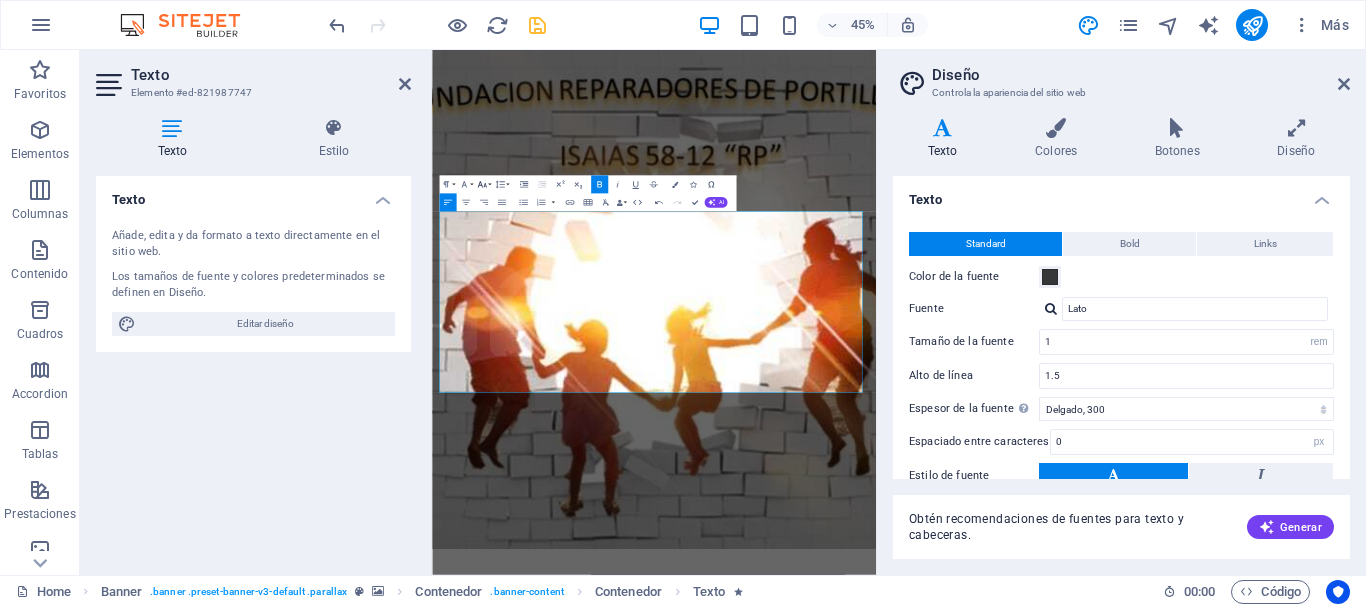 click 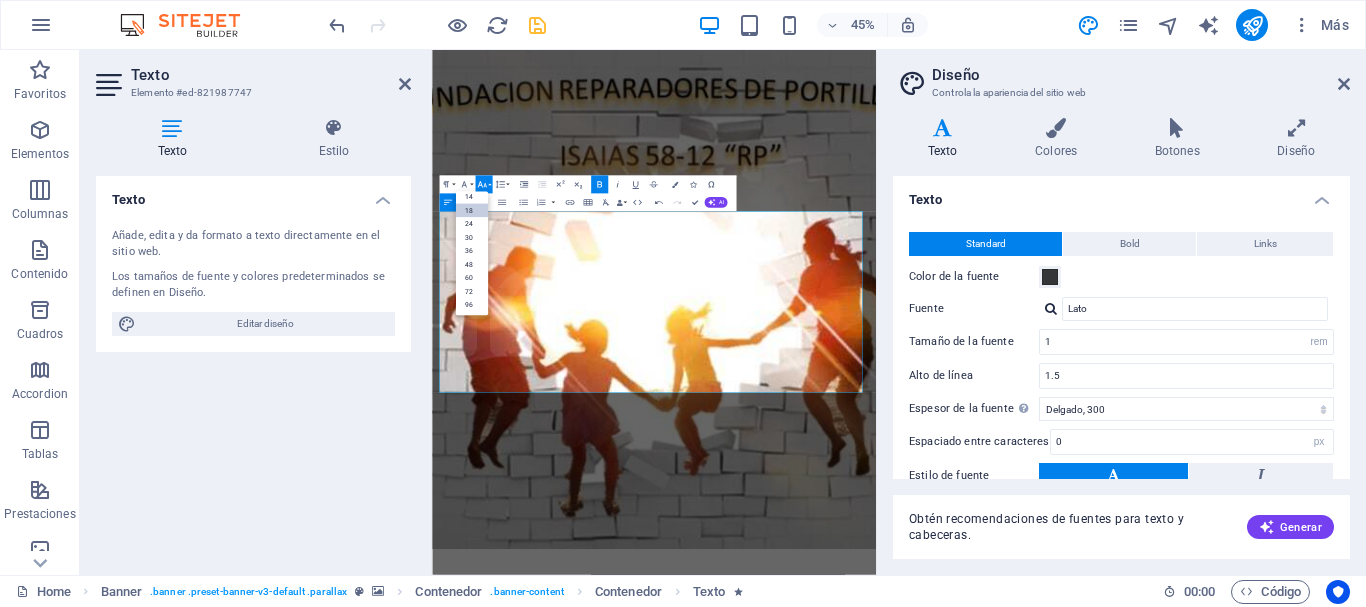 scroll, scrollTop: 161, scrollLeft: 0, axis: vertical 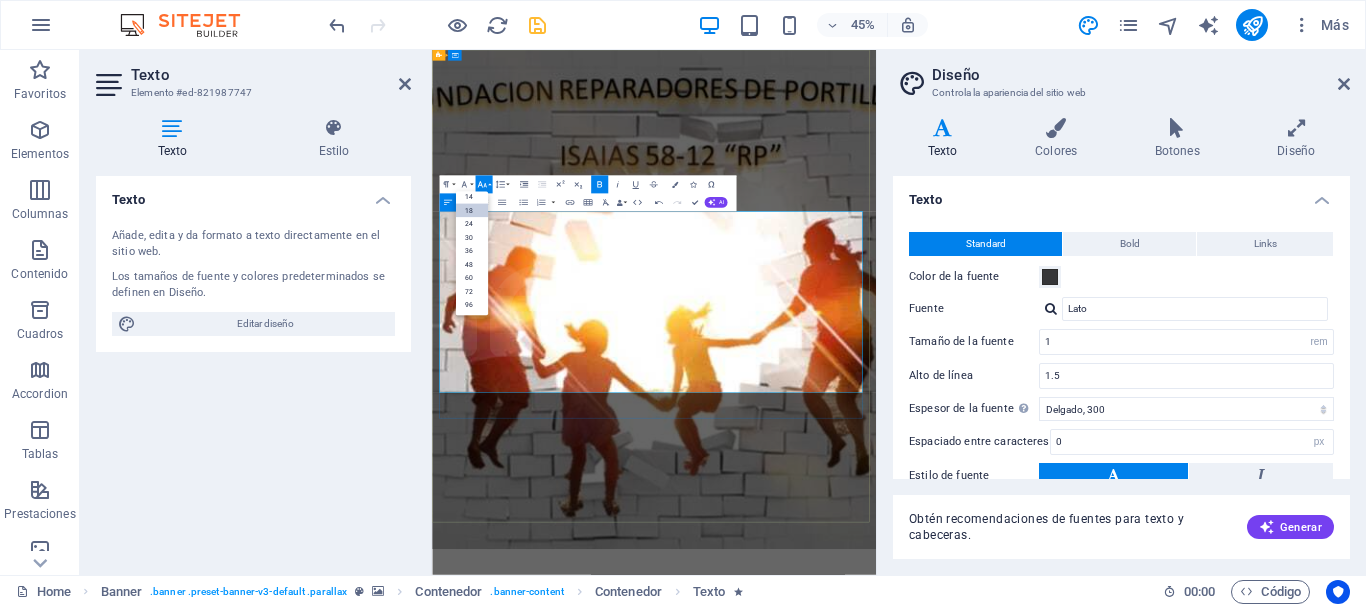 click on "Abre tu boca por el mundo en el juicio de todos los desvalidos. Abre tu boca, juzga con justicia, y defiende la causa del pobre y del menesteroso.          Proverbios: 31;08-09" at bounding box center (925, 1527) 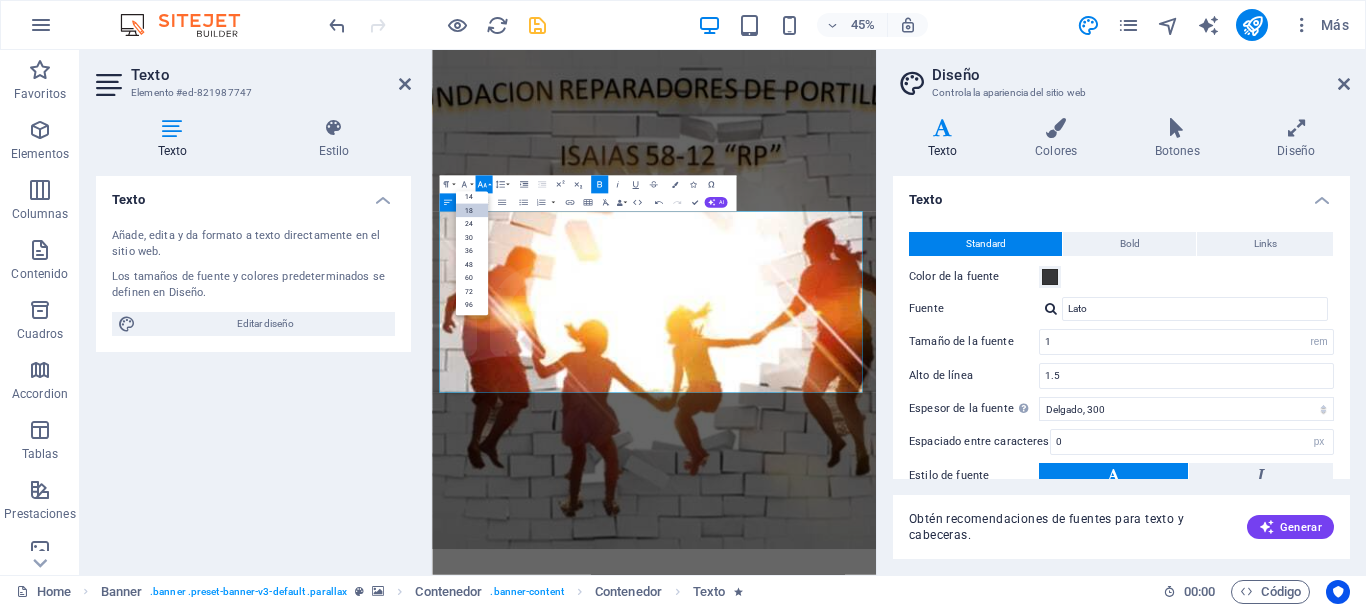 click on "18" at bounding box center (471, 211) 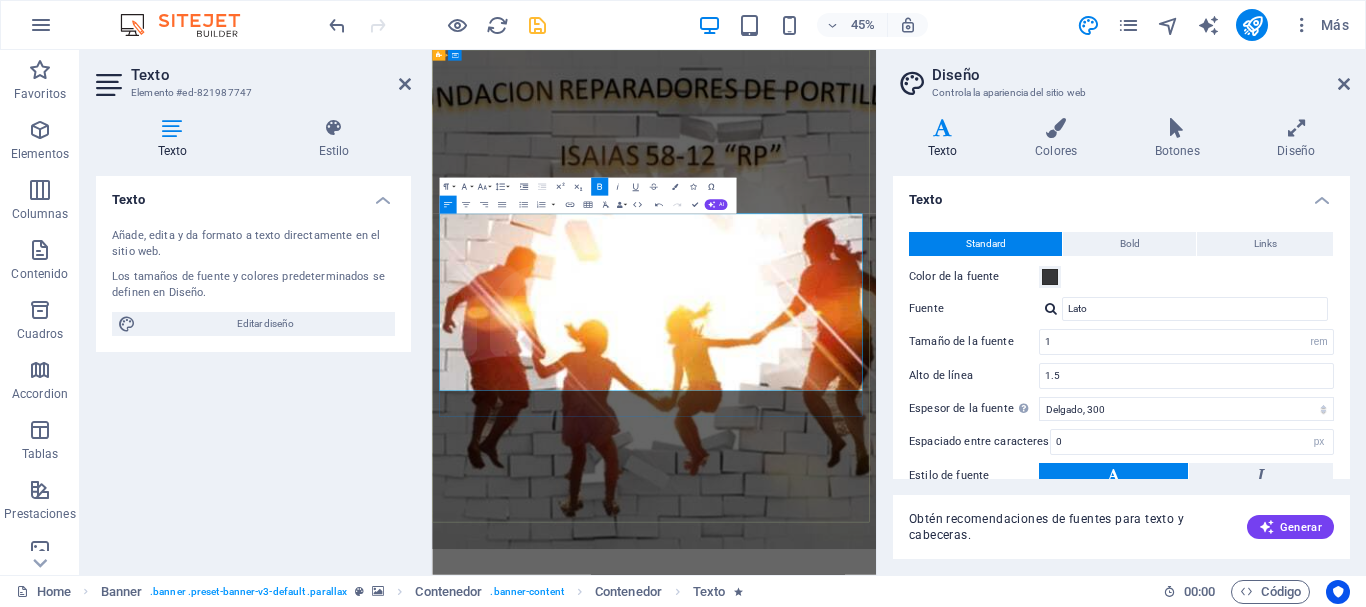 click on "Isaías 58:12 dice:" at bounding box center [577, 1642] 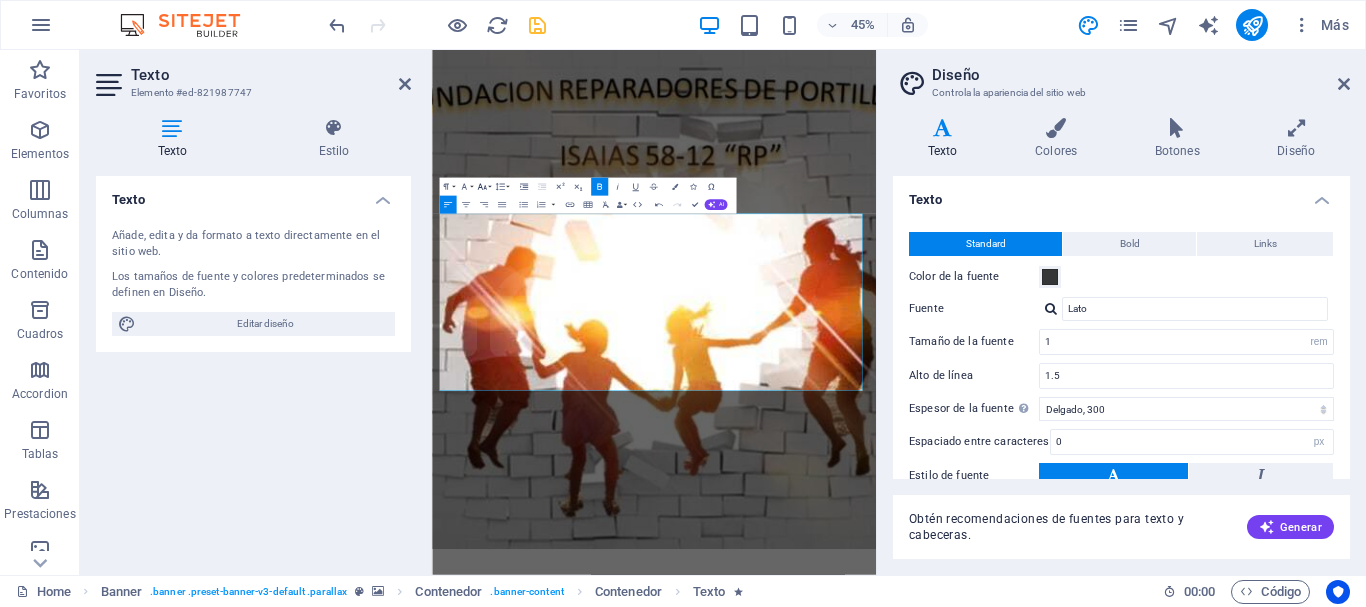 click 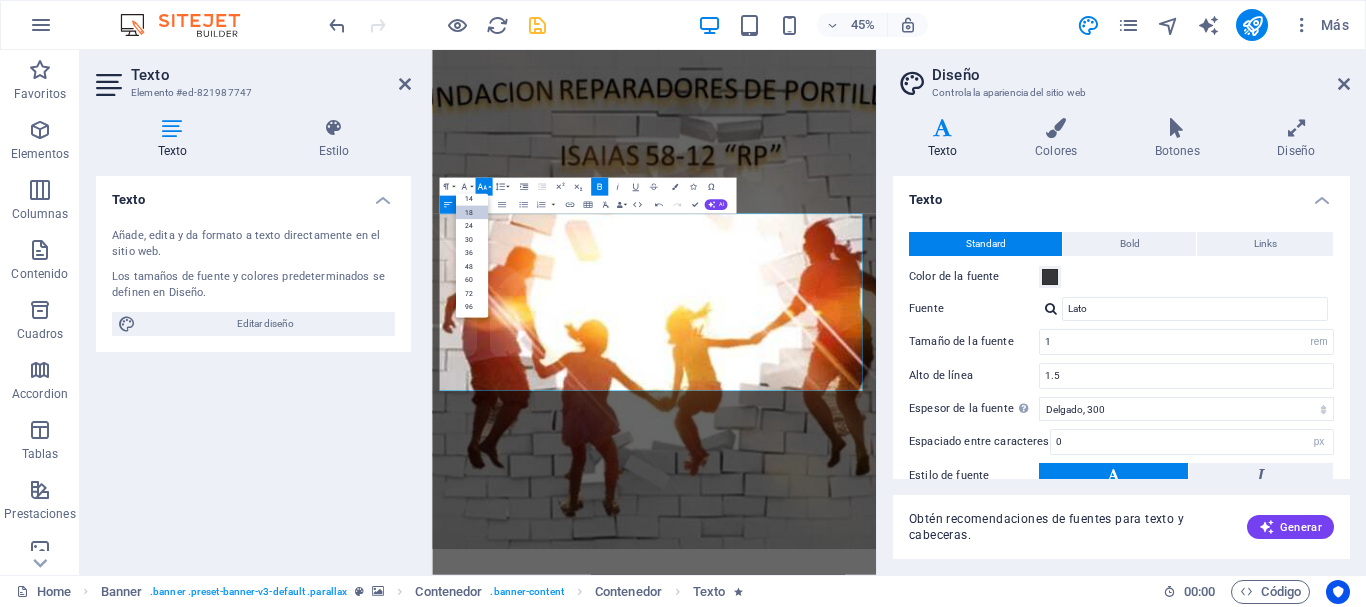 scroll, scrollTop: 161, scrollLeft: 0, axis: vertical 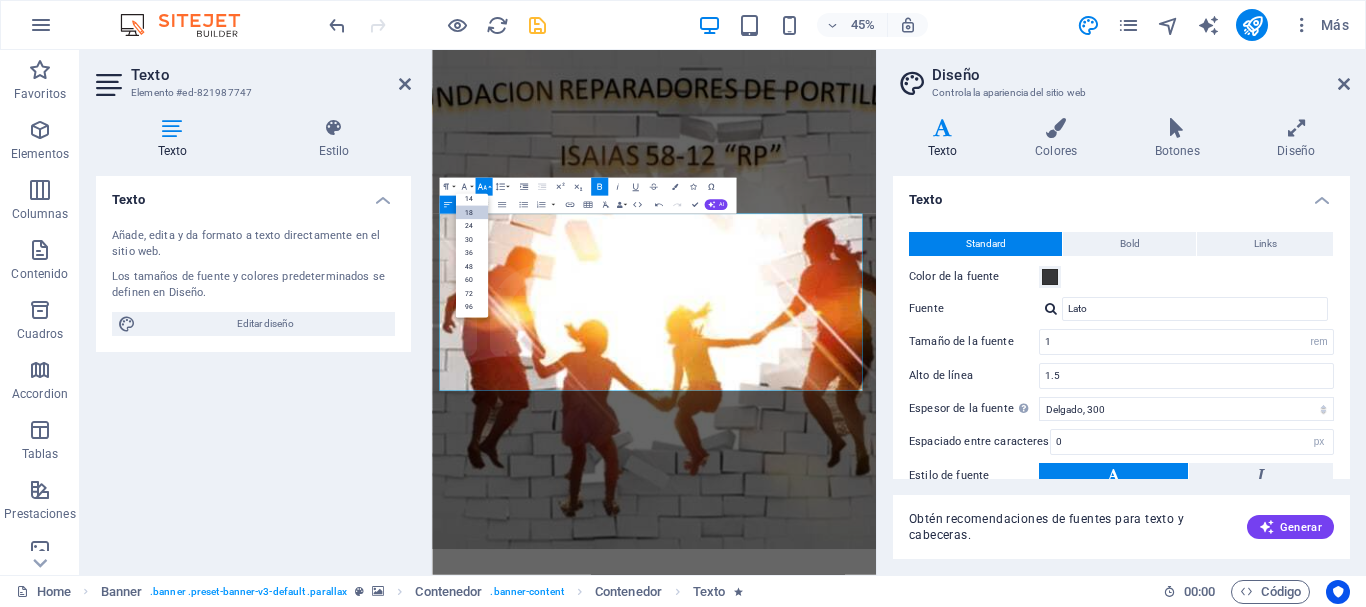 click on "18" at bounding box center [471, 213] 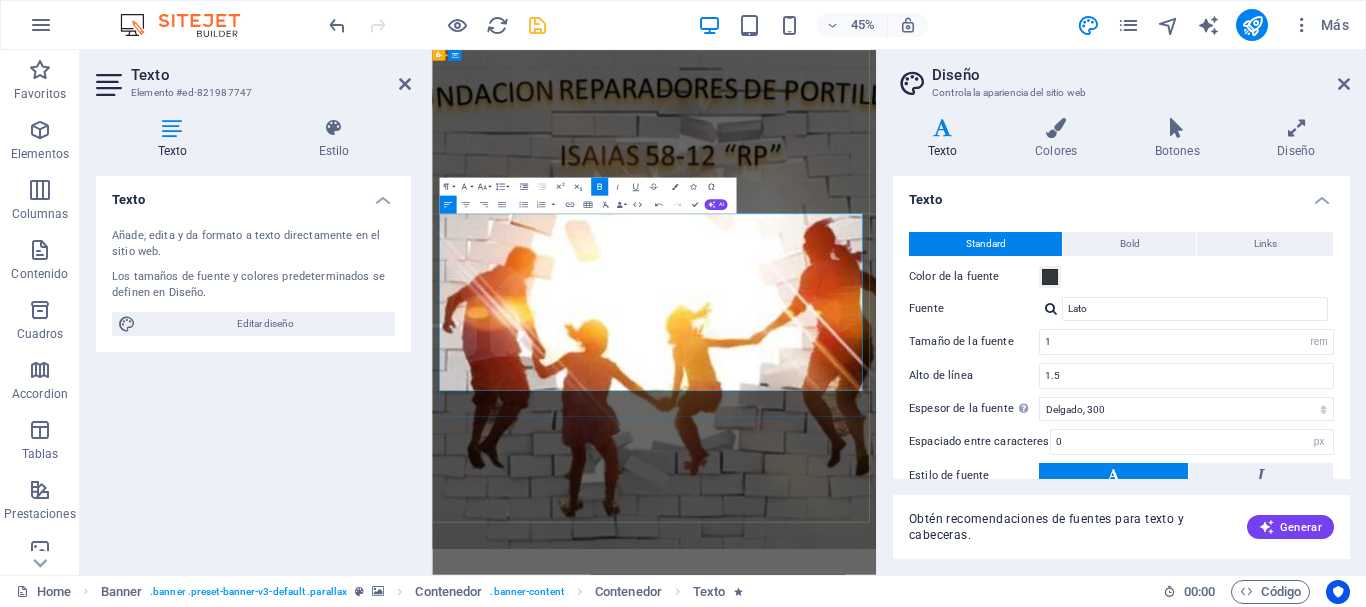click on "Abre tu boca por el mundo en el juicio de todos los desvalidos. Abre tu boca, juzga con justicia, y defiende la causa del pobre y del menesteroso.          Proverbios: 31;08-09" at bounding box center [925, 1527] 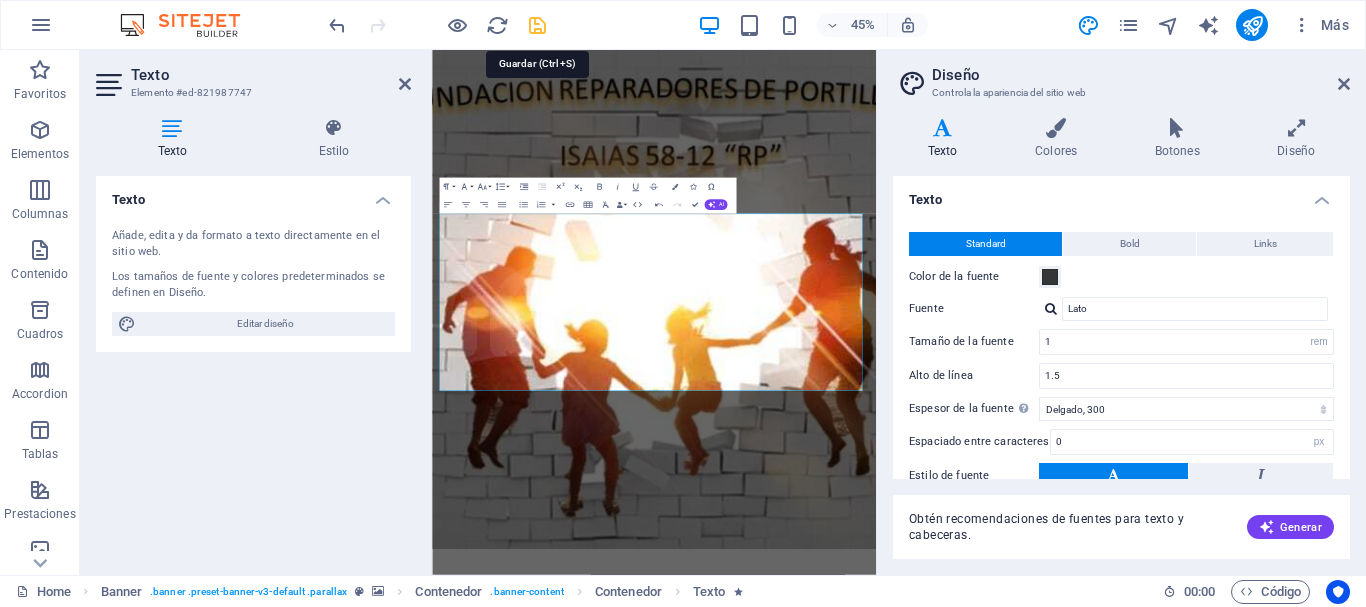 click at bounding box center [537, 25] 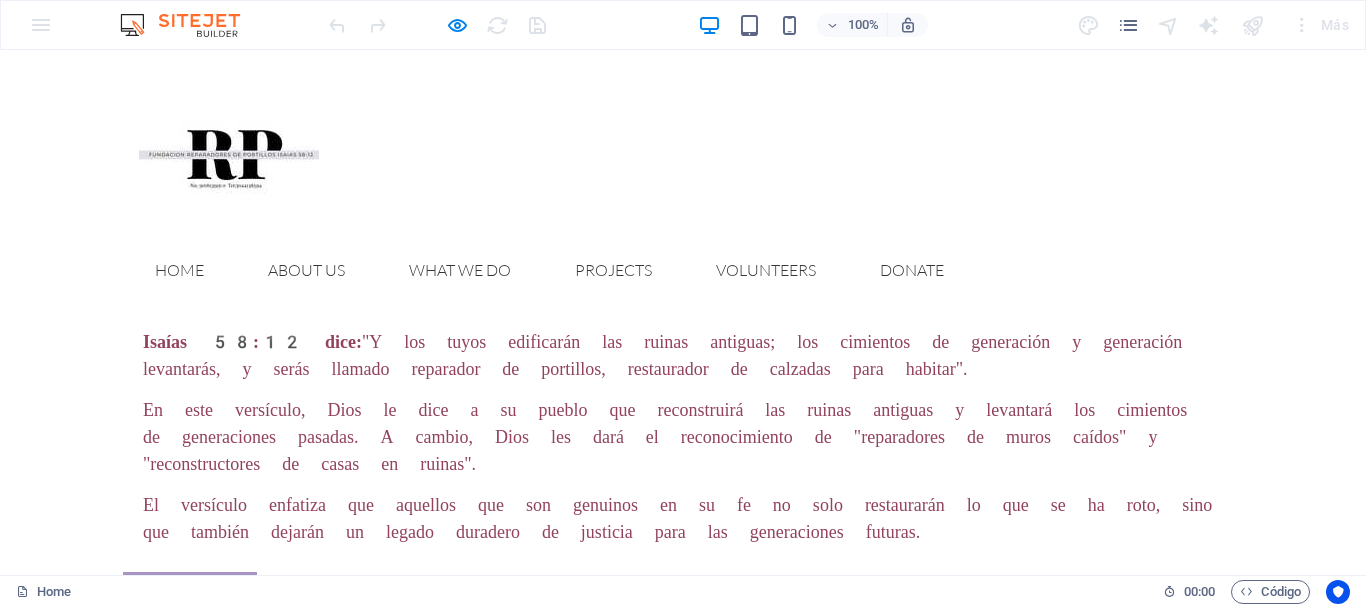 scroll, scrollTop: 800, scrollLeft: 0, axis: vertical 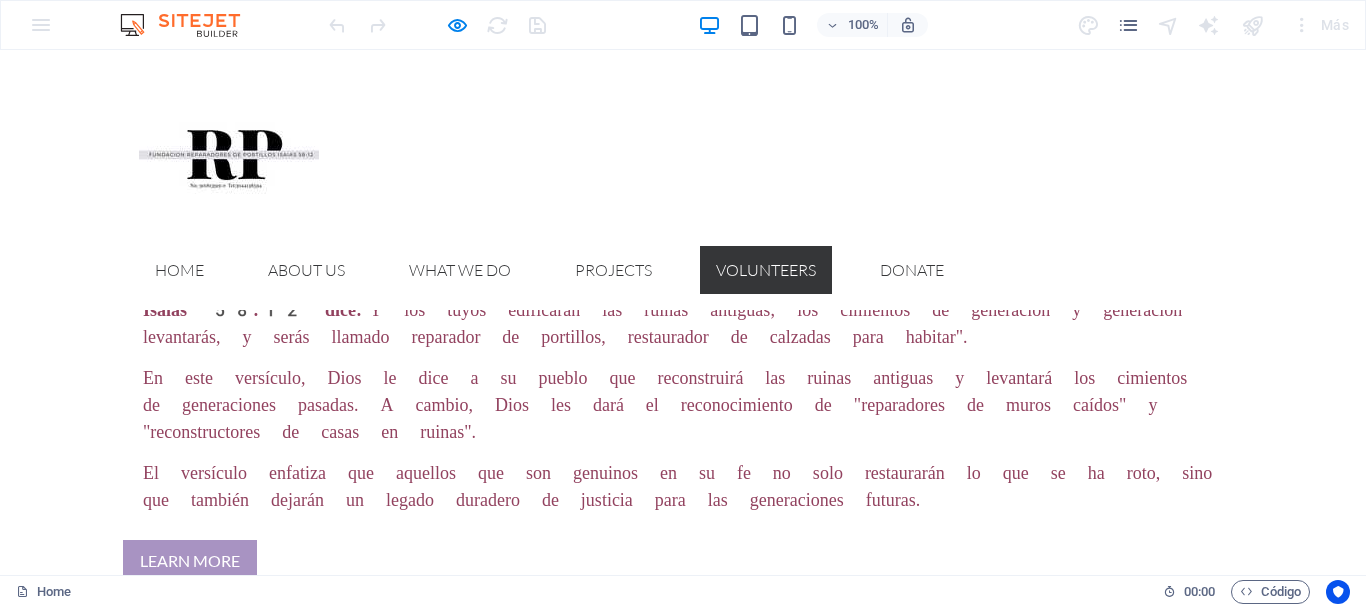 click on "Volunteers" at bounding box center [766, 270] 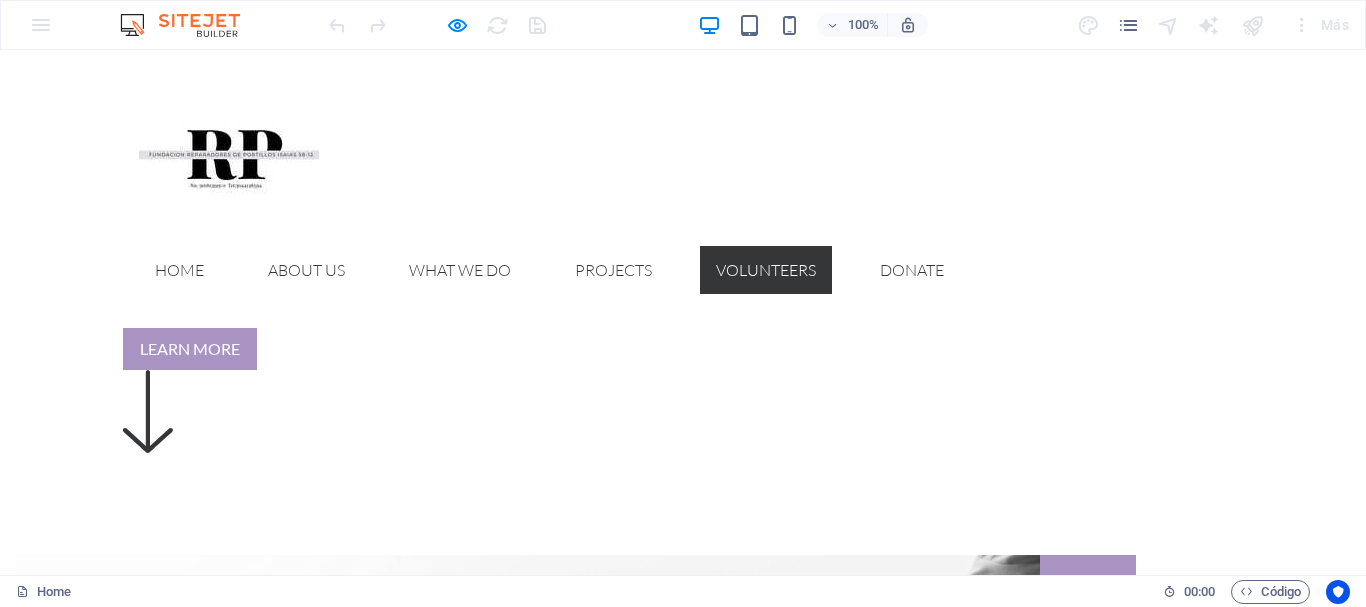 scroll, scrollTop: 0, scrollLeft: 0, axis: both 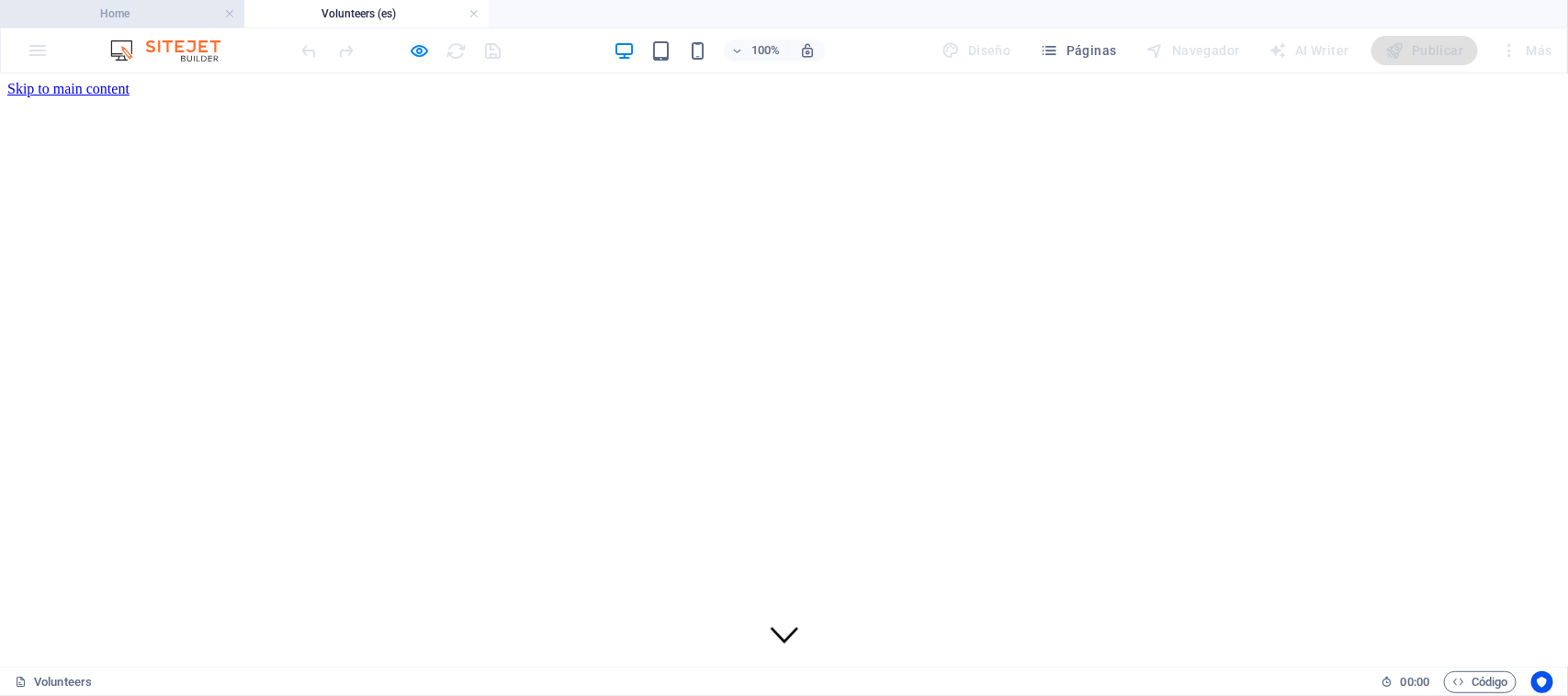 click on "Home" at bounding box center [122, 14] 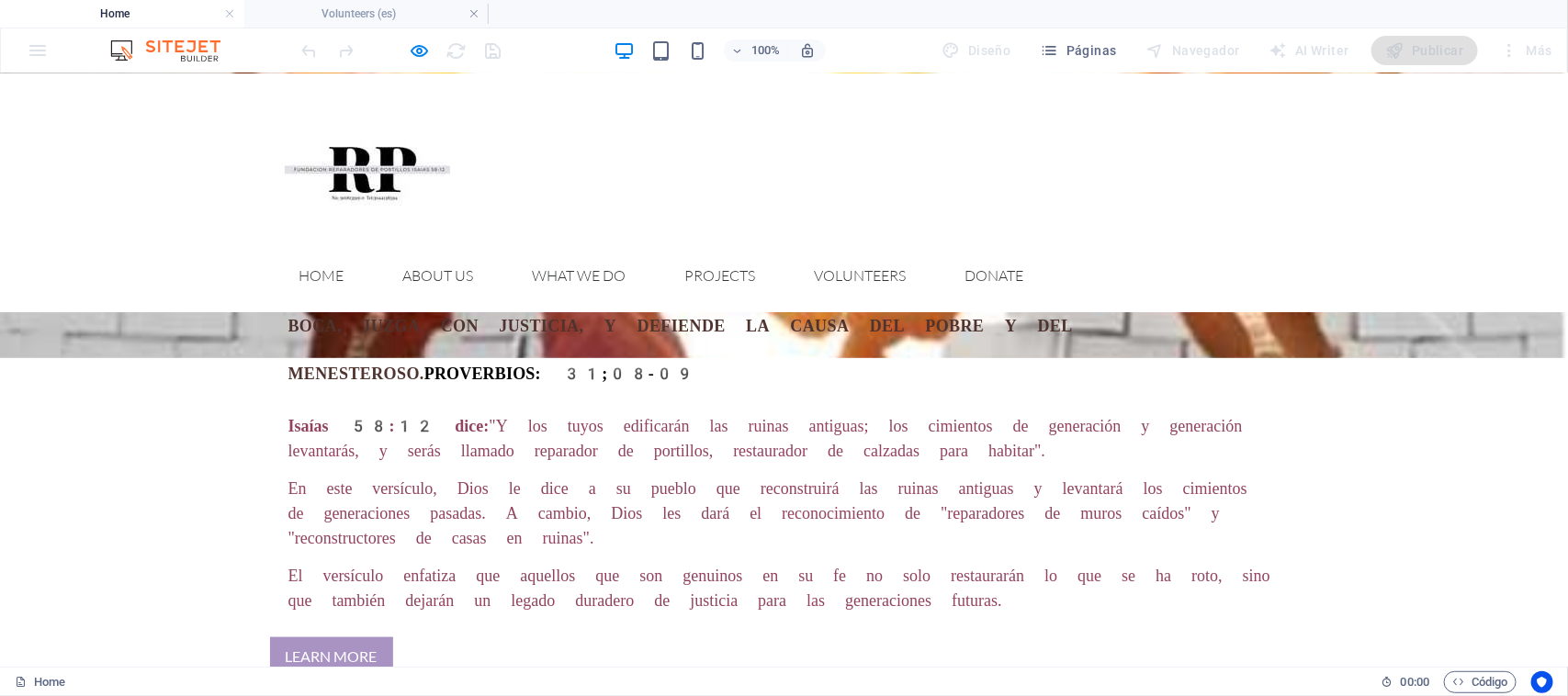 scroll, scrollTop: 735, scrollLeft: 0, axis: vertical 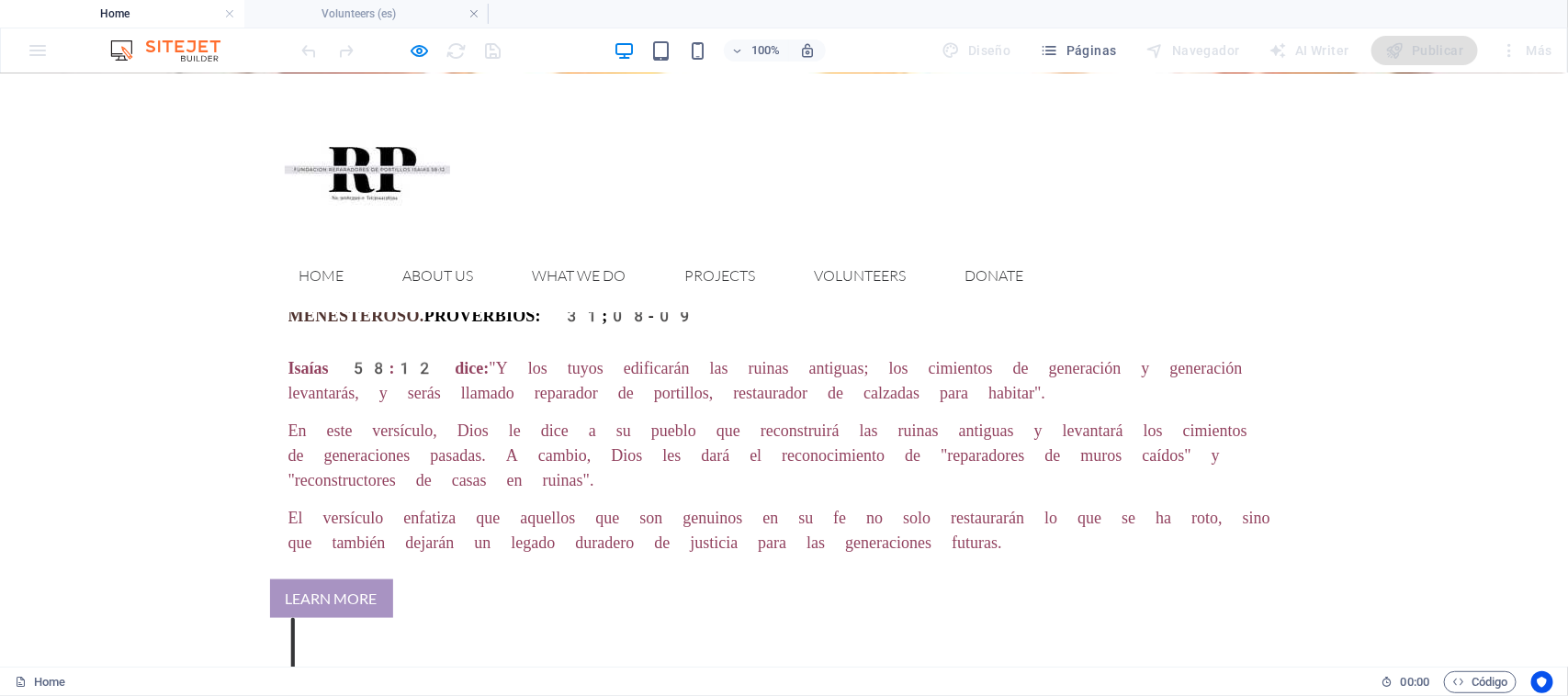 click on "About us" at bounding box center [529, 1521] 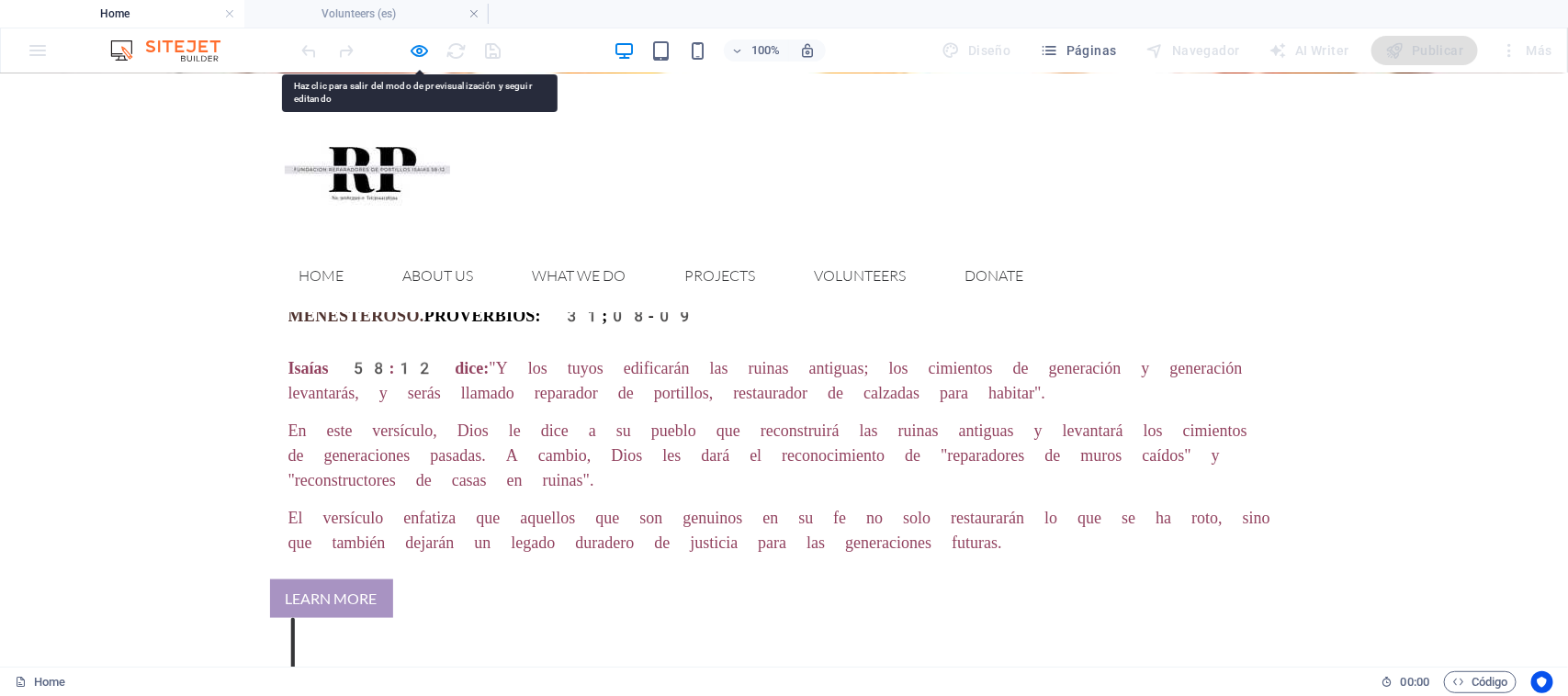 click on "About us" at bounding box center (529, 1521) 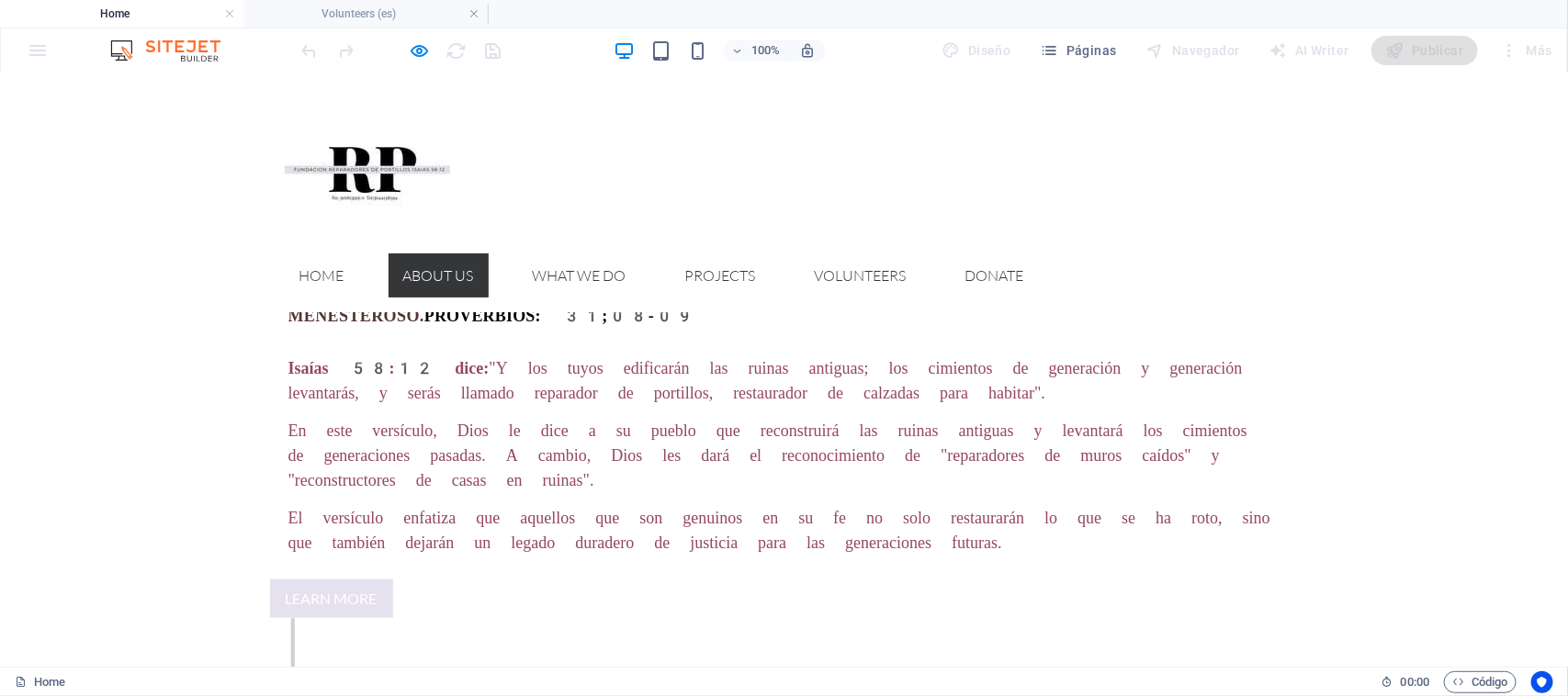 click on "About us" at bounding box center [438, 275] 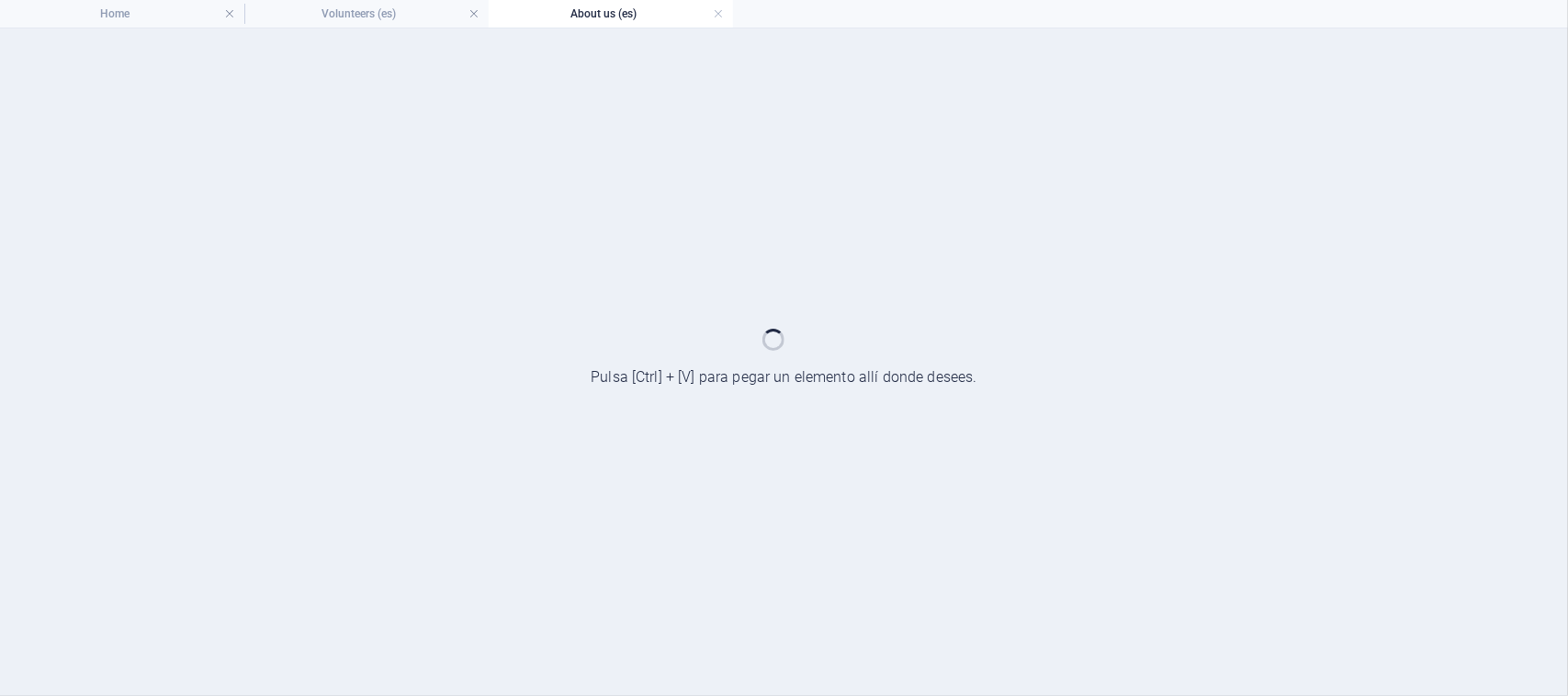scroll, scrollTop: 0, scrollLeft: 0, axis: both 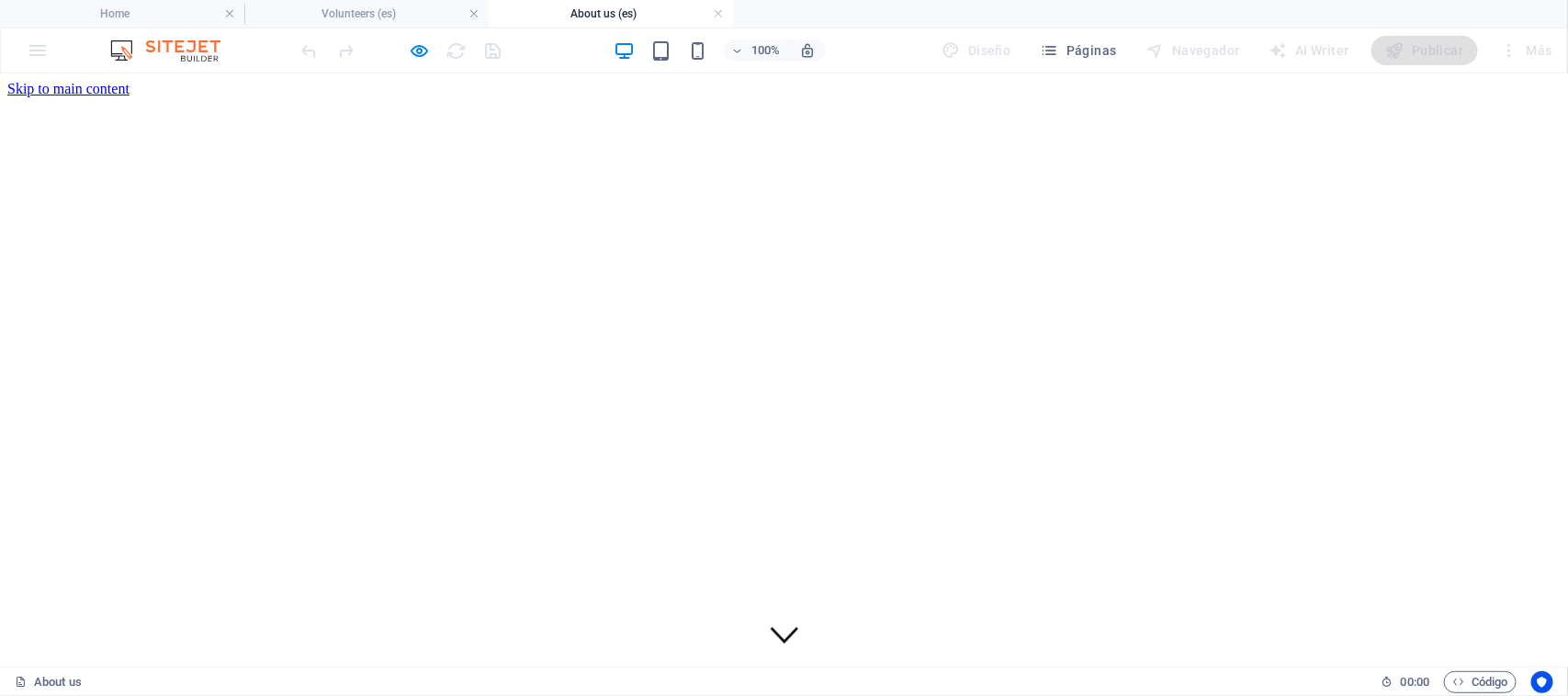 click on "Home About us What we do Projects Volunteers Donate" at bounding box center (784, 888) 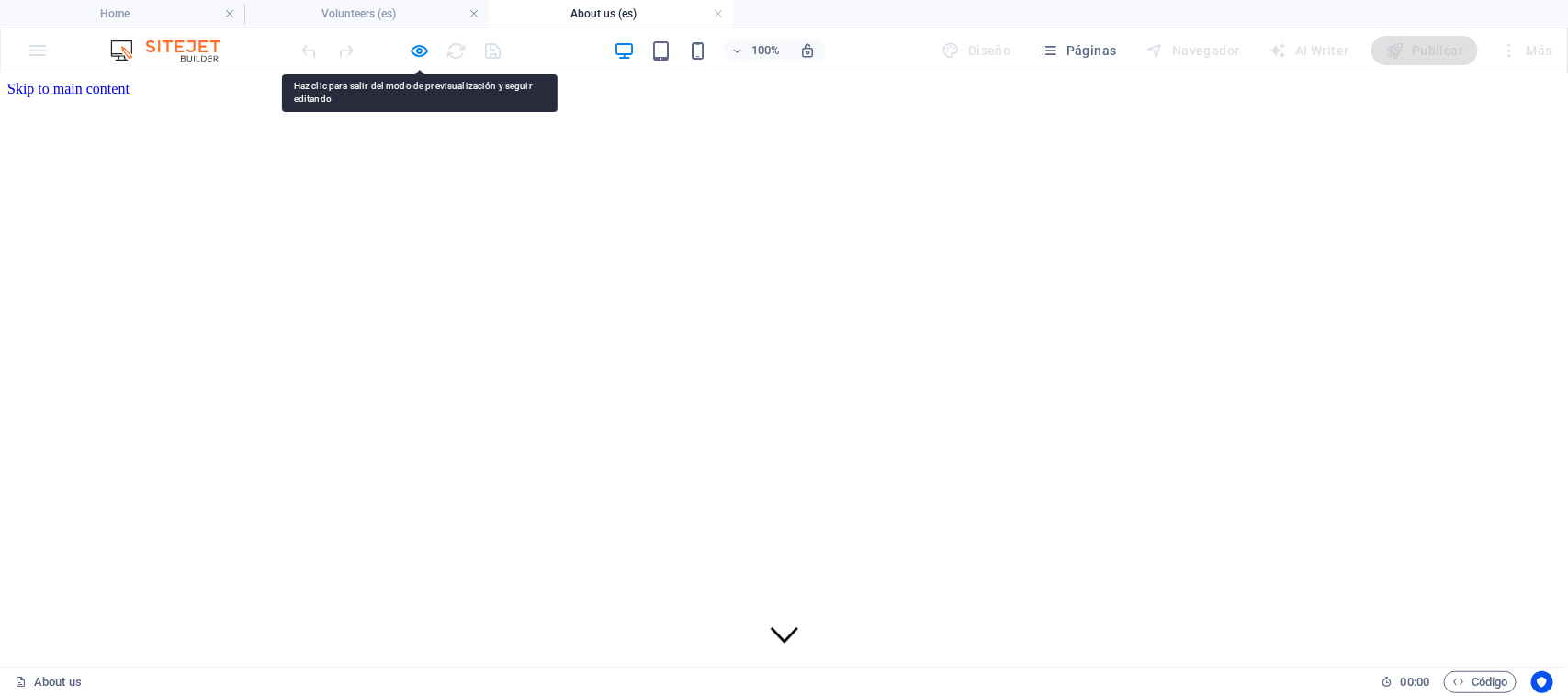 click on "Home About us What we do Projects Volunteers Donate" at bounding box center (784, 888) 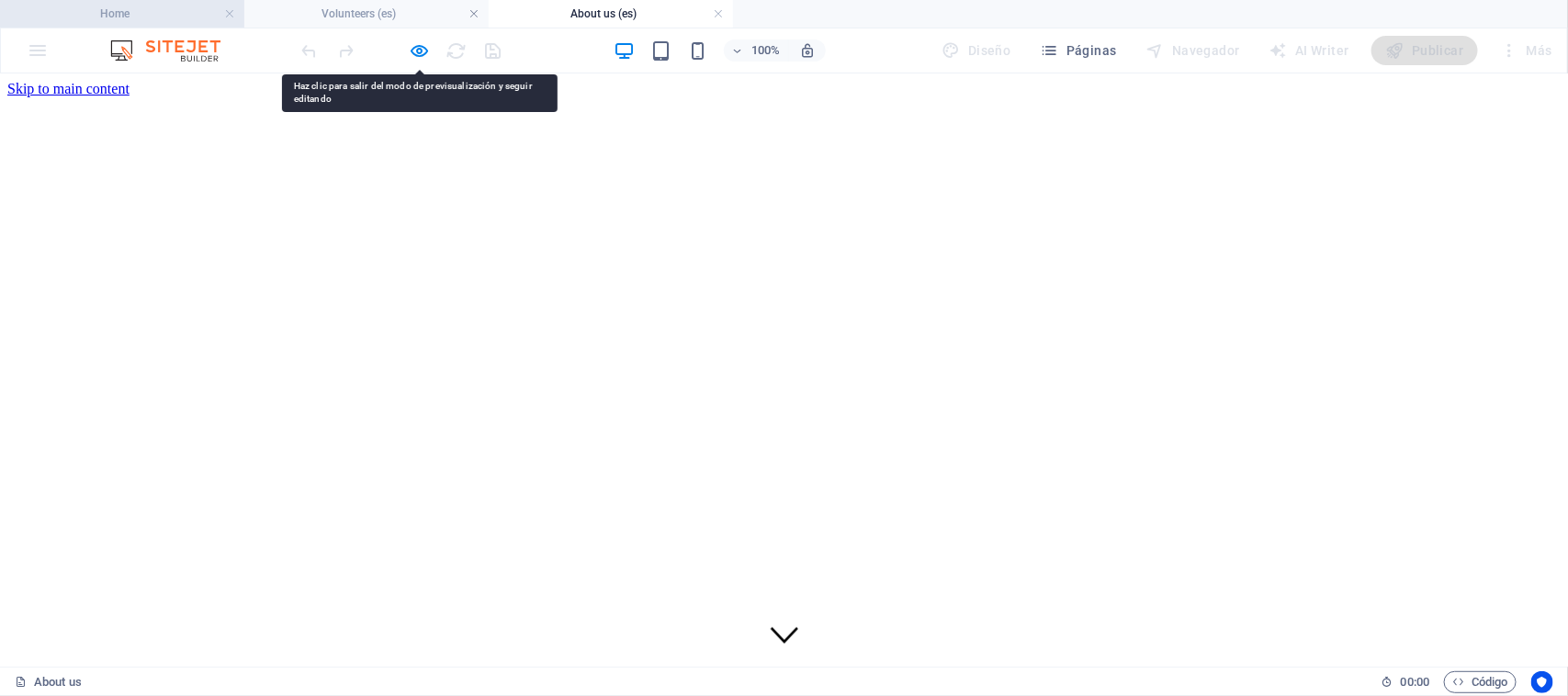 drag, startPoint x: 199, startPoint y: 5, endPoint x: 366, endPoint y: 10, distance: 167.07483 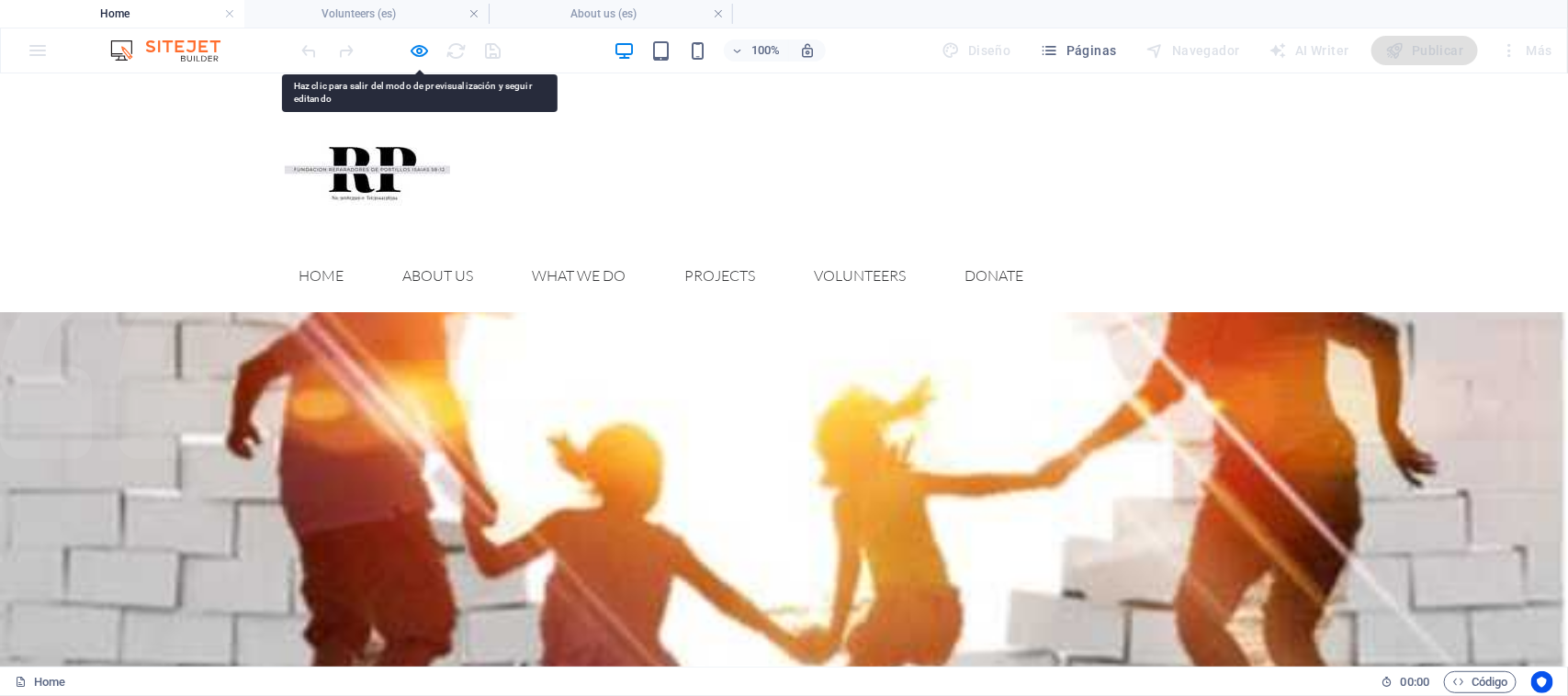 scroll, scrollTop: 735, scrollLeft: 0, axis: vertical 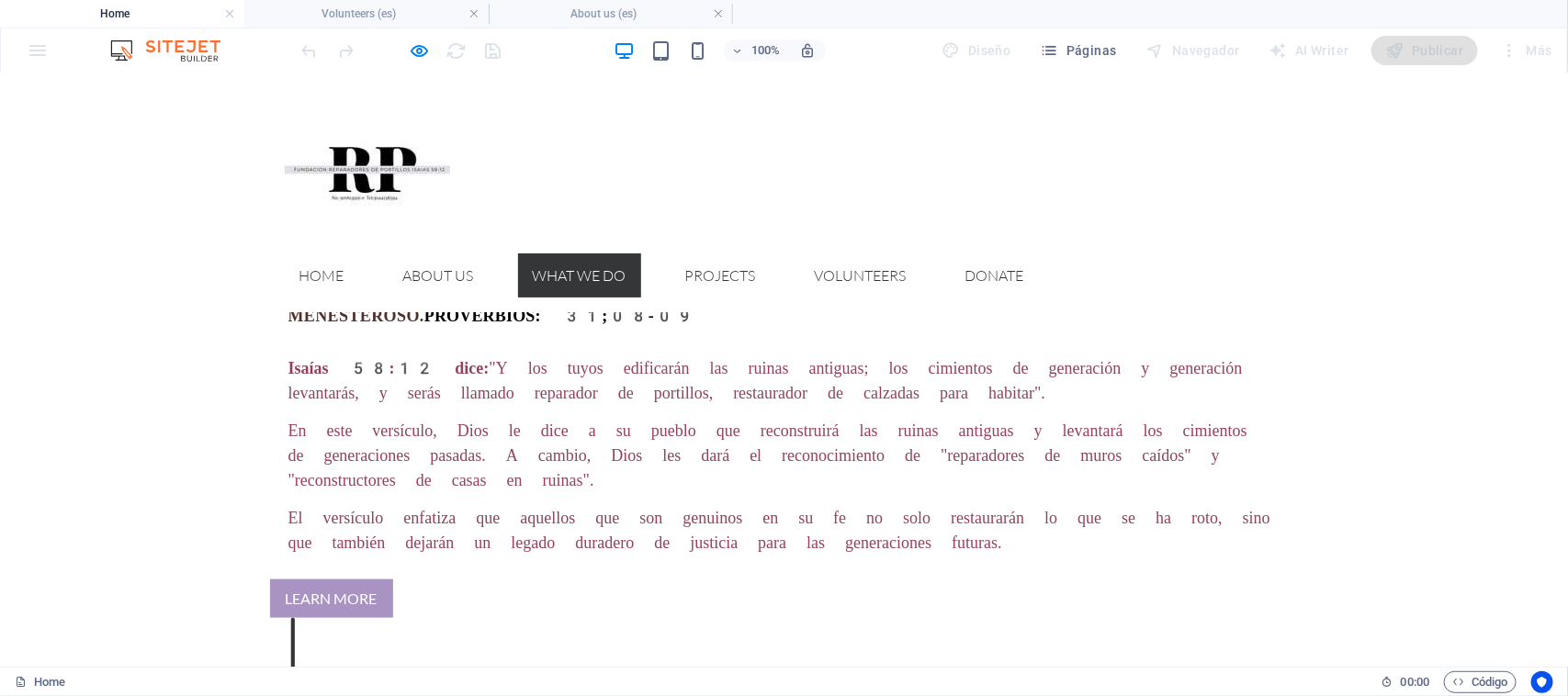click on "What we do" at bounding box center [580, 275] 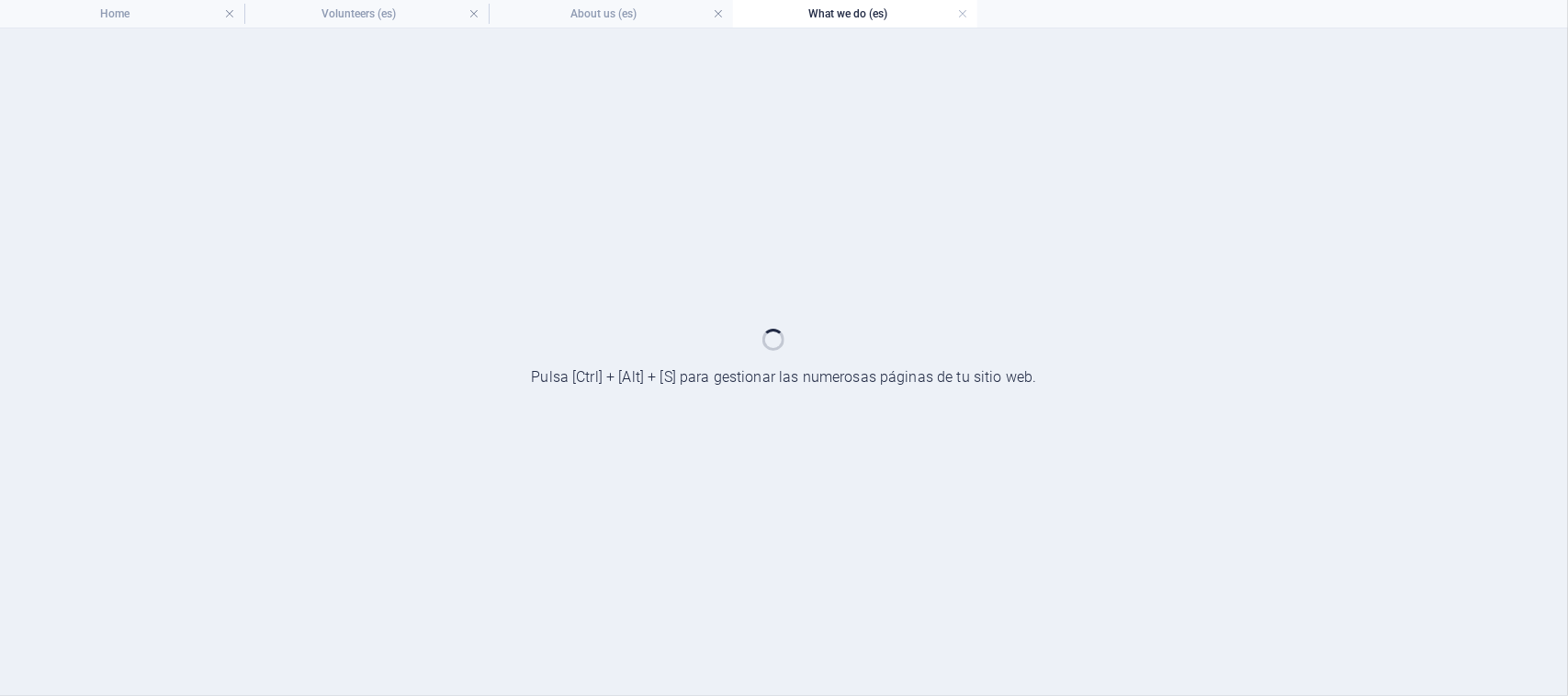 scroll, scrollTop: 0, scrollLeft: 0, axis: both 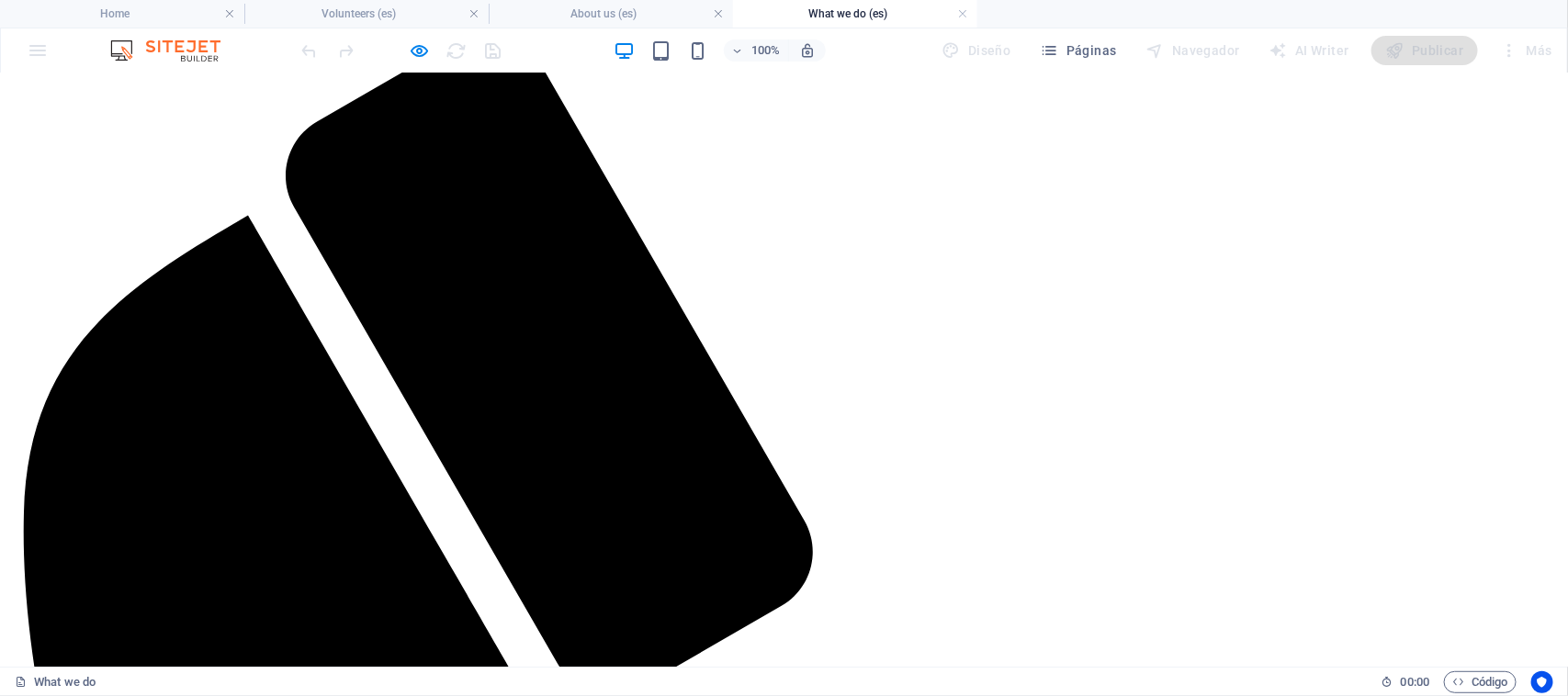 click on "Home About us What we do Projects Volunteers Donate" at bounding box center (784, -30) 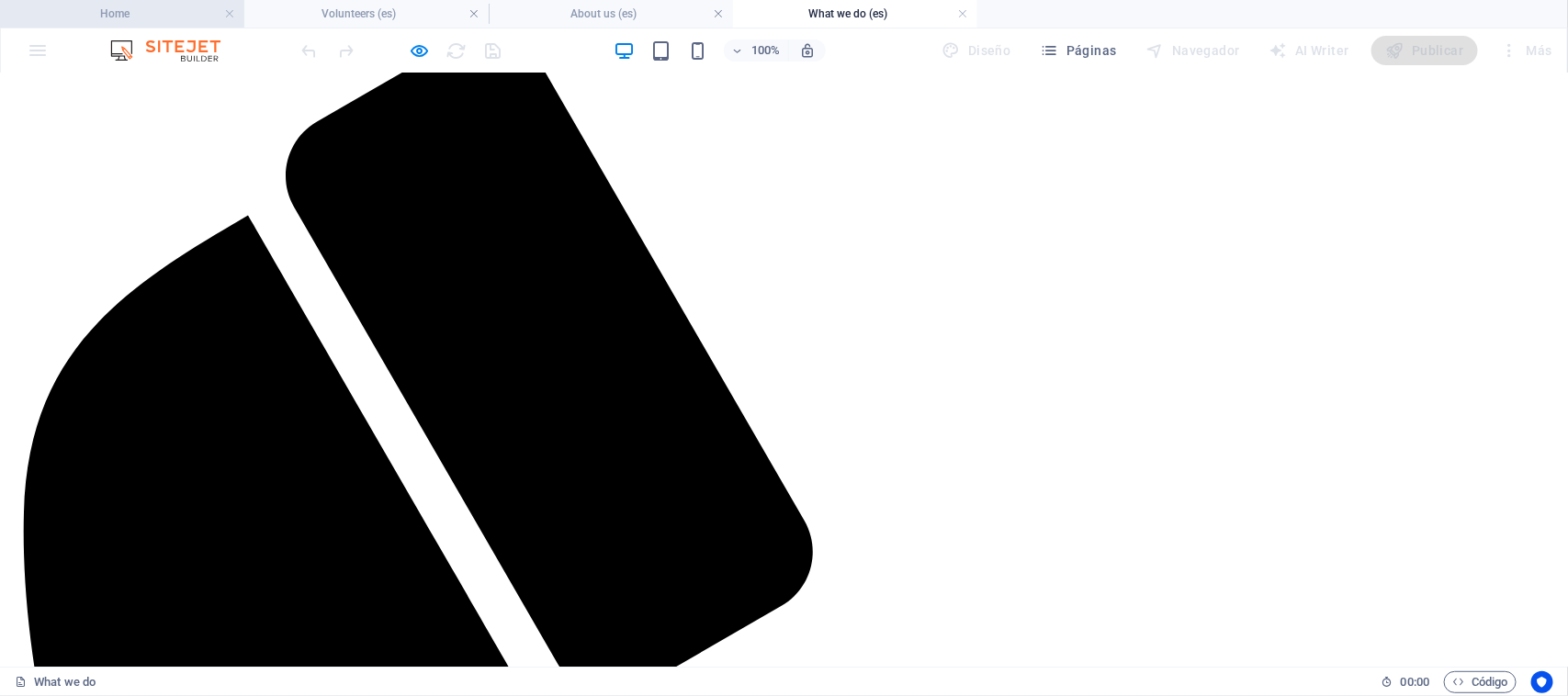 click on "Home" at bounding box center (122, 14) 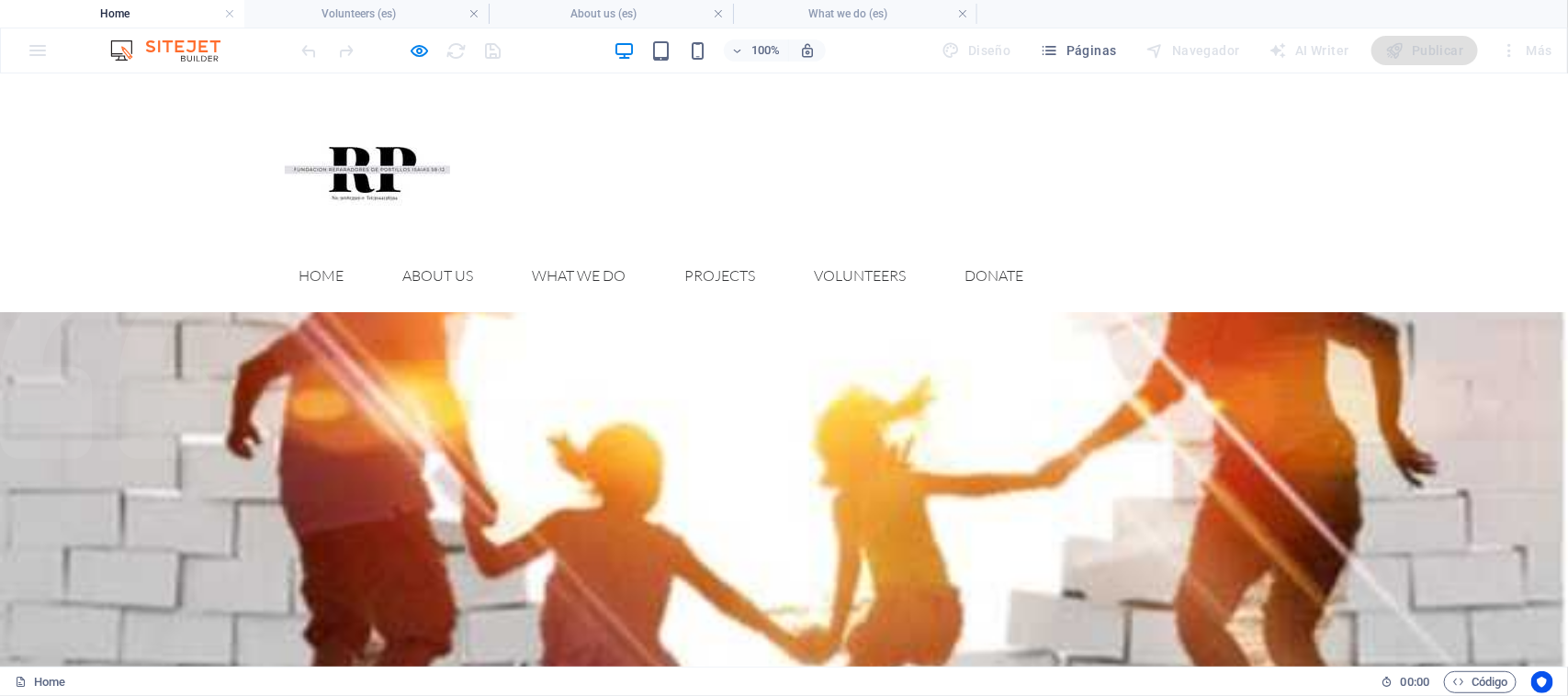 scroll, scrollTop: 735, scrollLeft: 0, axis: vertical 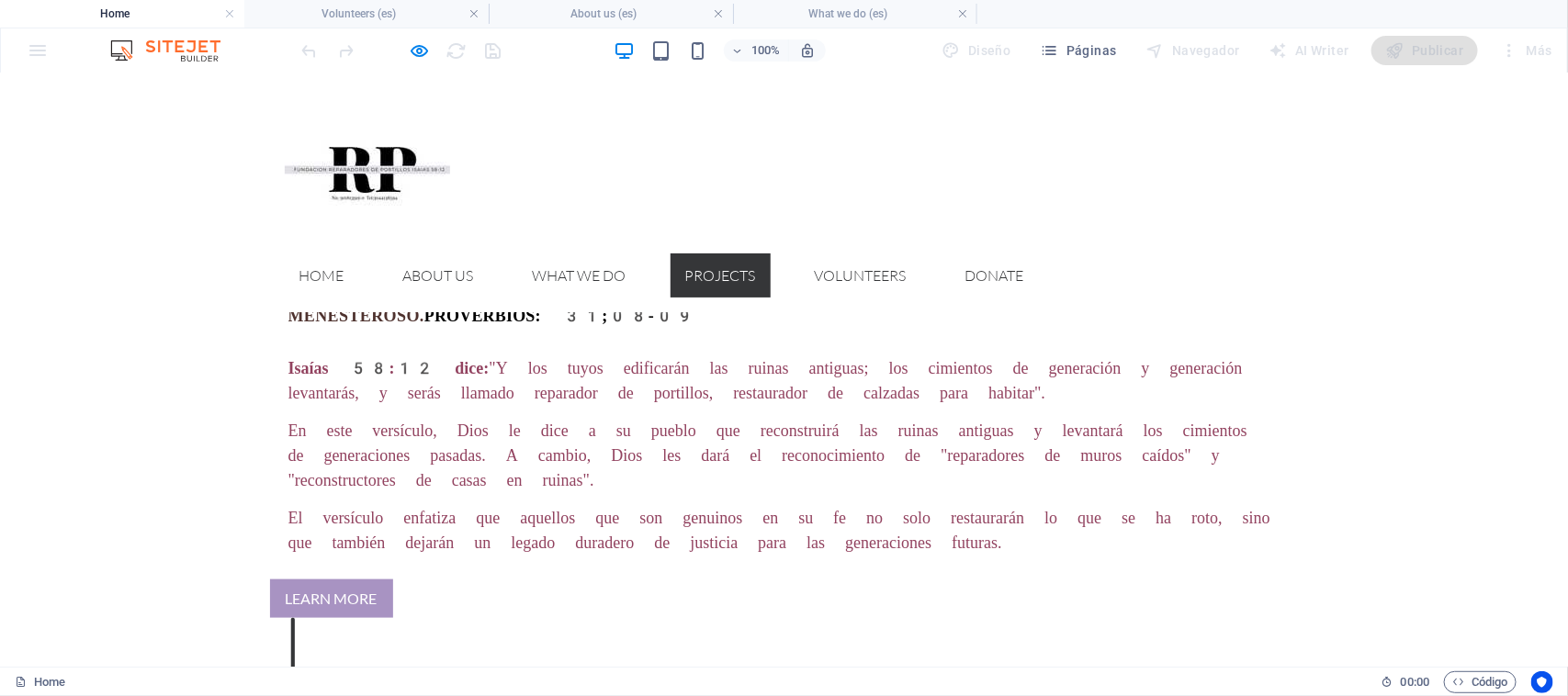 click on "Projects" at bounding box center (720, 275) 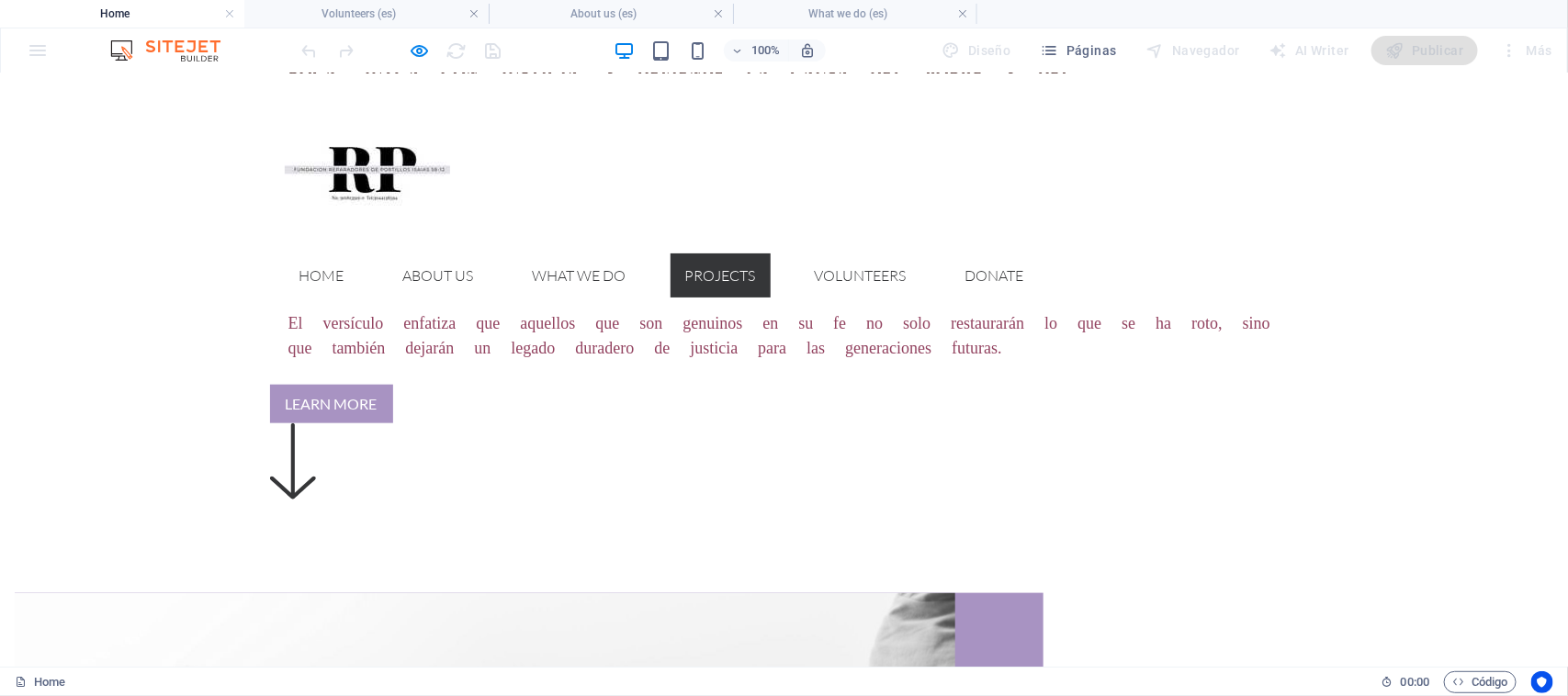 scroll, scrollTop: 0, scrollLeft: 0, axis: both 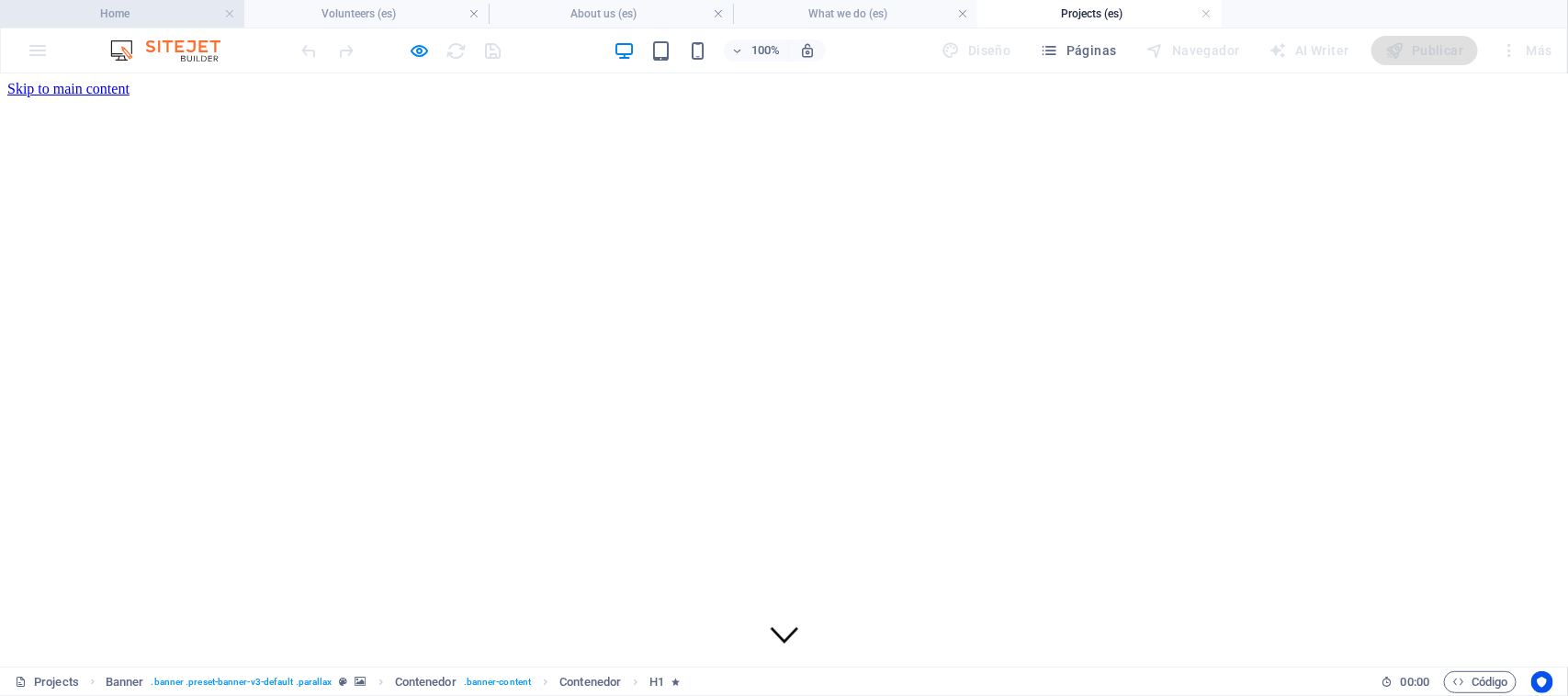 click on "Home" at bounding box center [122, 14] 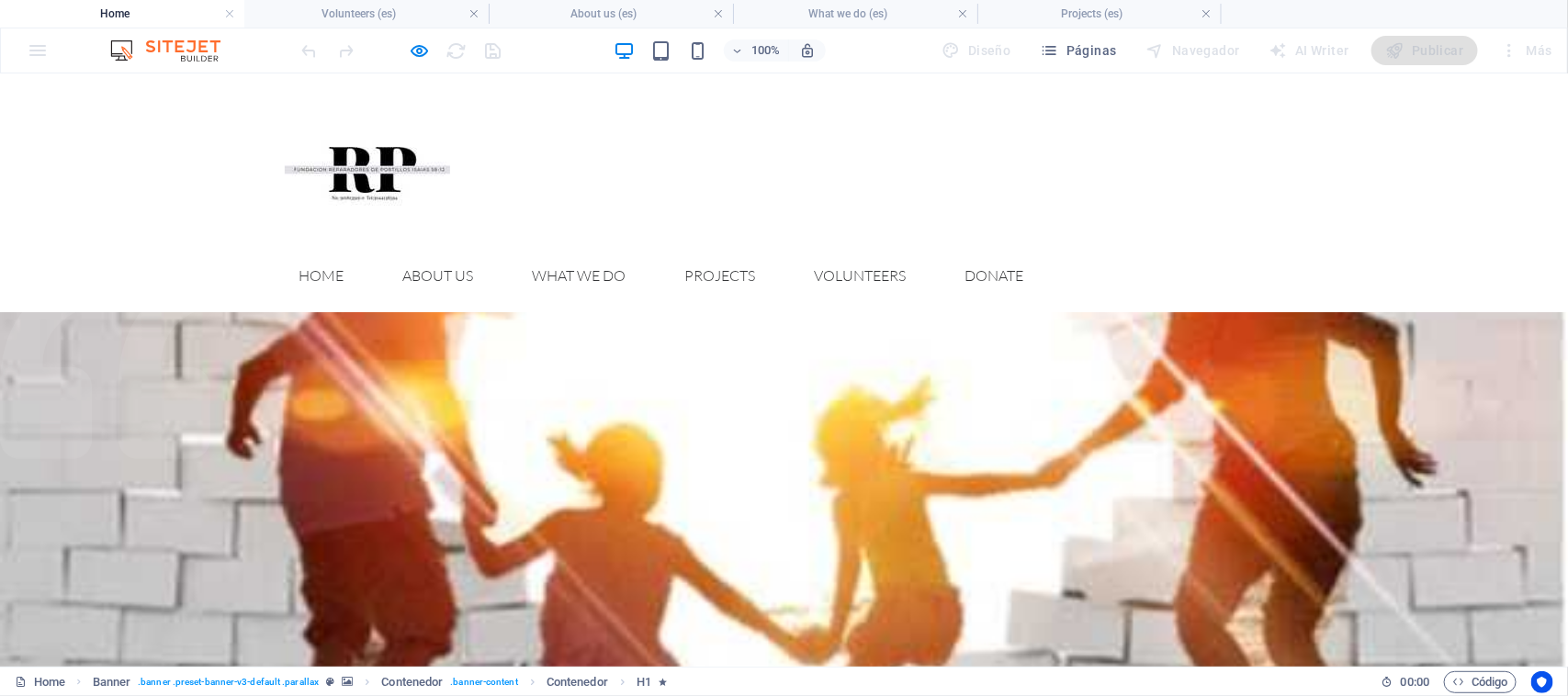 scroll, scrollTop: 735, scrollLeft: 0, axis: vertical 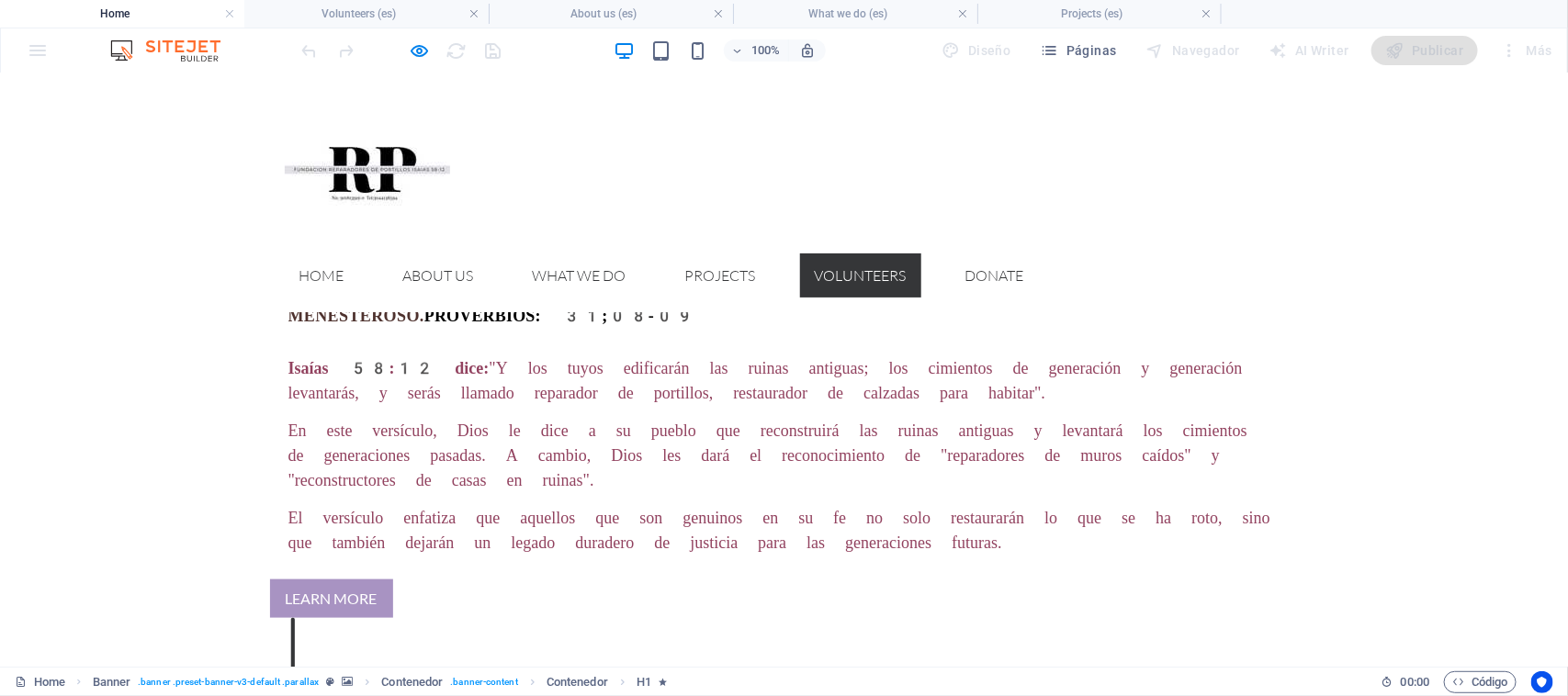 drag, startPoint x: 1004, startPoint y: 162, endPoint x: 875, endPoint y: 162, distance: 129 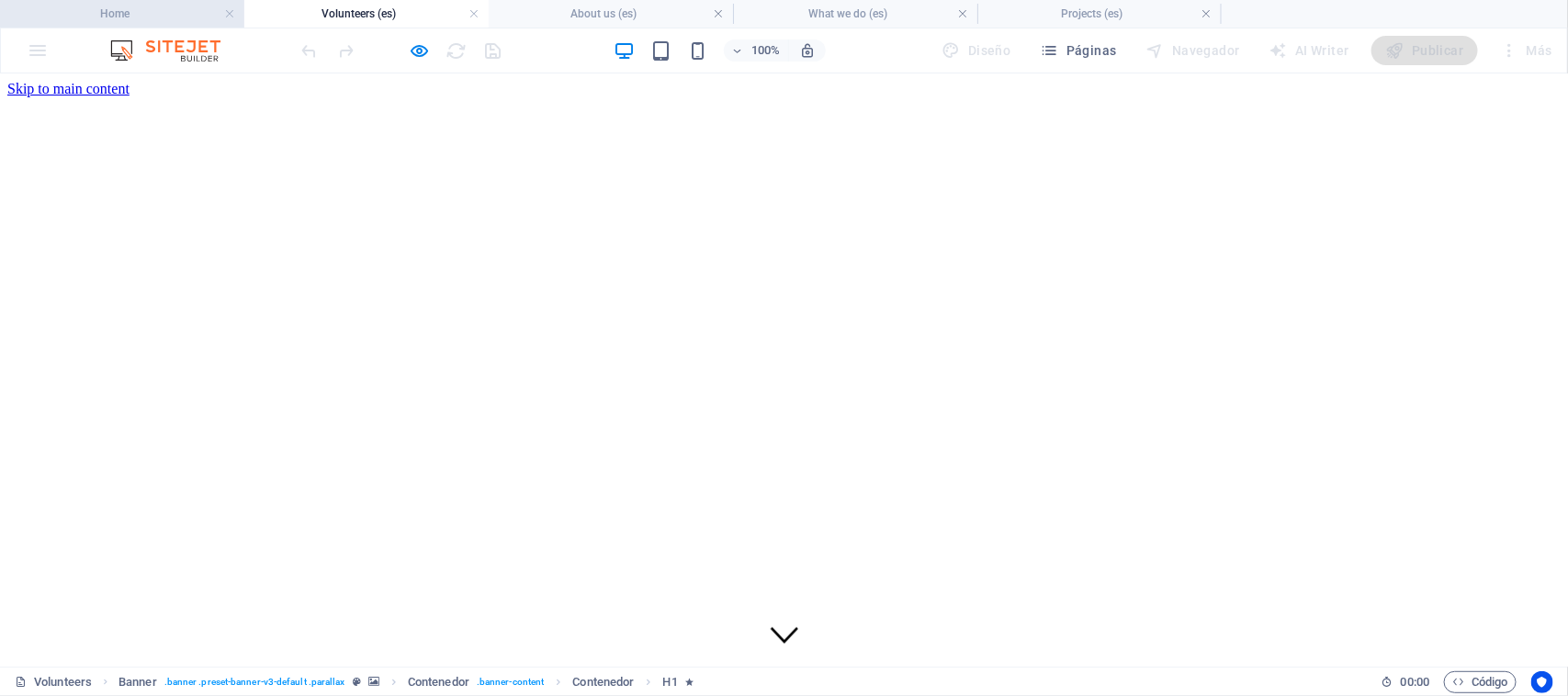 click on "Home" at bounding box center (122, 14) 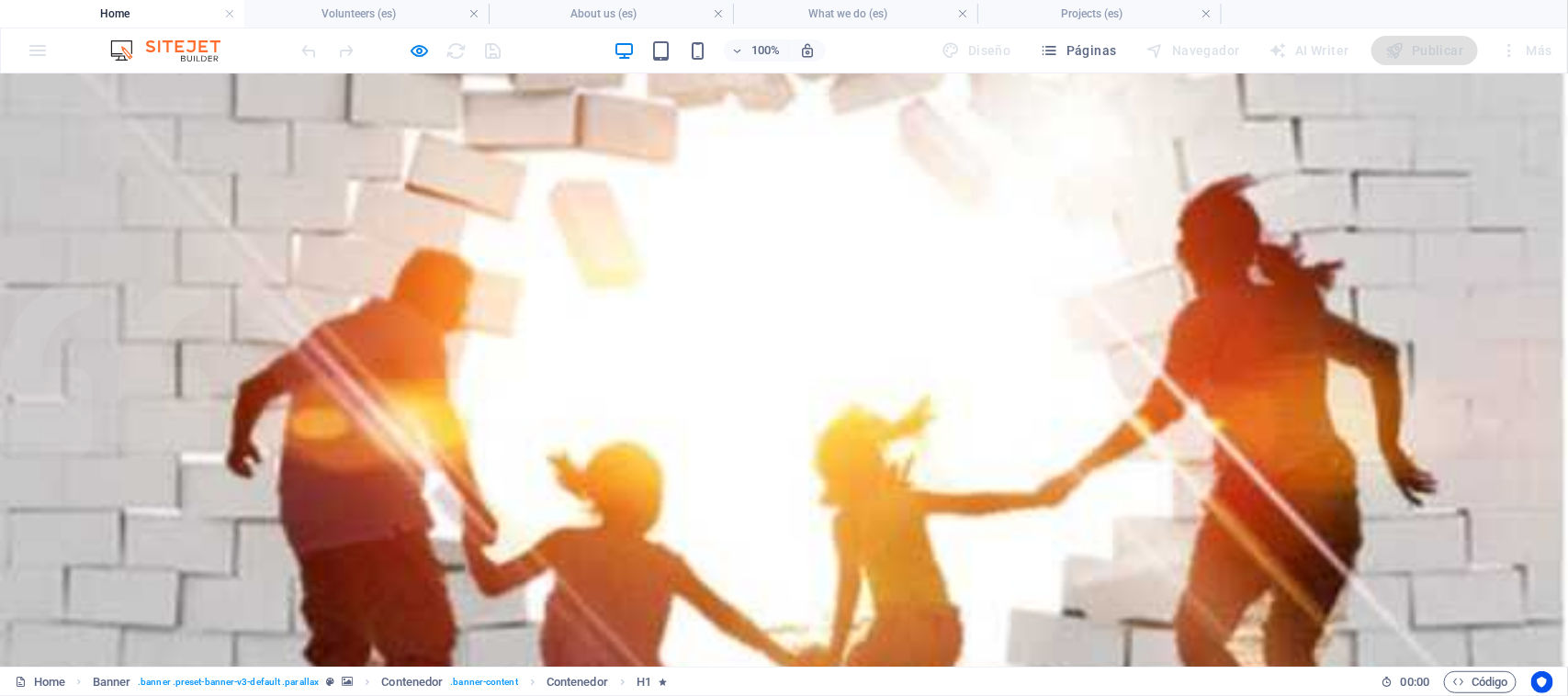 scroll, scrollTop: 735, scrollLeft: 0, axis: vertical 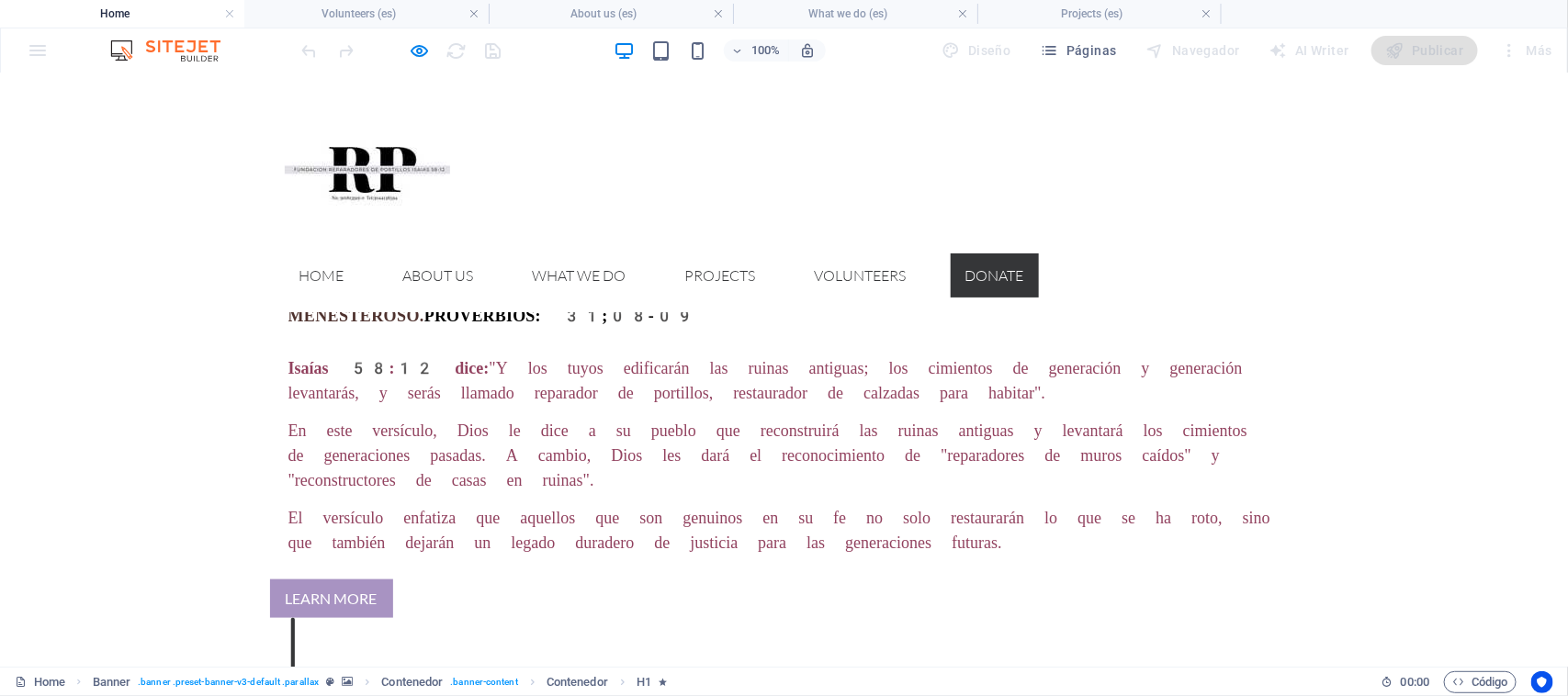 click on "Donate" at bounding box center [995, 275] 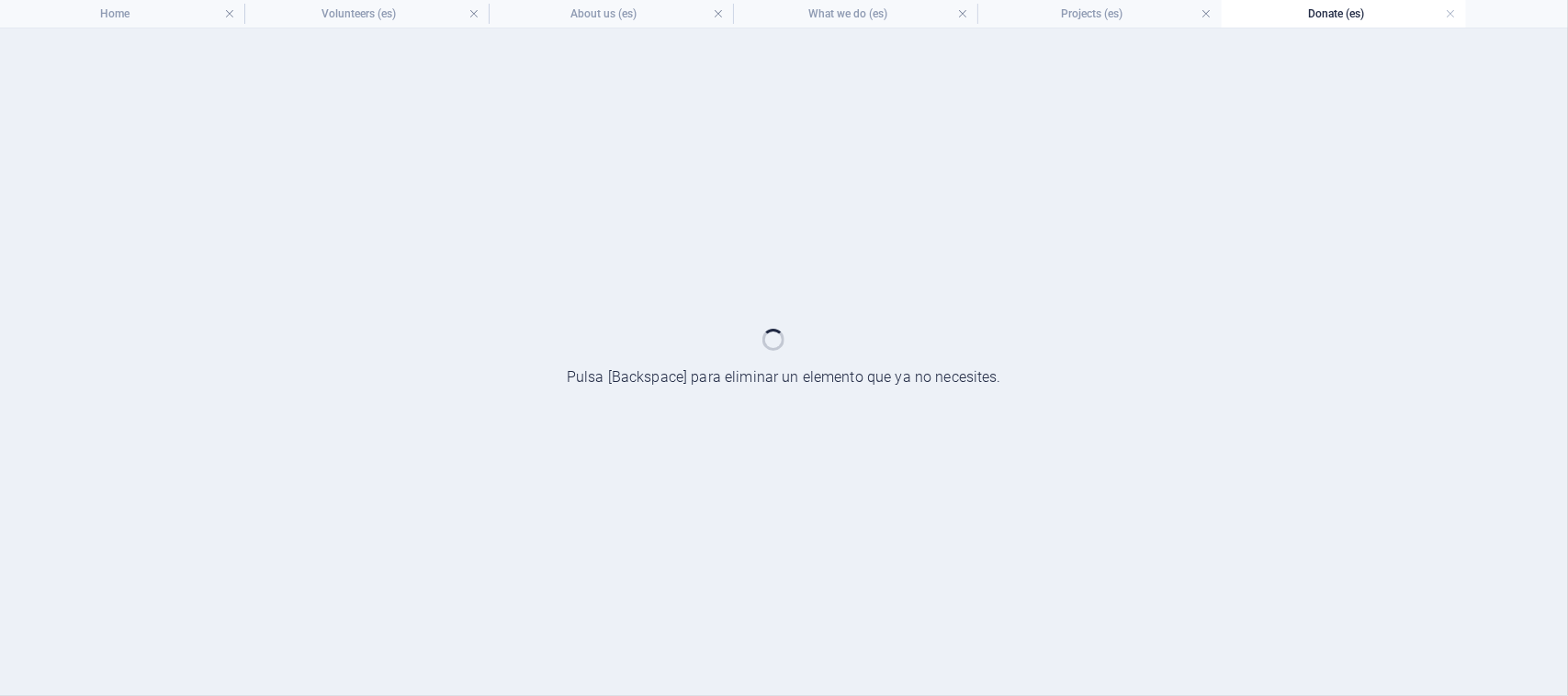 scroll, scrollTop: 0, scrollLeft: 0, axis: both 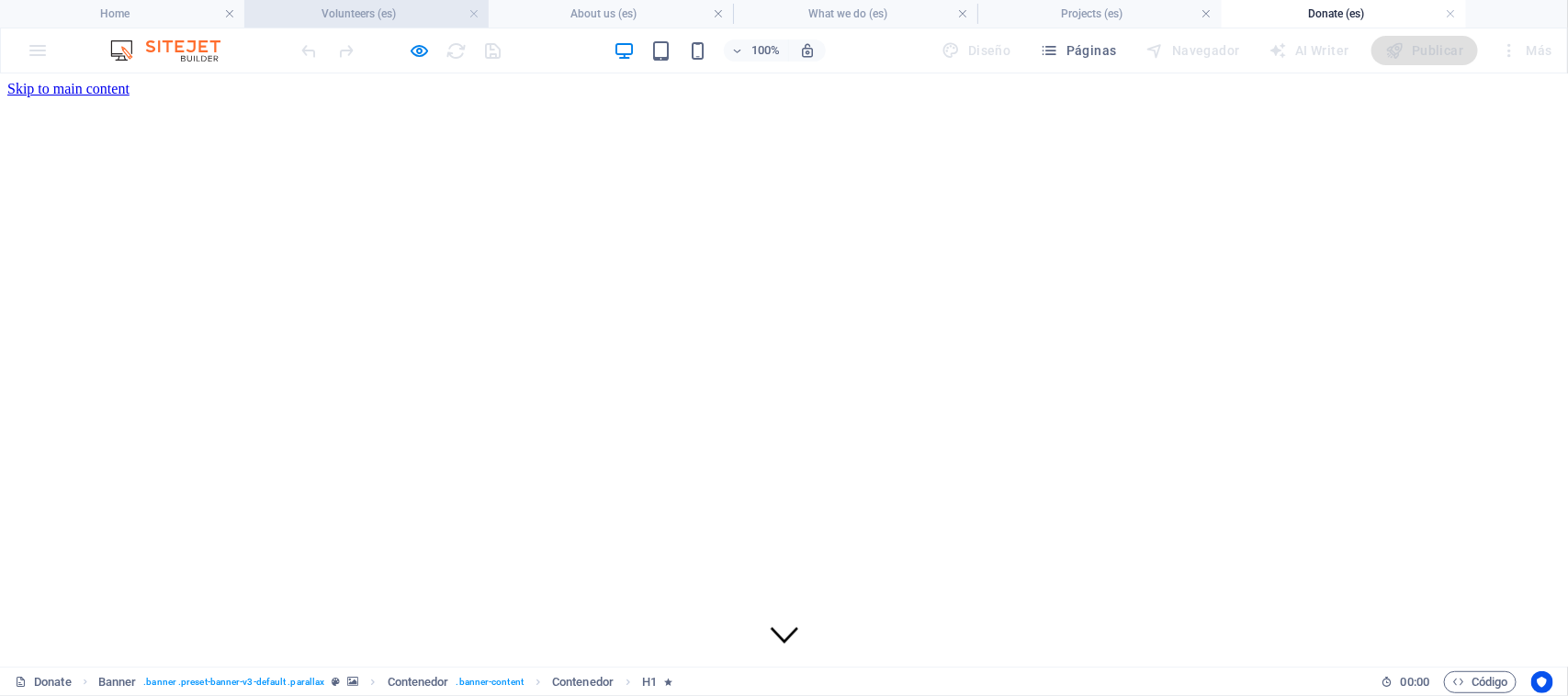click on "Volunteers (es)" at bounding box center [367, 14] 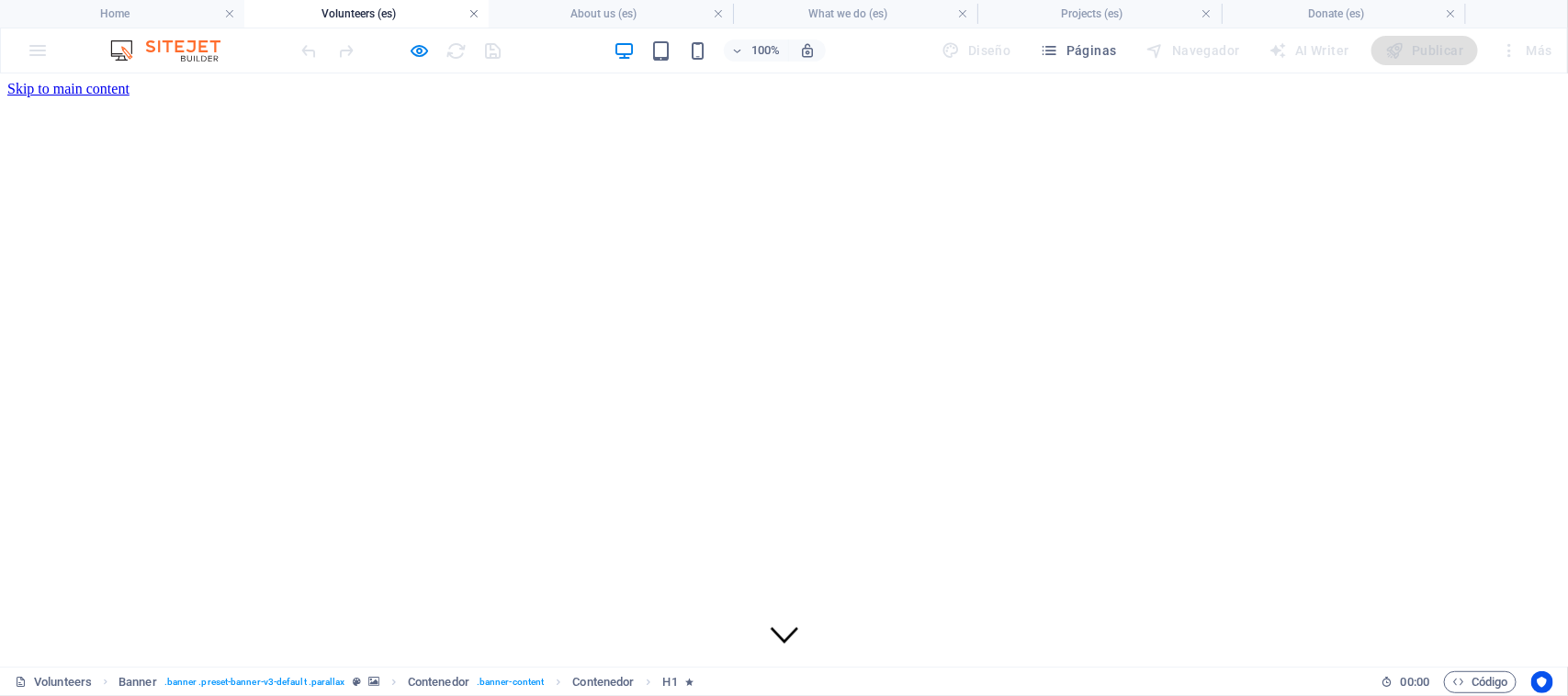 click at bounding box center (474, 14) 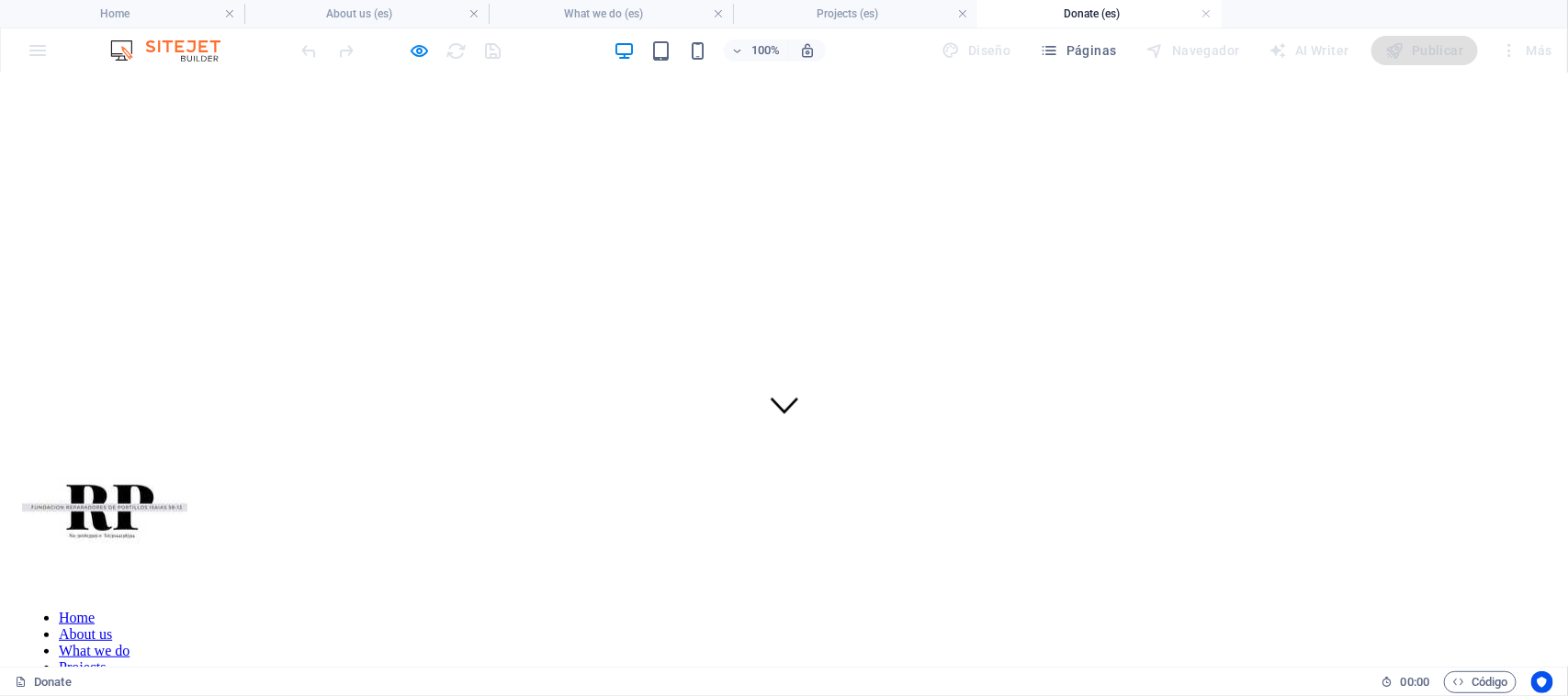 scroll, scrollTop: 0, scrollLeft: 0, axis: both 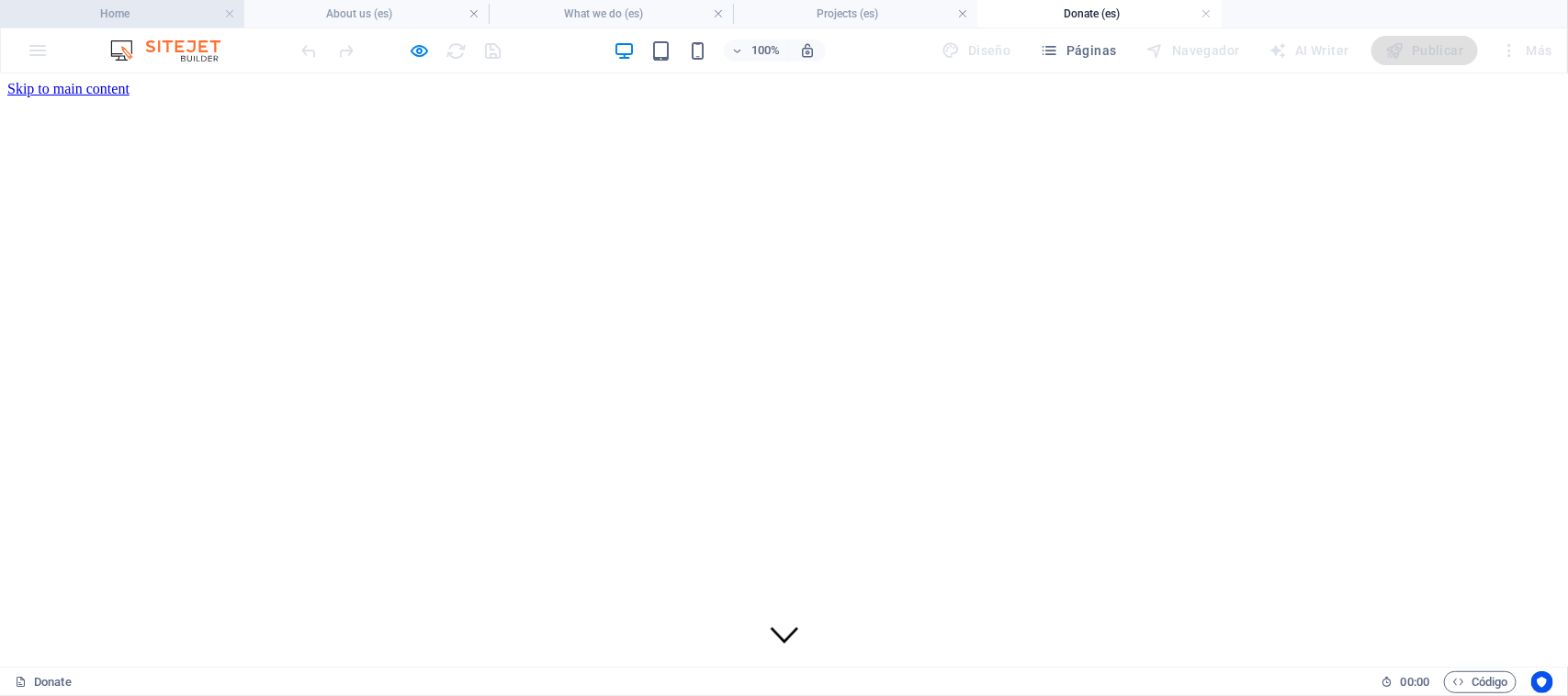 click on "Home" at bounding box center (122, 14) 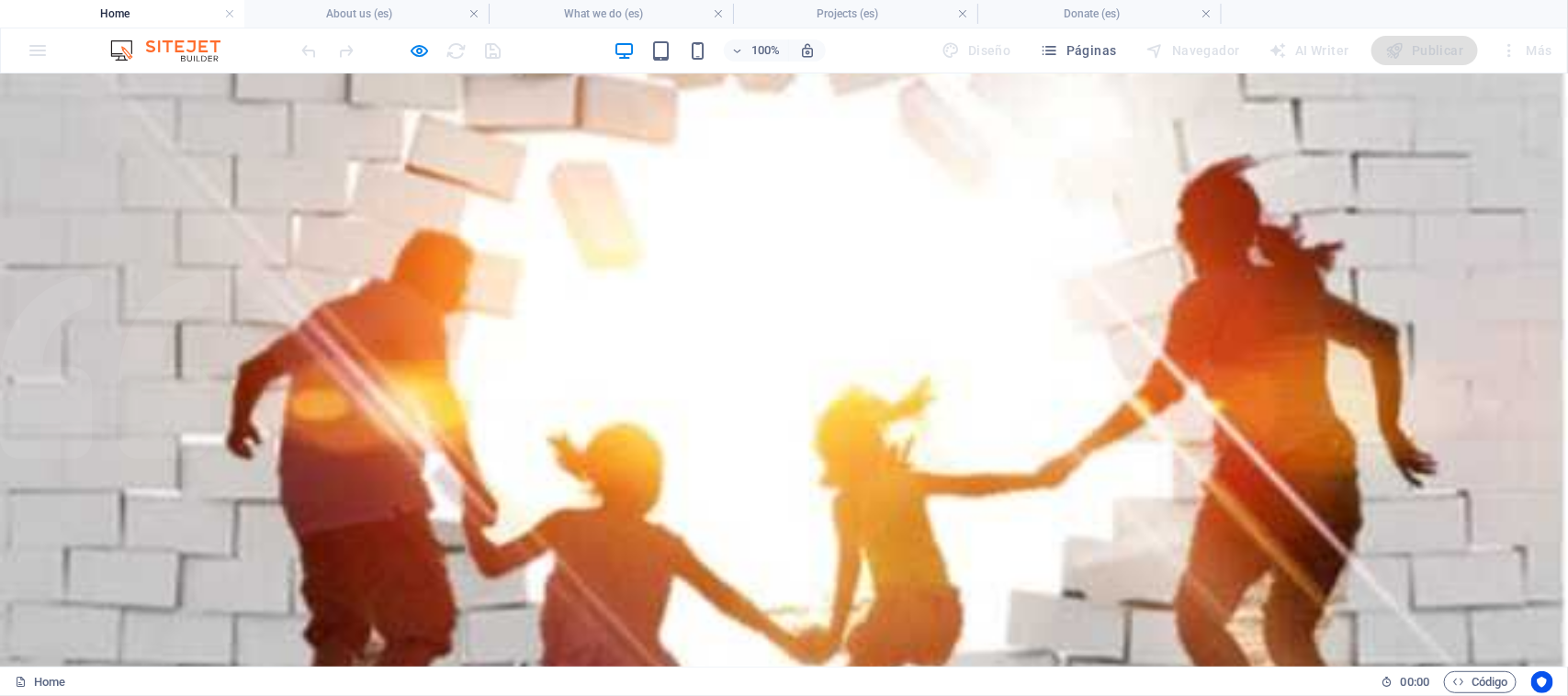 scroll, scrollTop: 735, scrollLeft: 0, axis: vertical 